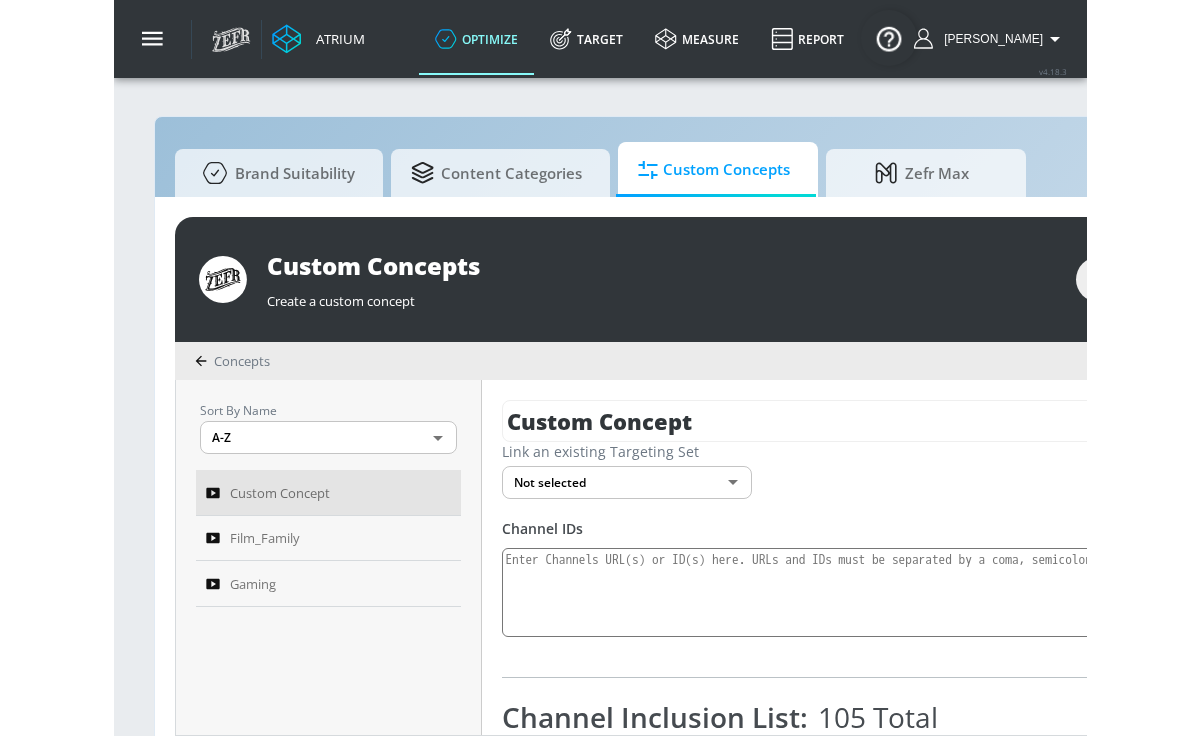 scroll, scrollTop: 21, scrollLeft: 0, axis: vertical 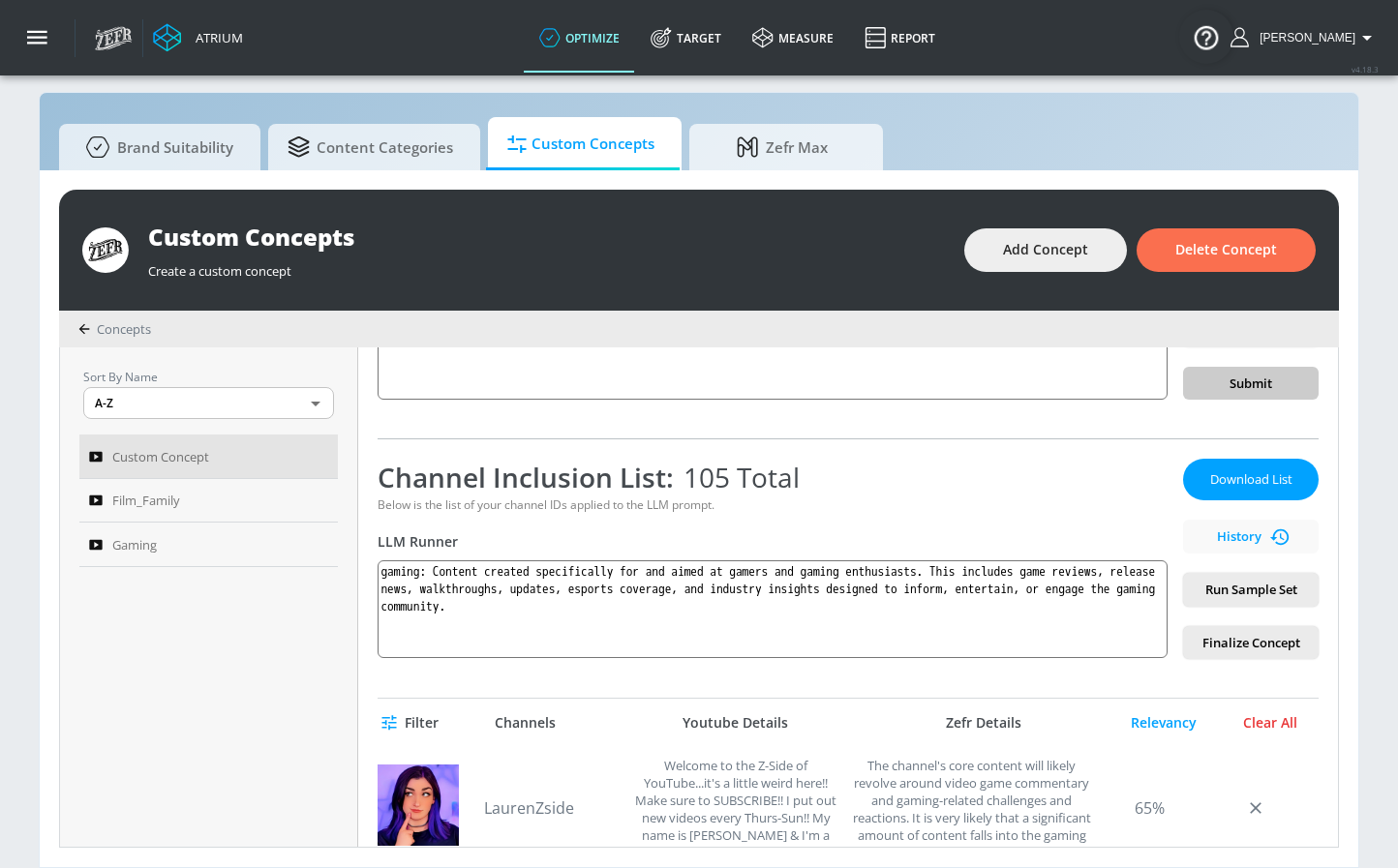 click on "Clear All" at bounding box center (1270, 723) 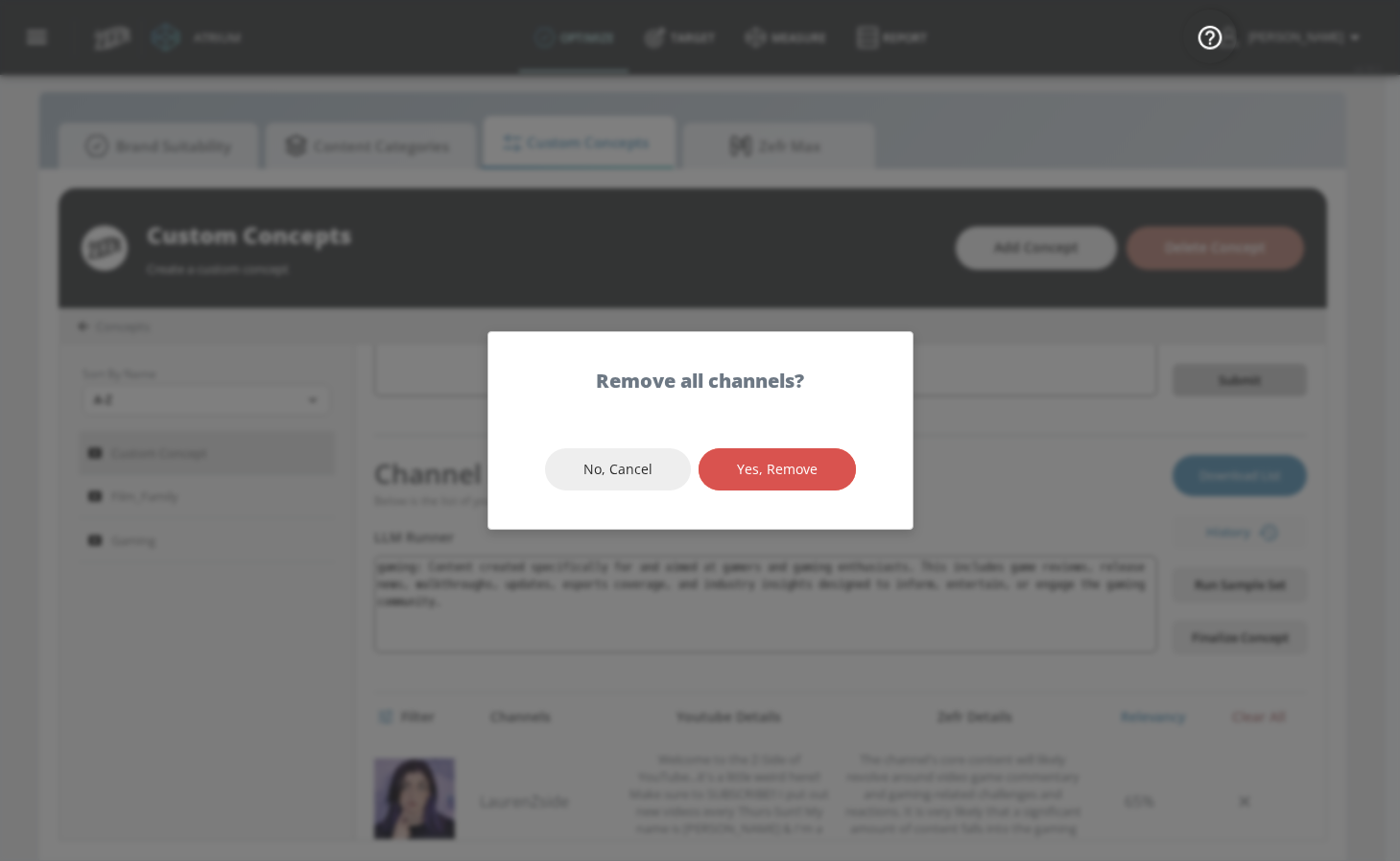 click on "Yes, Remove" at bounding box center (777, 469) 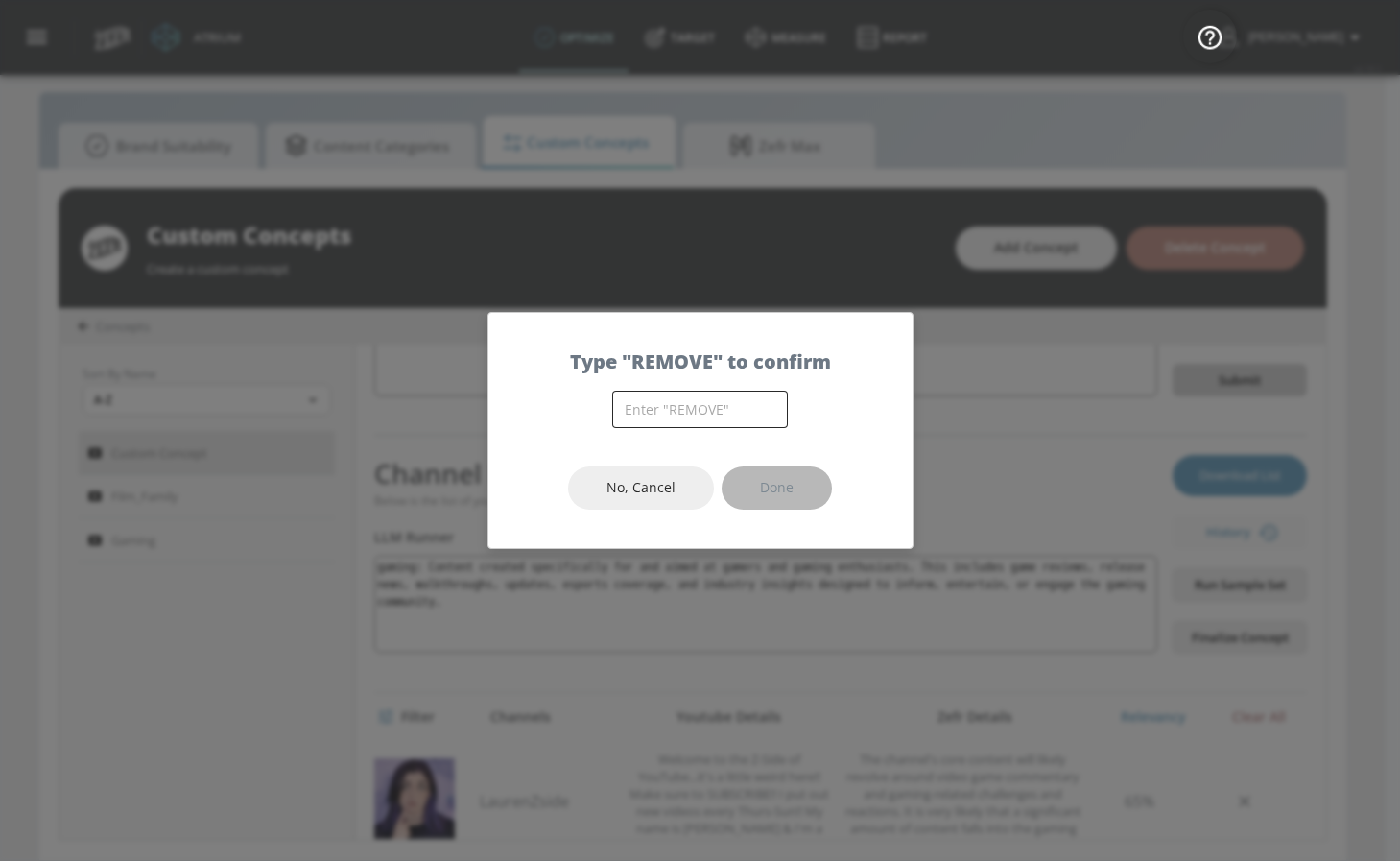 click at bounding box center [700, 409] 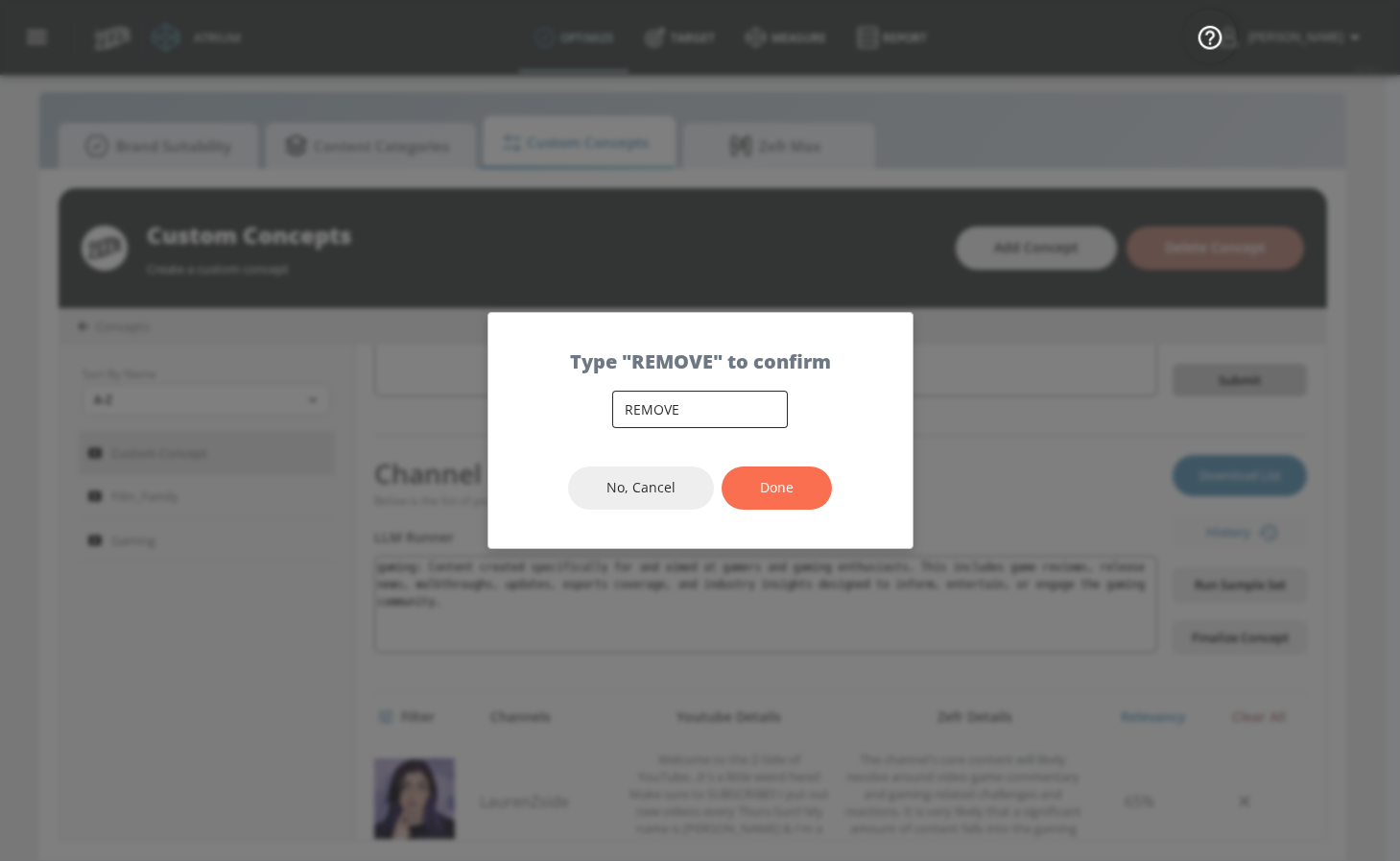 type on "REMOVE" 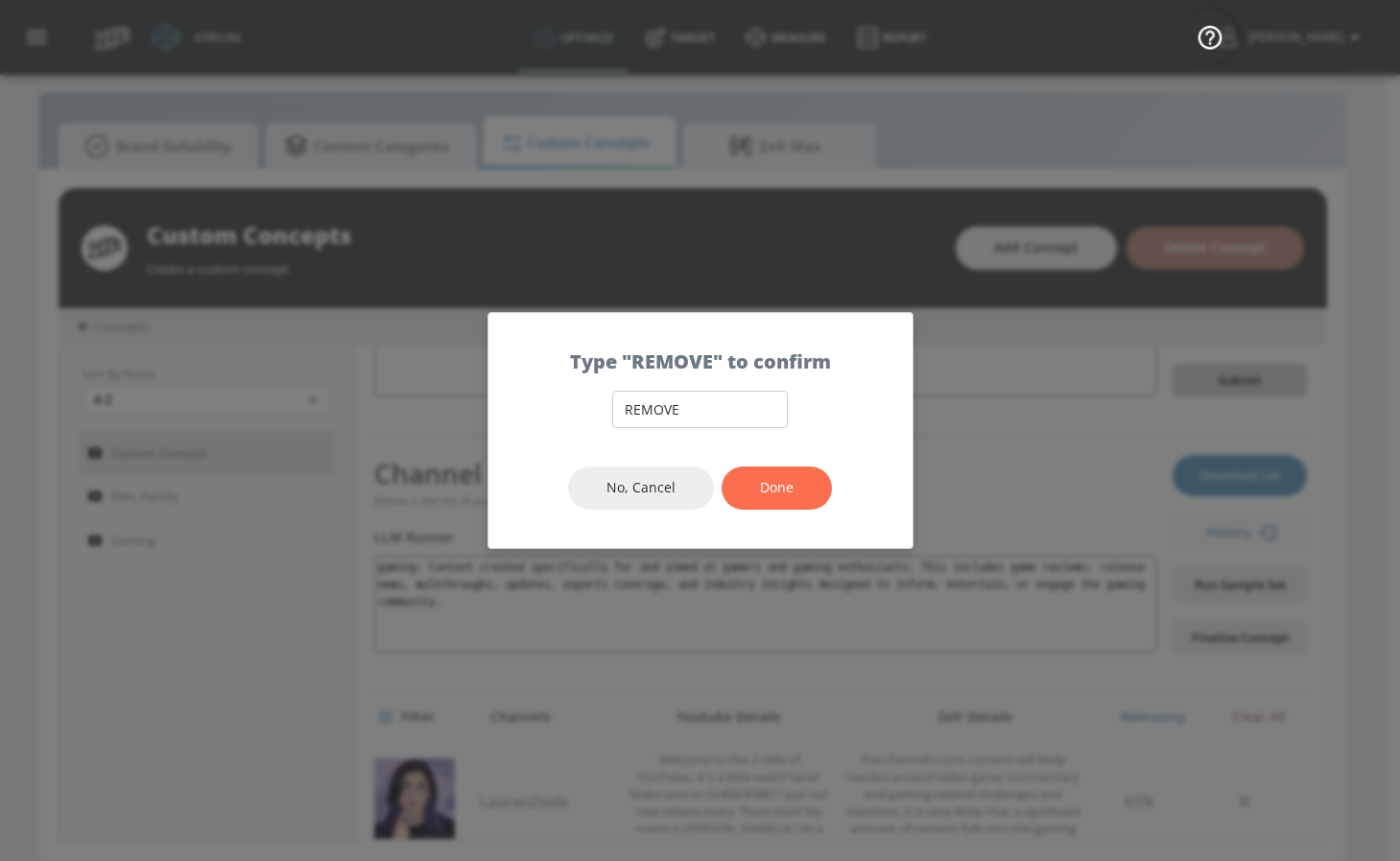 click on "Done" at bounding box center [776, 488] 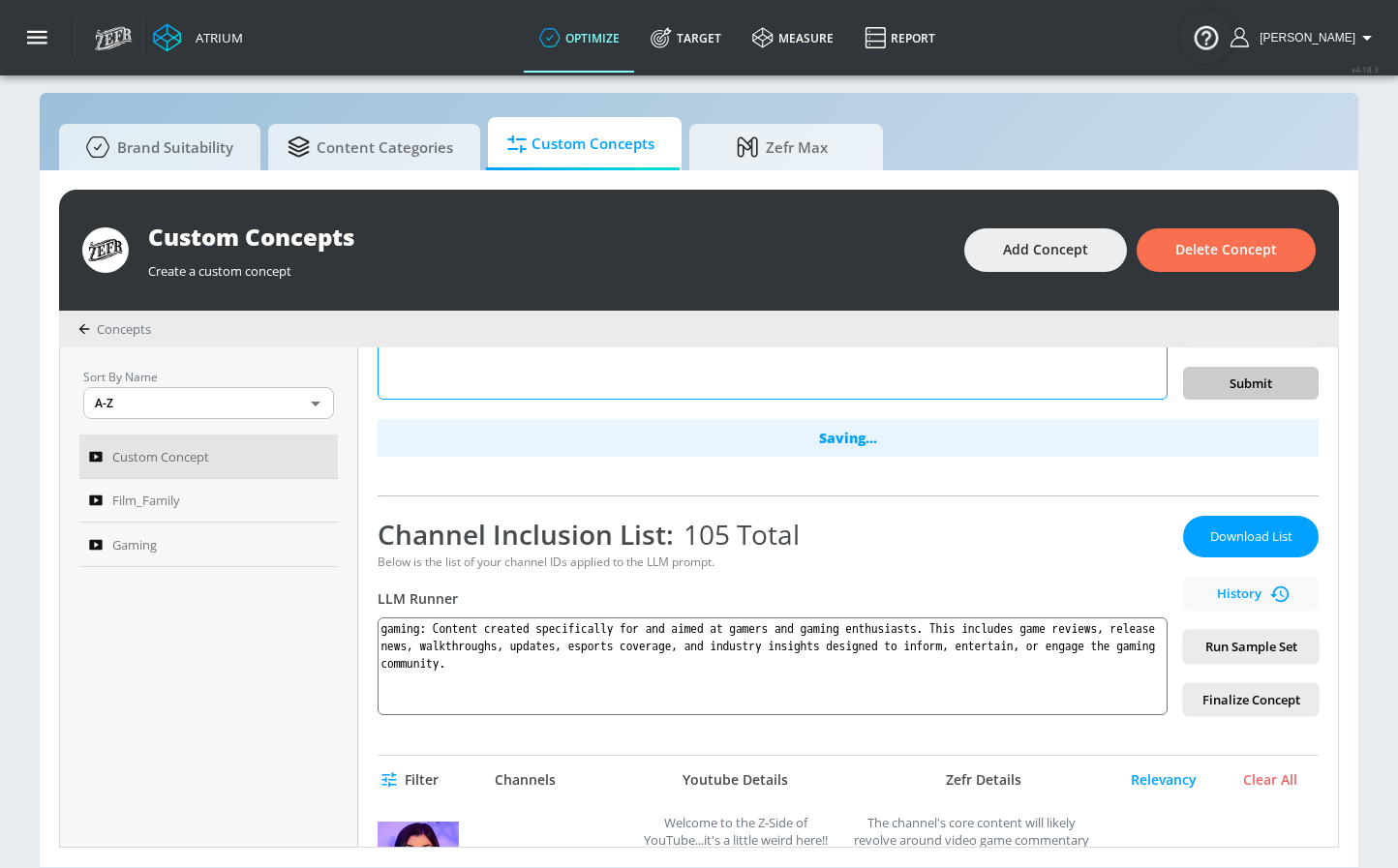 scroll, scrollTop: 0, scrollLeft: 0, axis: both 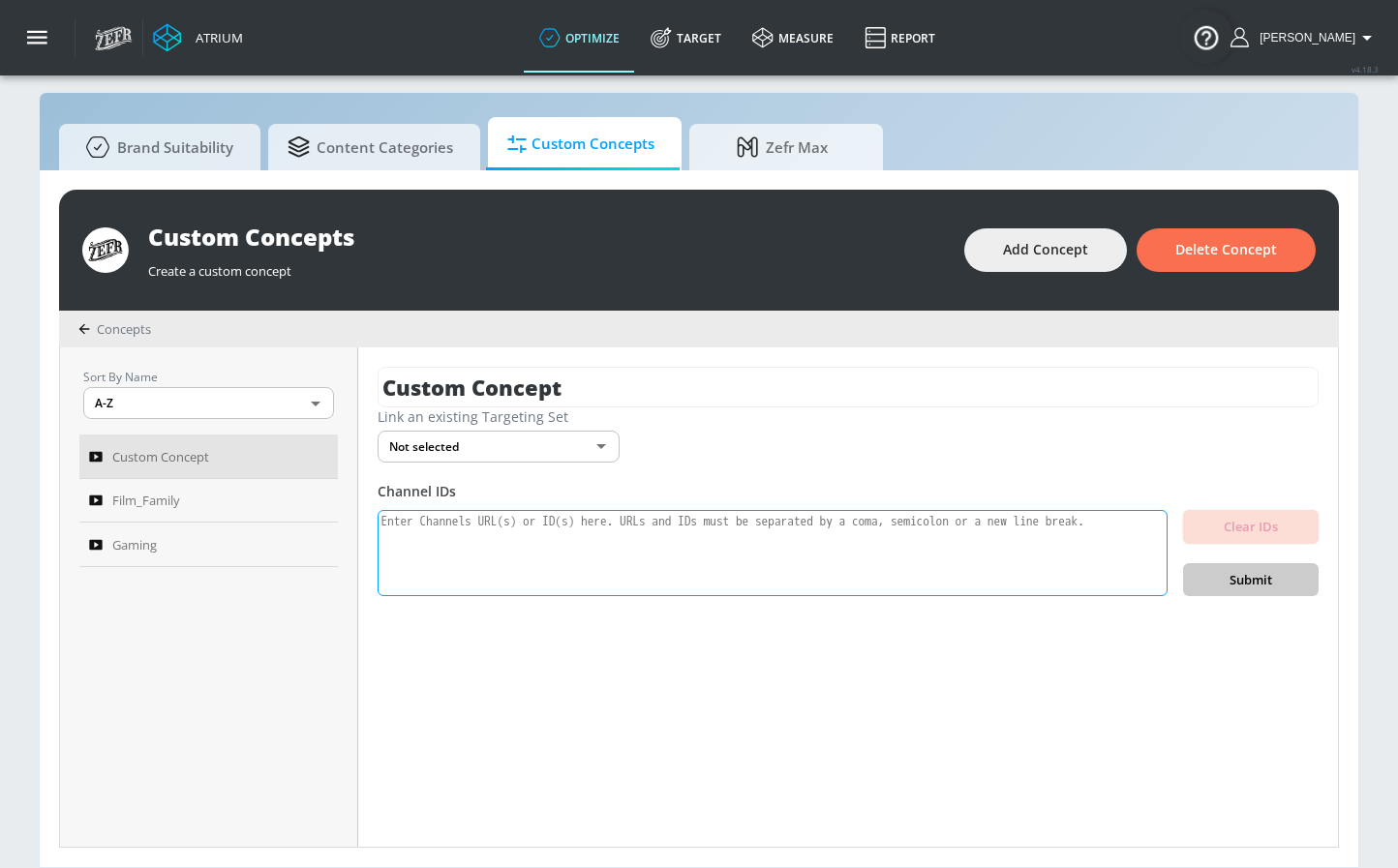 click at bounding box center [773, 554] 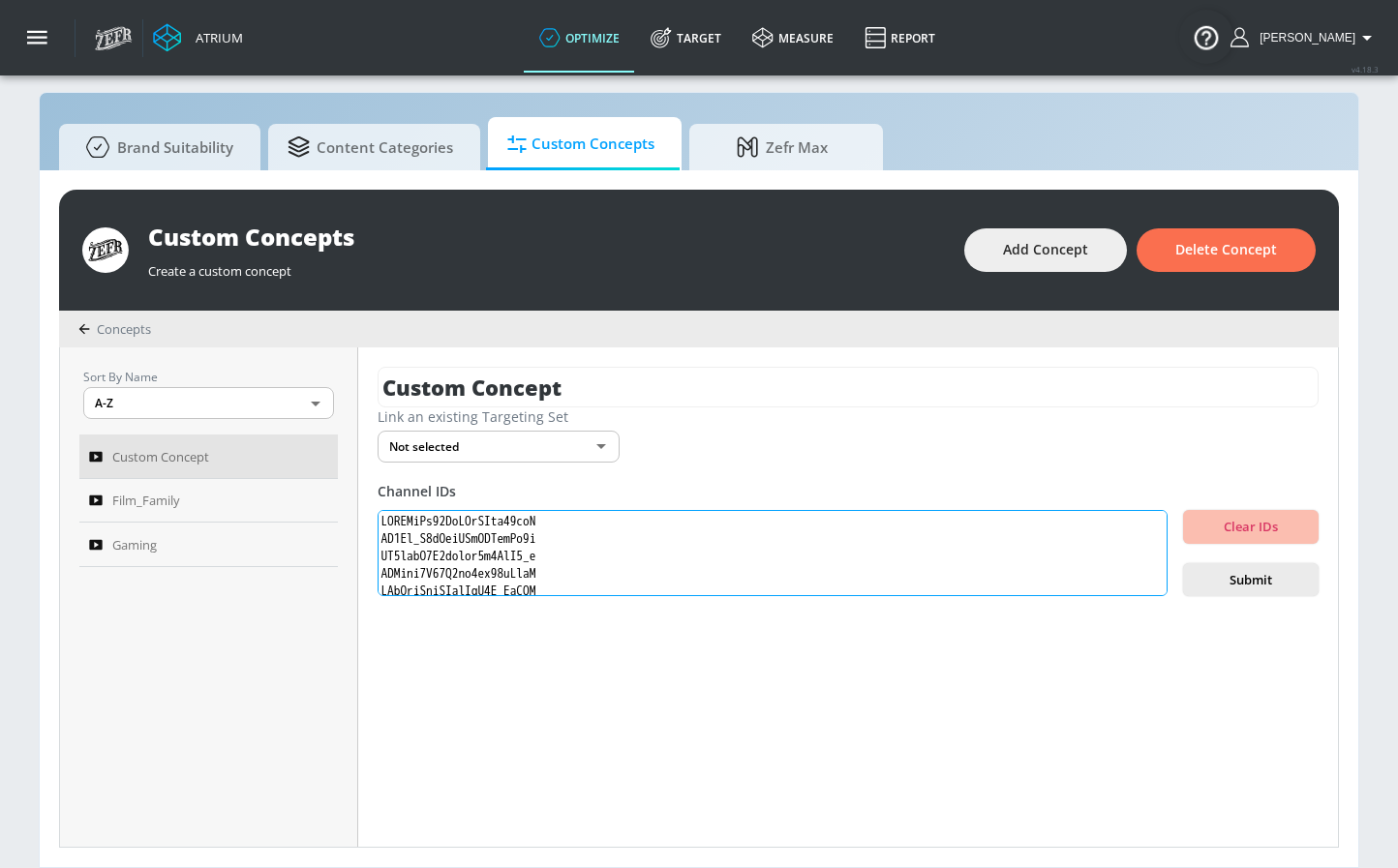 scroll, scrollTop: 667, scrollLeft: 0, axis: vertical 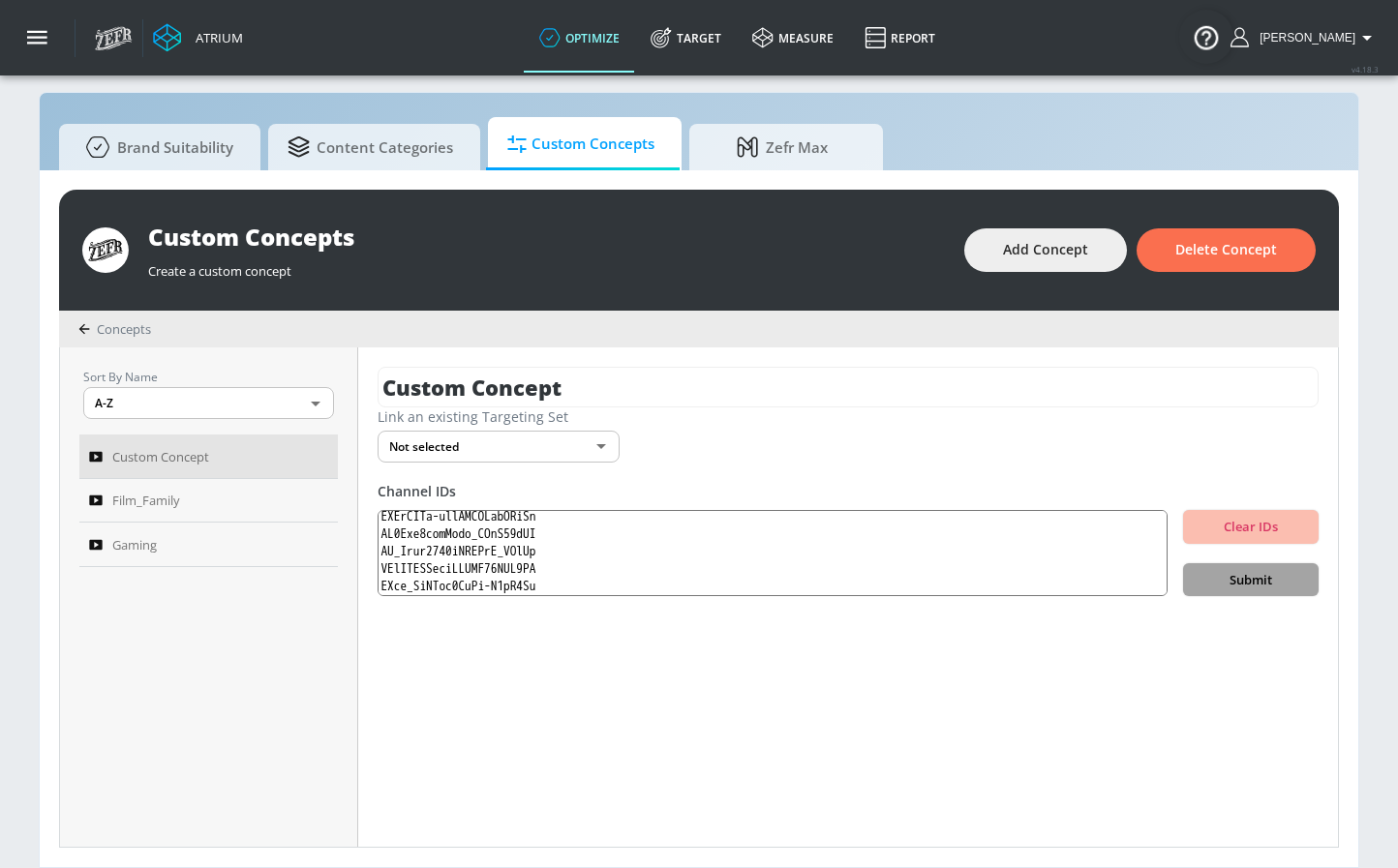 click on "Submit" at bounding box center [1251, 580] 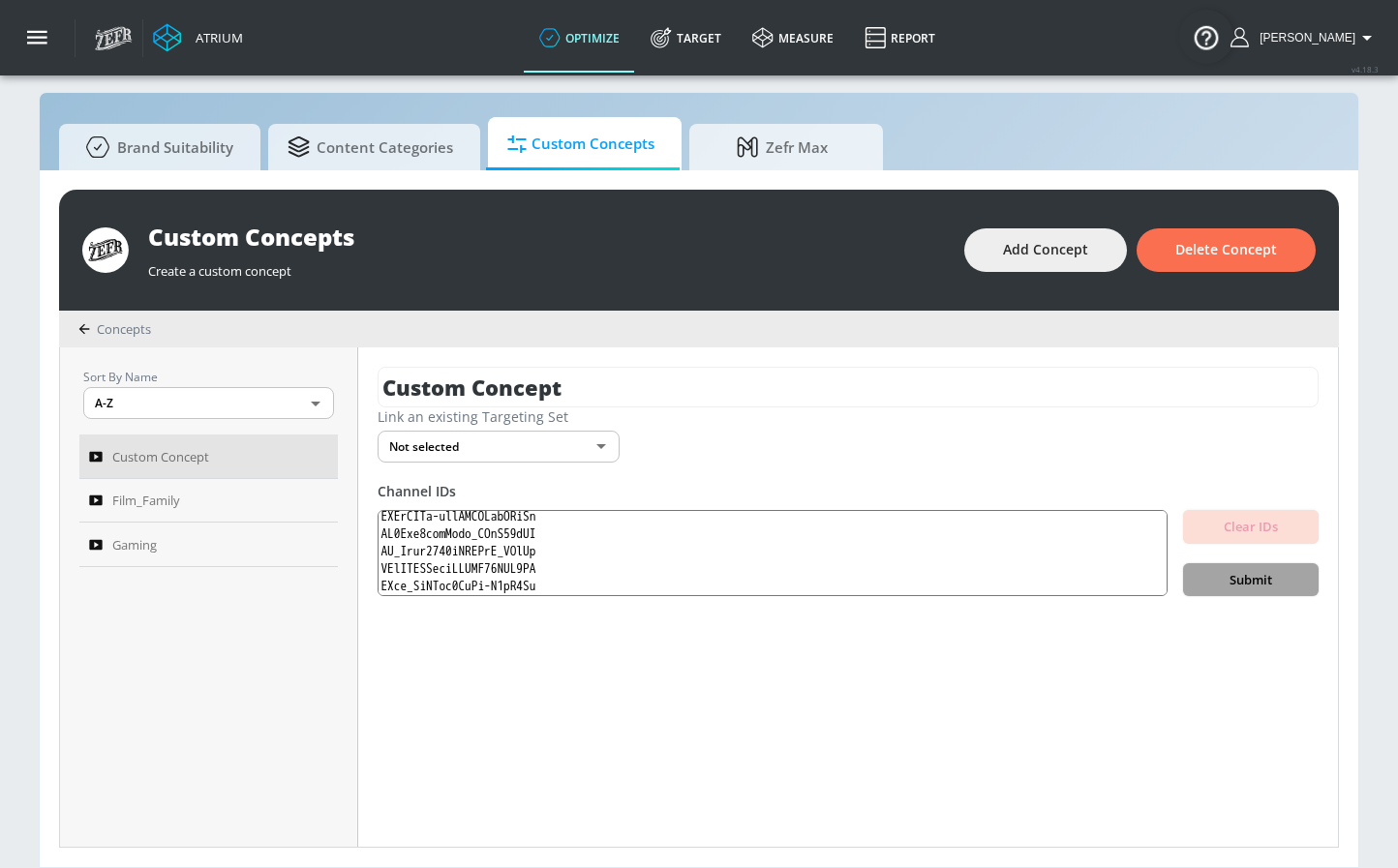 scroll, scrollTop: 0, scrollLeft: 0, axis: both 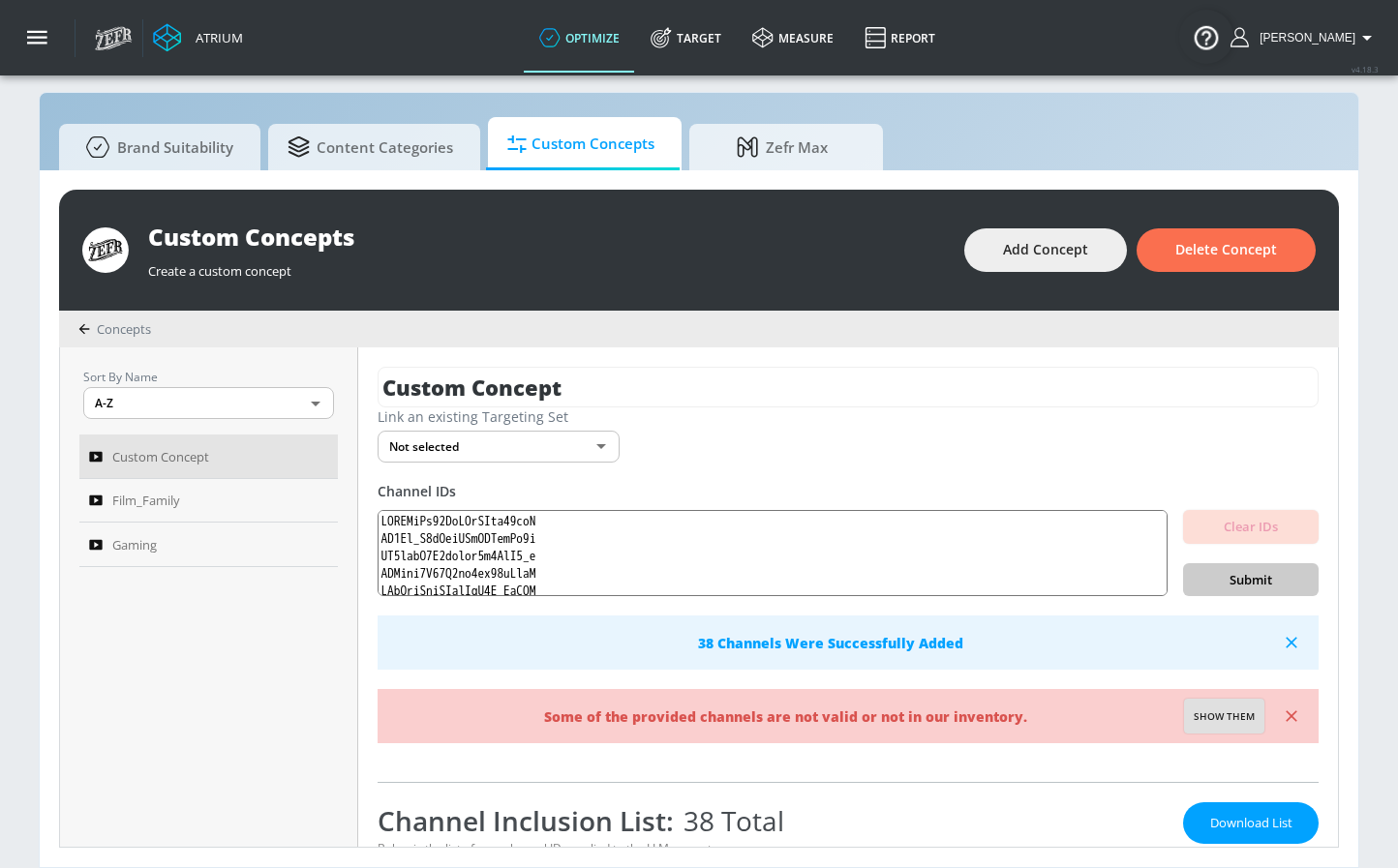 click on "Show them" at bounding box center (1224, 717) 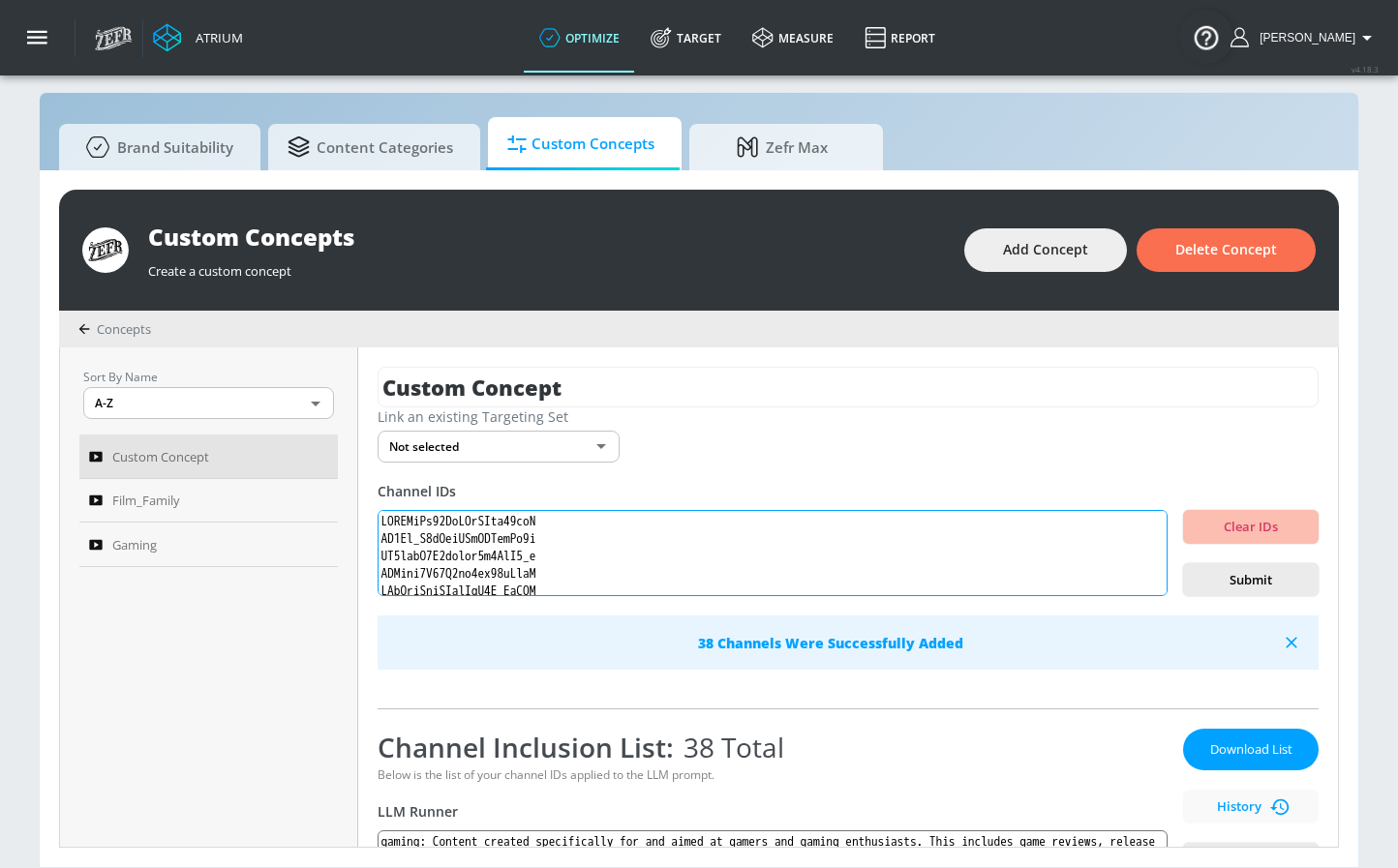 drag, startPoint x: 559, startPoint y: 521, endPoint x: 374, endPoint y: 526, distance: 185.06756 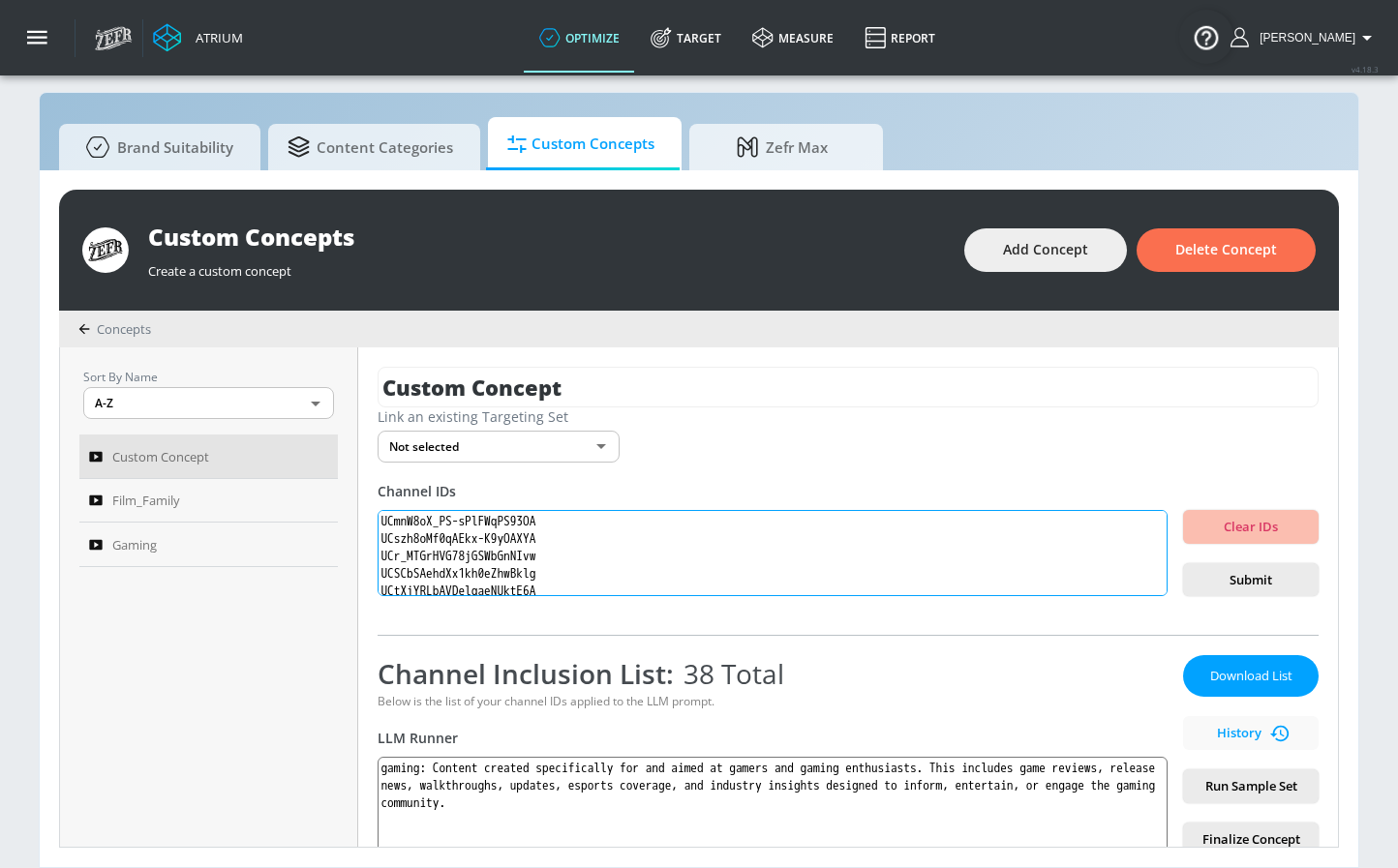 drag, startPoint x: 579, startPoint y: 526, endPoint x: 558, endPoint y: 532, distance: 21.84033 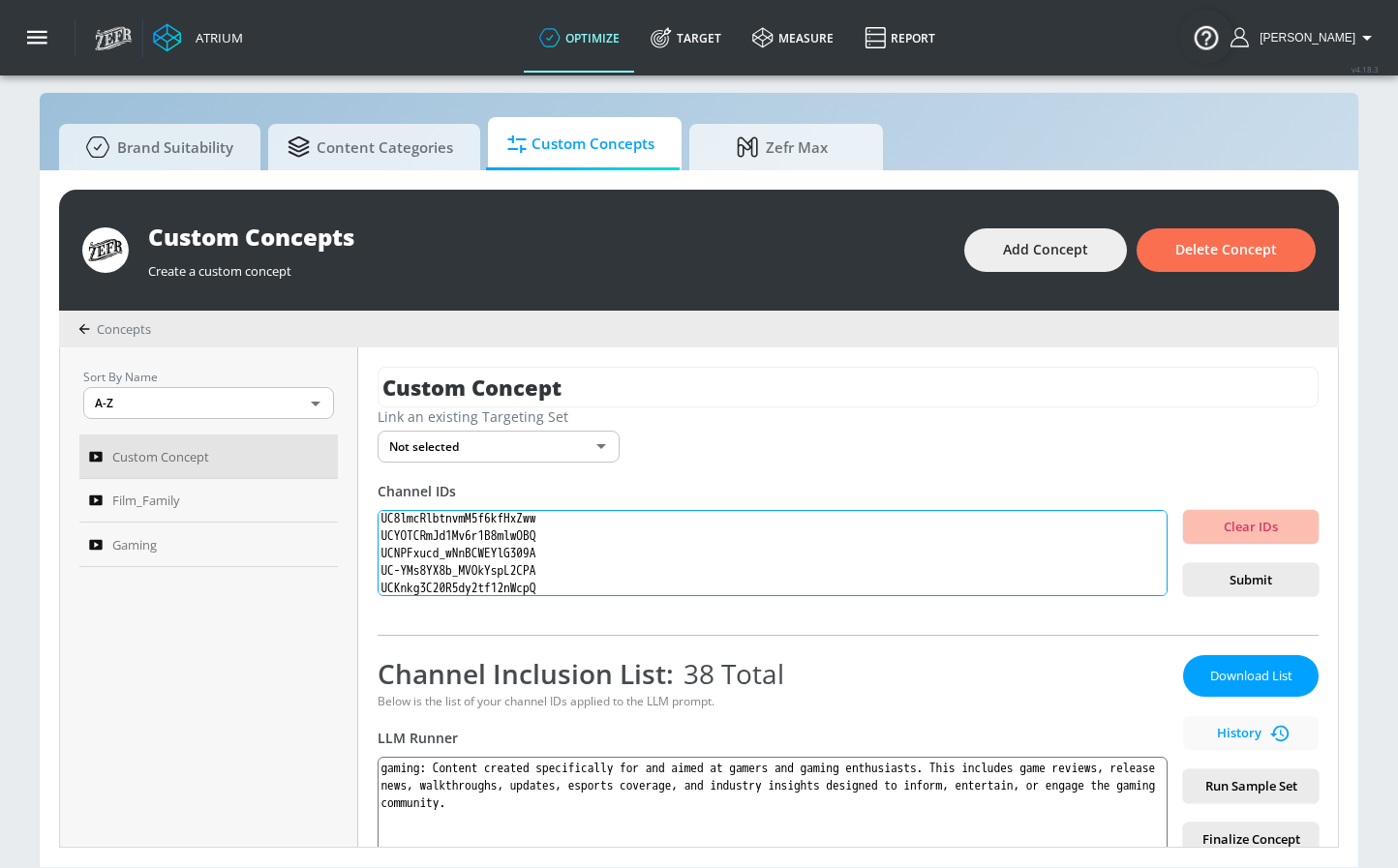 scroll, scrollTop: 99, scrollLeft: 0, axis: vertical 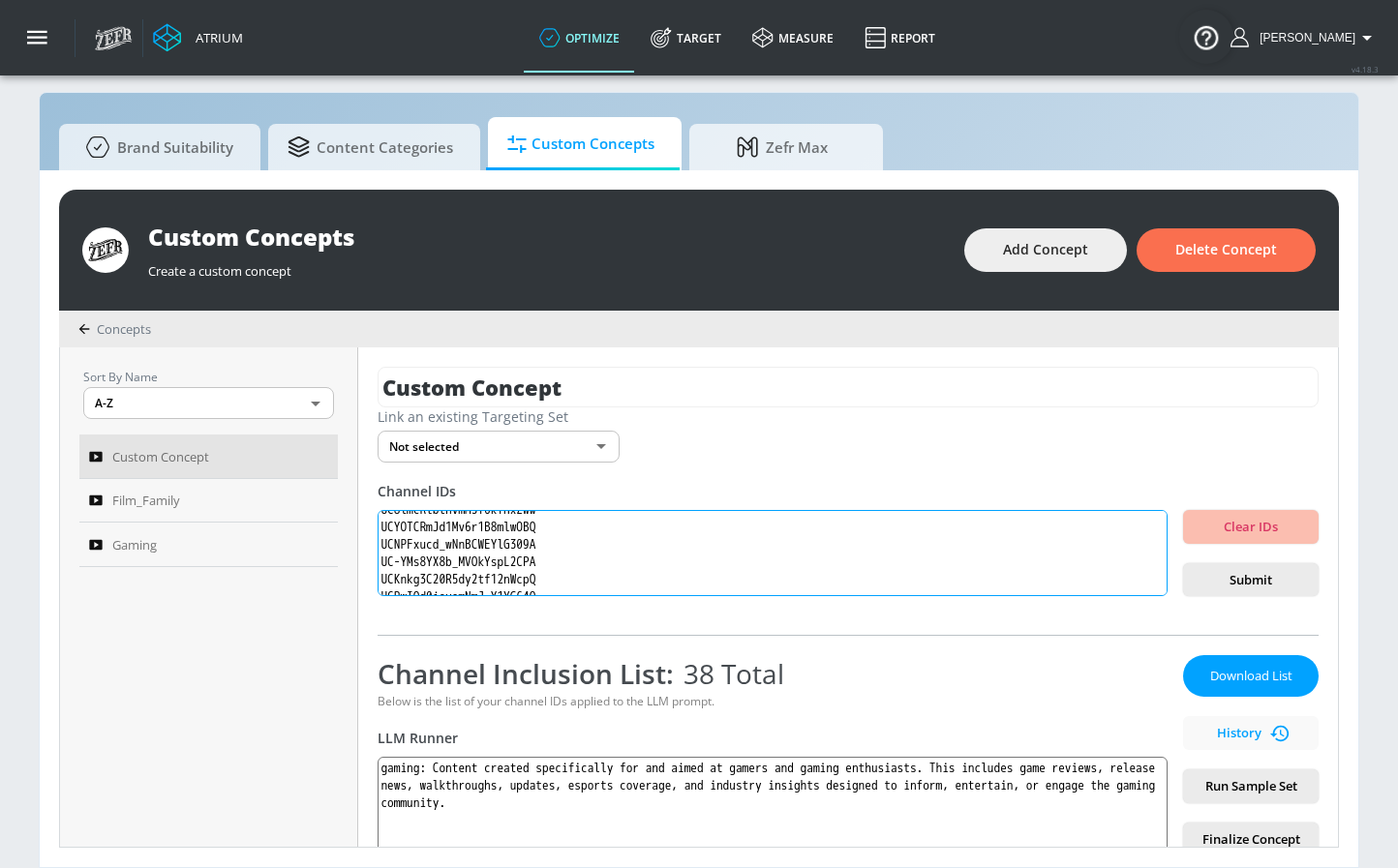click on "UCmnW8oX_PS-sPlFWqPS93OA
UCszh8oMf0qAEkx-K9yOAXYA
UCr_MTGrHVG78jGSWbGnNIvw
UCSCbSAehdXx1kh0eZhwBklg
UCtXjYRLbAVDelqaeNUktE6A
UC8lmcRlbtnvmM5f6kfHxZww
UCYOTCRmJd1Mv6r1B8mlwOBQ
UCNPFxucd_wNnBCWEYlG309A
UC-YMs8YX8b_MVOkYspL2CPA
UCKnkg3C20R5dy2tf12nWcpQ
UCRwIQd0joyemNmJ_Y1YG64Q
UCxrYsG2sCzW5cp8-pmXexEQ" at bounding box center [773, 554] 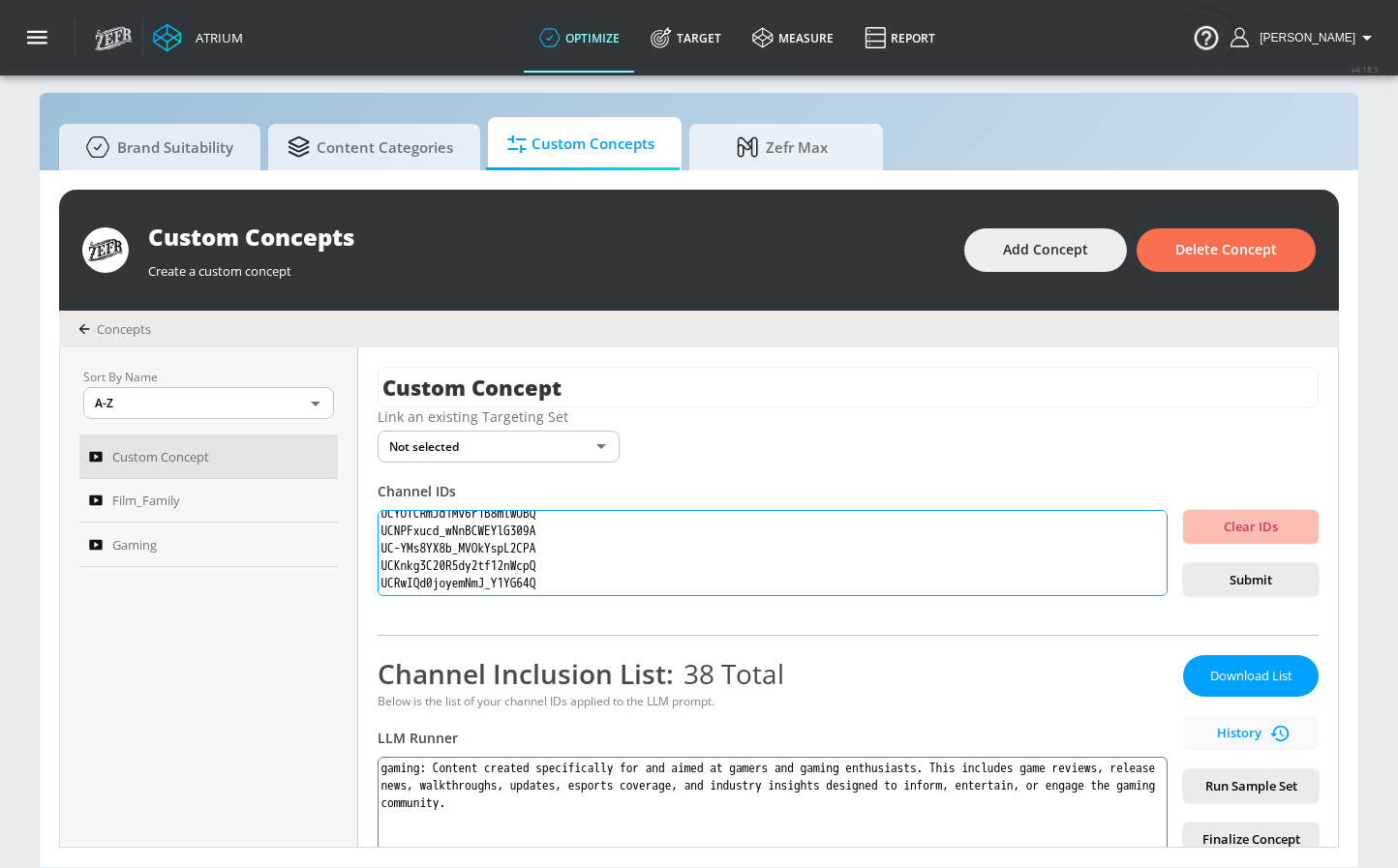 paste on "UC5jbyG4E9wFroEoj0PidR4g
UCnGF68rSs5pUdw4zZhDbmKA
UCSatANB_H3L_jSanZ413Rqw
UCXSBOdKCjyU0EZP-hkZdwLg
UCyG8U3MS8CYTMtZBYMkM81w
UC1M0kO1YUzpNbpqeOwez1Zw
UCKs8lkpE6XI9UsdXGbi91mA
UCDlNgHRCc85N0EvRsZ-I59w
UCD8vNLJ901CKNNVs1jnCb-g
UCrv3phDKfrCwPnXaPACQajQ
UC_ScFk2qpgOCn7vzkVDkQ3A
UC_YZD7ENDg732K2_dtegDDQ" 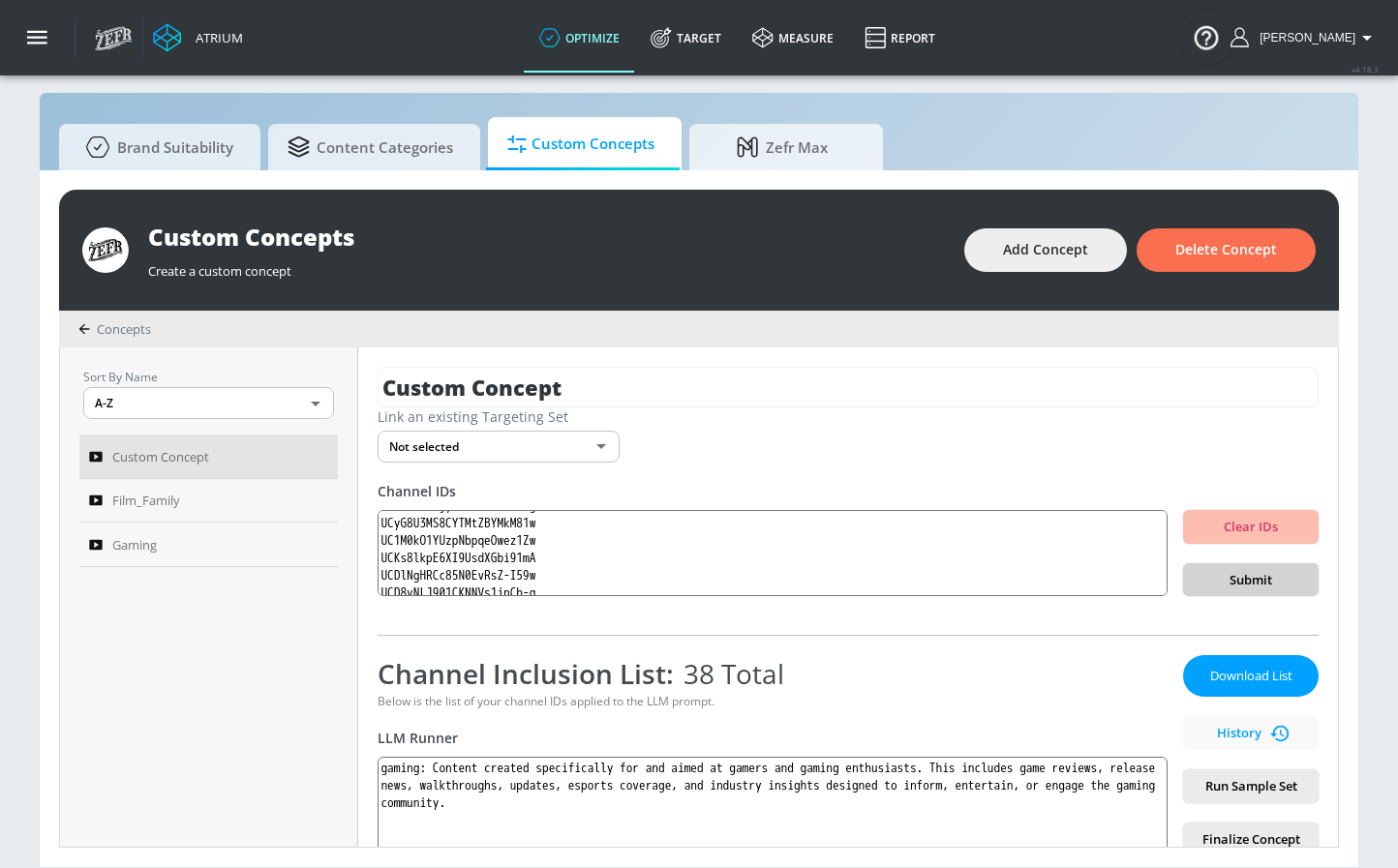click on "Submit" at bounding box center [1251, 580] 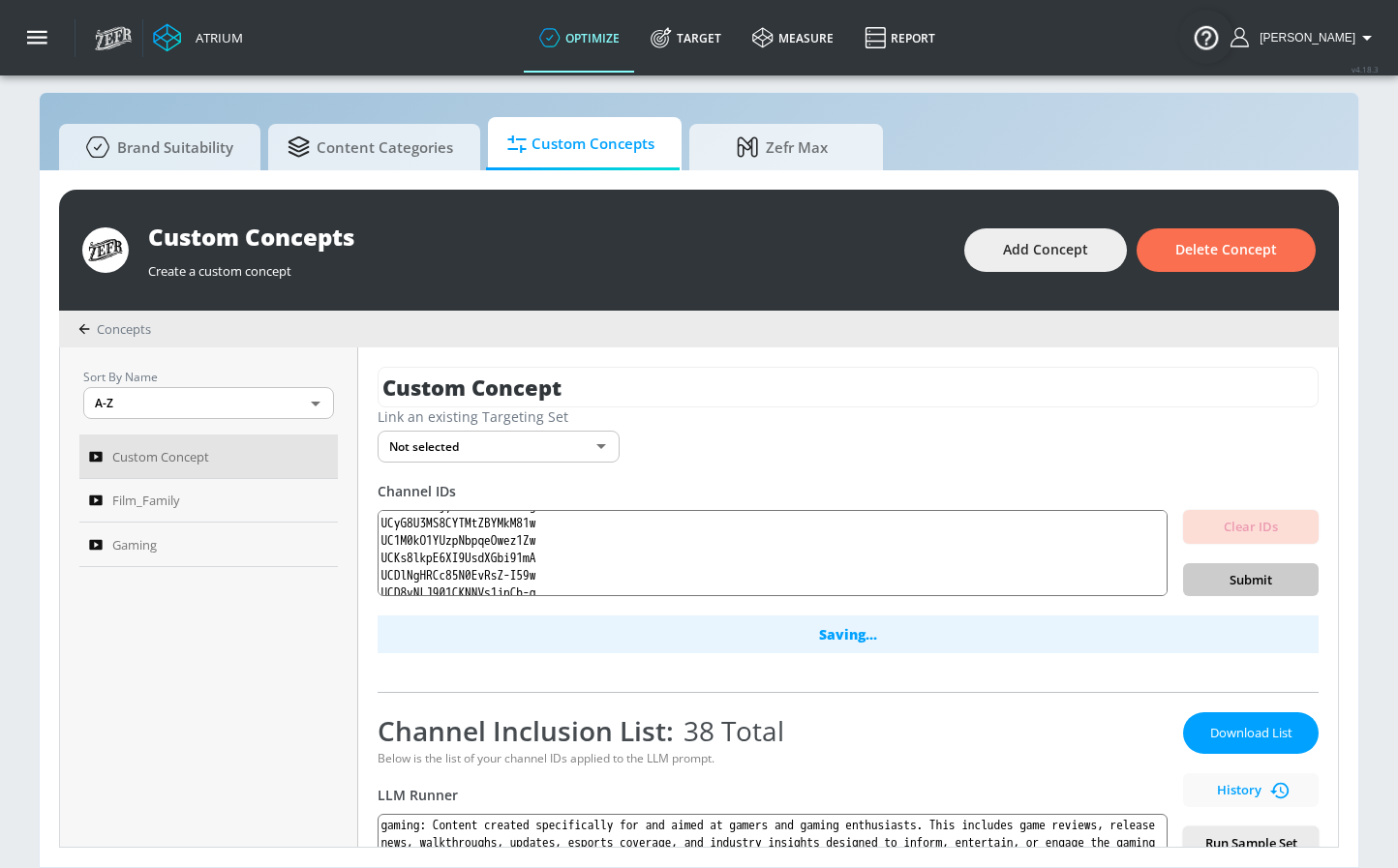 scroll, scrollTop: 0, scrollLeft: 0, axis: both 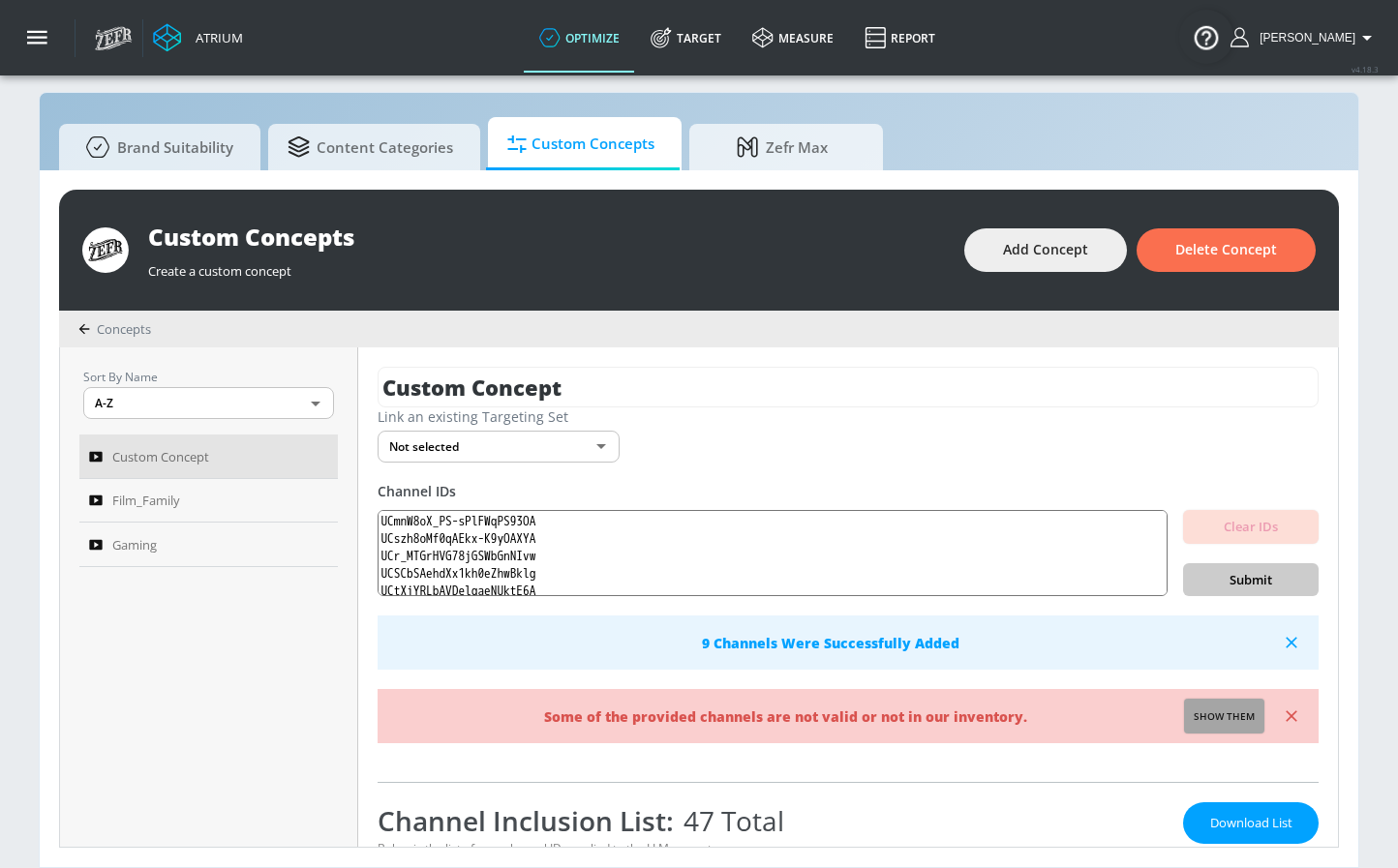 click on "Show them" at bounding box center (1224, 717) 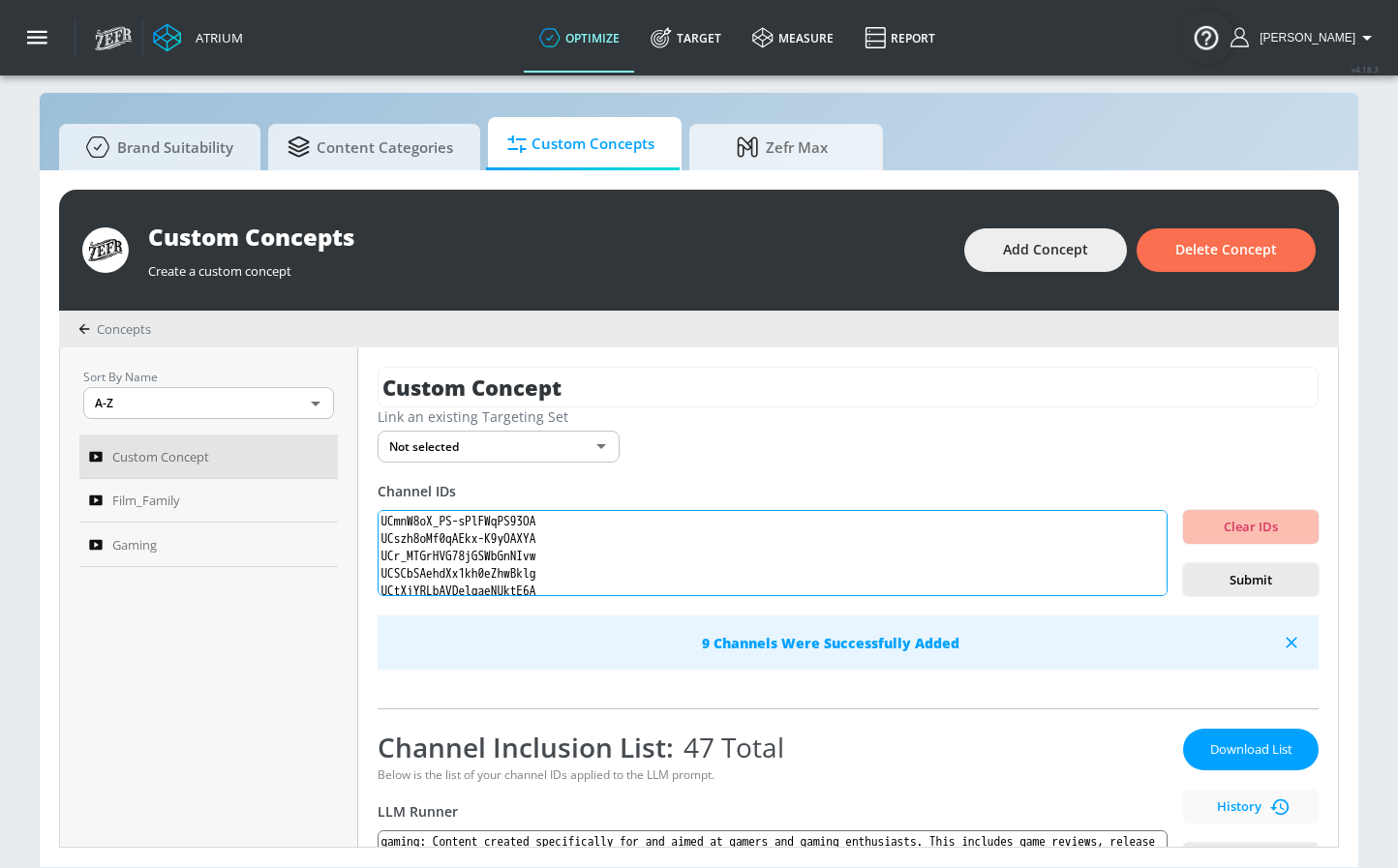 click on "Invalid channels:
UC_YZD7ENDg732K2_dtegDDQ
UCRwIQd0joyemNmJ_Y1YG64Q
UCSCbSAehdXx1kh0eZhwBklg
UCYOTCRmJd1Mv6r1B8mlwOBQ
UCtXjYRLbAVDelqaeNUktE6A
UCKnkg3C20R5dy2tf12nWcpQ
UCNPFxucd_wNnBCWEYlG309A
UCnGF68rSs5pUdw4zZhDbmKA
UC8lmcRlbtnvmM5f6kfHxZww
UCyG8U3MS8CYTMtZBYMkM81w
UCxrYsG2sCzW5cp8-pmXexEQ
UC-YMs8YX8b_MVOkYspL2CPA
UCszh8oMf0qAEkx-K9yOAXYA
UCmnW8oX_PS-sPlFWqPS93OA
UCr_MTGrHVG78jGSWbGnNIvw" at bounding box center (773, 554) 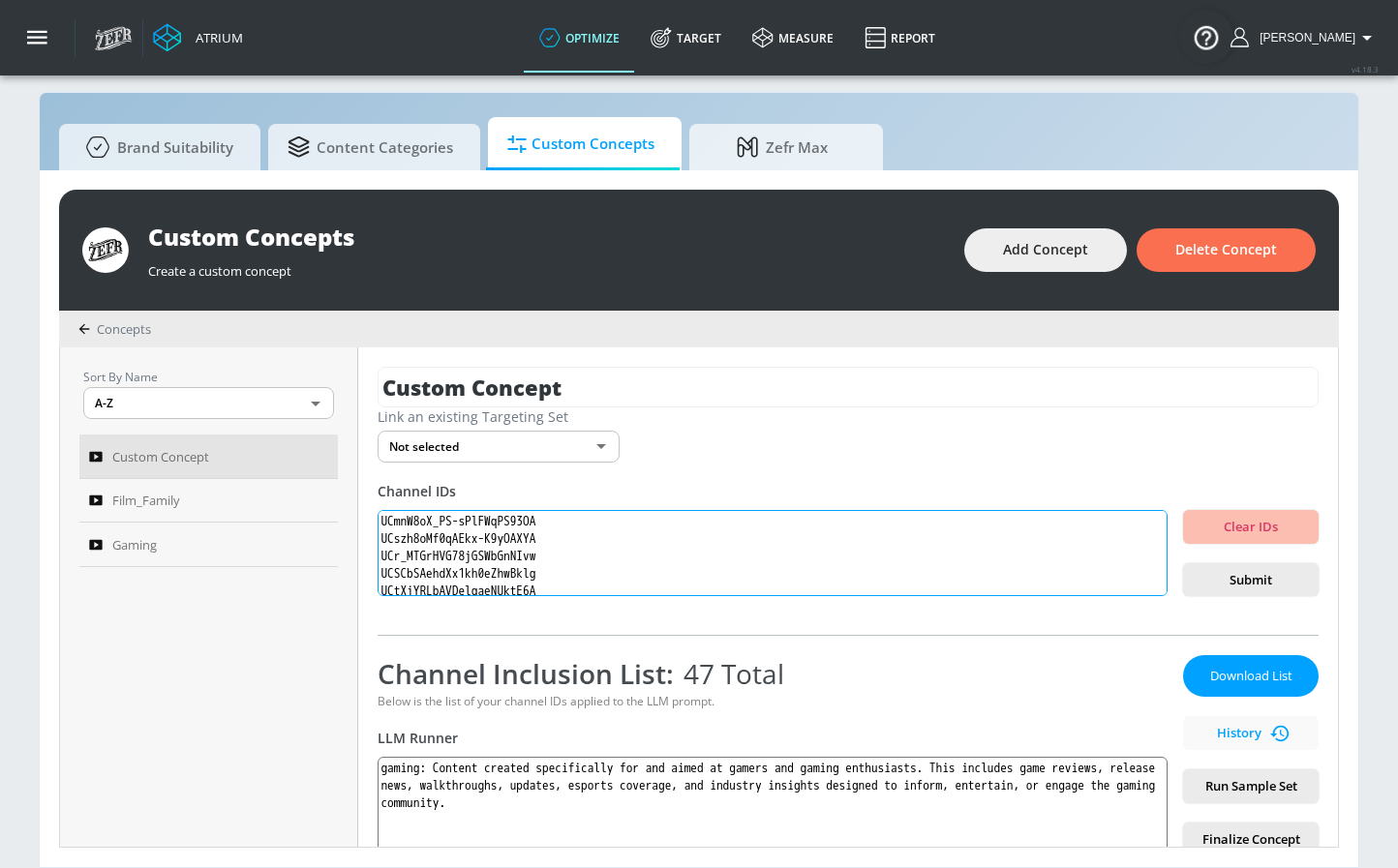 drag, startPoint x: 577, startPoint y: 584, endPoint x: 412, endPoint y: 538, distance: 171.29215 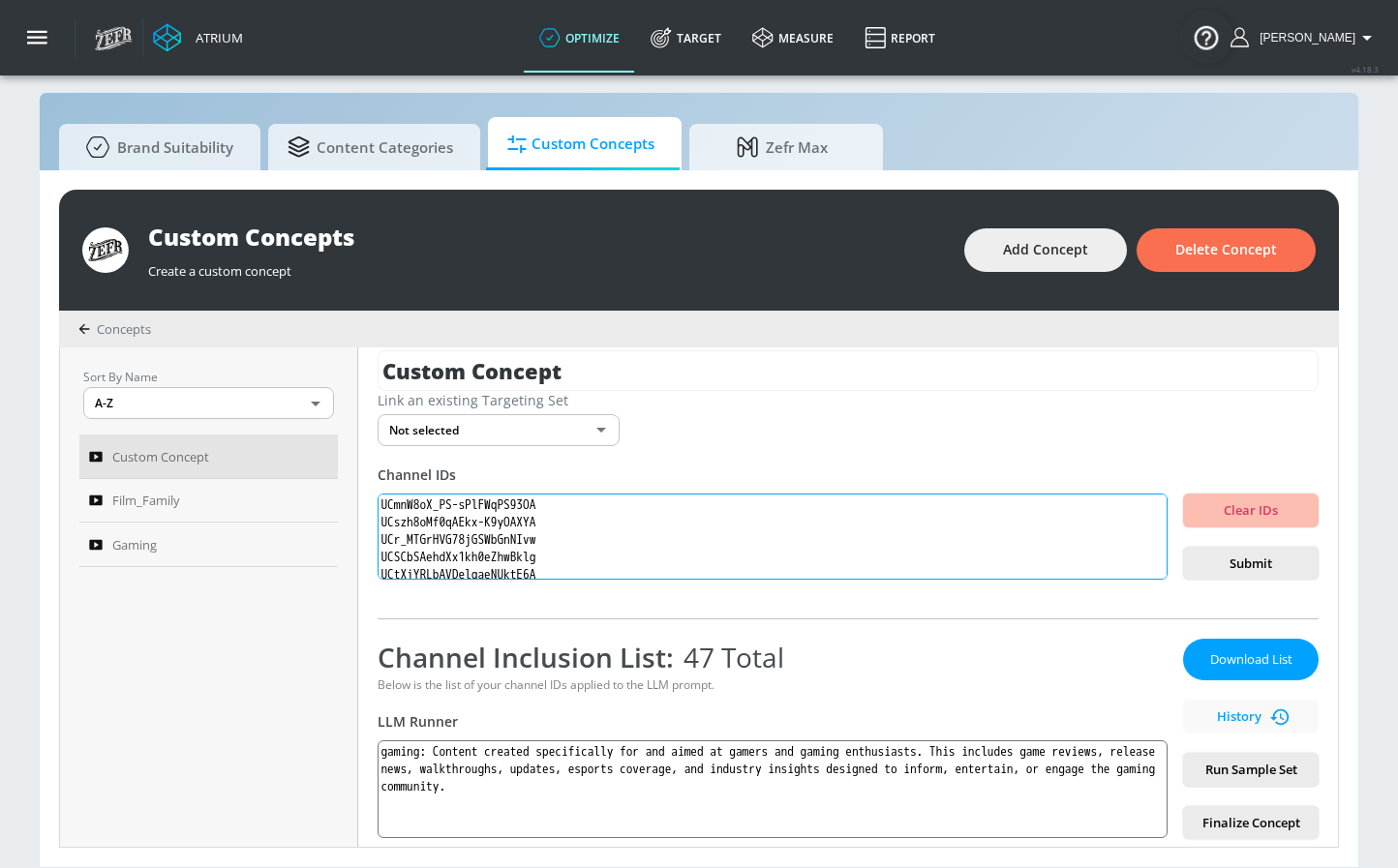 scroll, scrollTop: 64, scrollLeft: 0, axis: vertical 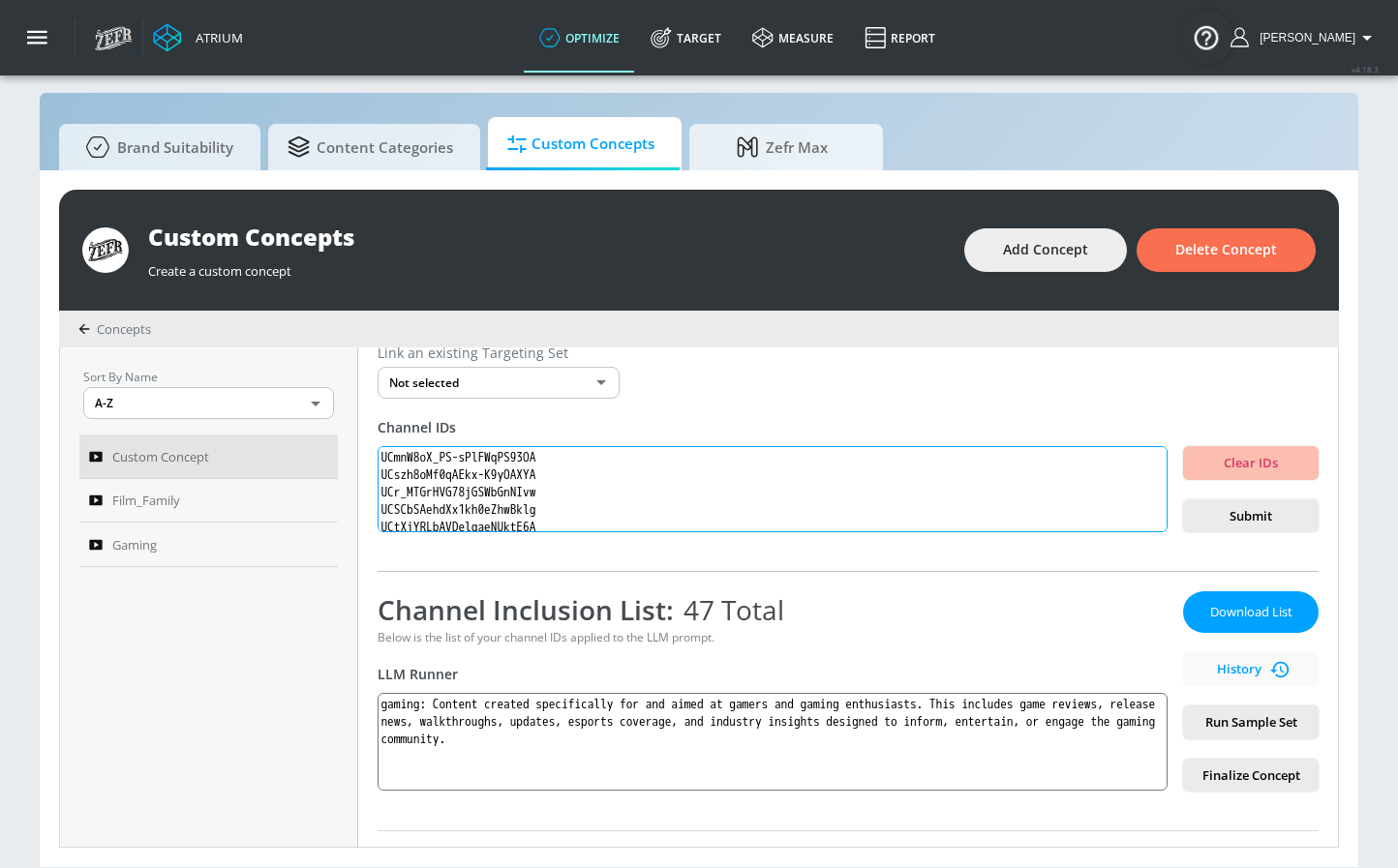 click on "Invalid channels:
UC_YZD7ENDg732K2_dtegDDQ
UCRwIQd0joyemNmJ_Y1YG64Q
UCSCbSAehdXx1kh0eZhwBklg
UCYOTCRmJd1Mv6r1B8mlwOBQ
UCtXjYRLbAVDelqaeNUktE6A
UCKnkg3C20R5dy2tf12nWcpQ
UCNPFxucd_wNnBCWEYlG309A
UCnGF68rSs5pUdw4zZhDbmKA
UC8lmcRlbtnvmM5f6kfHxZww
UCyG8U3MS8CYTMtZBYMkM81w
UCxrYsG2sCzW5cp8-pmXexEQ
UC-YMs8YX8b_MVOkYspL2CPA
UCszh8oMf0qAEkx-K9yOAXYA
UCmnW8oX_PS-sPlFWqPS93OA
UCr_MTGrHVG78jGSWbGnNIvw" at bounding box center [773, 490] 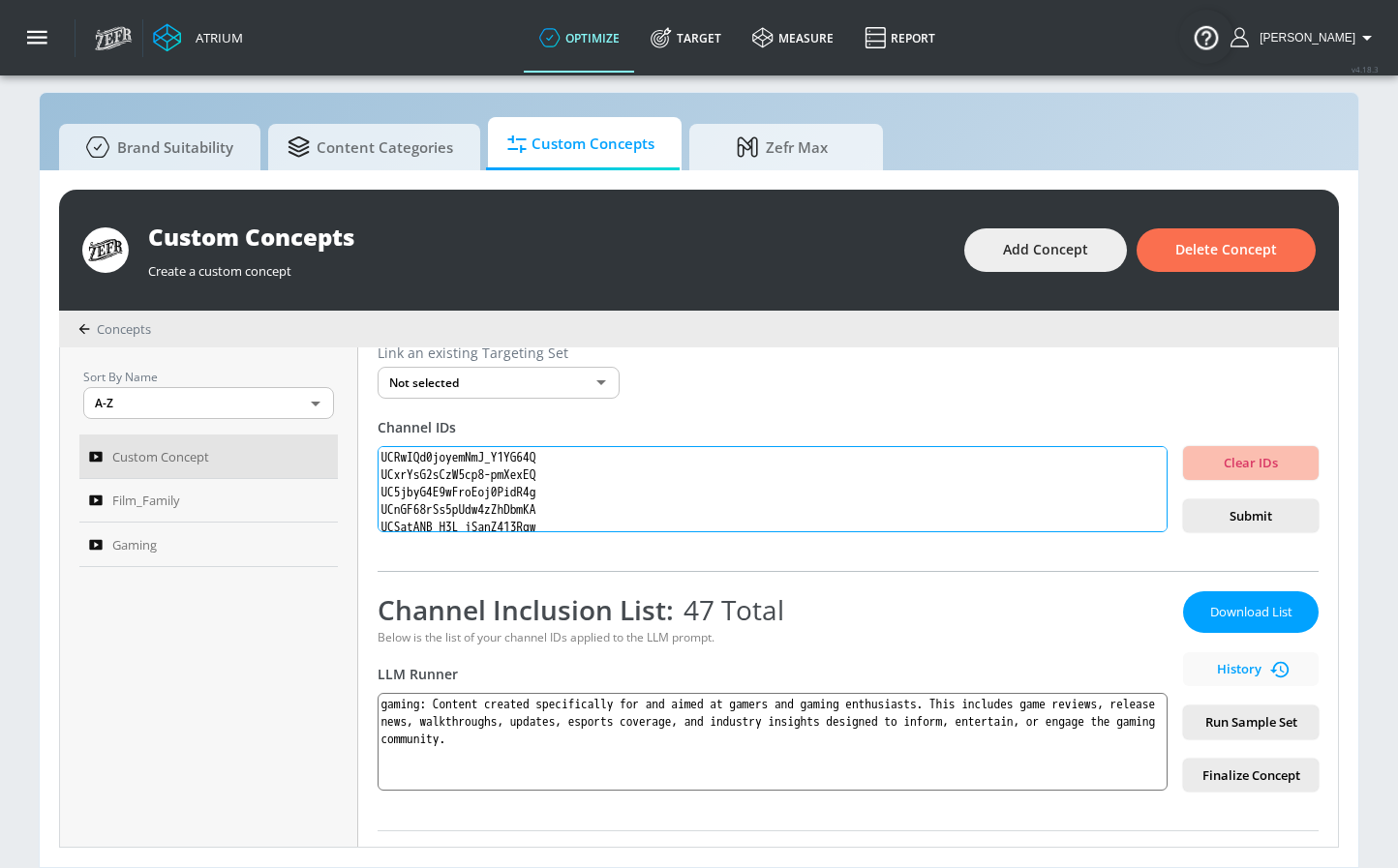 scroll, scrollTop: 0, scrollLeft: 0, axis: both 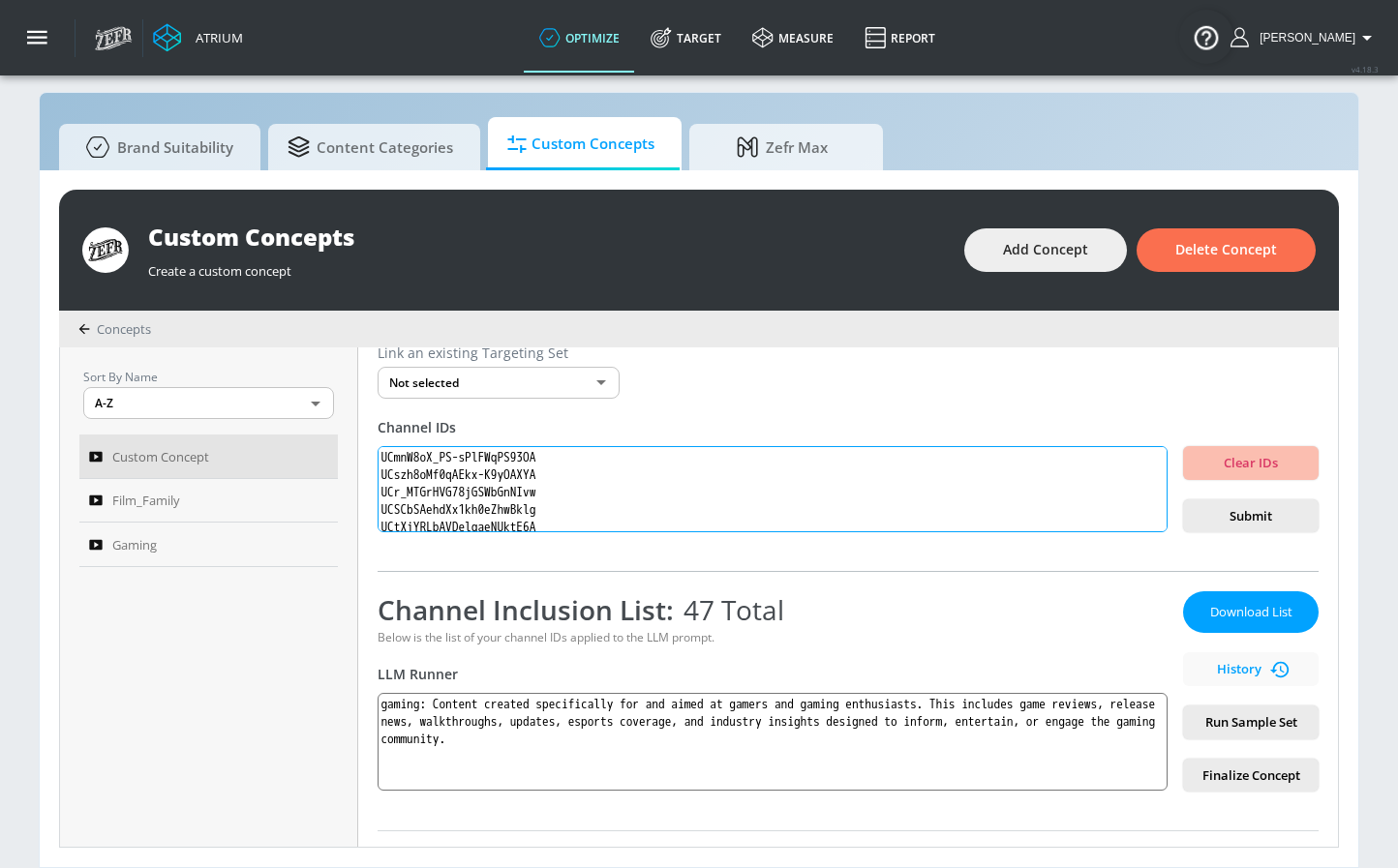 drag, startPoint x: 581, startPoint y: 519, endPoint x: 403, endPoint y: 378, distance: 227.07928 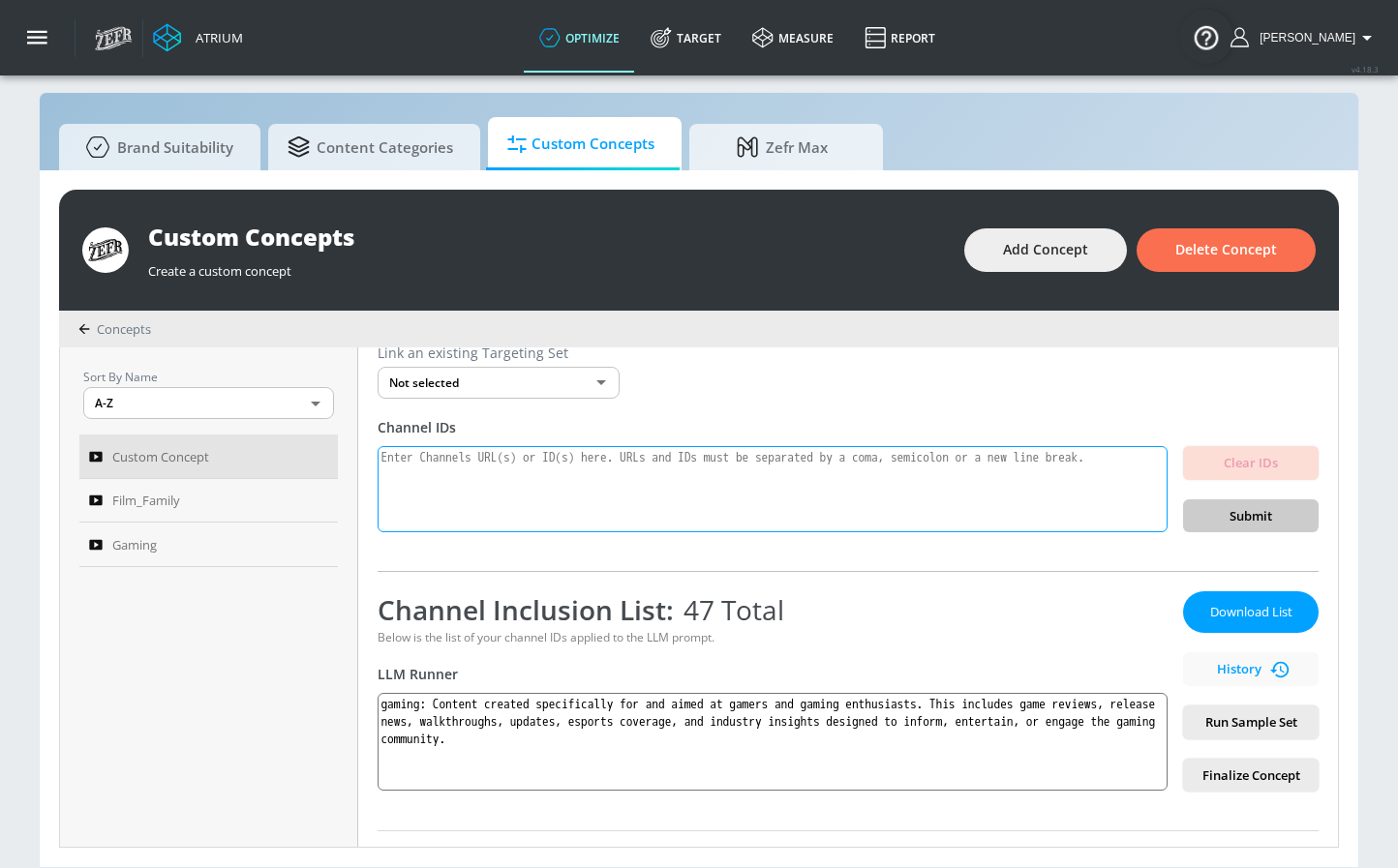 paste on "UCZjHht_UFU0N0xYczt78OMQ
UCfNlBu1Xuj5bGr858uql6BQ
UCK_8Aoa97iQx9Mx7Wk1ivJA" 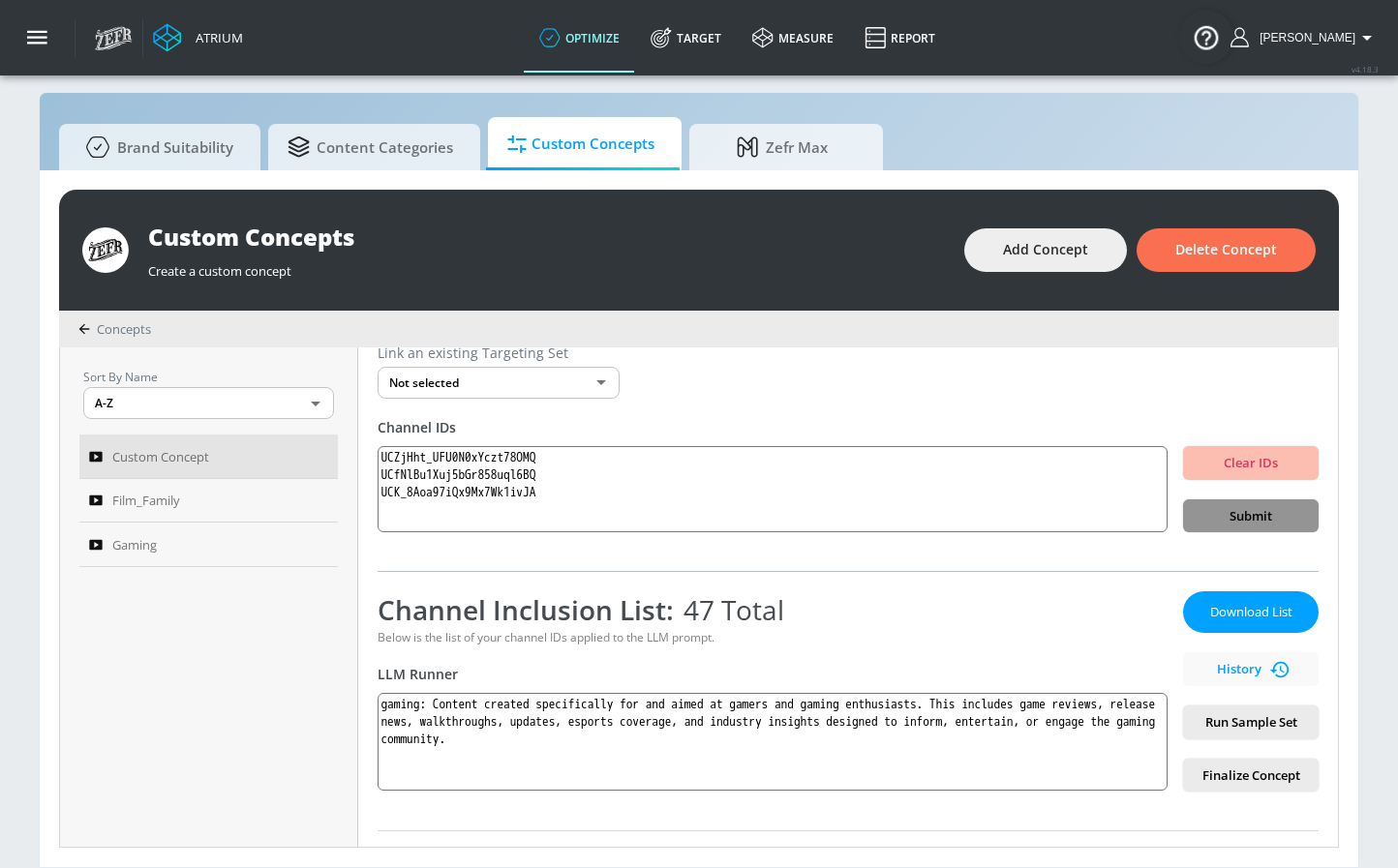 click on "Submit" at bounding box center [1251, 516] 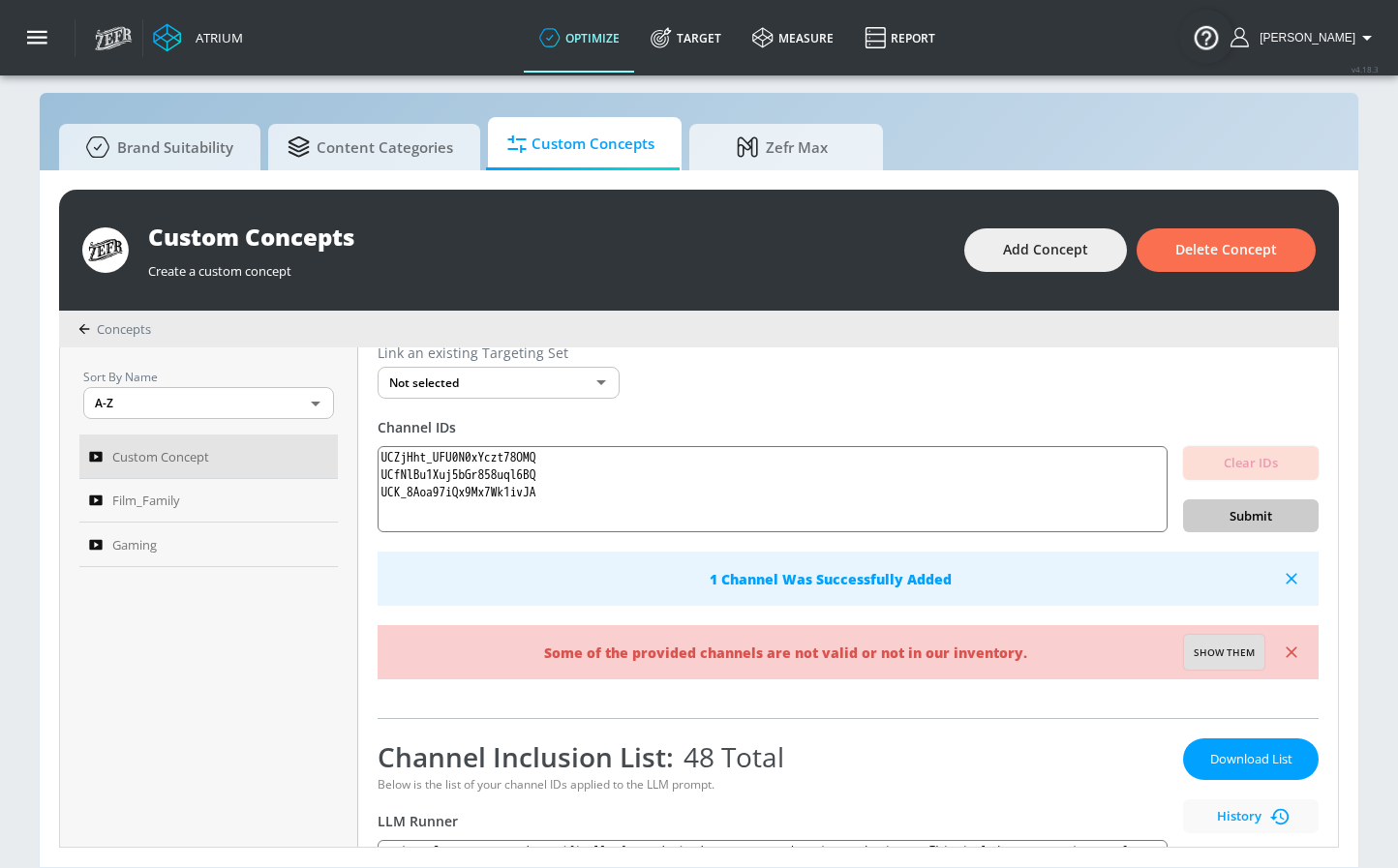 click on "Show them" at bounding box center (1224, 652) 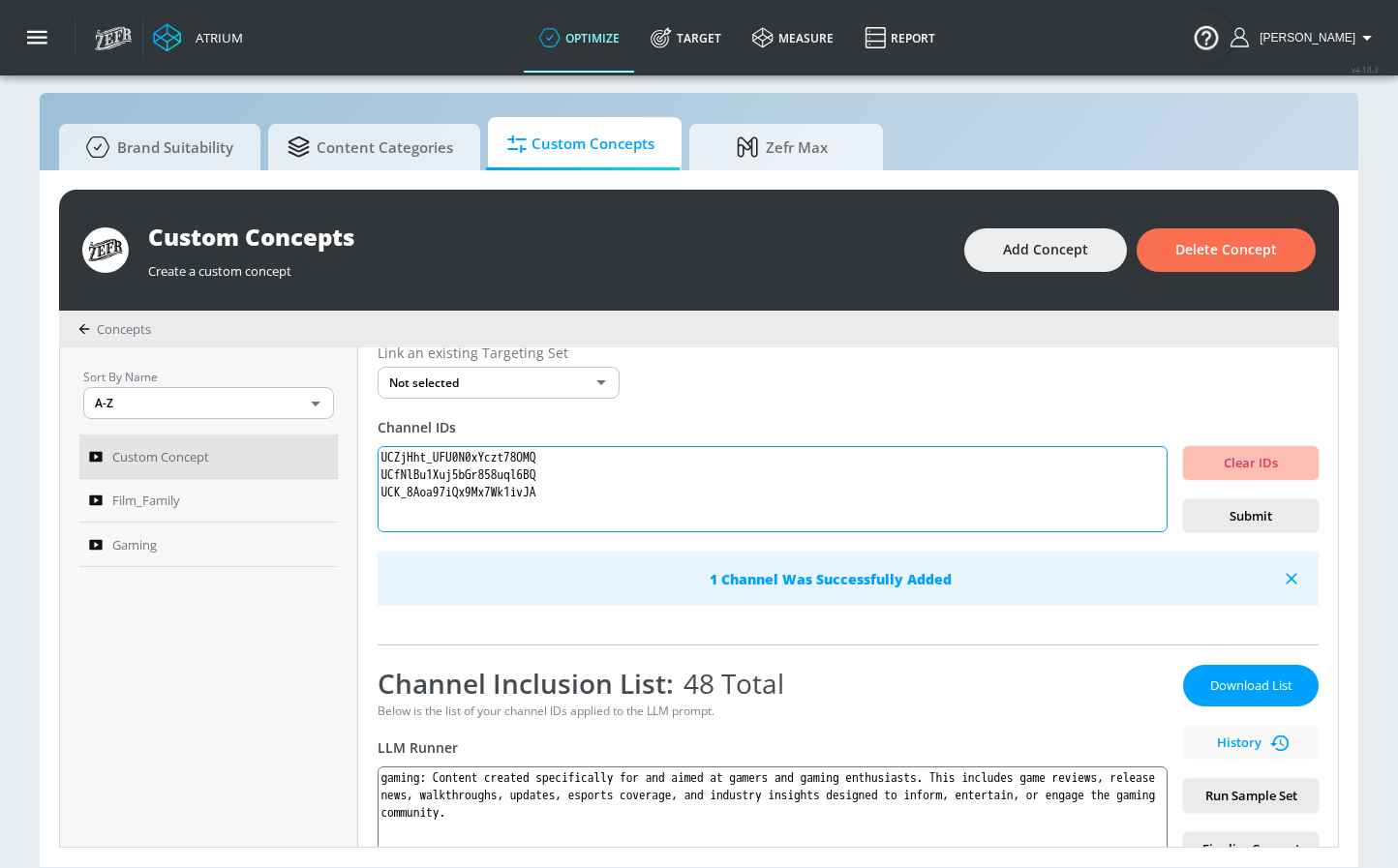 drag, startPoint x: 585, startPoint y: 509, endPoint x: 329, endPoint y: 431, distance: 267.6191 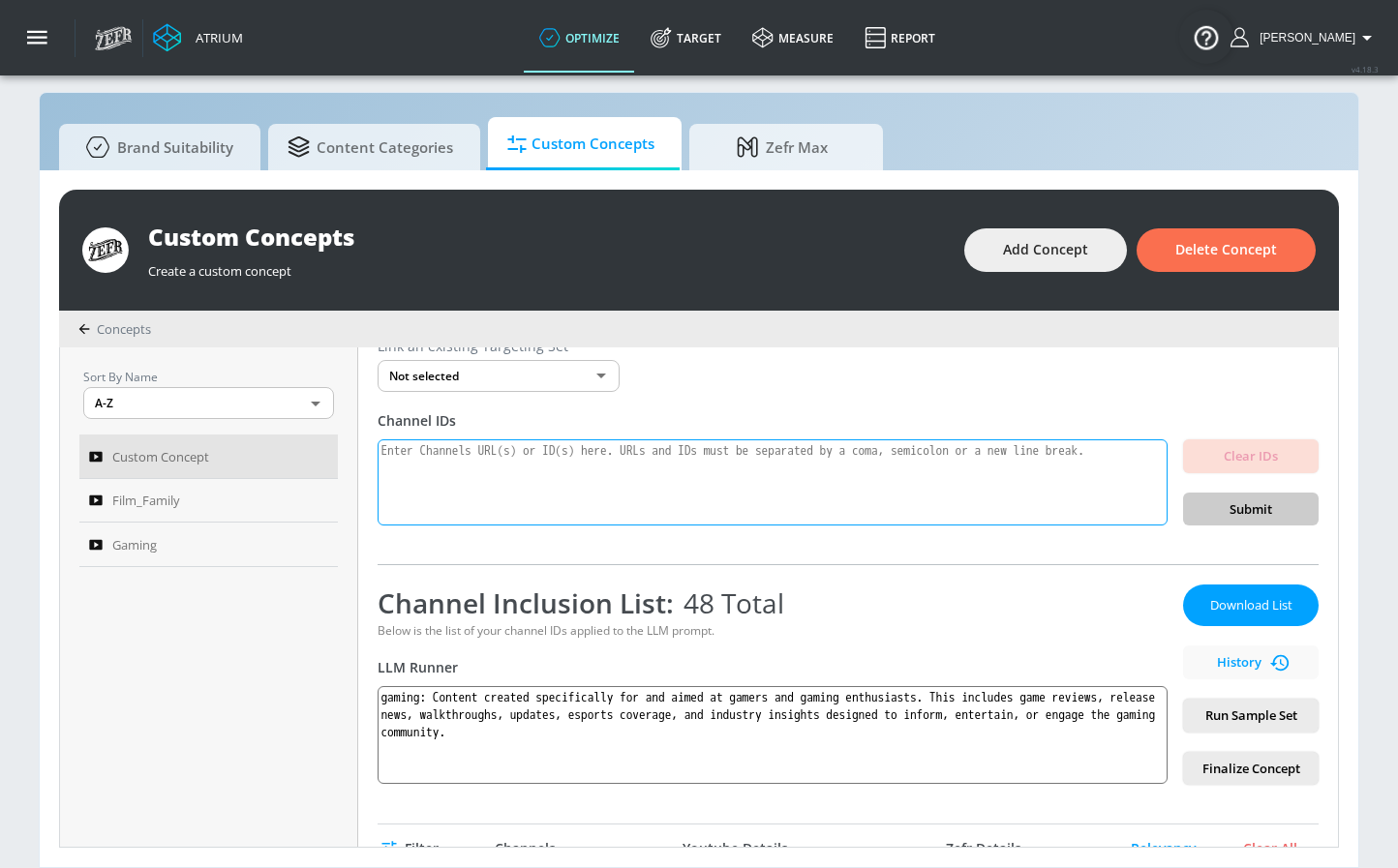 scroll, scrollTop: 73, scrollLeft: 0, axis: vertical 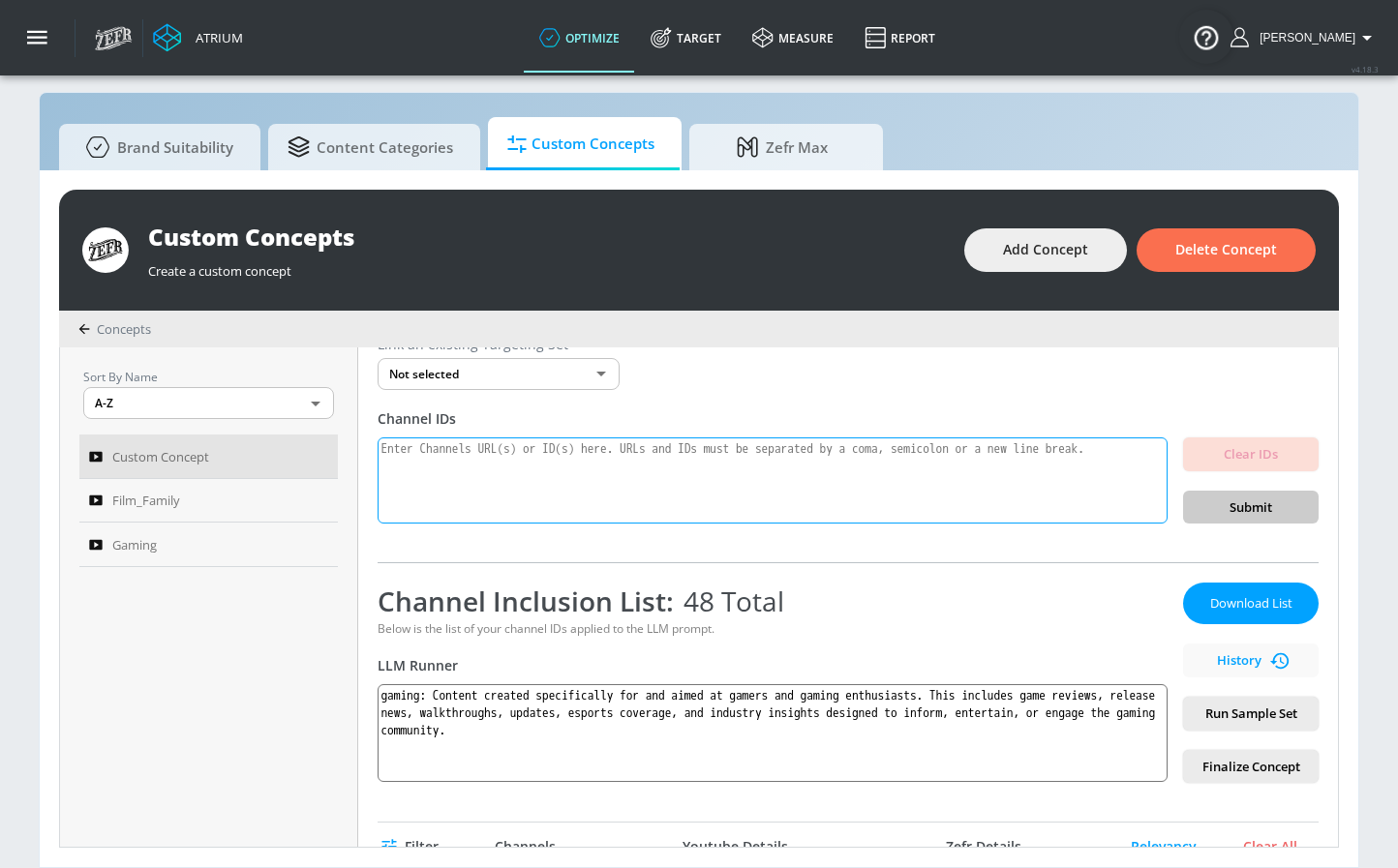 paste on "UCn3BiPzVXLiRojaLUPb69zg
UCfp-OYNmi-Bzt9Wsp2m5kTw" 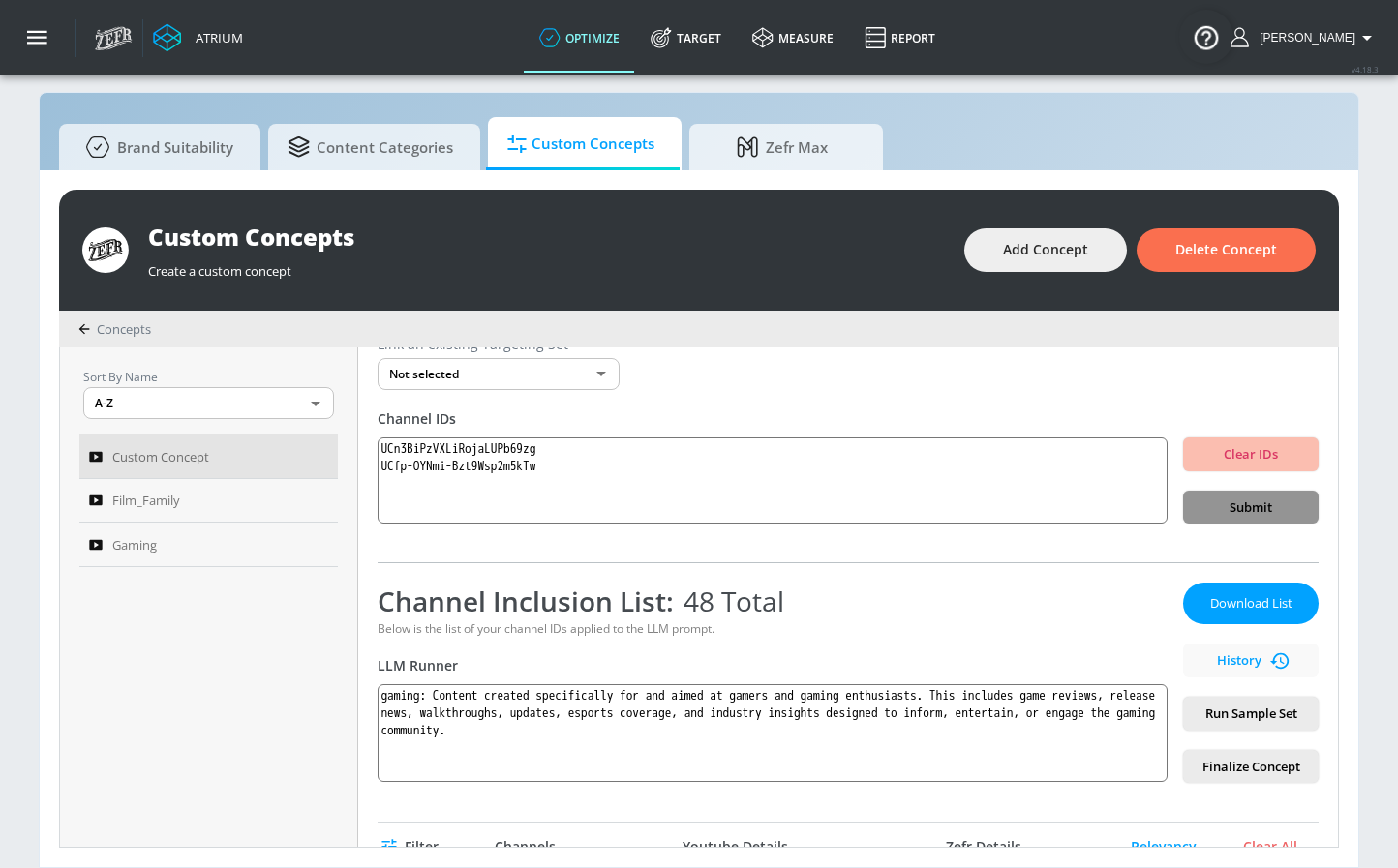 click on "Submit" at bounding box center (1251, 507) 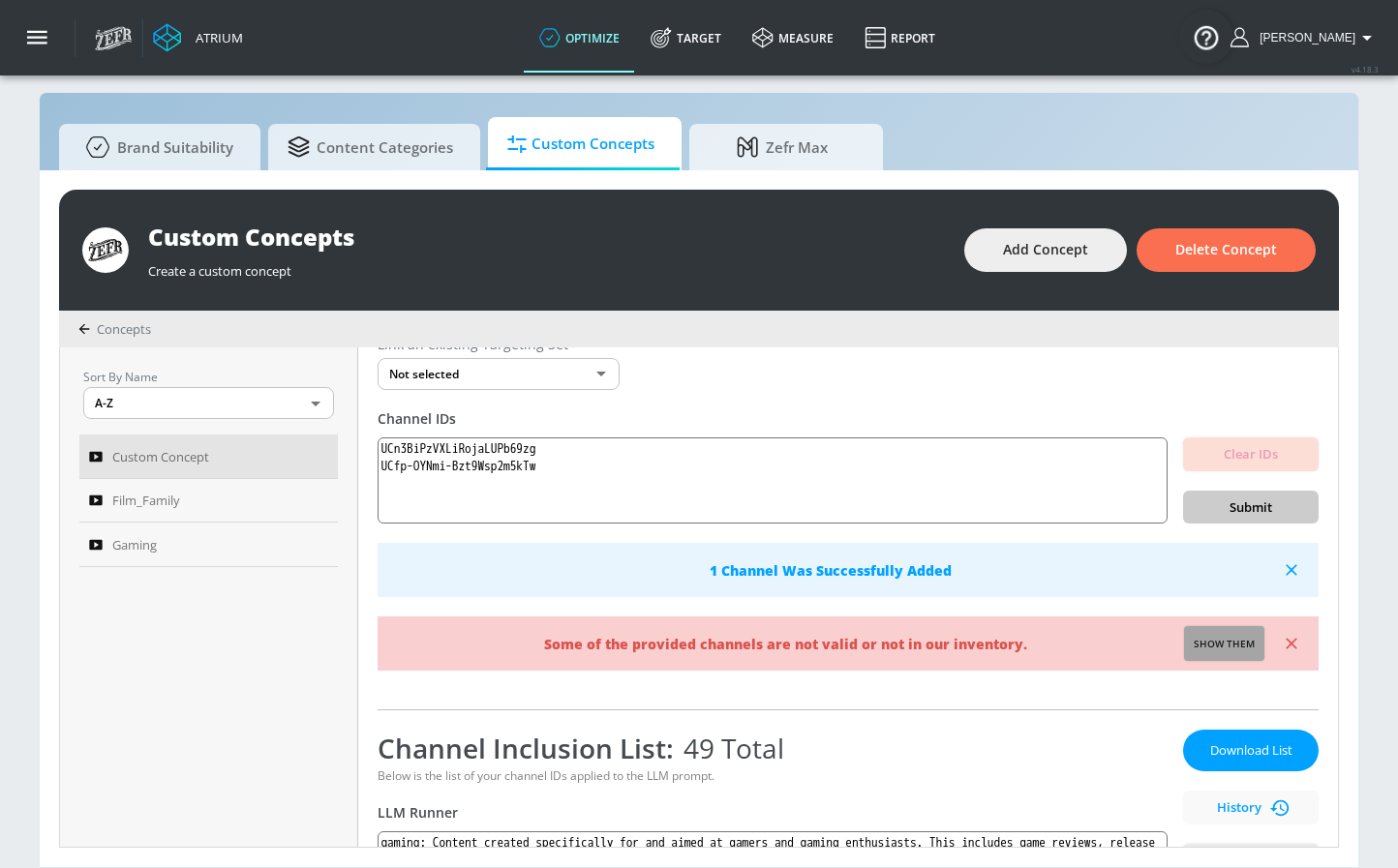 click on "Show them" at bounding box center (1224, 644) 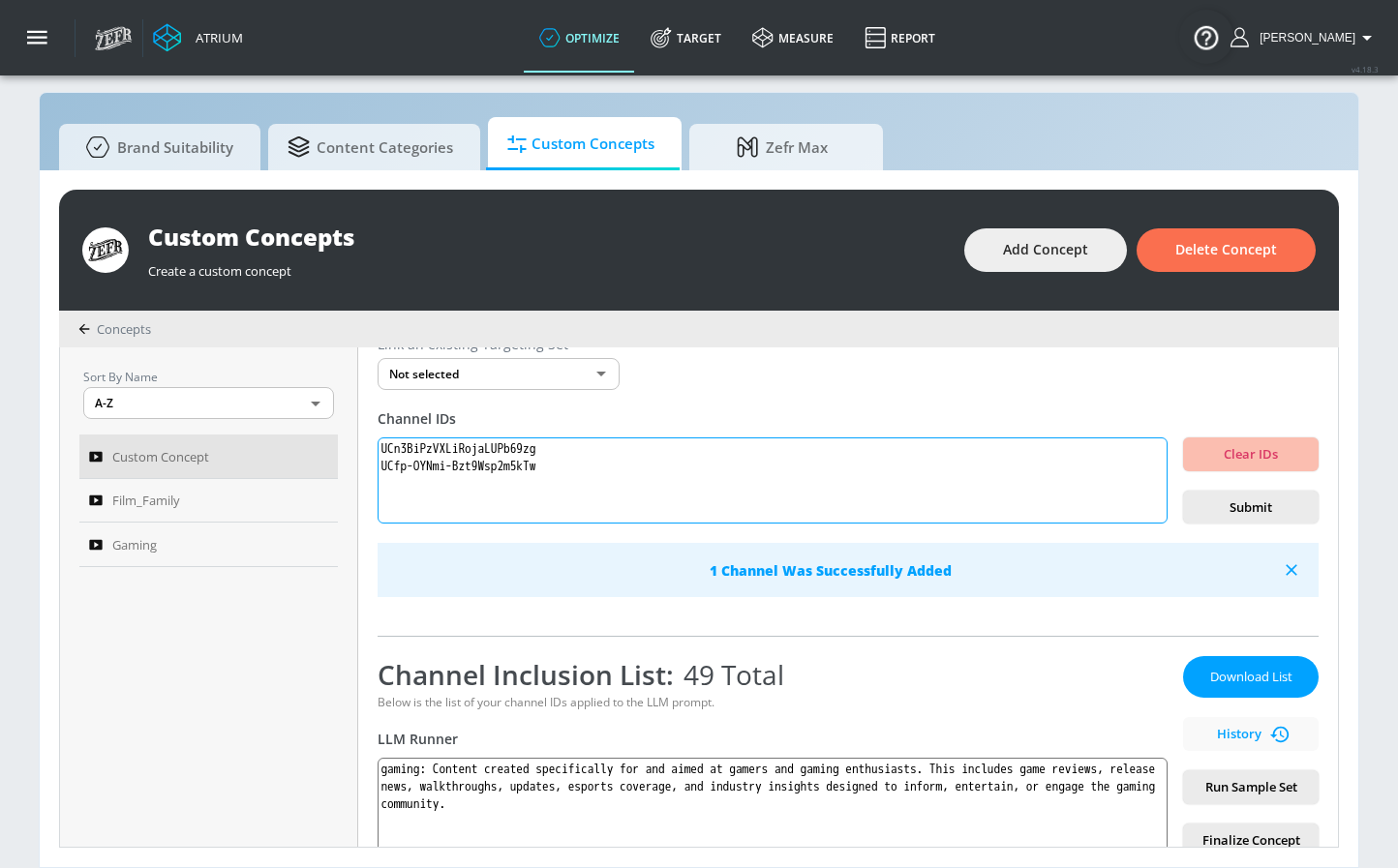 drag, startPoint x: 611, startPoint y: 499, endPoint x: 311, endPoint y: 412, distance: 312.36037 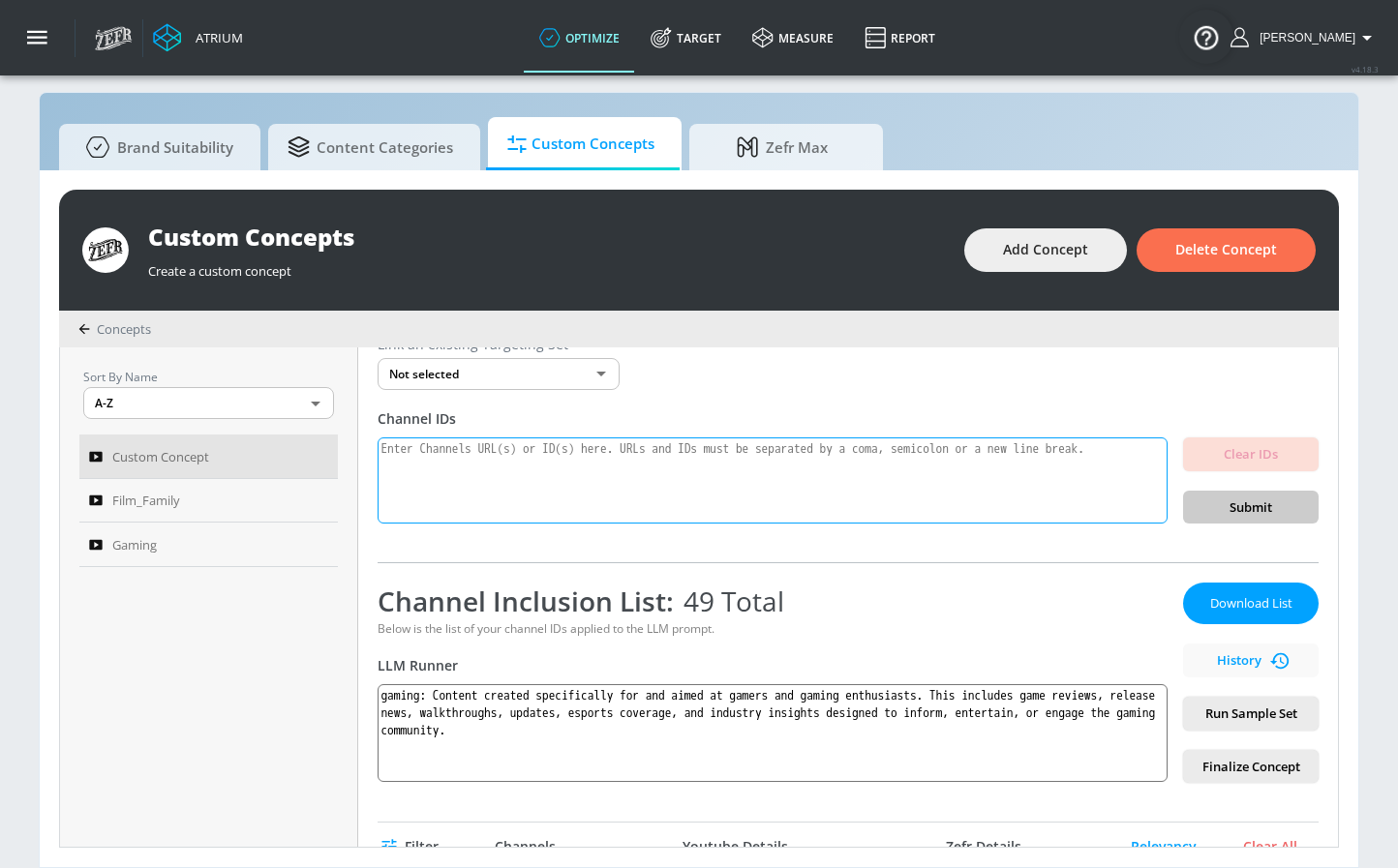 paste on "UC30ekd7mT5fccCBuNZJkslw" 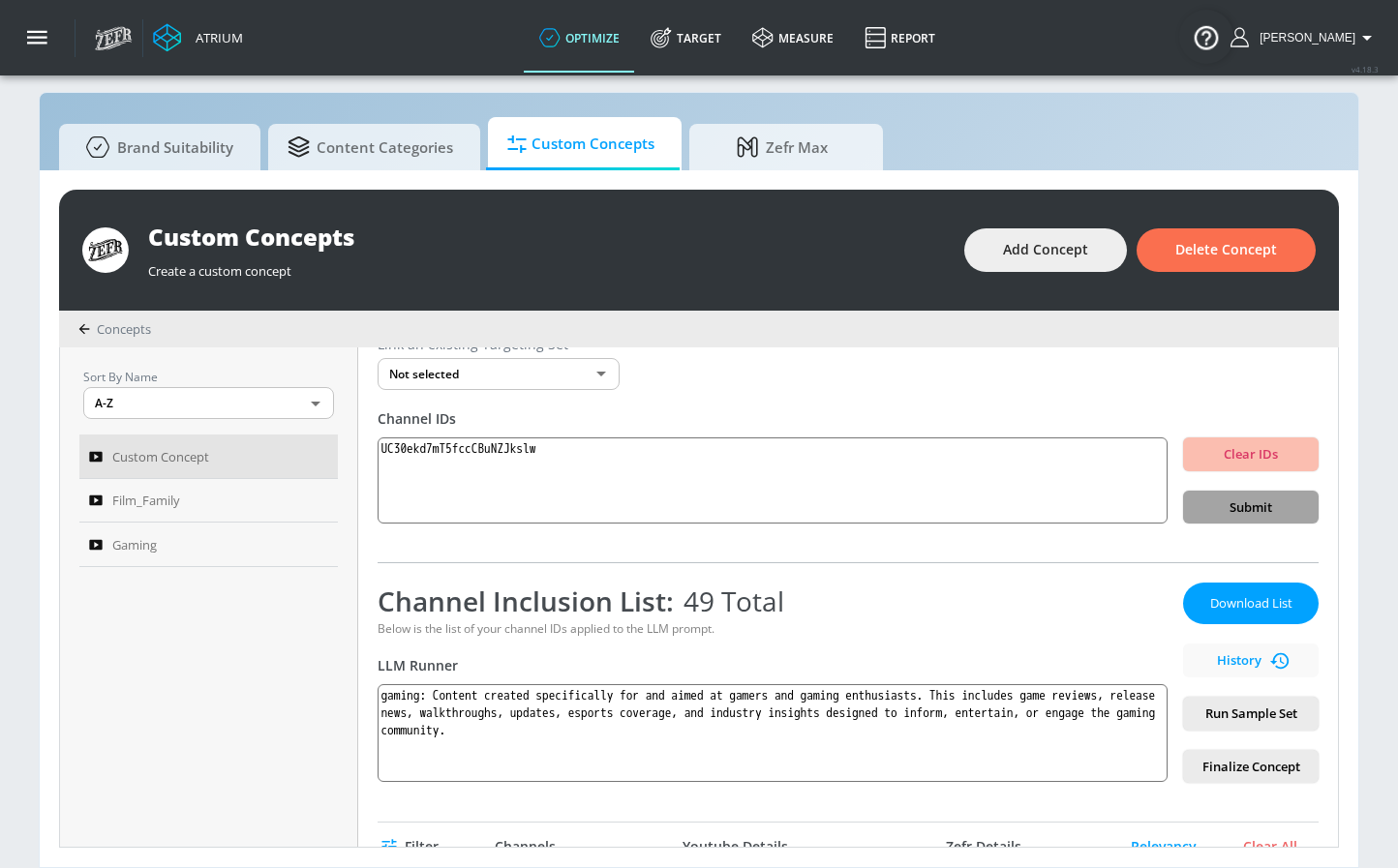 click on "Submit" at bounding box center (1251, 507) 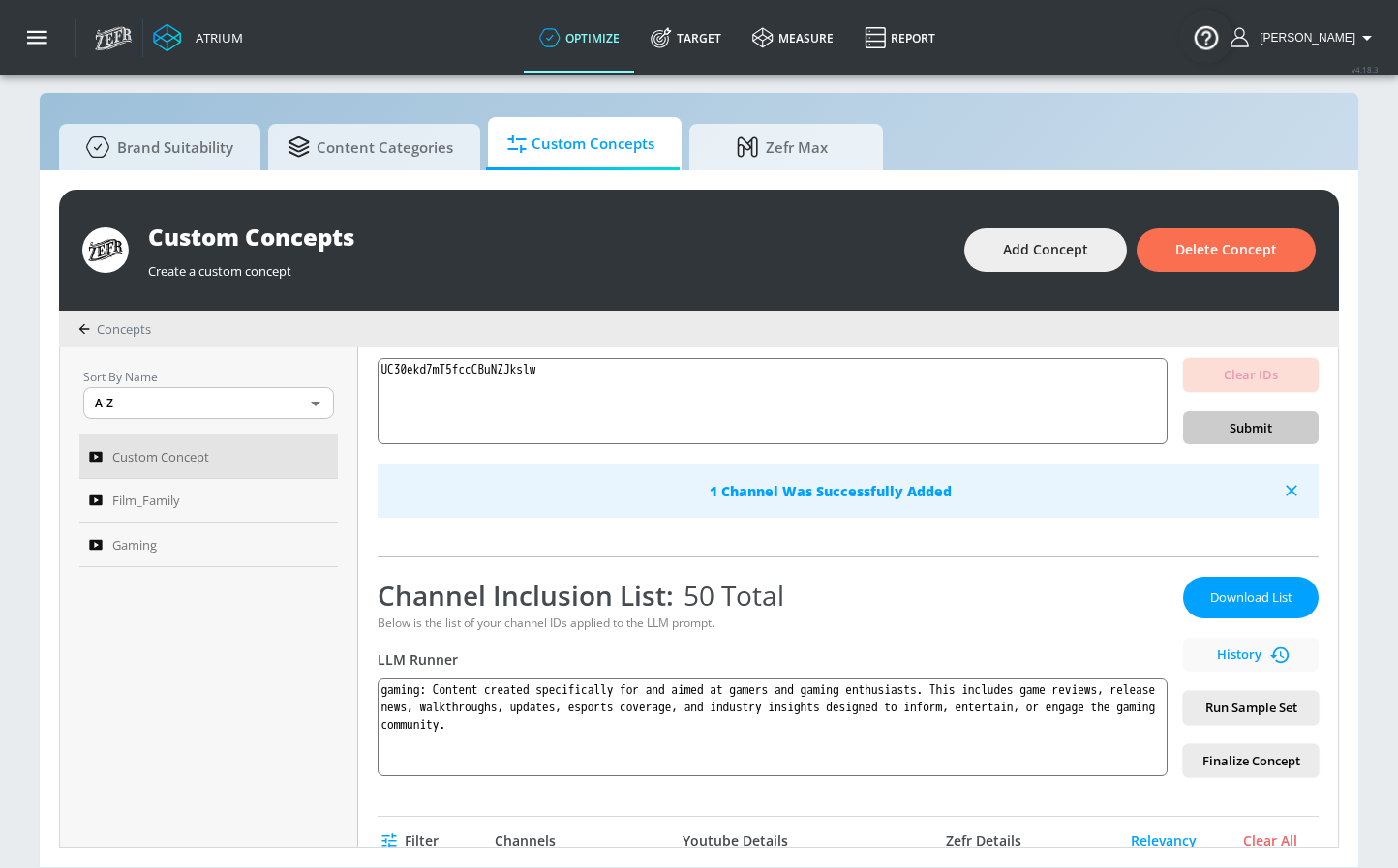scroll, scrollTop: 276, scrollLeft: 0, axis: vertical 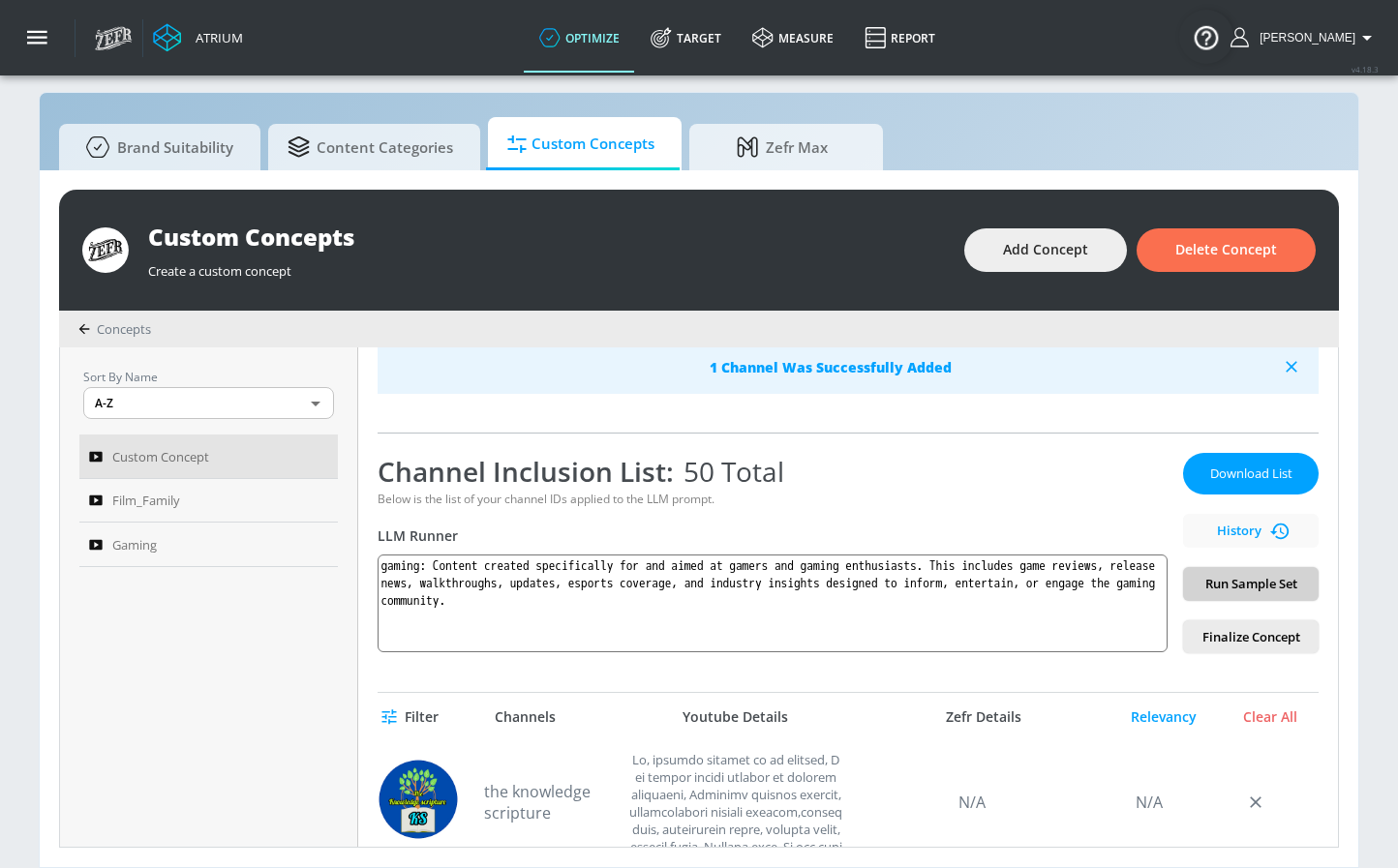 click on "Run Sample Set" at bounding box center (1251, 584) 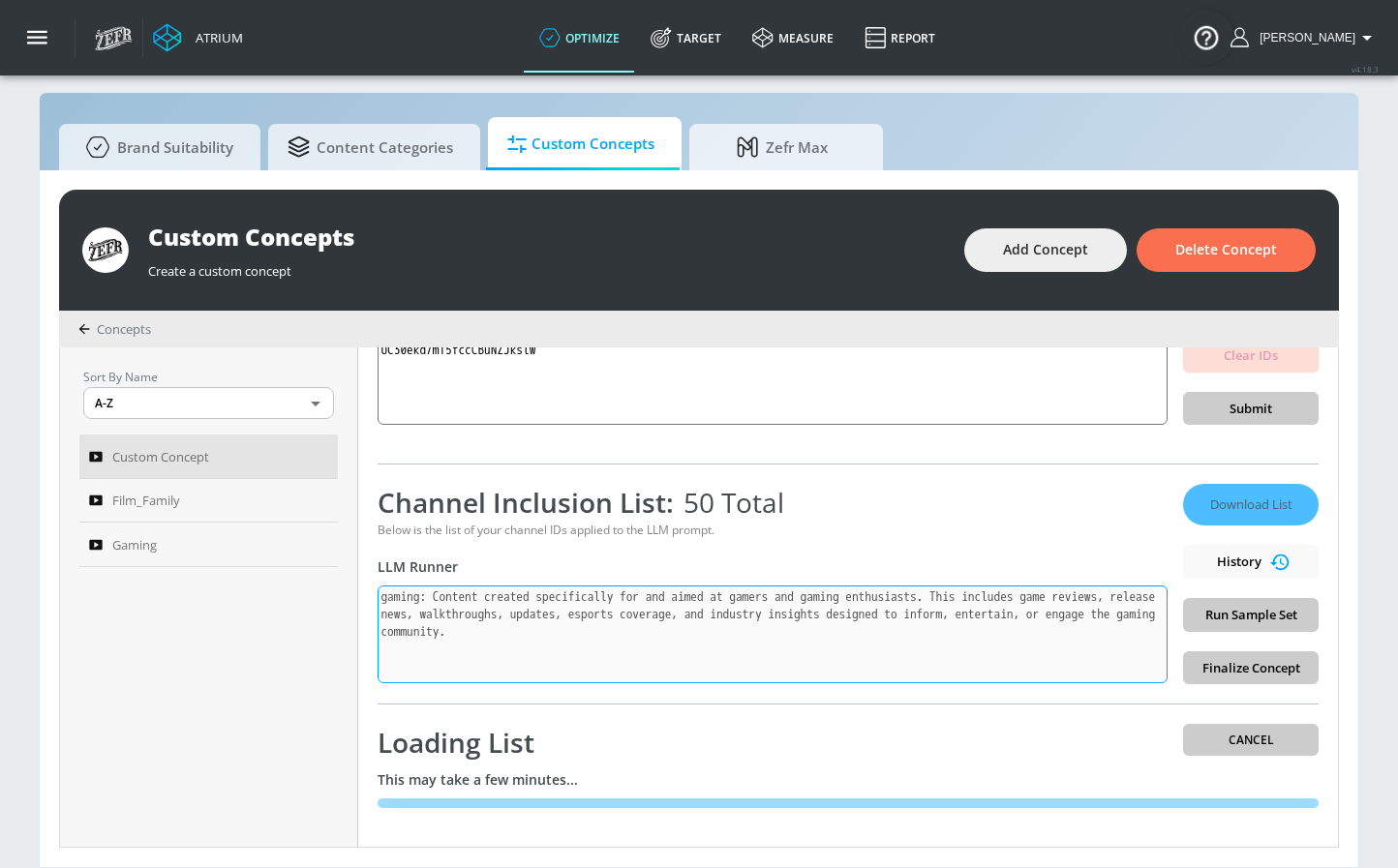 scroll, scrollTop: 245, scrollLeft: 0, axis: vertical 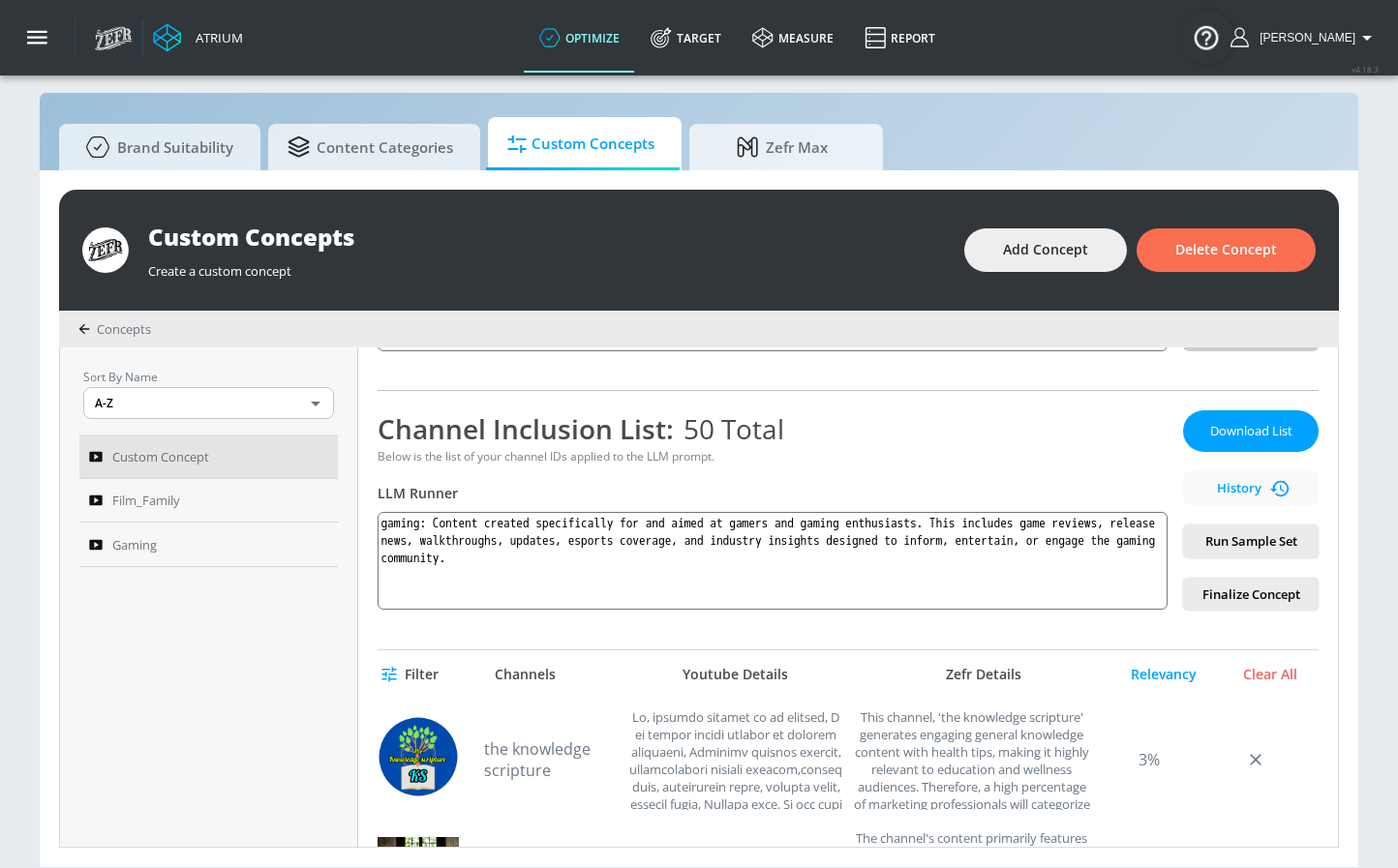 click on "Channel Inclusion List: 50   Total" at bounding box center (773, 429) 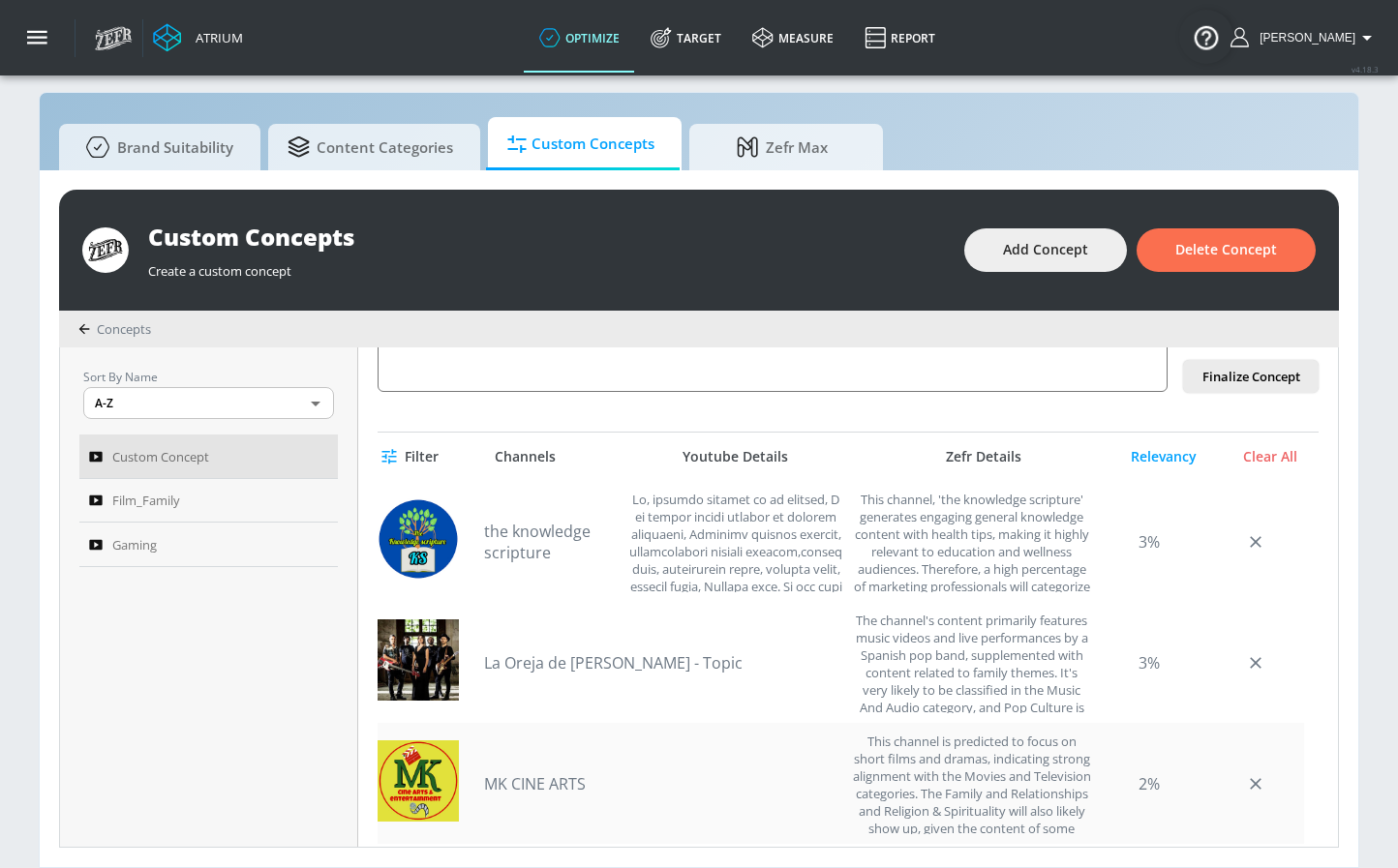 scroll, scrollTop: 472, scrollLeft: 0, axis: vertical 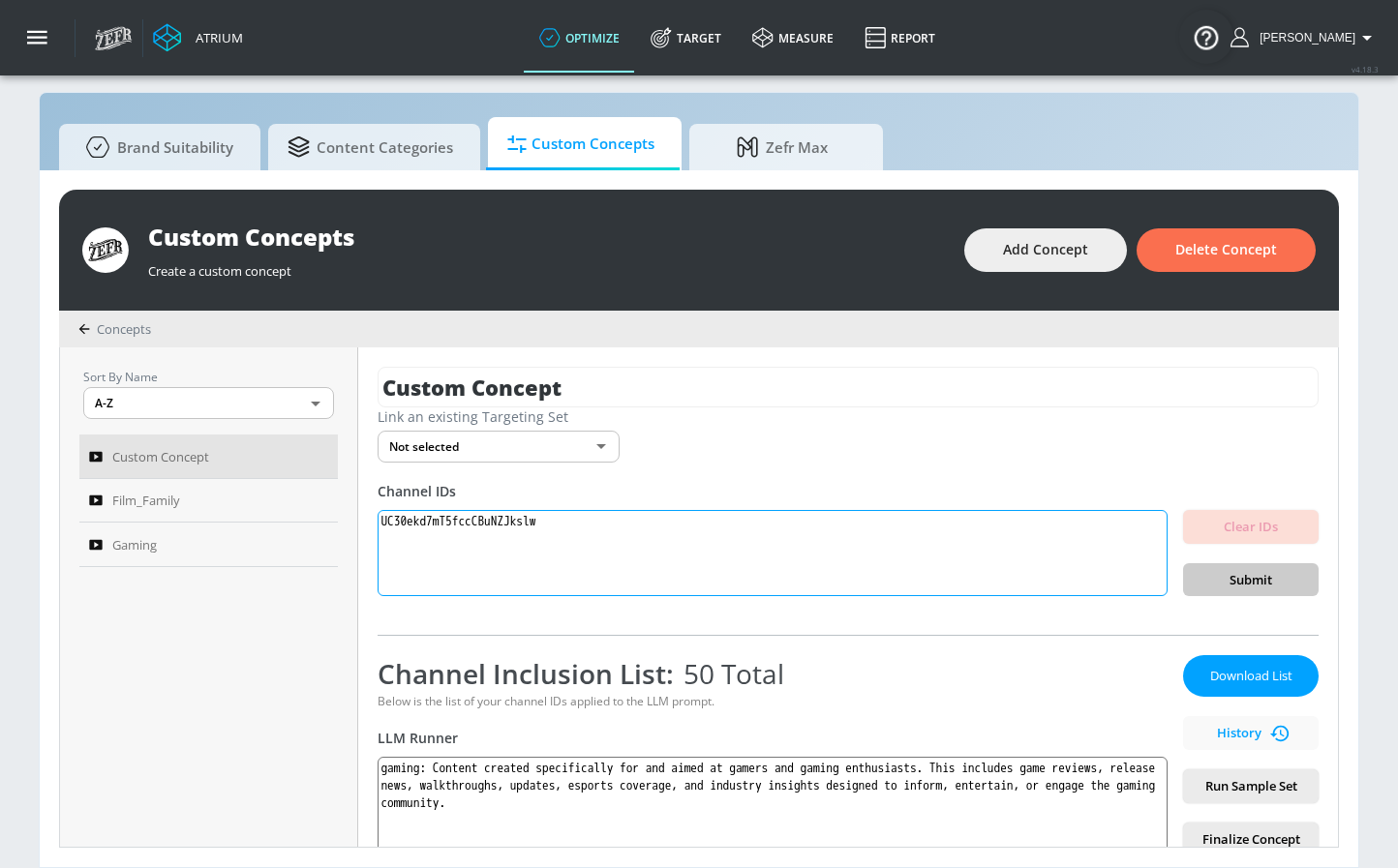 click on "UC30ekd7mT5fccCBuNZJkslw" at bounding box center (773, 554) 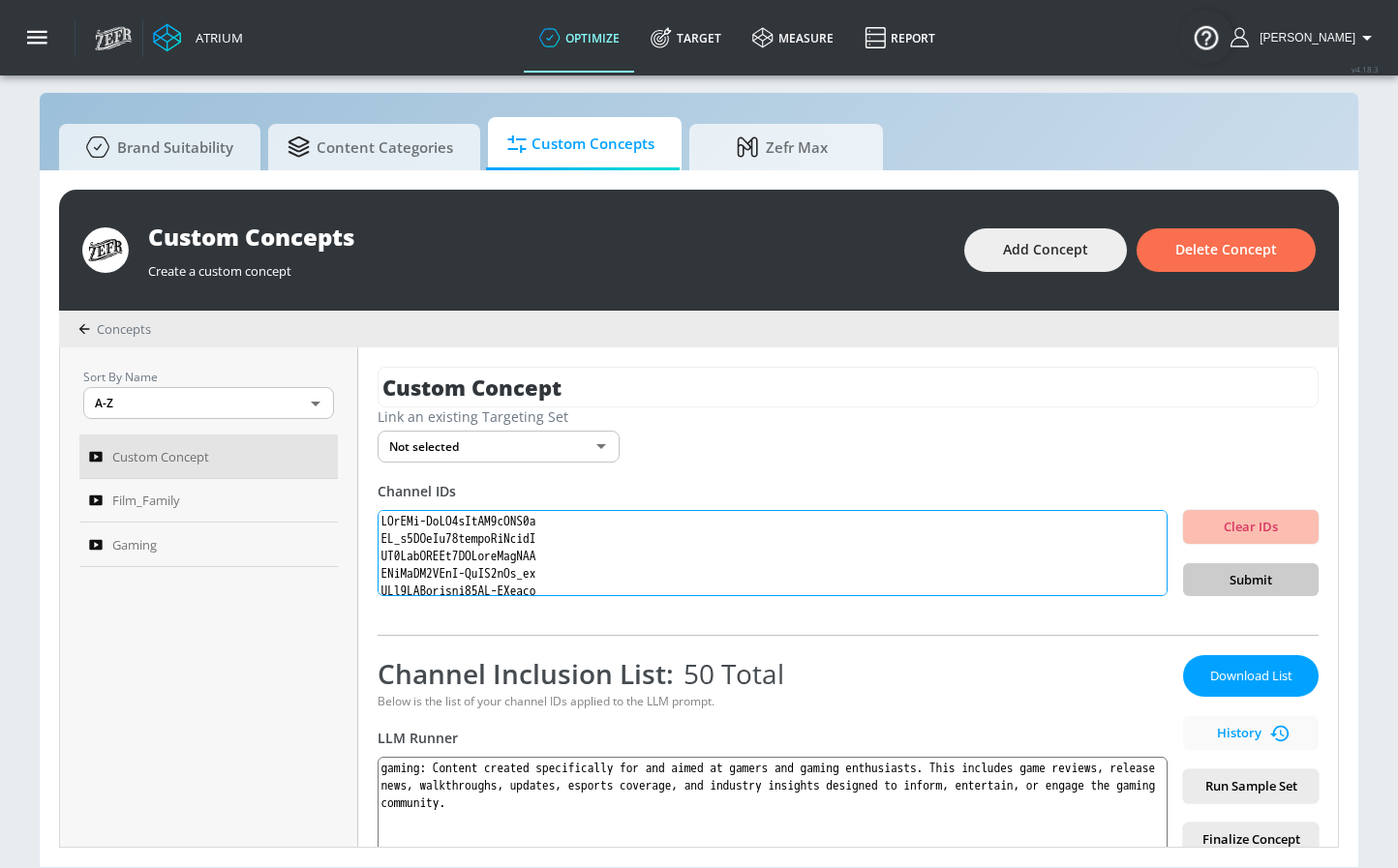 scroll, scrollTop: 667, scrollLeft: 0, axis: vertical 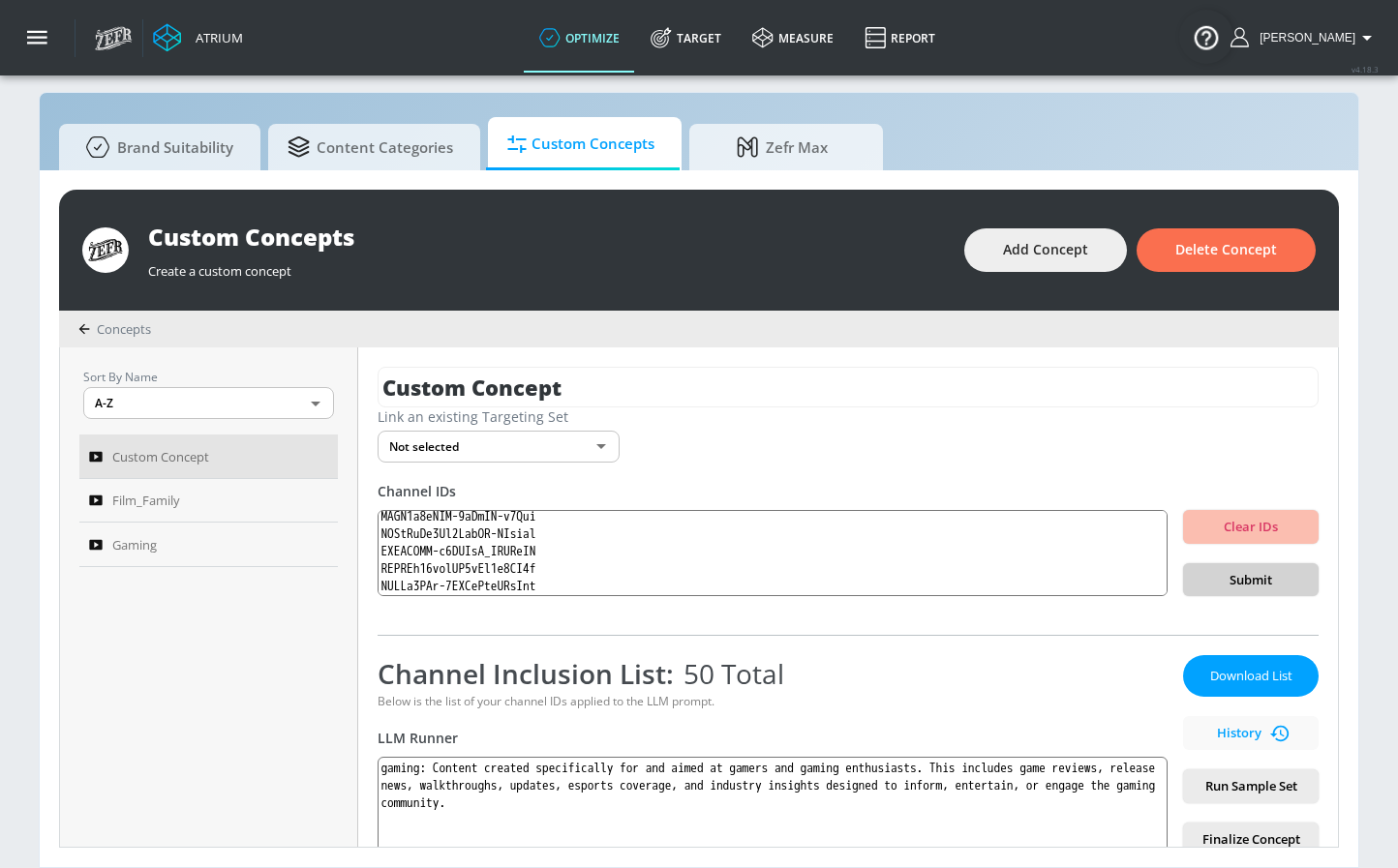 click on "Submit" at bounding box center (1251, 580) 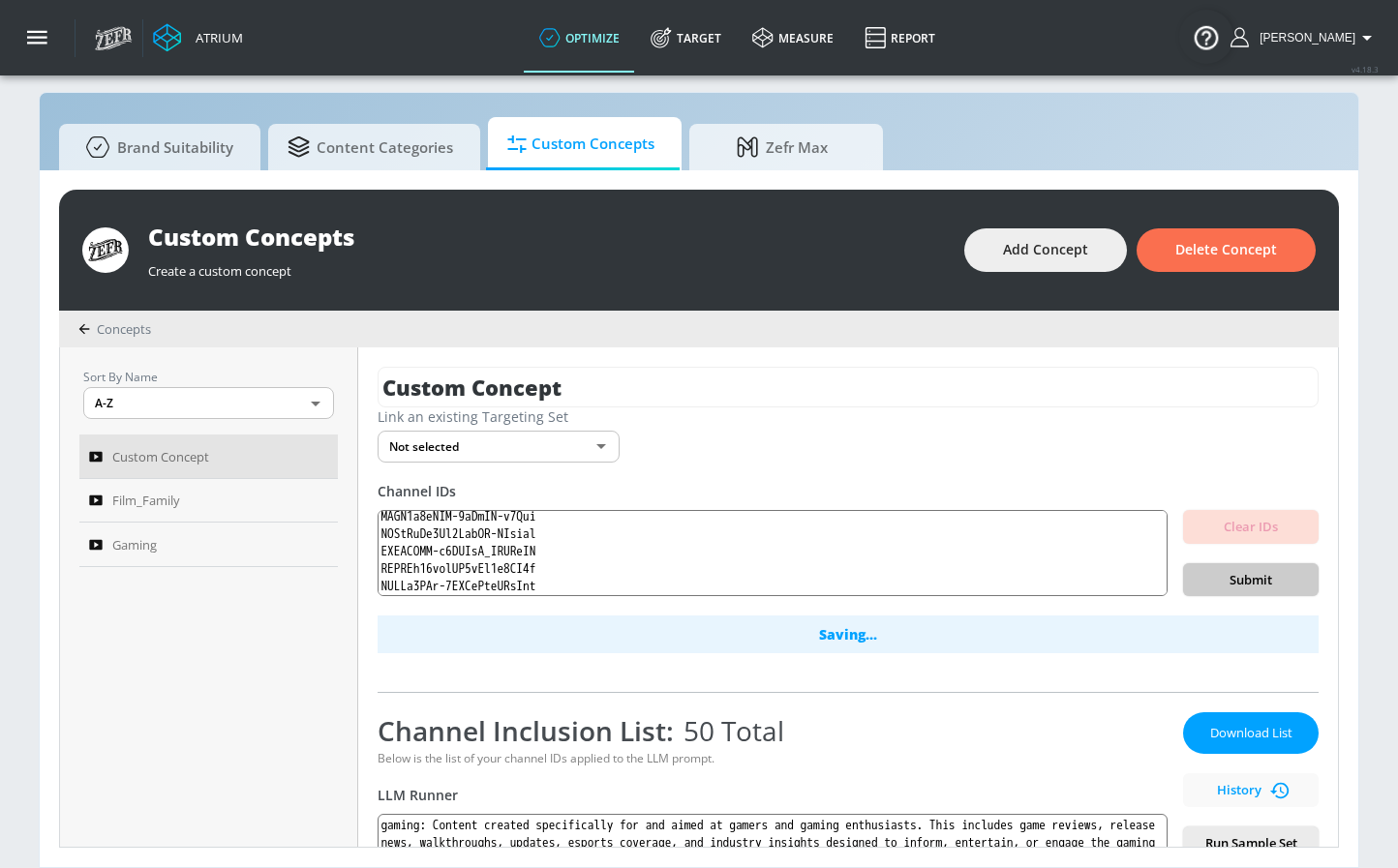scroll, scrollTop: 0, scrollLeft: 0, axis: both 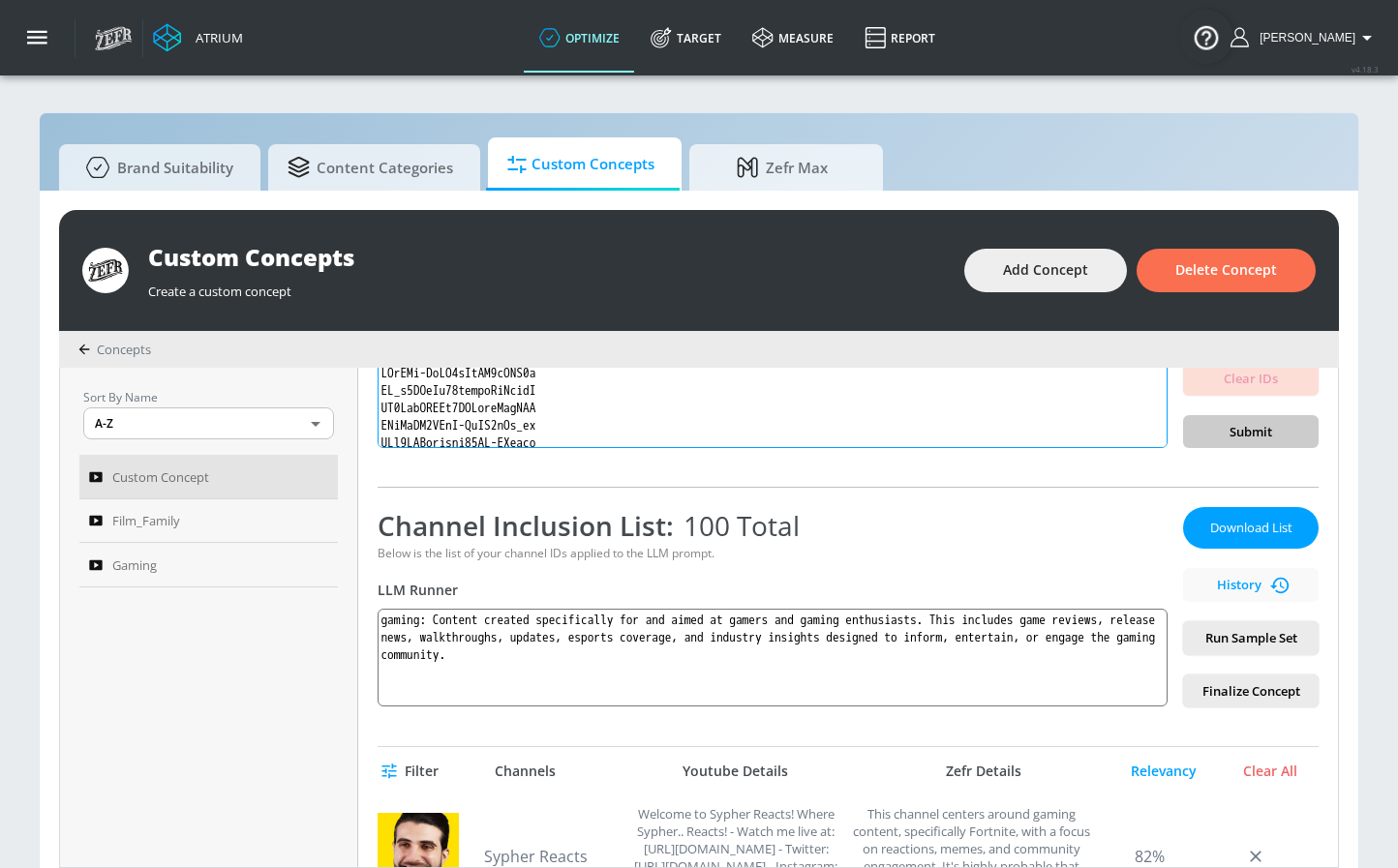 click at bounding box center [773, 405] 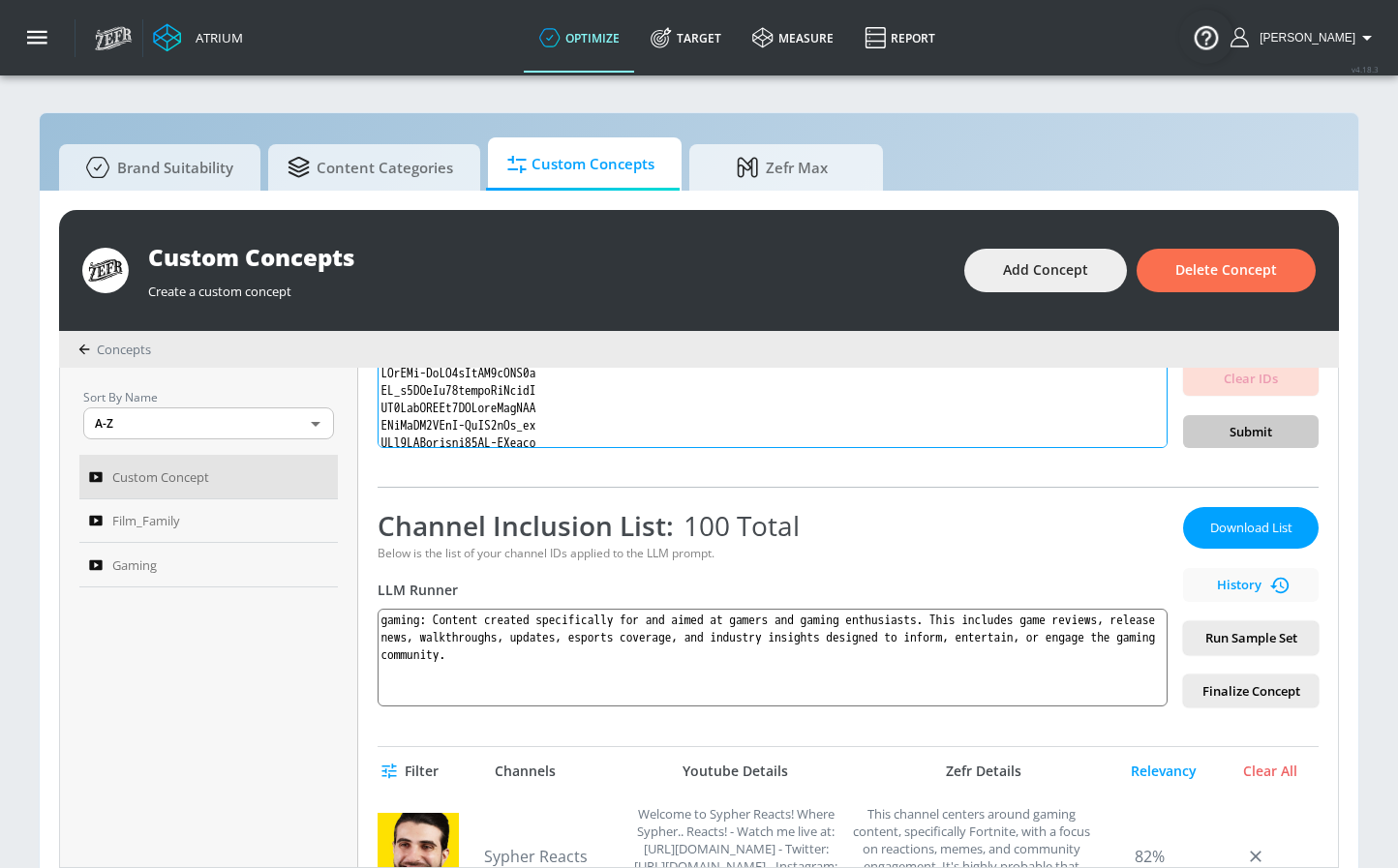 paste on "ZR1vQtTcy9qCB9zSfsA5Mg
UCOnECY8FBKKPVi5ZsSgXPJA
UCn3AViOfcFN4zIICMC5hvPg
UCke6I9N4KfC968-yRcd5YRg
UC-lHJZR3Gqxm24_Vd_AJ5Yw
UCop6604O_QwmEum6e0Riz2w
UCcX0VwKvhbfzrPJtlugegBg
UC9FkeEFIGd9FXRfxpTltXYA
UCyeVfsThIHM_mEZq7YXIQSQ
UCyIjXN5TEaU-LzMT0iQx_ww
UC86cs0guZhVvwM7ugkOYFoA
UCqKkbGO_XPFHS0XCsDCHz-w
UCzzF1kdBgwv5RB6rbB6kVSA
UCeG3TVSFcZOZWd3SLwDYC9Q
UCWsDFcIhY2DBi3GB5uykGXA
UCeuTqSaqk32vp1cn8W-8IWg
UCPbGiUt4Yu8EsaFM-KAmgjg
UC2bW_AY9BlbYLGJSXAbjS4Q
UC4-79UOlP48-QNGgCko5p2g
UCd8YyVTur0fe8P8NXgOPRgQ
UChK0KzE7fazKdo4IfLBk9RQ
UCaLLP6hdd6_Dzu68jP2xNfg
UCJ2ZDzMRgSrxmwphstrm8Ww
UCy_WCbqwp5ZZ4zNwAyMChiA
UCt0JEQtkyzfk70DQ-NHtosw
UCWUxsoGia86OYIbxhjg68WQ
UCZeKXaDbtL2GbfoB8hldseQ
UCOkjlJLZ3bM428_dCag5PnA
UCsSsgPaZ2GSmO6il8Cb5iGA
UCn_FAXem2-e3HQvmK-mOH4g
UCvuQ3X74_Z5kx4Uy3n0Nccw
UCyoW_EfdNy0Z3FudNgeEqdA
UCF2T5SJP8fKB7eubgvwEDxg
UCG5_ENrBMOXHDL1LM6_WzLg
UCLXWq21bklTO4nIe9i7DJ8w
UCbTsb893rochfiVVtMPdkYw
UCU3gQGhk0lYK-fKOR0sopgg
UCsPMNatXCwqyUuJilBT73jg
UCivi_f1nniBzEOfKhRoN12Q
UCI6iuVp86M118Pa2_0NcjOw
UCKqH_9mk1waLgBiL2vT5b9..." 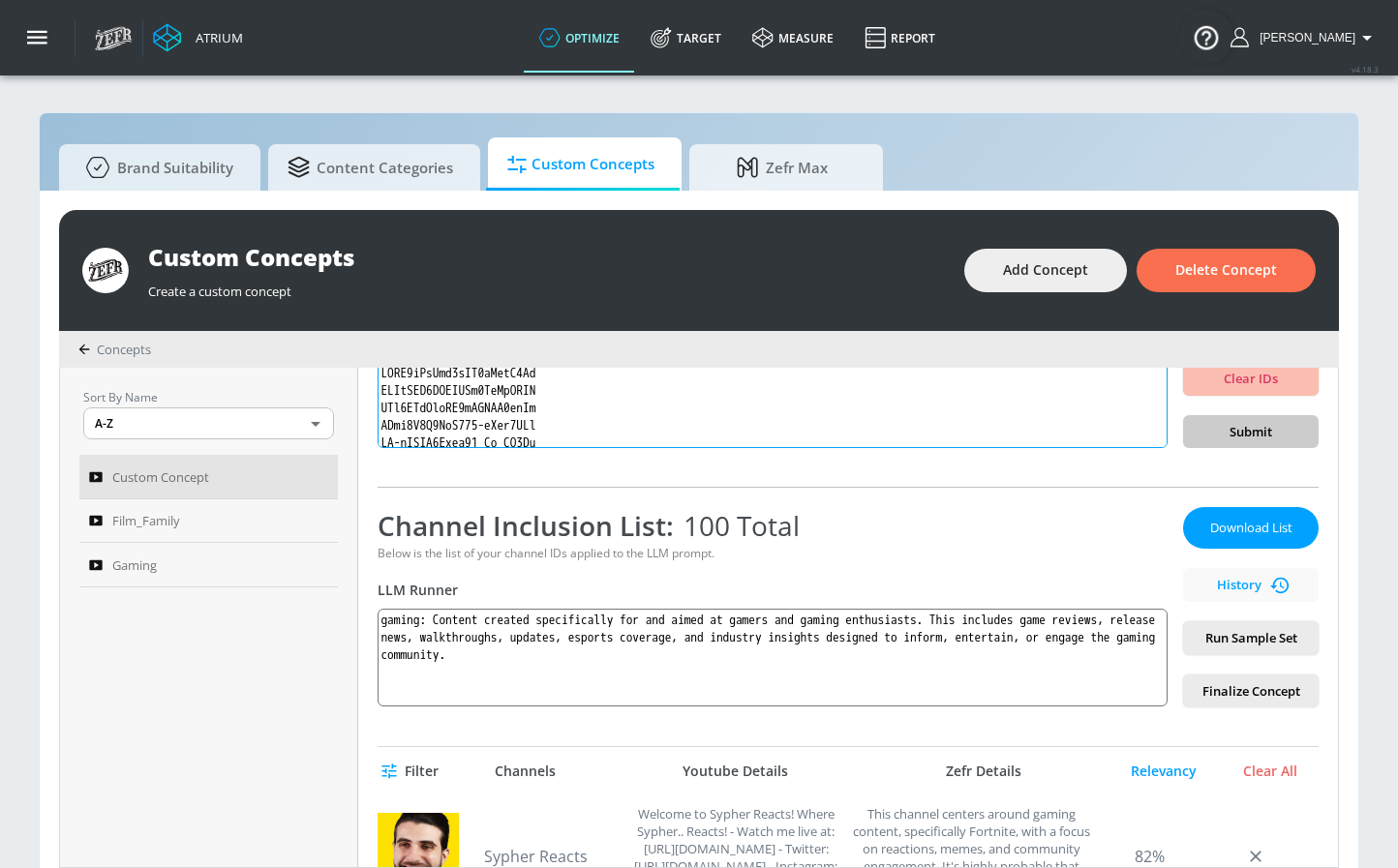 scroll, scrollTop: 1417, scrollLeft: 0, axis: vertical 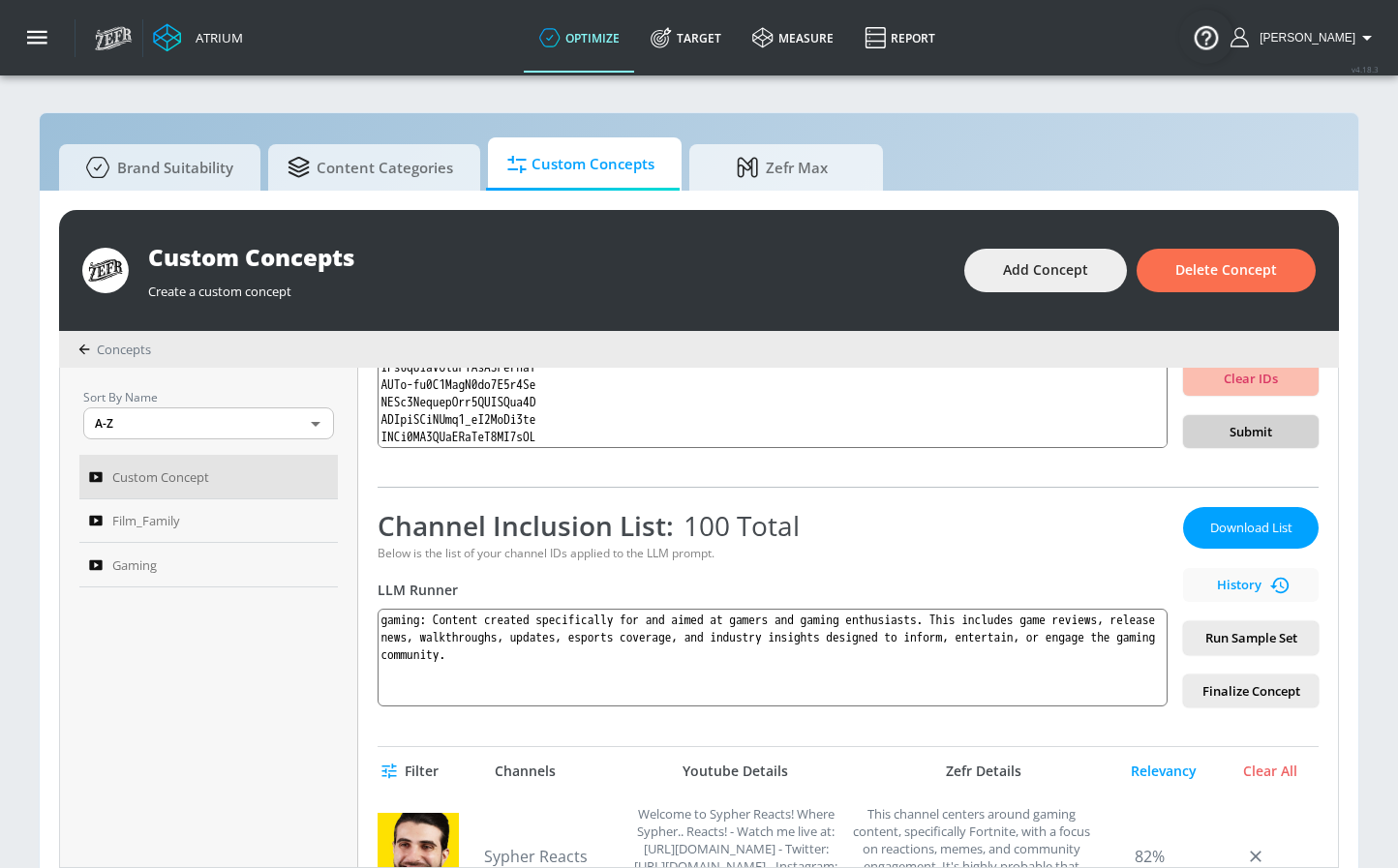 click on "Submit" at bounding box center (1251, 432) 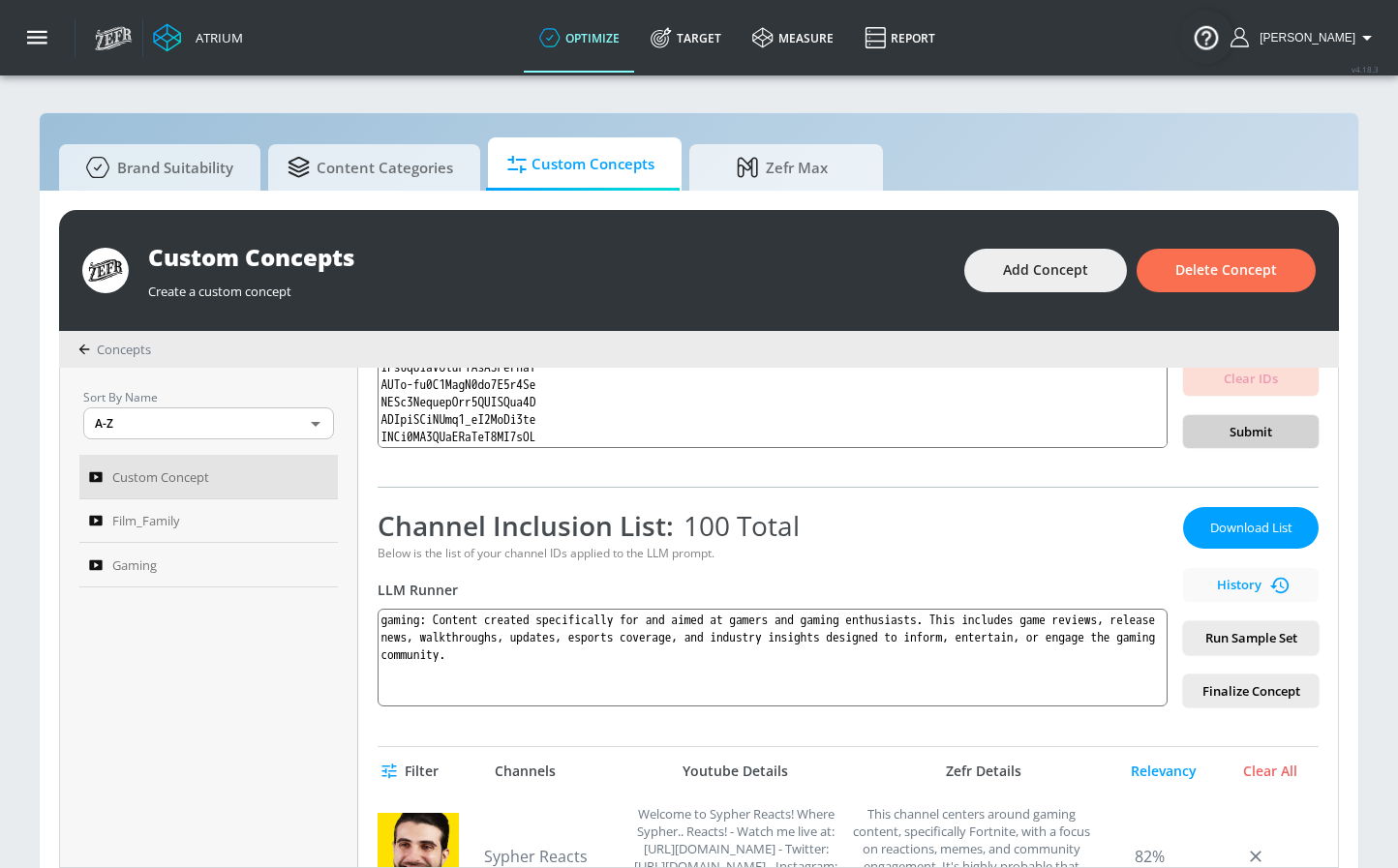 scroll, scrollTop: 0, scrollLeft: 0, axis: both 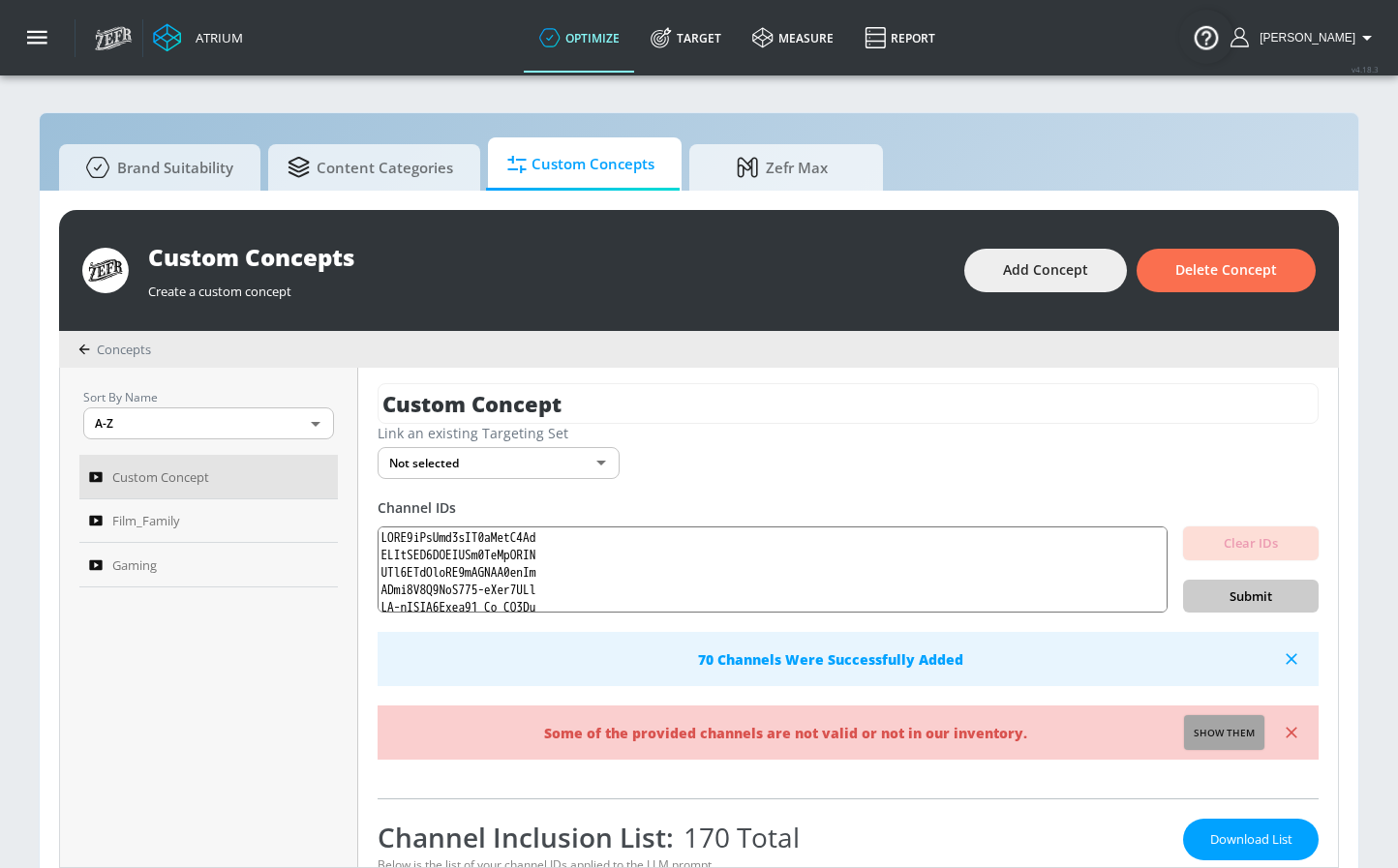 click on "Show them" at bounding box center [1224, 733] 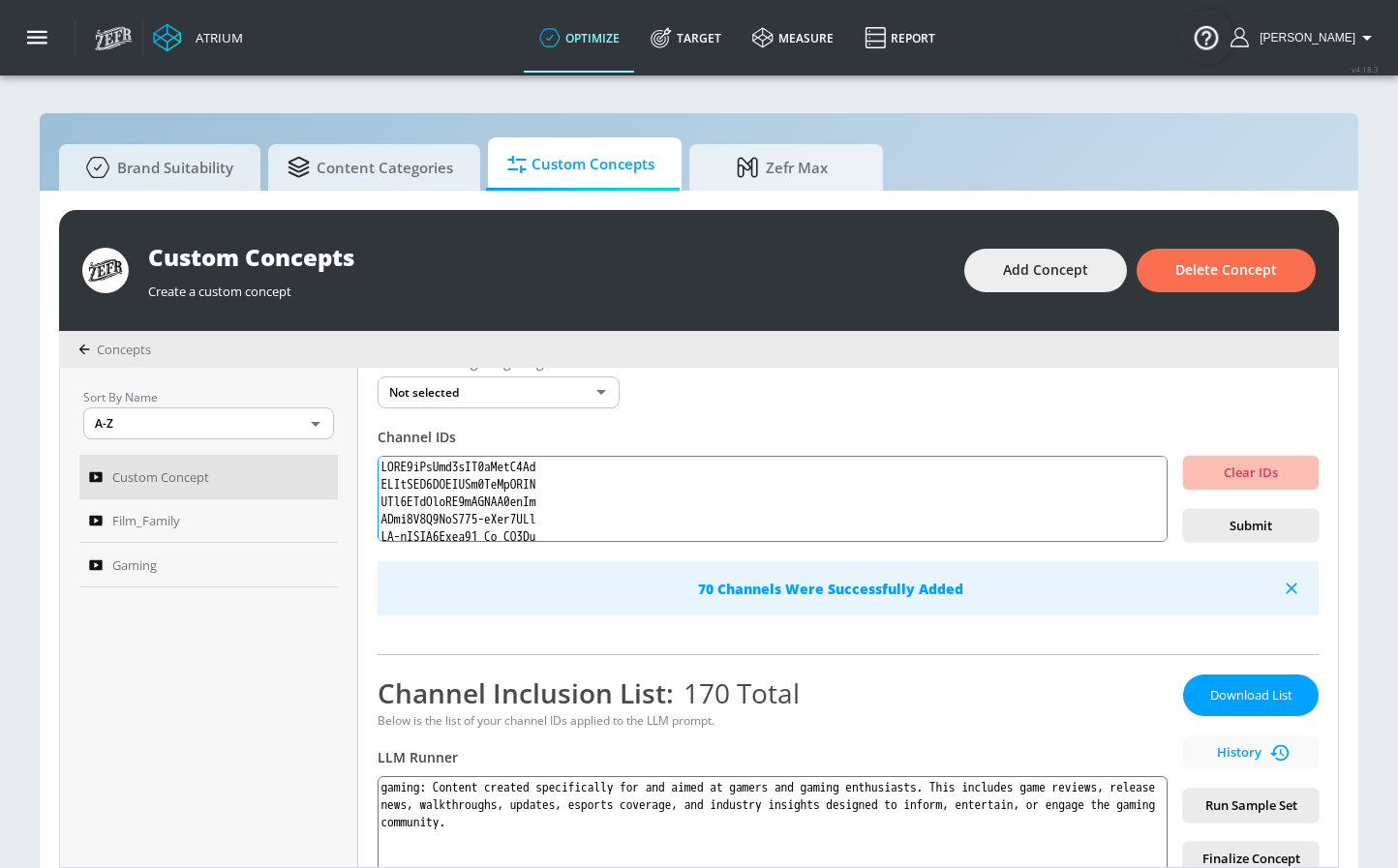 scroll, scrollTop: 61, scrollLeft: 0, axis: vertical 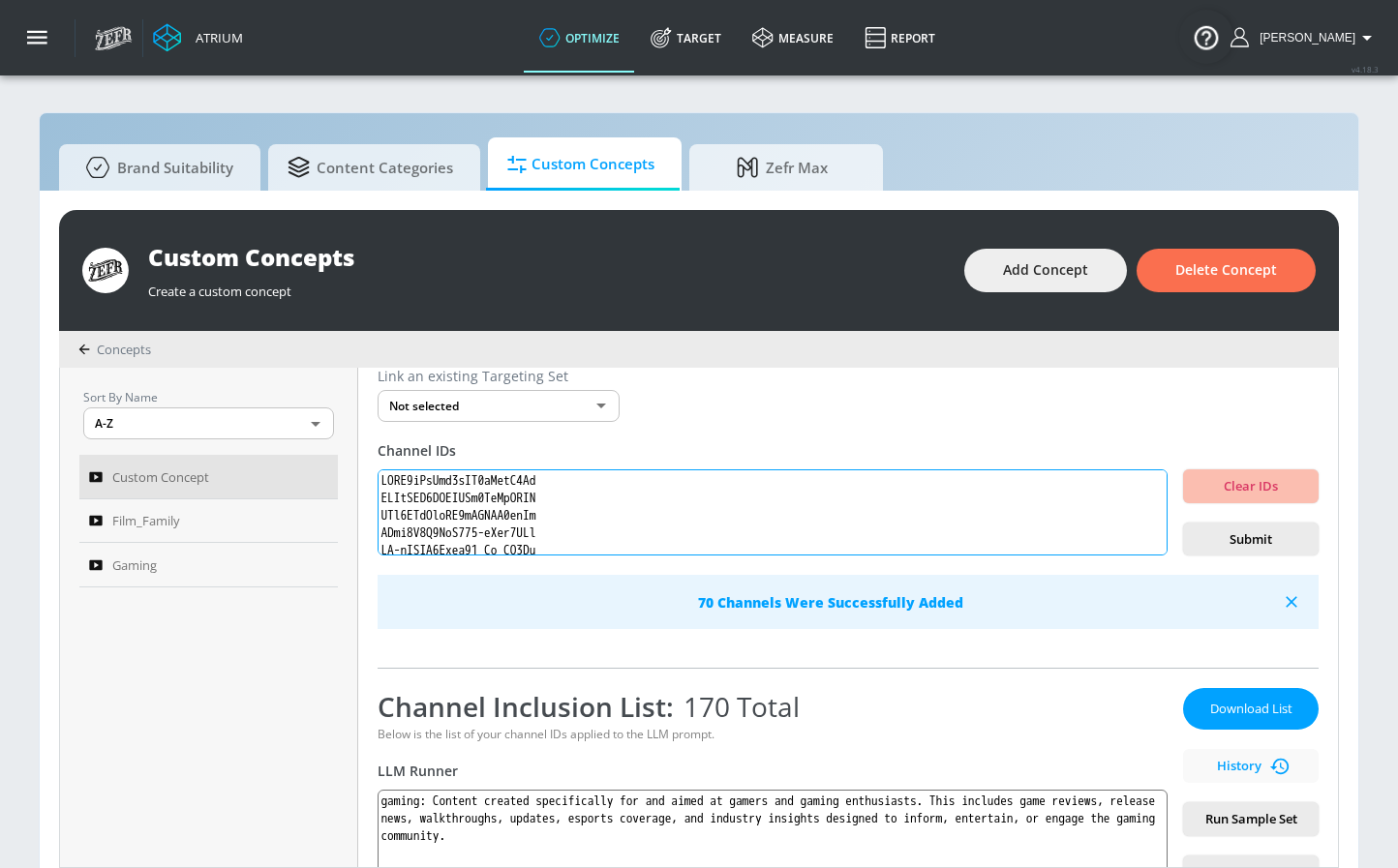 drag, startPoint x: 587, startPoint y: 524, endPoint x: 350, endPoint y: 456, distance: 246.56237 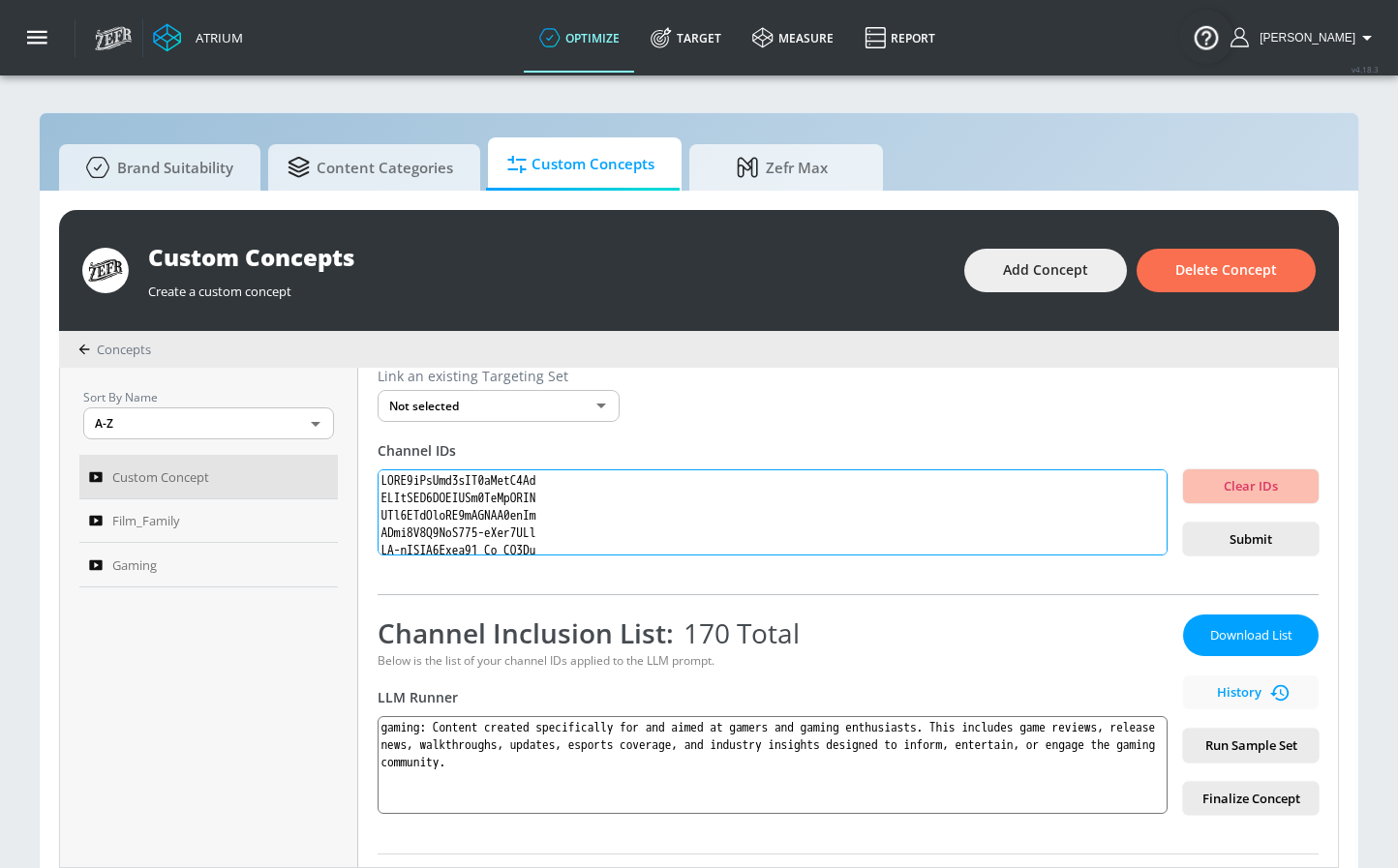 type on "Invalid channels:
UCzfPgw5WN9bvMiBz-JJYVyw" 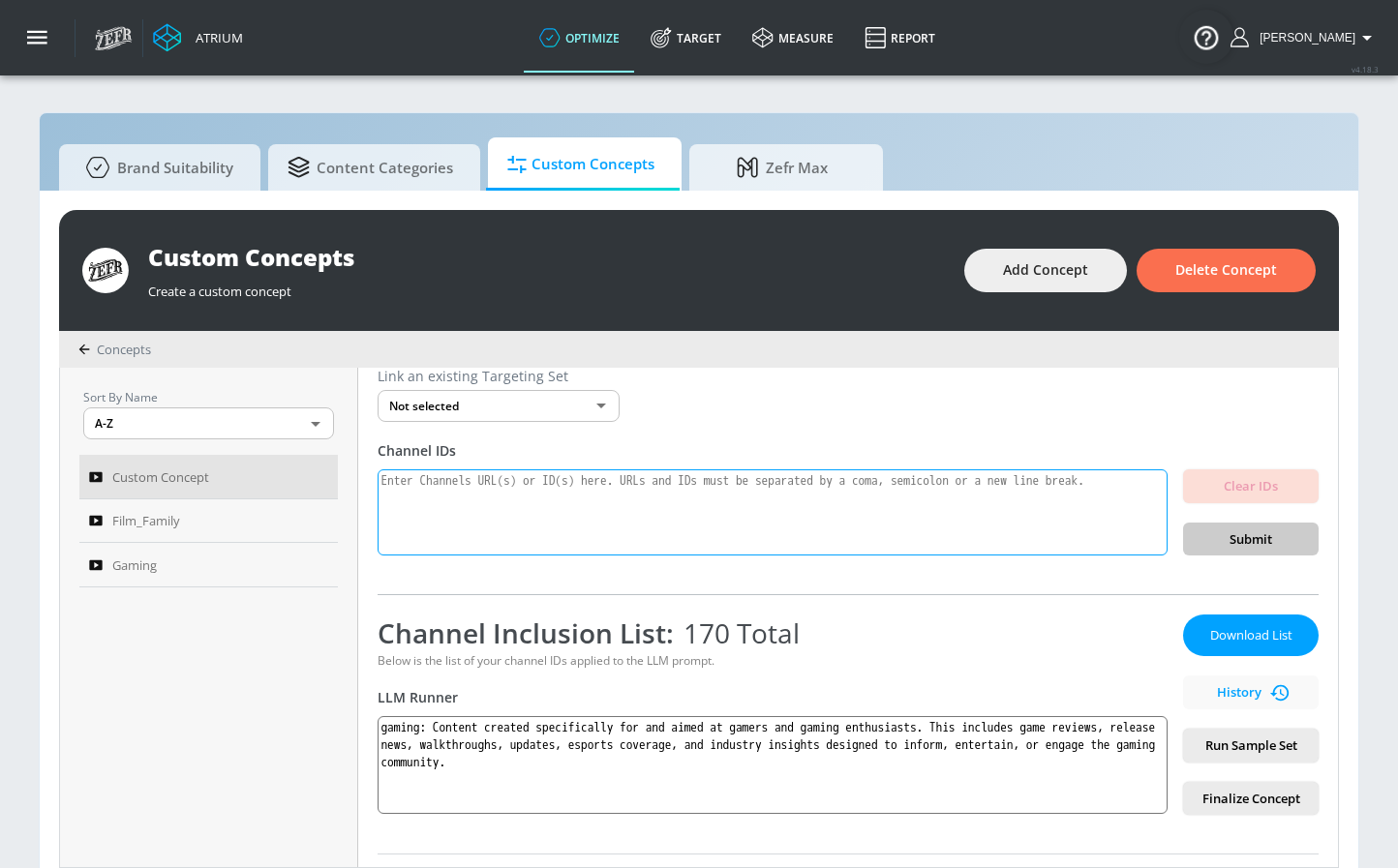 paste on "UCilwZiBBfI9X6yiZRzWty8Q
UC63anZxfVGHUEmfBAf5w7pw
UCiYcA0gJzg855iSKMrX3oHg
UCQIUhhcmXsu6cN6n3y9-Pww
UCWBWgCD4oAqT3hUeq40SCUw
UCs6ZQr6vTKU83dLhTABrN4g
UCIH0E-zQ3-HzYDChlpafRsQ
UCjiXtODGCCulmhwypZAWSag
UC7_YxT-KID8kRbqZo7MyscQ
UCBNnILlexKYtJu-EGUvq_iA
UCeBPTBz1oRnsWsUBnKNNKNw
UCIVSqoHCUN1XdEpiVItxfoQ
UCzXwjTI6c6mVn6oui_p6oiw
UCj4hfQEWcGtF08SLEZCZc5Q
UCJHBJ7F-nAIlMGolm0Hu4vg
UCh5mLn90vUaB1PbRRx_AiaA
UCtvggO4vLSDBq1hUCrRRPvg
UCZBY6V8Lxmwu8gGRBOyO11w
UC0eLBYhxW9HC0P9PXQ73mpQ
UCtwOgy4vDxfGmsHR0YMVufg
UCJZam2u1G0syq3kyqrCXrNw
UCIPPMRA040LQr5QPyJEbmXA
UC-gW4TeZAlKm7UATp24JsWQ
UCr1kbyiJzl-x5YYDxhYJuPw
UCeBnbqt4VRhotq2TQjkIi2A
UC_q5WZtFp36adwqhKpZzxwQ
UCPLMPHT-d8GZOqL_AHJFdQQ
UClCvmntMJCrerMDSc1WQGNg
UCJKdgzE45ucqAukhKr_6bxw
UCVhGR9TU1vfvHXl73uaEiEQ" 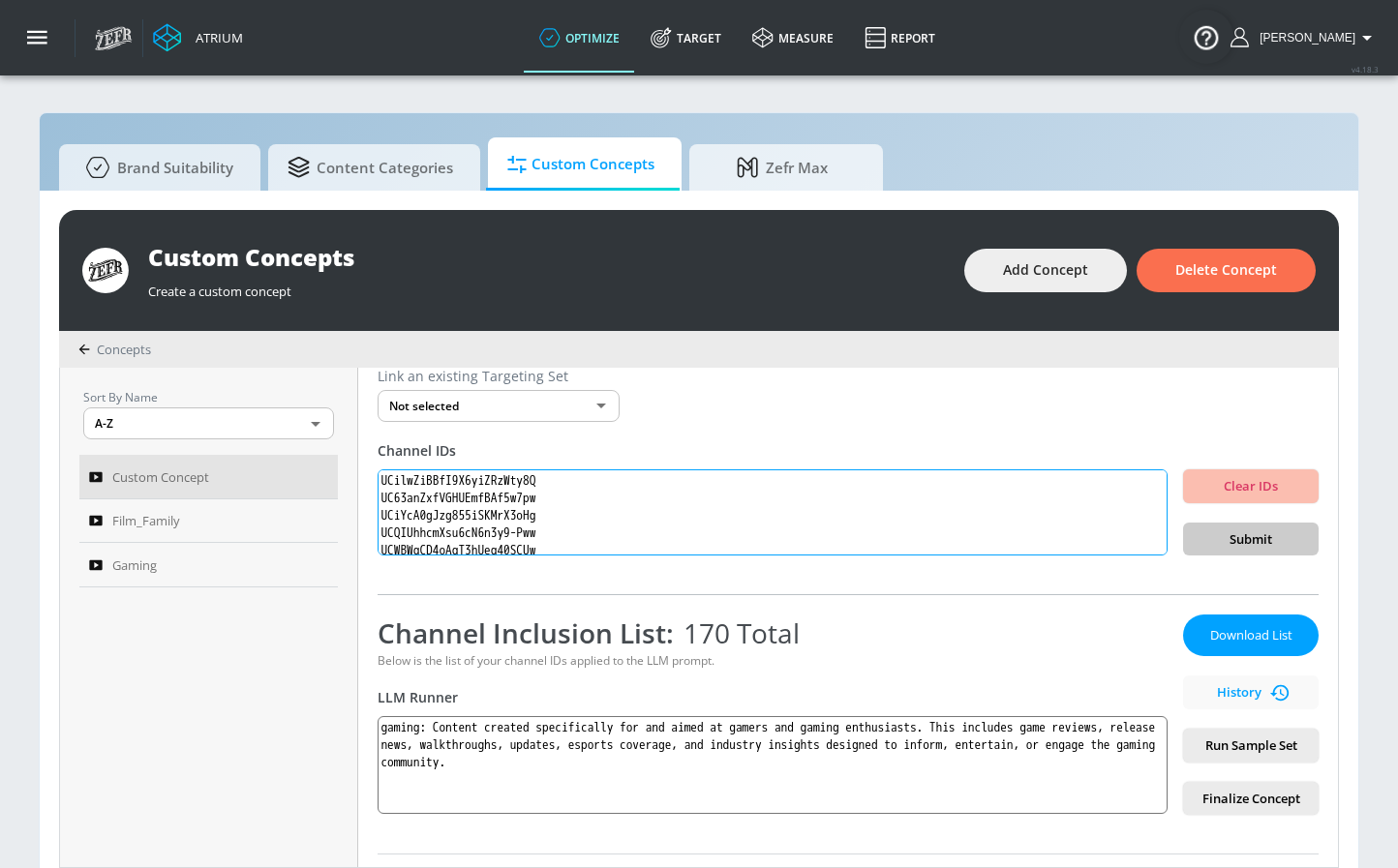 scroll, scrollTop: 367, scrollLeft: 0, axis: vertical 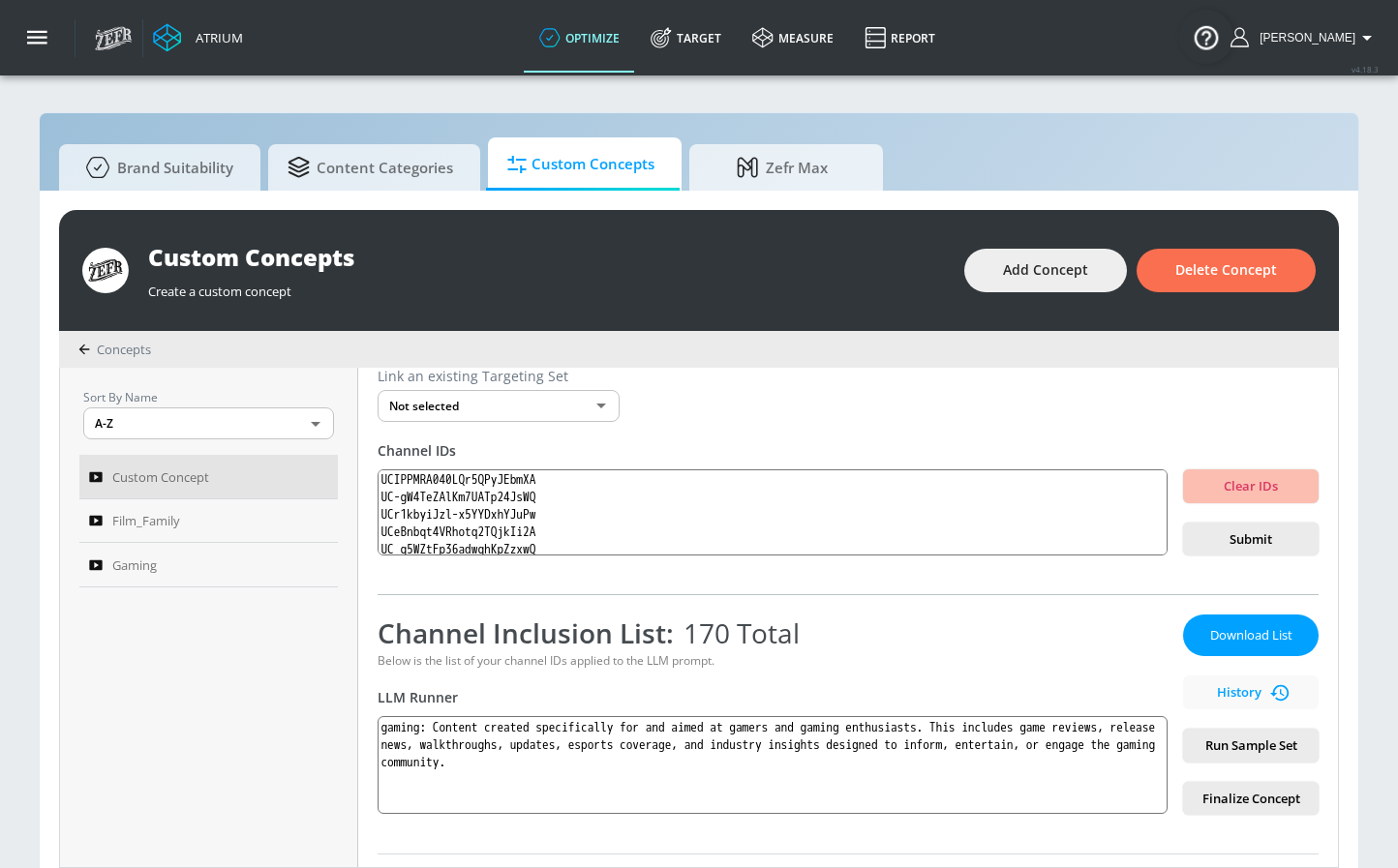 click on "Submit" at bounding box center (1251, 539) 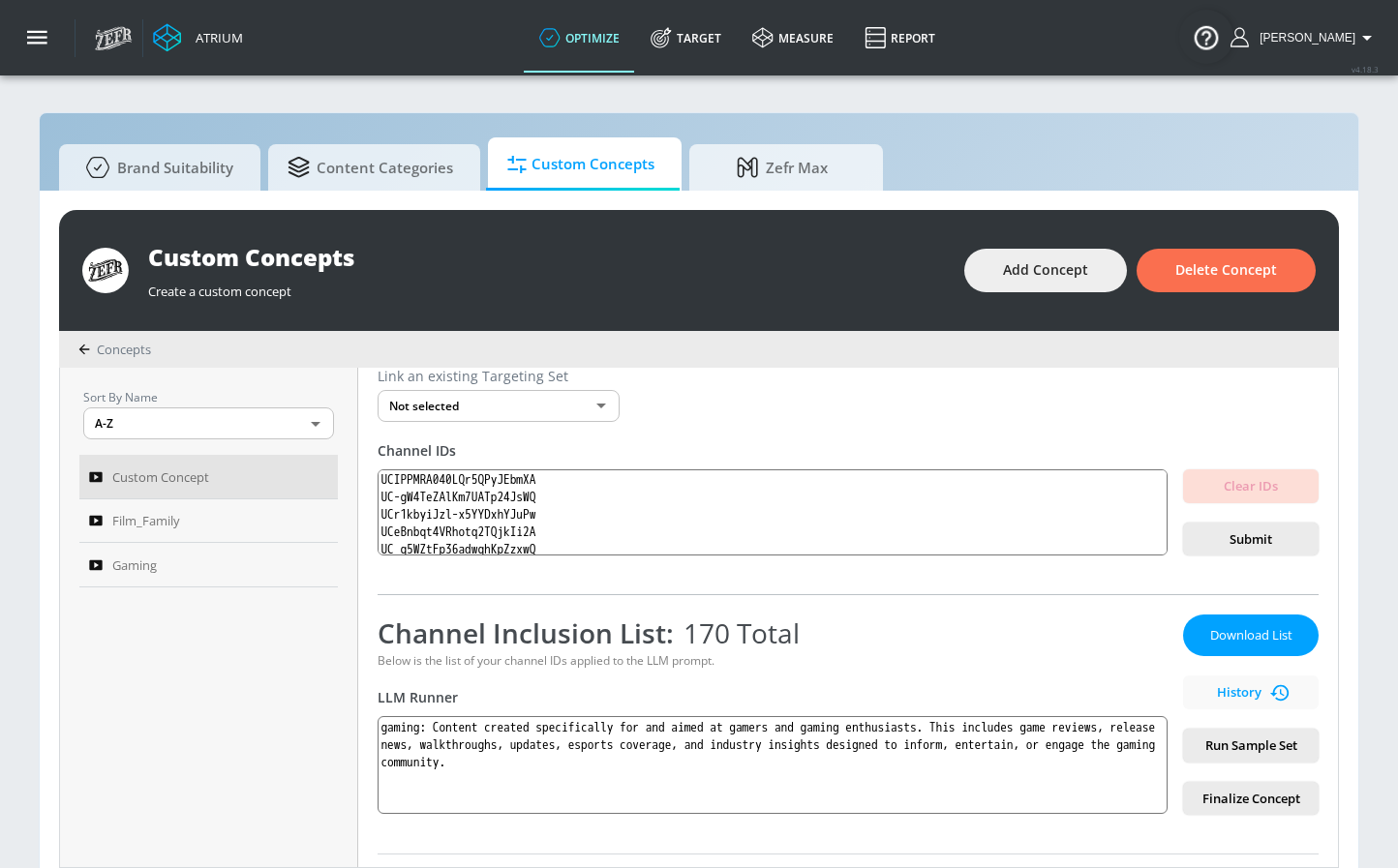 scroll, scrollTop: 0, scrollLeft: 0, axis: both 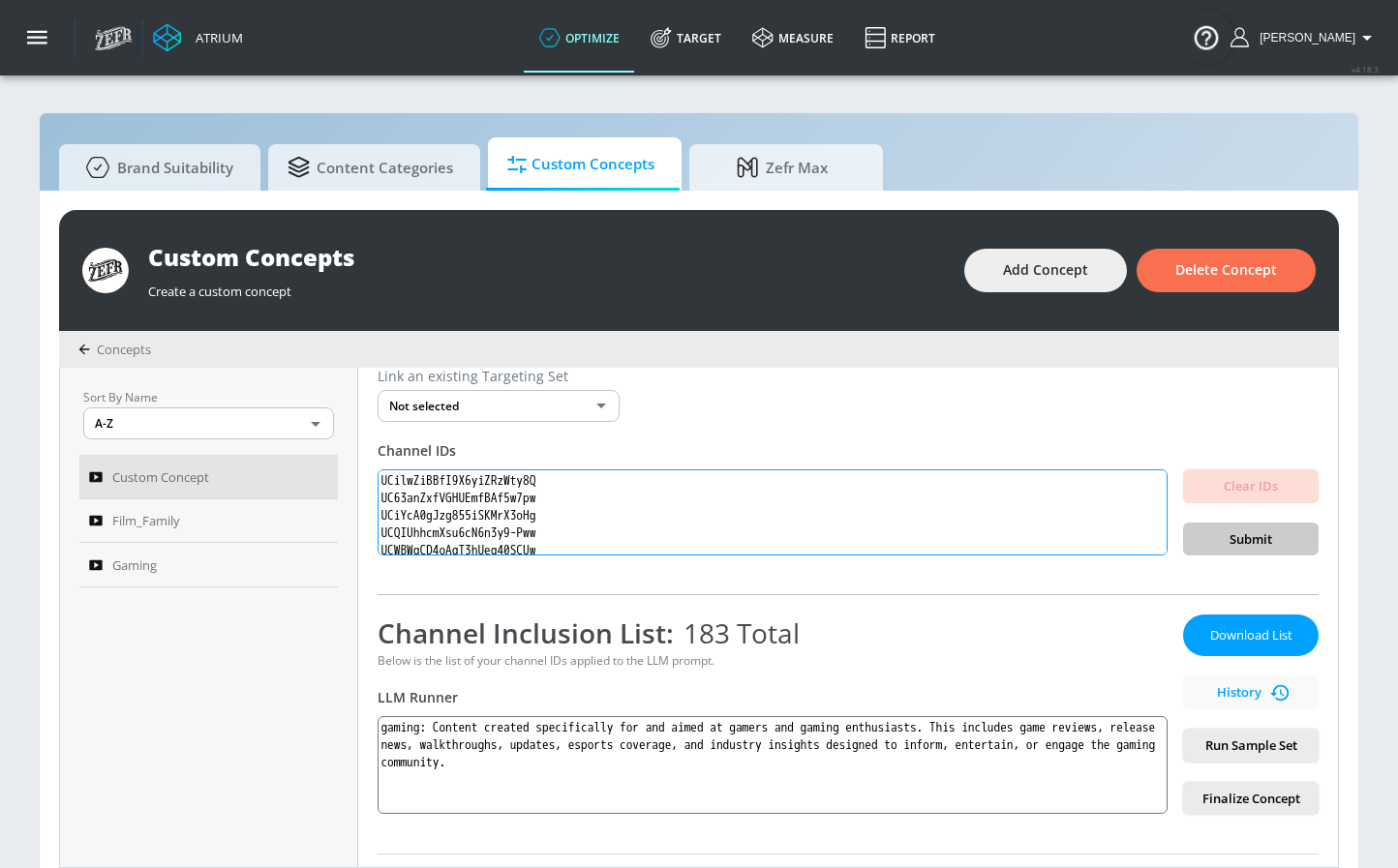 click on "UCilwZiBBfI9X6yiZRzWty8Q
UC63anZxfVGHUEmfBAf5w7pw
UCiYcA0gJzg855iSKMrX3oHg
UCQIUhhcmXsu6cN6n3y9-Pww
UCWBWgCD4oAqT3hUeq40SCUw
UCs6ZQr6vTKU83dLhTABrN4g
UCIH0E-zQ3-HzYDChlpafRsQ
UCjiXtODGCCulmhwypZAWSag
UC7_YxT-KID8kRbqZo7MyscQ
UCBNnILlexKYtJu-EGUvq_iA
UCeBPTBz1oRnsWsUBnKNNKNw
UCIVSqoHCUN1XdEpiVItxfoQ
UCzXwjTI6c6mVn6oui_p6oiw
UCj4hfQEWcGtF08SLEZCZc5Q
UCJHBJ7F-nAIlMGolm0Hu4vg
UCh5mLn90vUaB1PbRRx_AiaA
UCtvggO4vLSDBq1hUCrRRPvg
UCZBY6V8Lxmwu8gGRBOyO11w
UC0eLBYhxW9HC0P9PXQ73mpQ
UCtwOgy4vDxfGmsHR0YMVufg
UCJZam2u1G0syq3kyqrCXrNw
UCIPPMRA040LQr5QPyJEbmXA
UC-gW4TeZAlKm7UATp24JsWQ
UCr1kbyiJzl-x5YYDxhYJuPw
UCeBnbqt4VRhotq2TQjkIi2A
UC_q5WZtFp36adwqhKpZzxwQ
UCPLMPHT-d8GZOqL_AHJFdQQ
UClCvmntMJCrerMDSc1WQGNg
UCJKdgzE45ucqAukhKr_6bxw
UCVhGR9TU1vfvHXl73uaEiEQ" at bounding box center [773, 513] 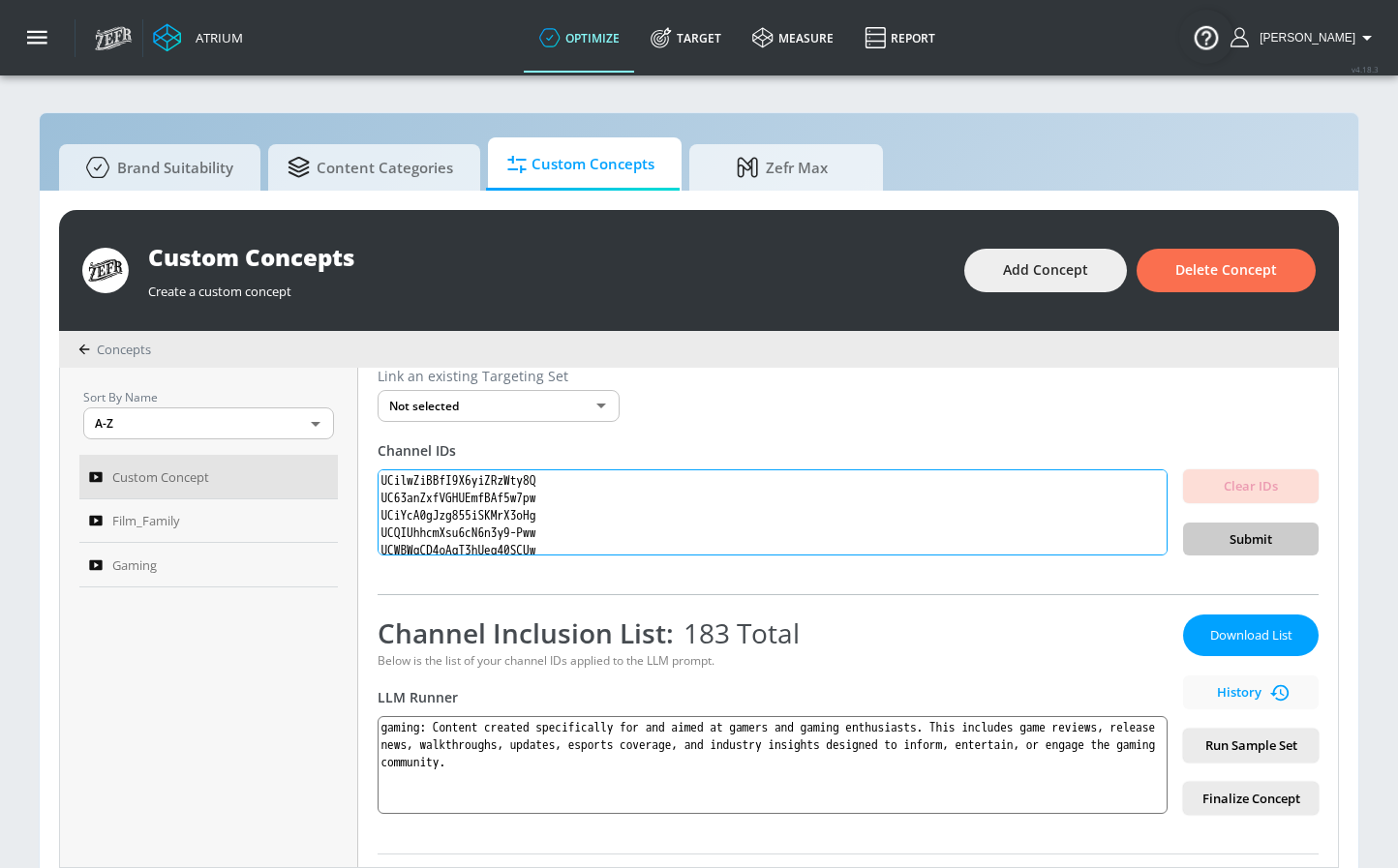 paste on "yIjXN5TEaU-LzMT0iQx_ww
UC86cs0guZhVvwM7ugkOYFoA
UCqKkbGO_XPFHS0XCsDCHz-w
UCzzF1kdBgwv5RB6rbB6kVSA
UCeG3TVSFcZOZWd3SLwDYC9Q
UCWsDFcIhY2DBi3GB5uykGXA
UCeuTqSaqk32vp1cn8W-8IWg
UCPbGiUt4Yu8EsaFM-KAmgjg
UC2bW_AY9BlbYLGJSXAbjS4Q
UC4-79UOlP48-QNGgCko5p2g
UCd8YyVTur0fe8P8NXgOPRgQ
UChK0KzE7fazKdo4IfLBk9RQ
UCaLLP6hdd6_Dzu68jP2xNfg
UCJ2ZDzMRgSrxmwphstrm8Ww
UCy_WCbqwp5ZZ4zNwAyMChiA
UCt0JEQtkyzfk70DQ-NHtosw
UCWUxsoGia86OYIbxhjg68W" 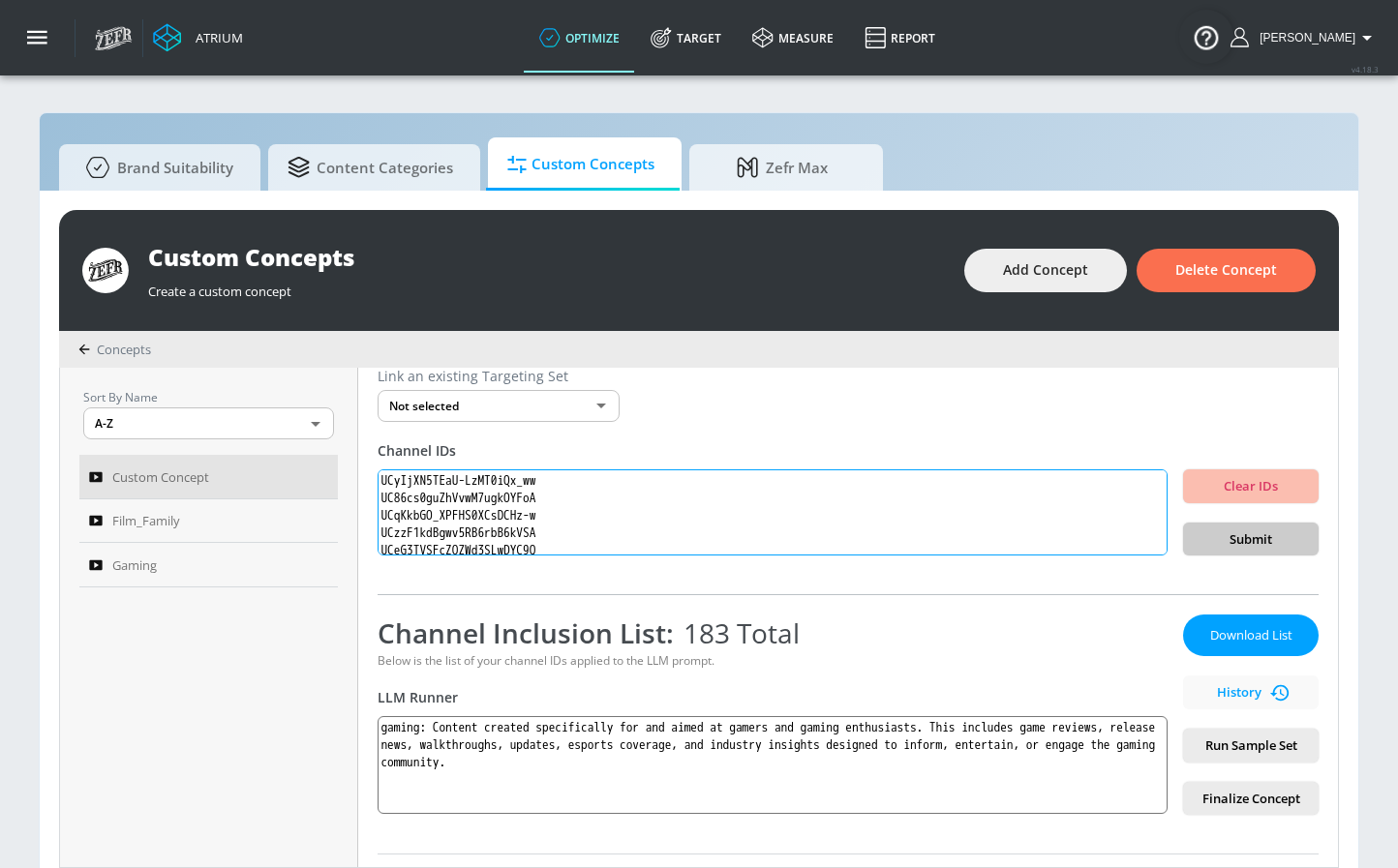 scroll, scrollTop: 172, scrollLeft: 0, axis: vertical 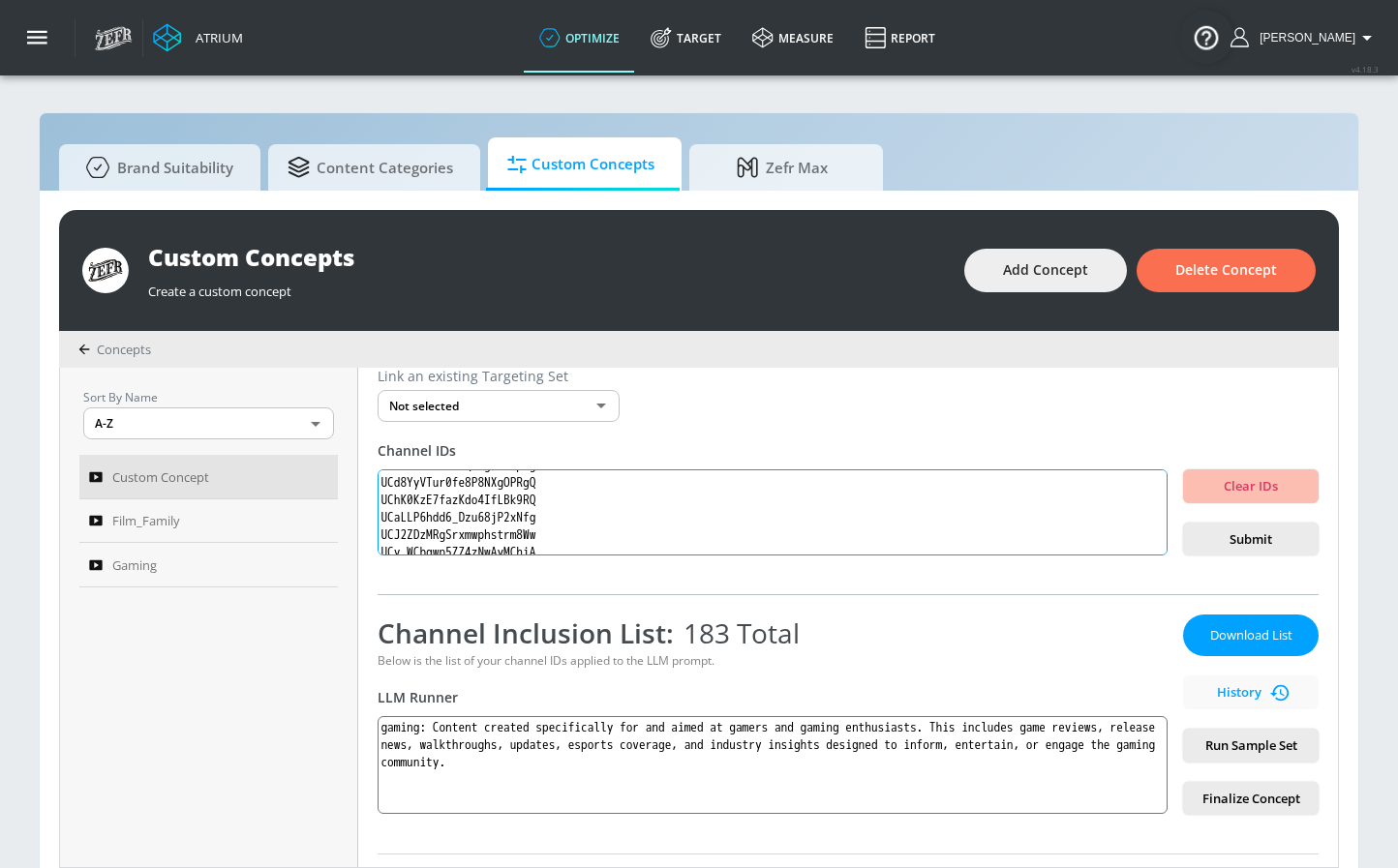 type on "UCyIjXN5TEaU-LzMT0iQx_ww
UC86cs0guZhVvwM7ugkOYFoA
UCqKkbGO_XPFHS0XCsDCHz-w
UCzzF1kdBgwv5RB6rbB6kVSA
UCeG3TVSFcZOZWd3SLwDYC9Q
UCWsDFcIhY2DBi3GB5uykGXA
UCeuTqSaqk32vp1cn8W-8IWg
UCPbGiUt4Yu8EsaFM-KAmgjg
UC2bW_AY9BlbYLGJSXAbjS4Q
UC4-79UOlP48-QNGgCko5p2g
UCd8YyVTur0fe8P8NXgOPRgQ
UChK0KzE7fazKdo4IfLBk9RQ
UCaLLP6hdd6_Dzu68jP2xNfg
UCJ2ZDzMRgSrxmwphstrm8Ww
UCy_WCbqwp5ZZ4zNwAyMChiA
UCt0JEQtkyzfk70DQ-NHtosw
UCWUxsoGia86OYIbxhjg68WQ" 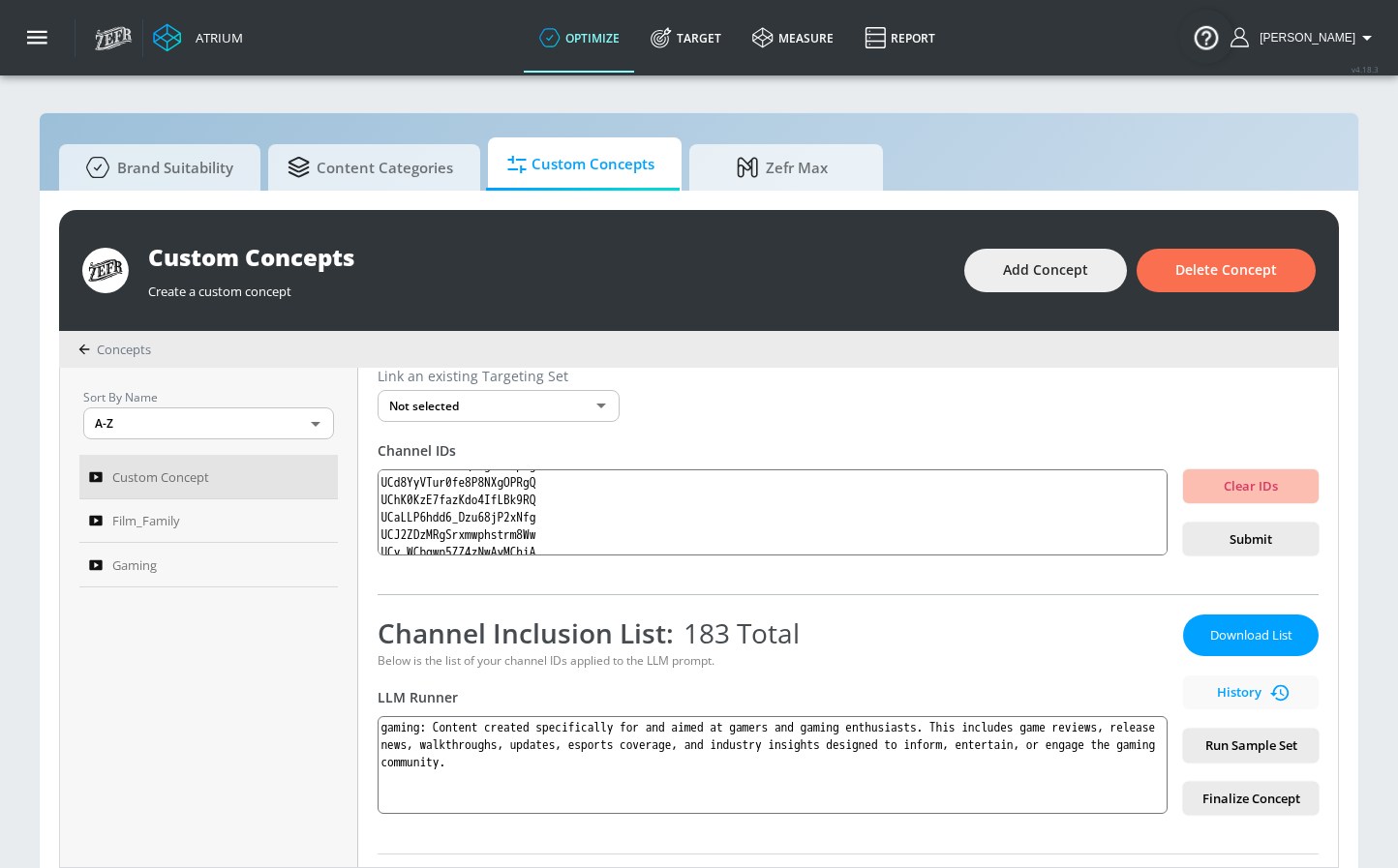click on "Submit" at bounding box center (1251, 539) 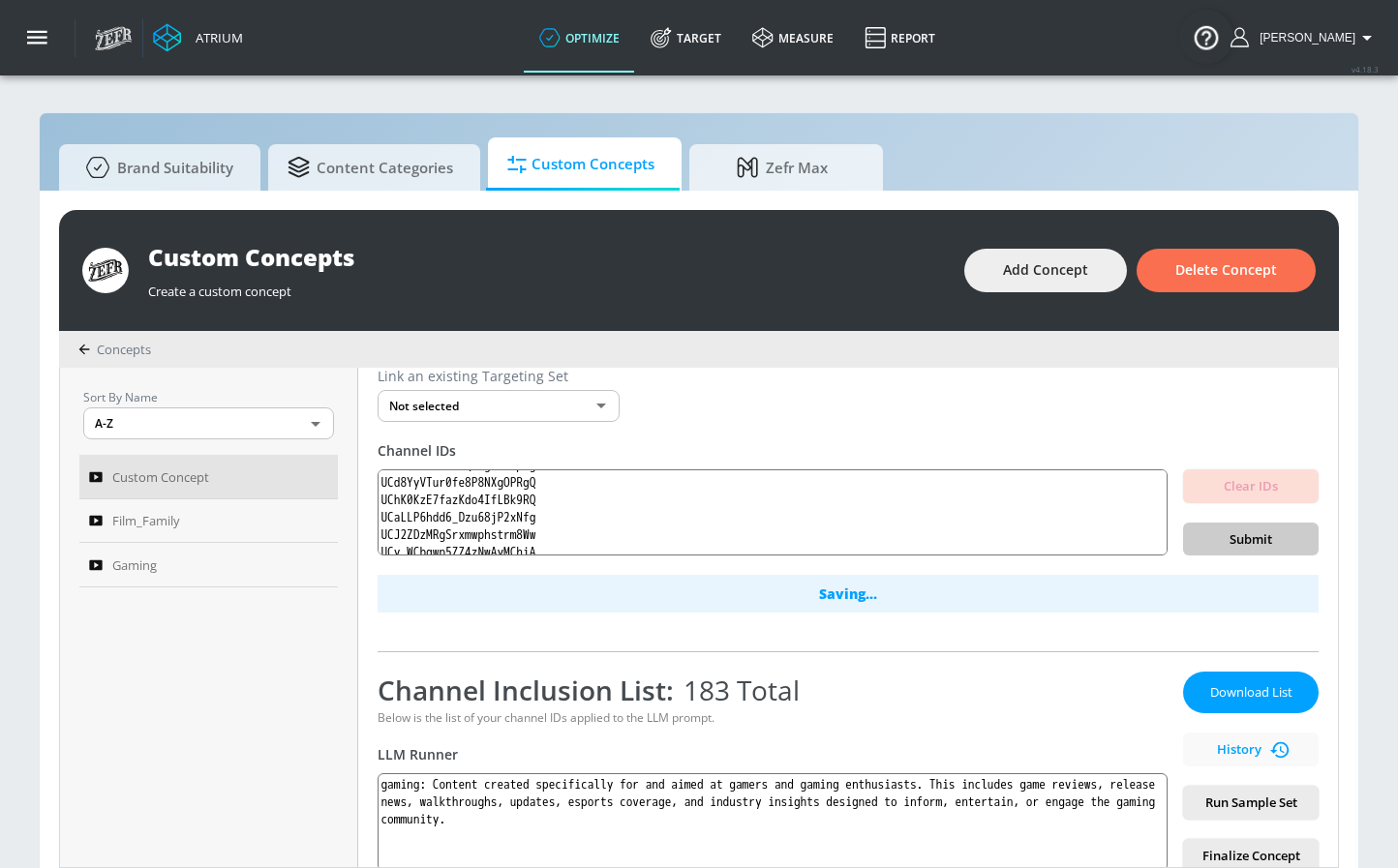 scroll, scrollTop: 0, scrollLeft: 0, axis: both 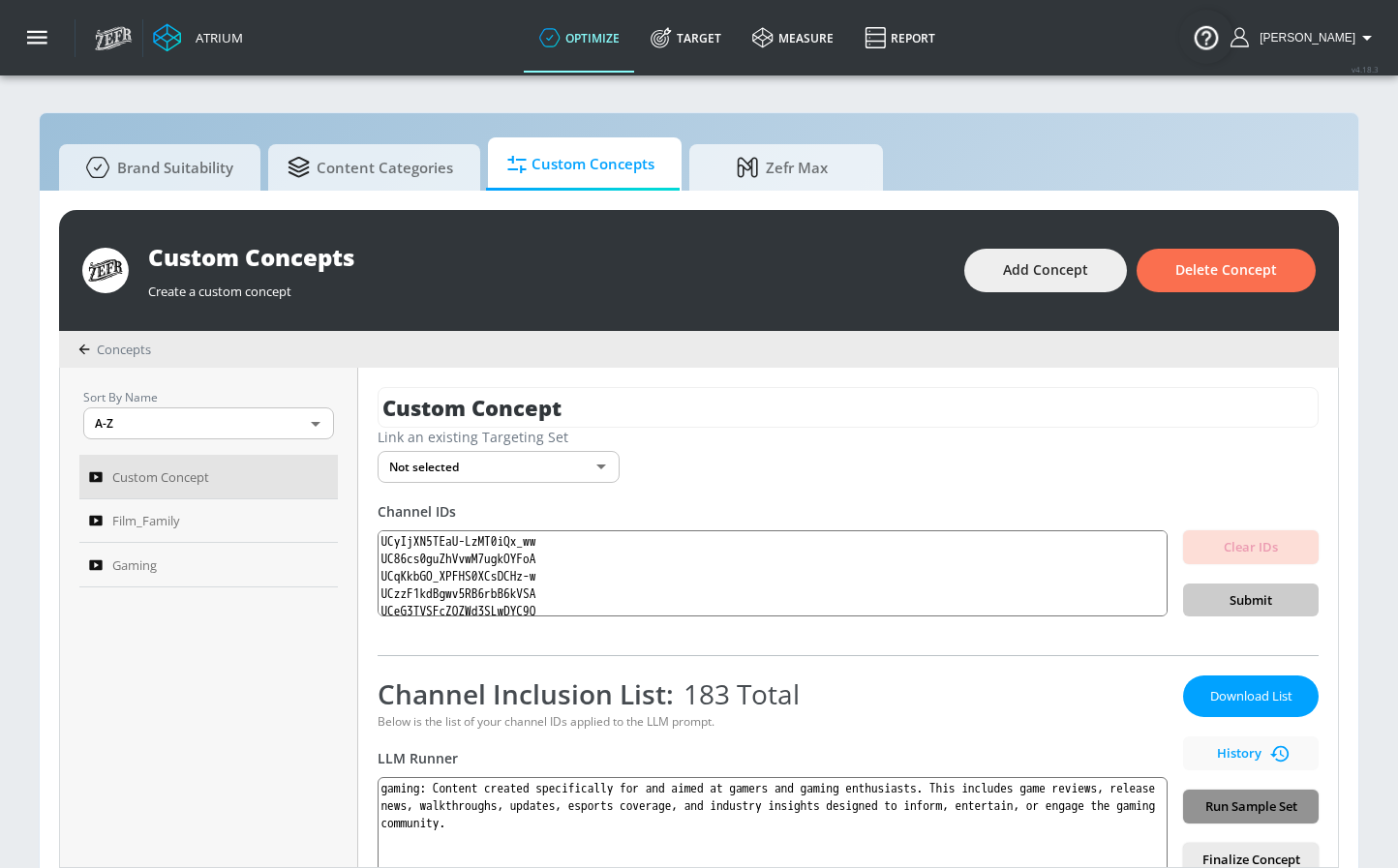 click on "Run Sample Set" at bounding box center [1251, 806] 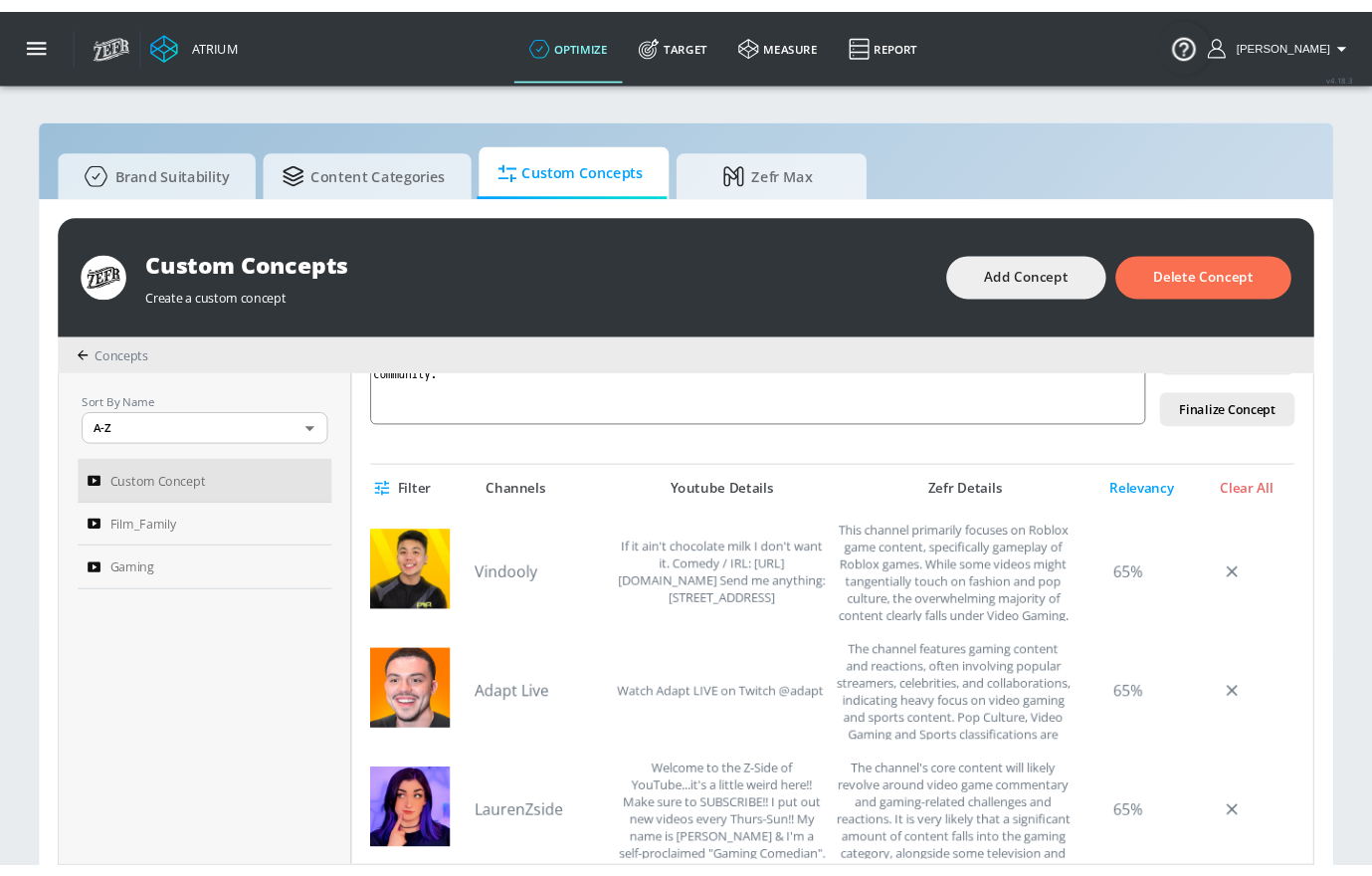 scroll, scrollTop: 0, scrollLeft: 0, axis: both 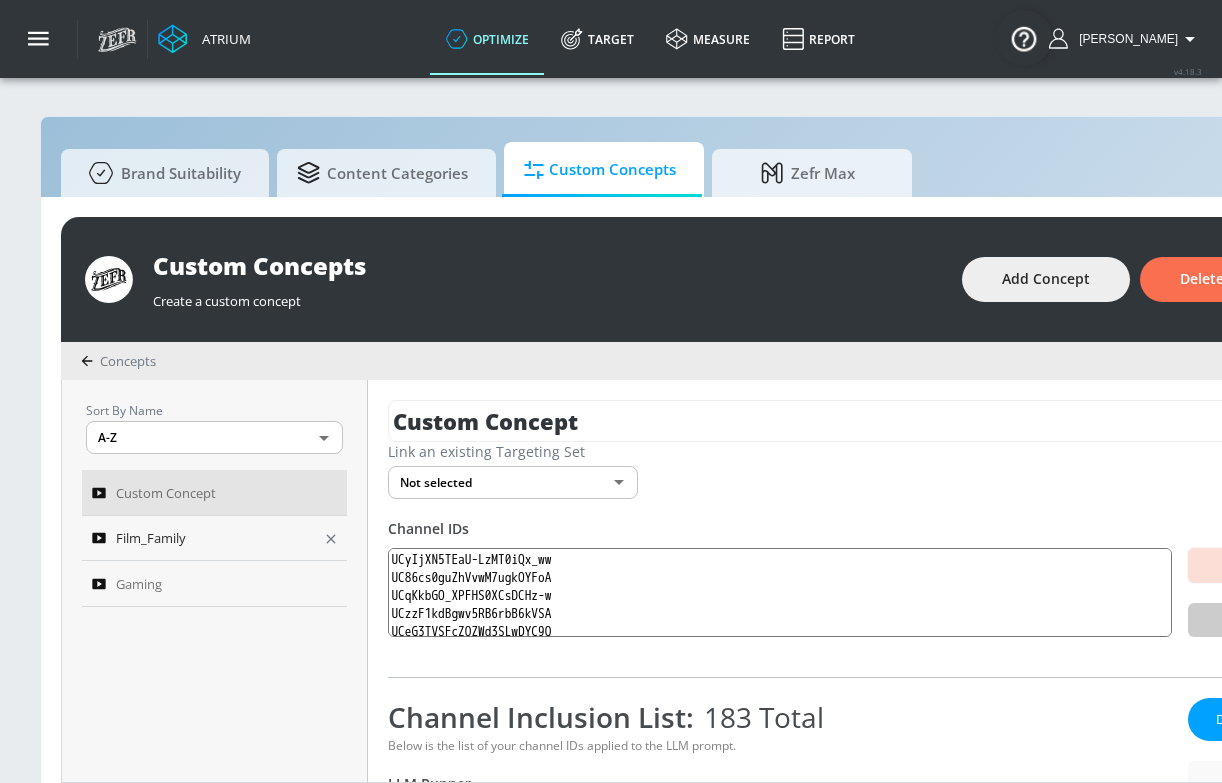click on "Film_Family" at bounding box center (214, 539) 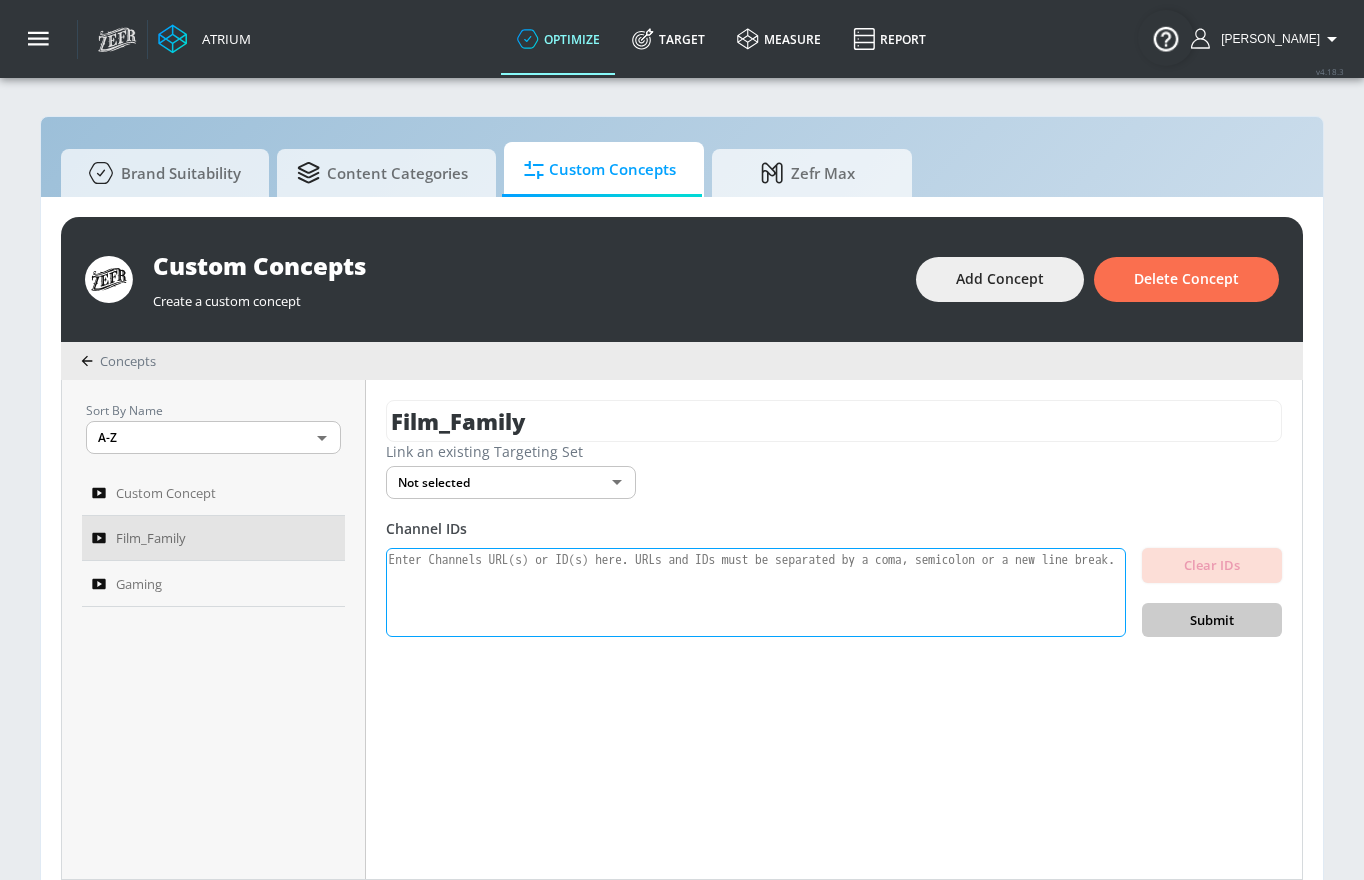click at bounding box center (756, 593) 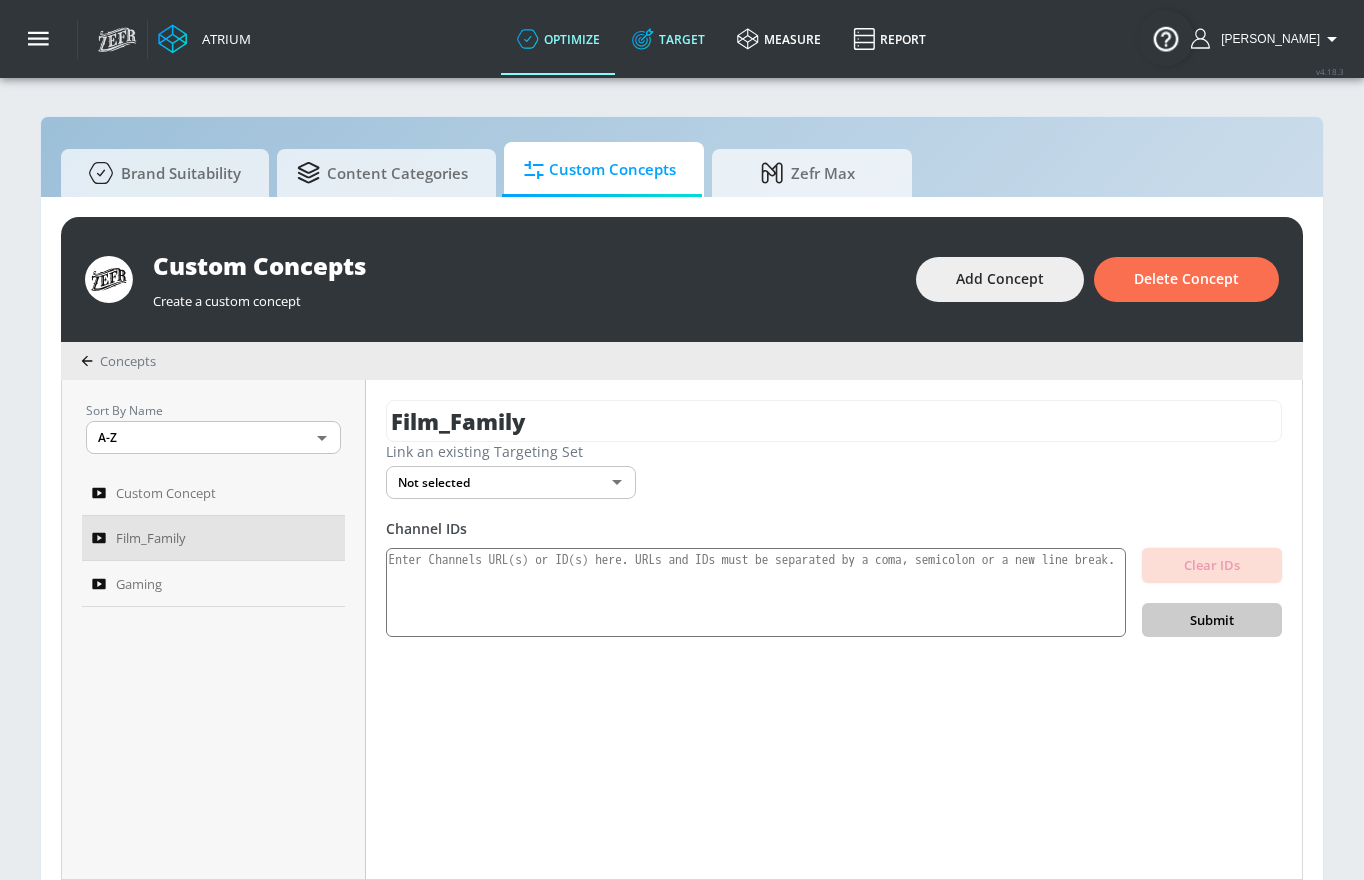 click on "Target" at bounding box center [668, 39] 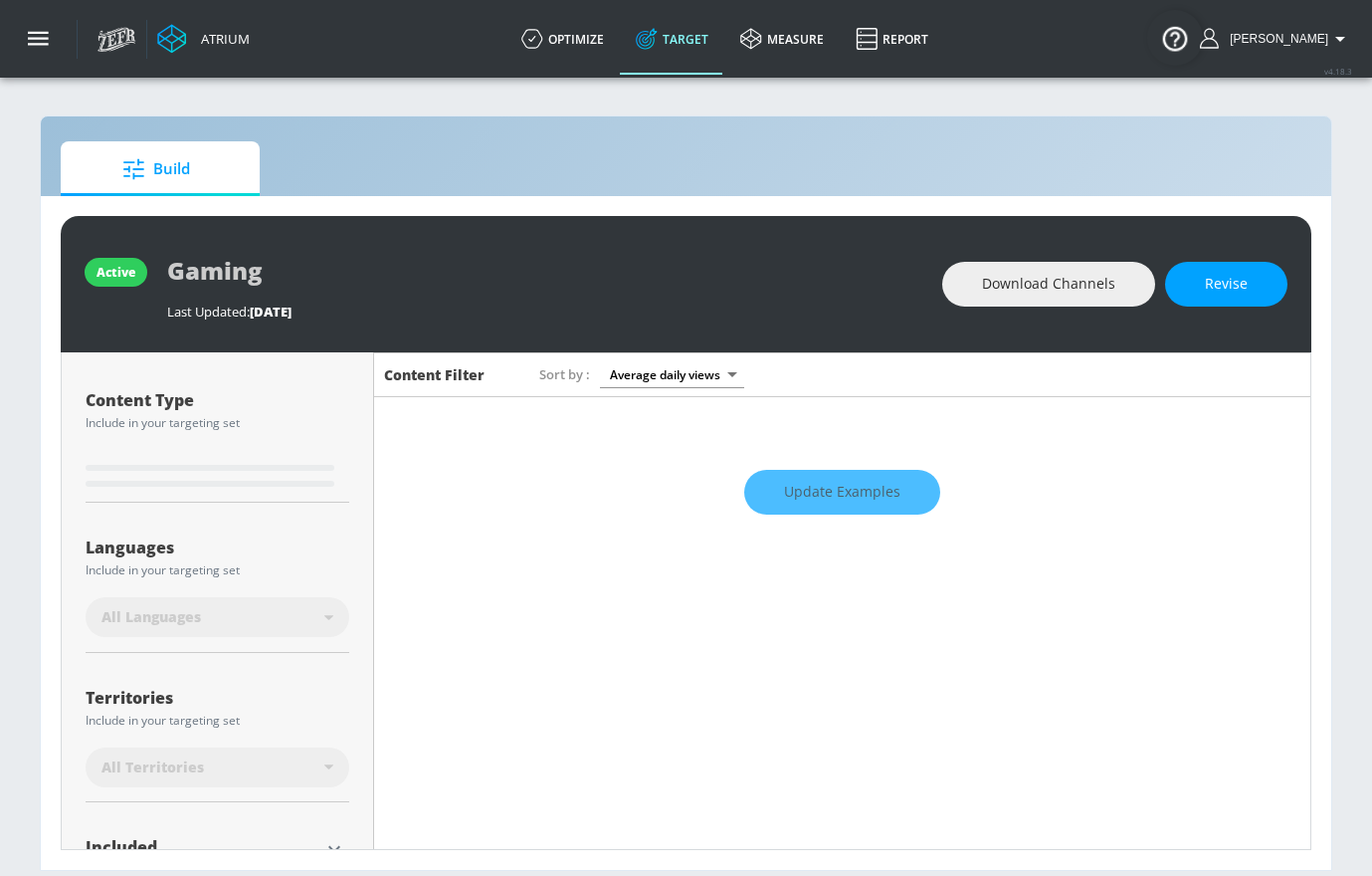 type on "0.75" 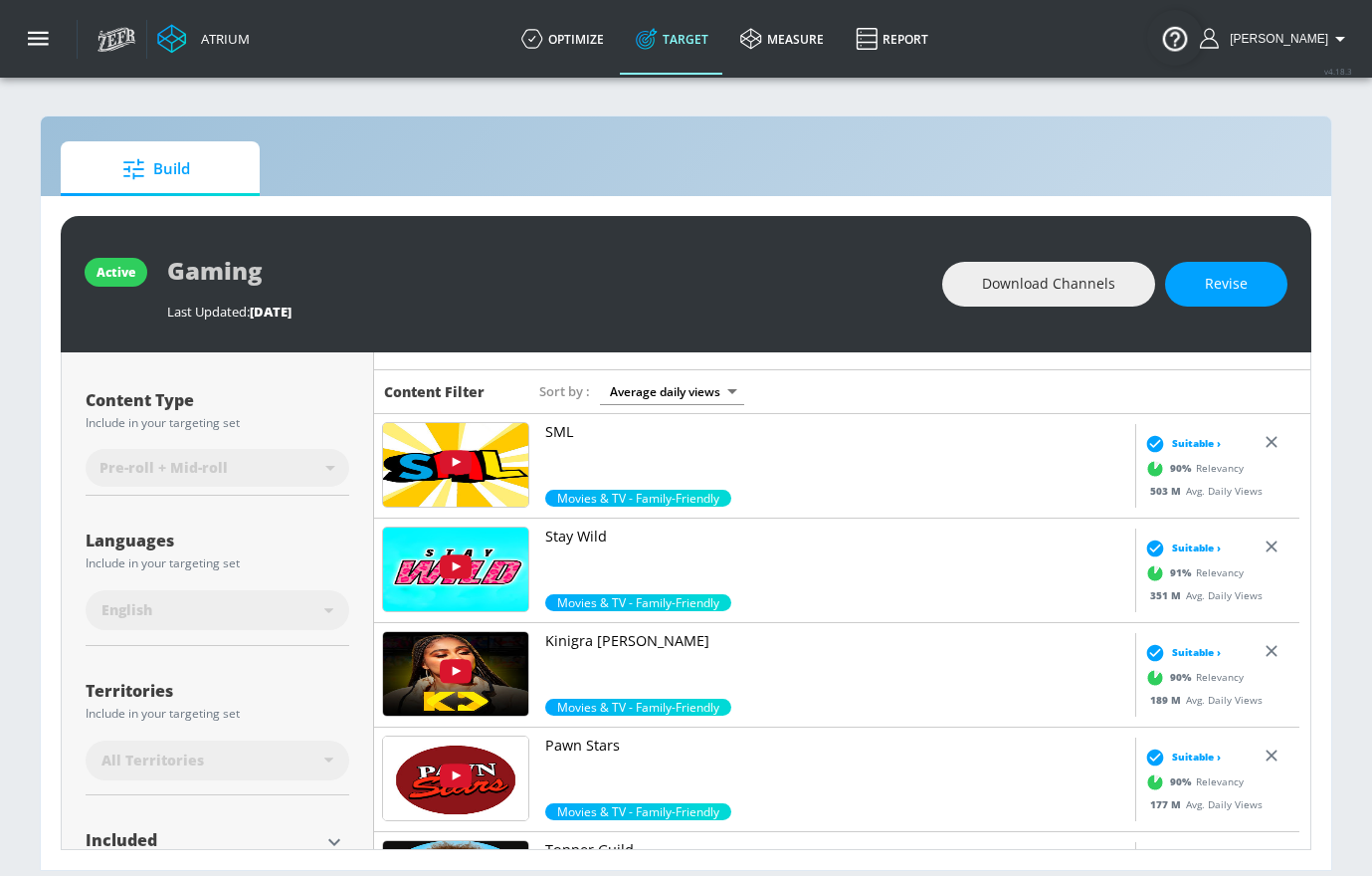 scroll, scrollTop: 366, scrollLeft: 0, axis: vertical 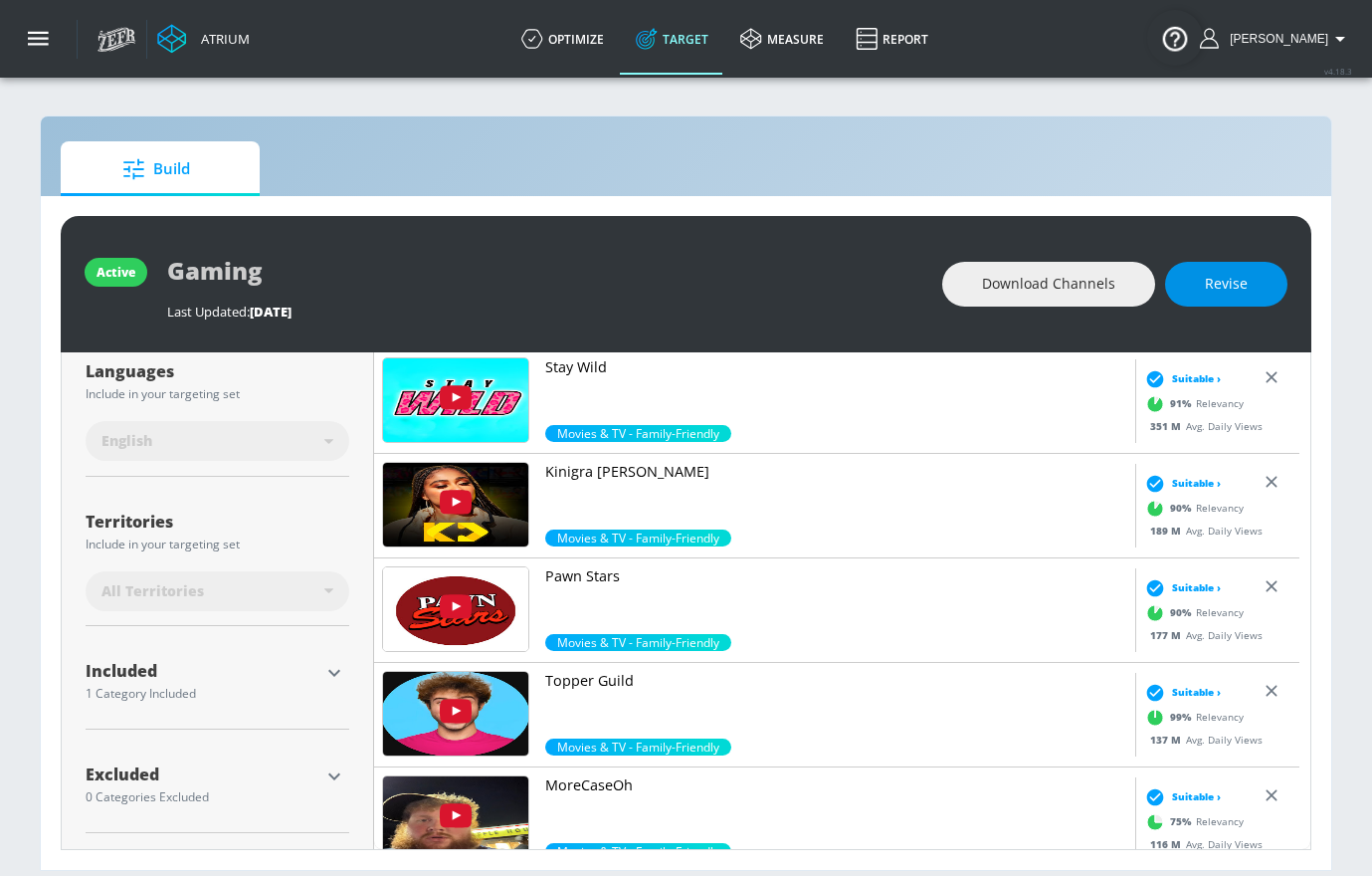 click on "Revise" at bounding box center (1226, 284) 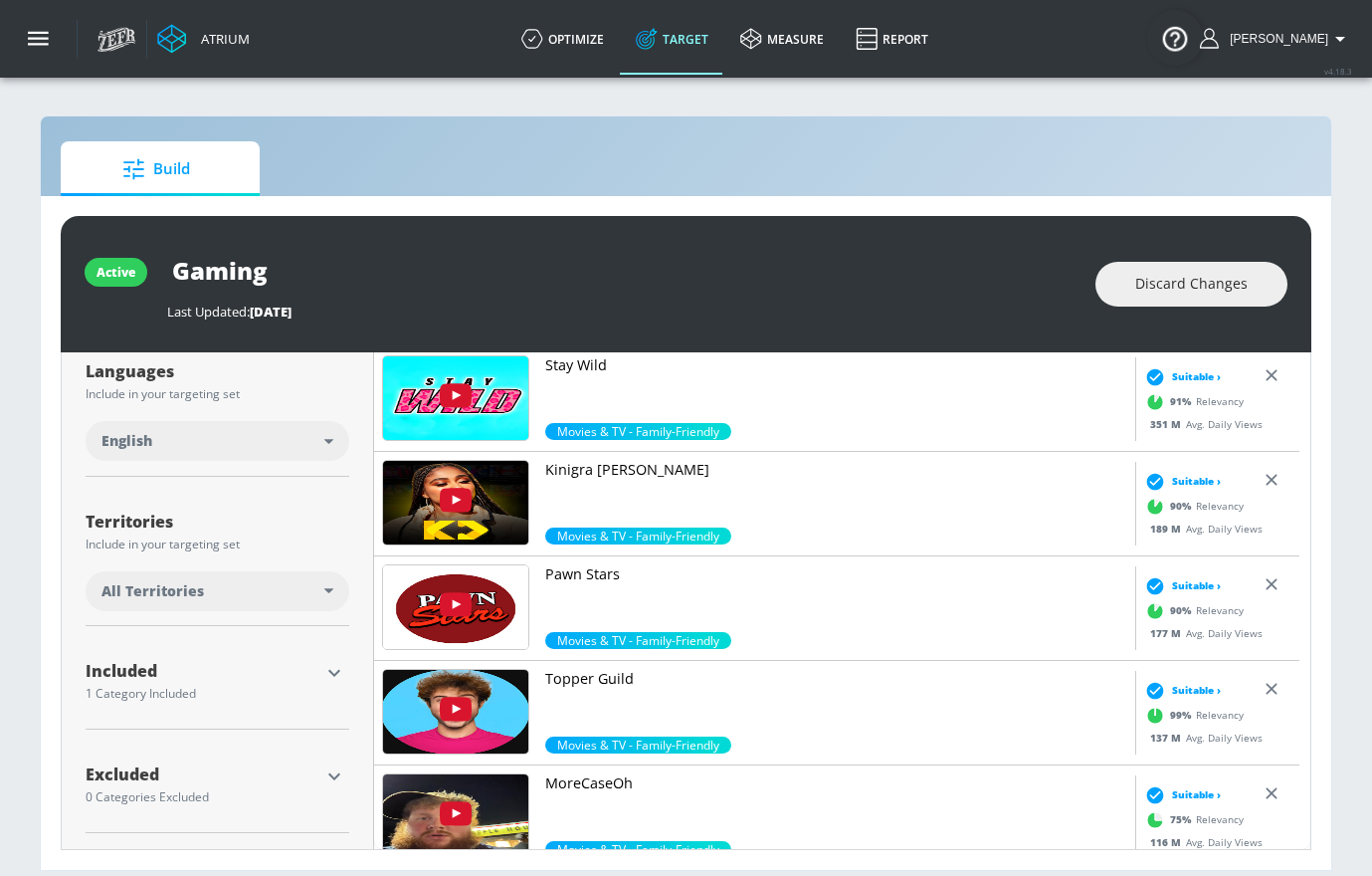 scroll, scrollTop: 4, scrollLeft: 0, axis: vertical 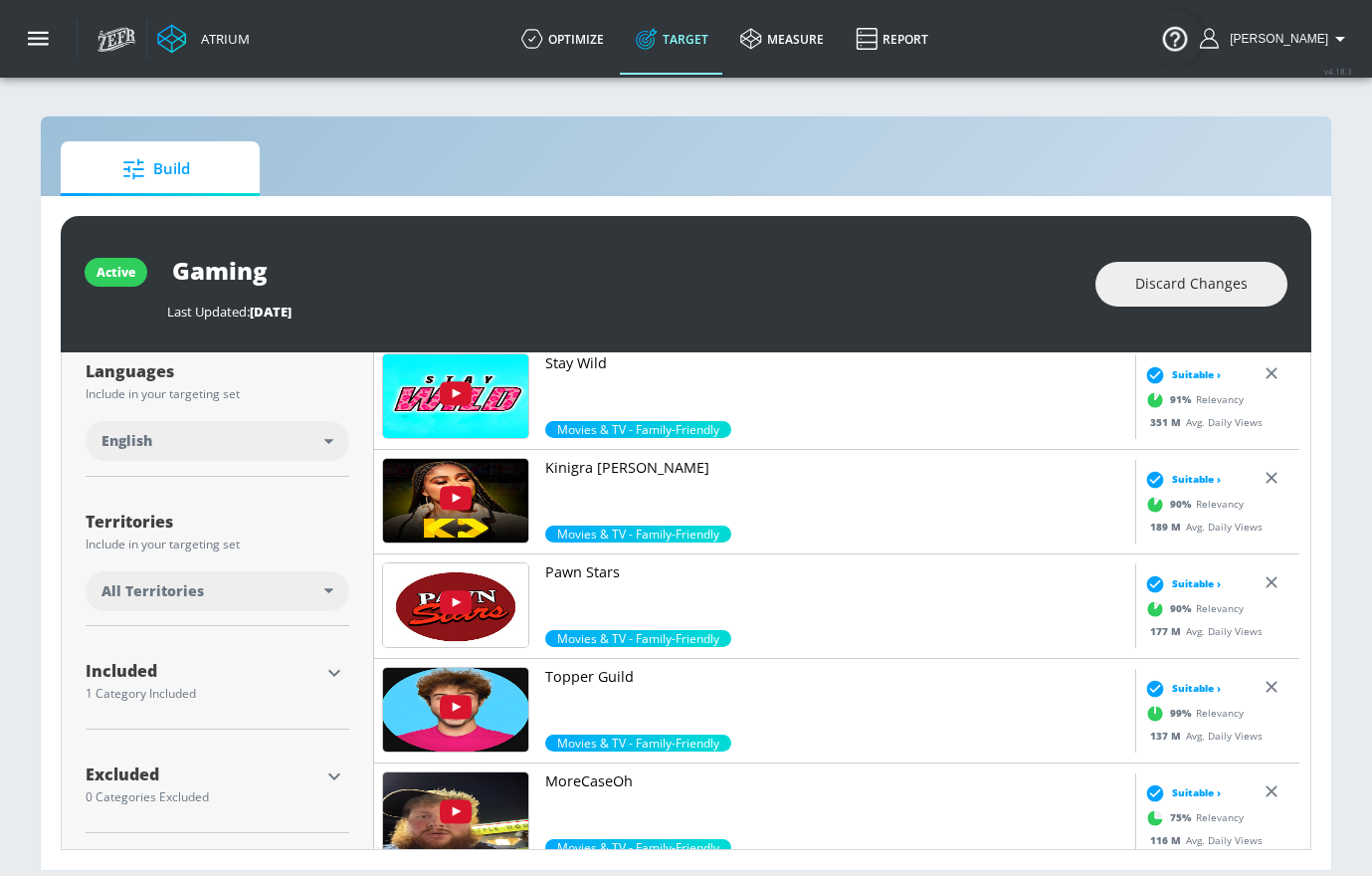 click on "Gaming" at bounding box center (416, 270) 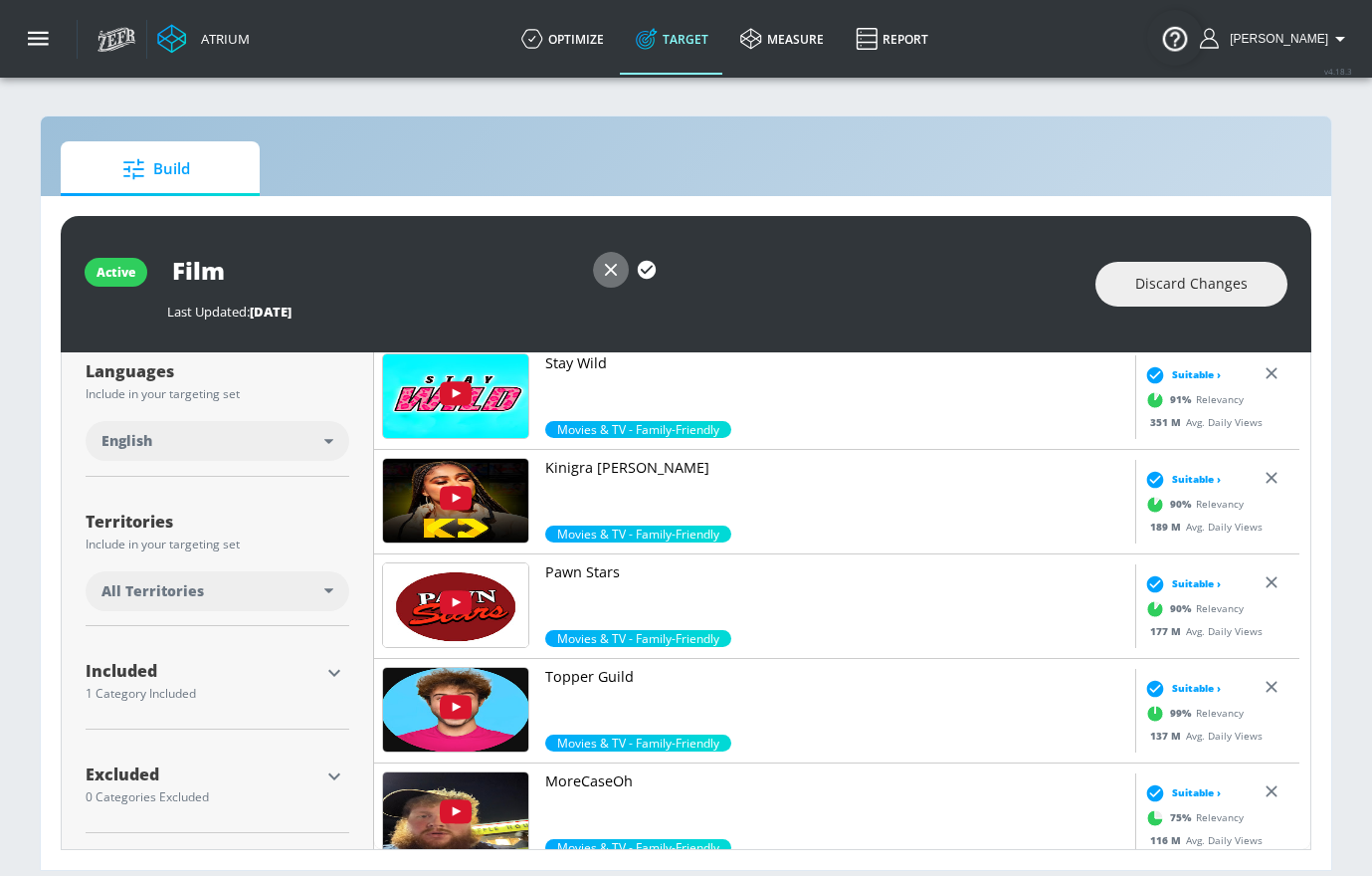 click 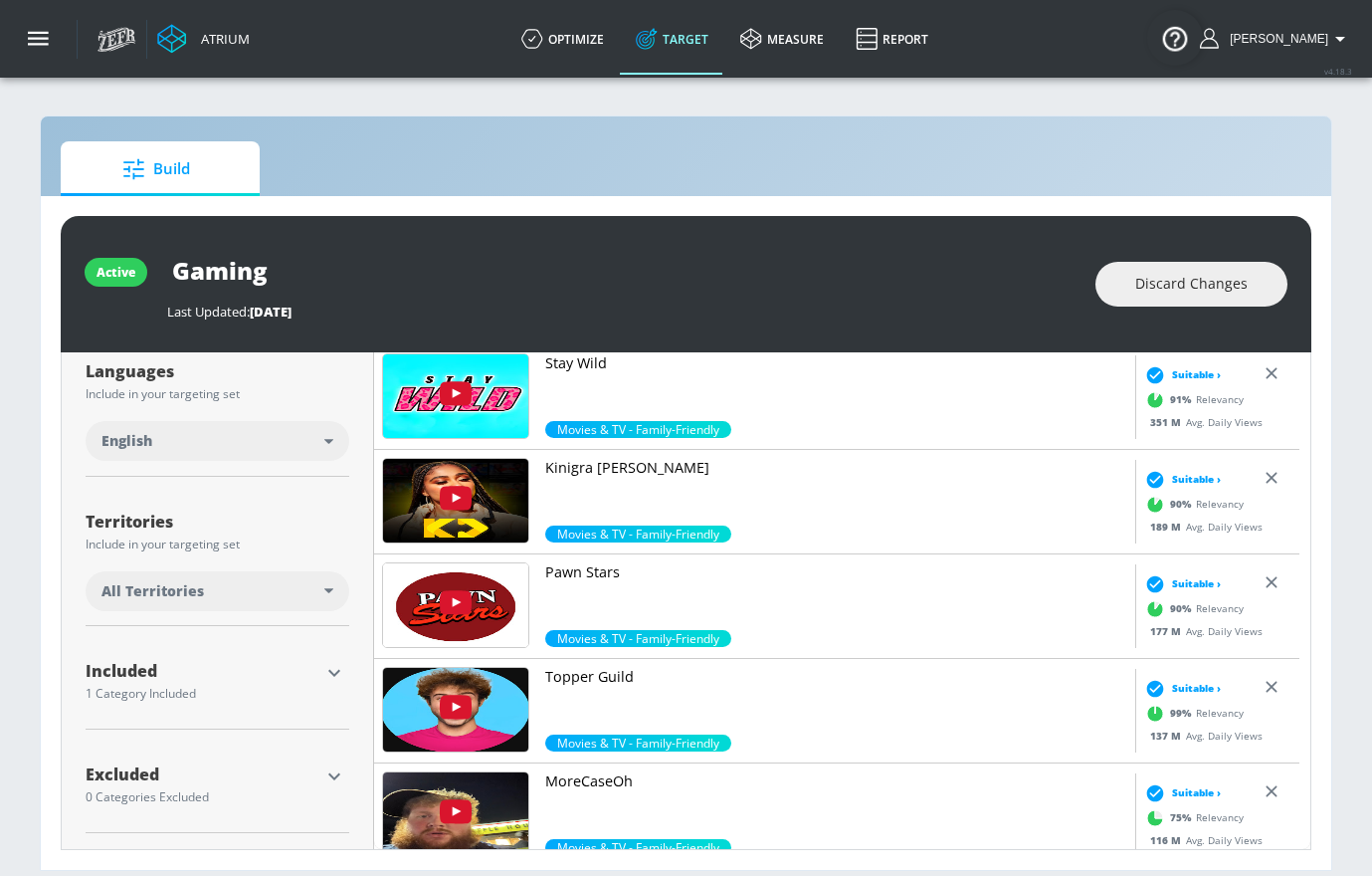click on "Gaming" at bounding box center [416, 270] 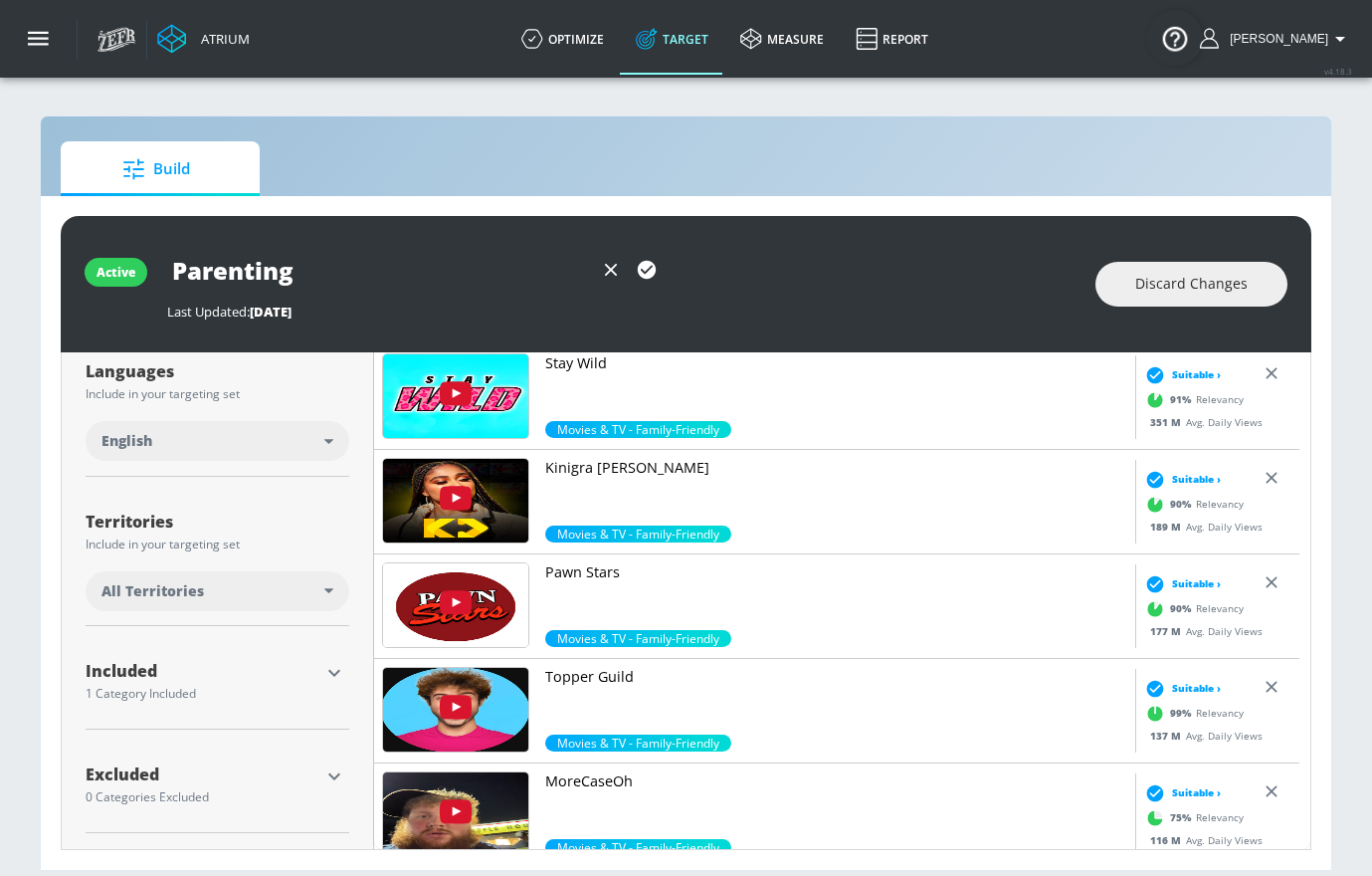 type on "Parenting" 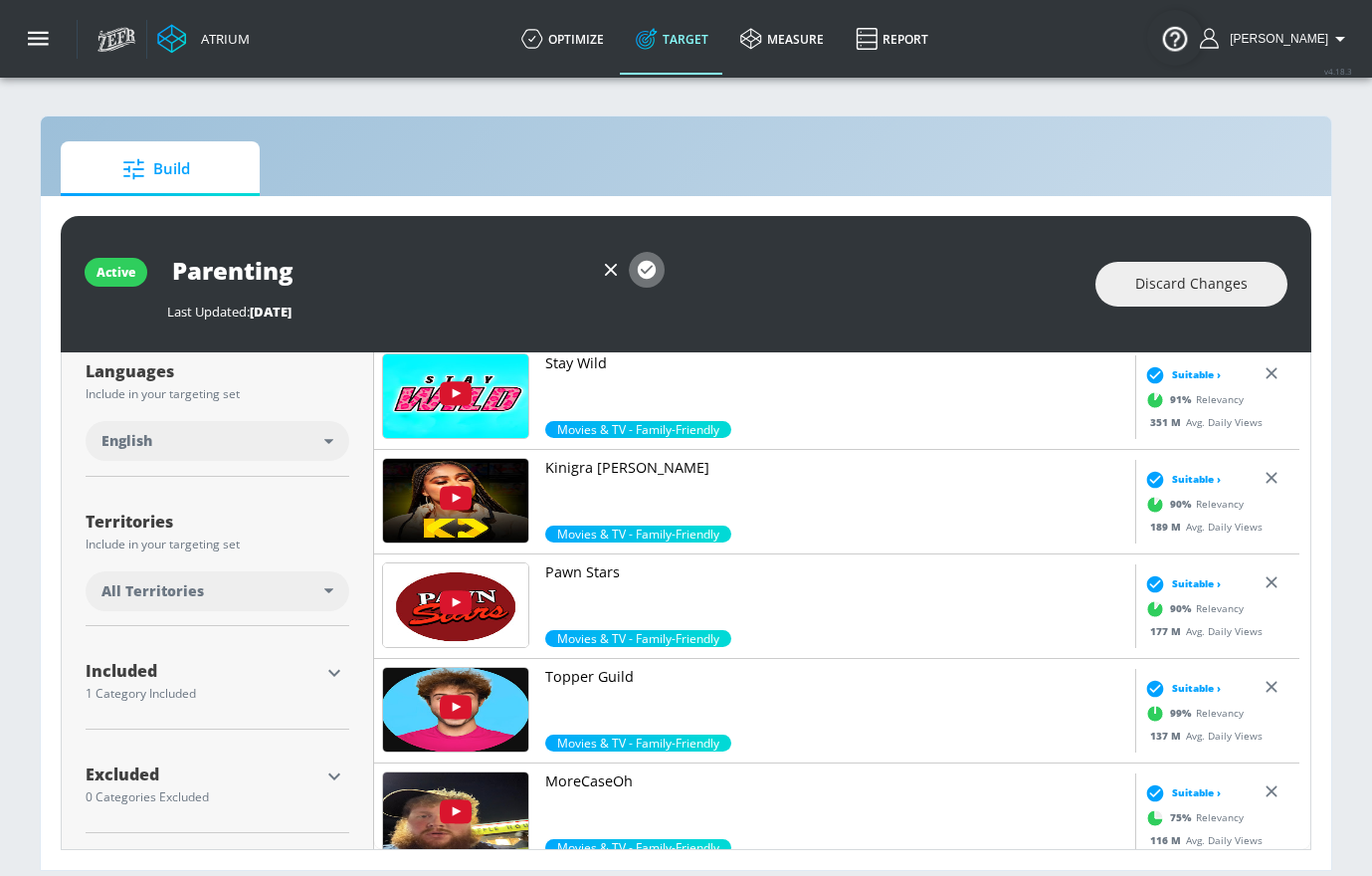 click 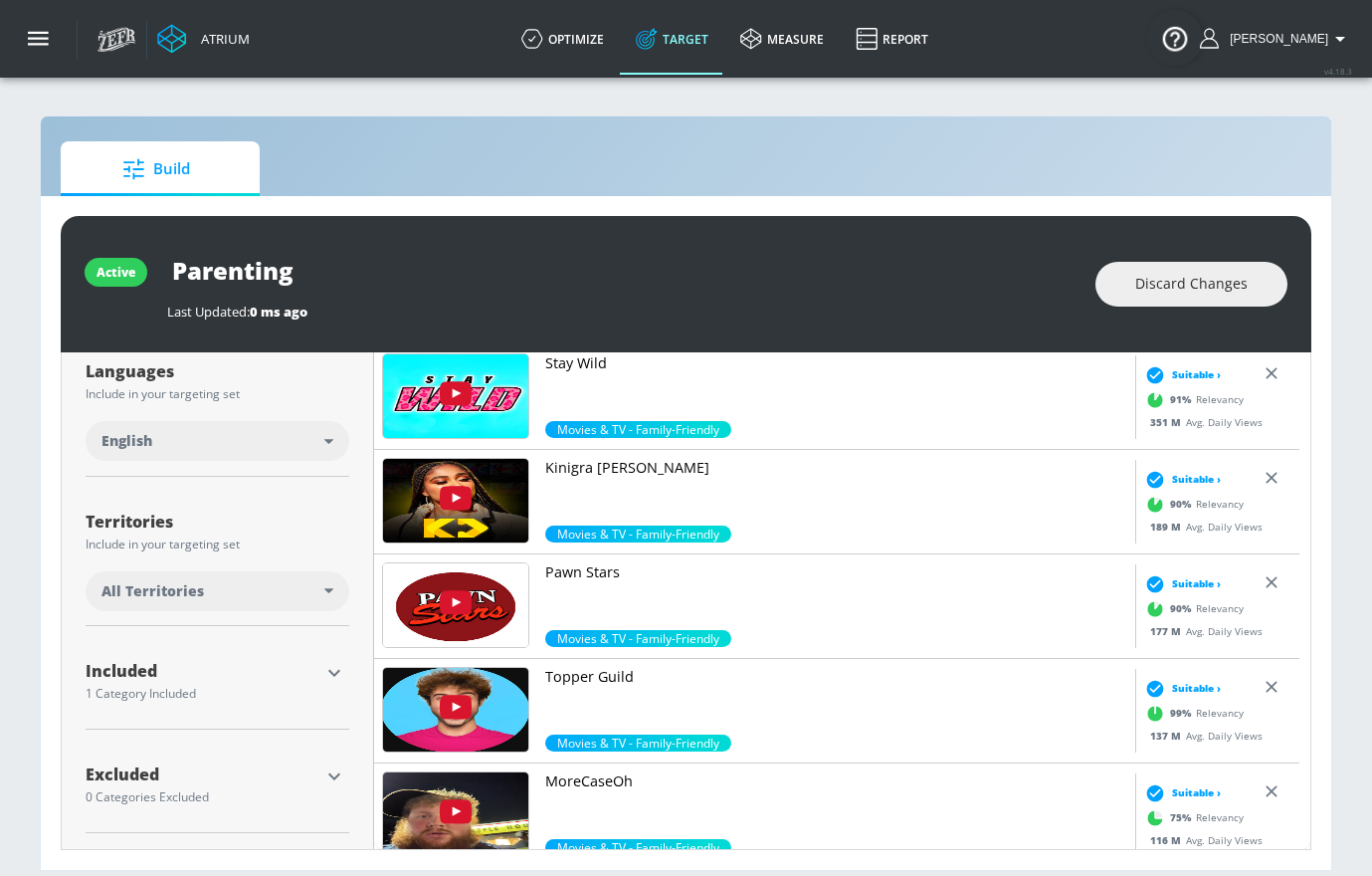 scroll, scrollTop: 366, scrollLeft: 0, axis: vertical 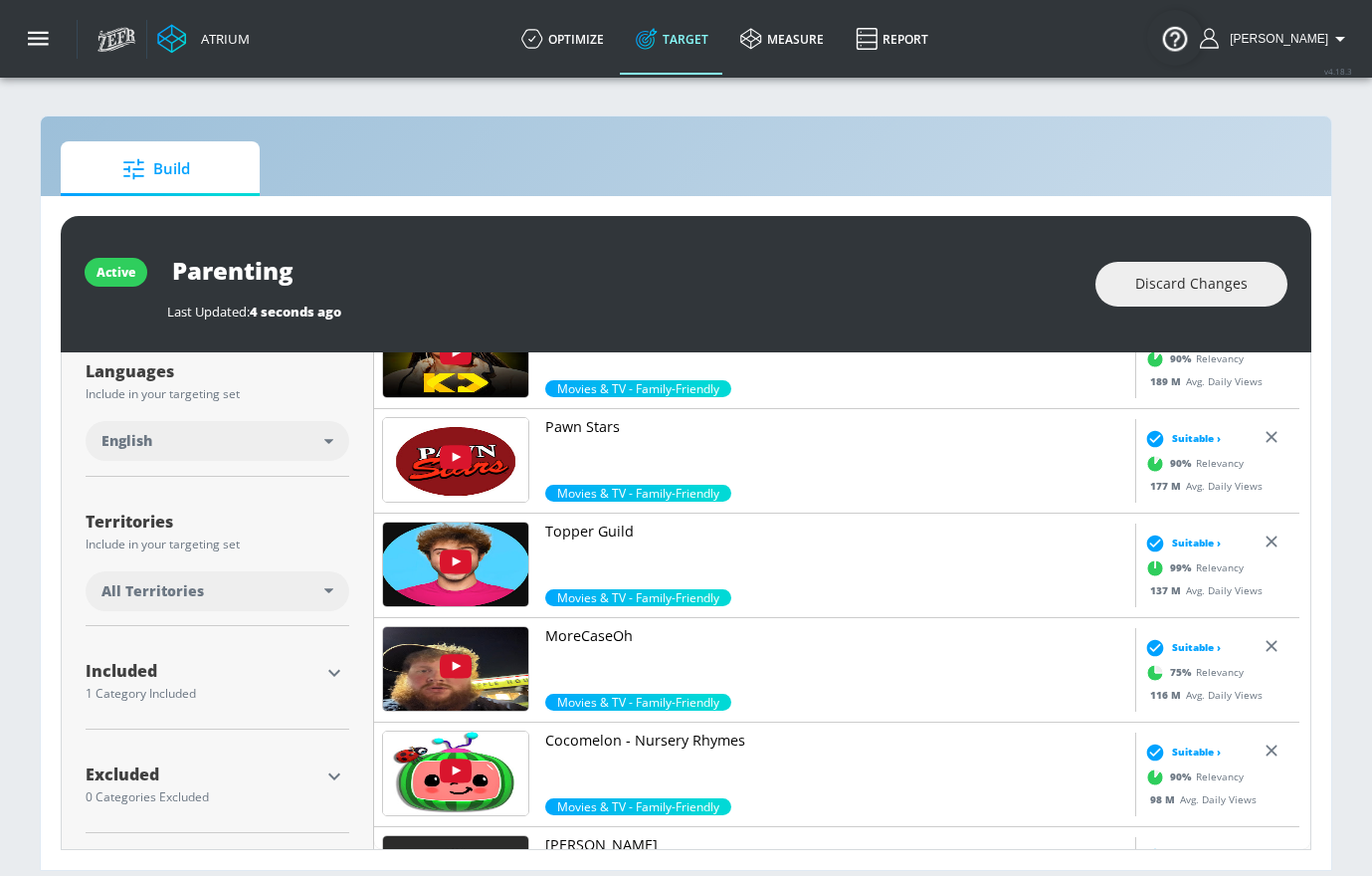 drag, startPoint x: 220, startPoint y: 686, endPoint x: 232, endPoint y: 683, distance: 12.369317 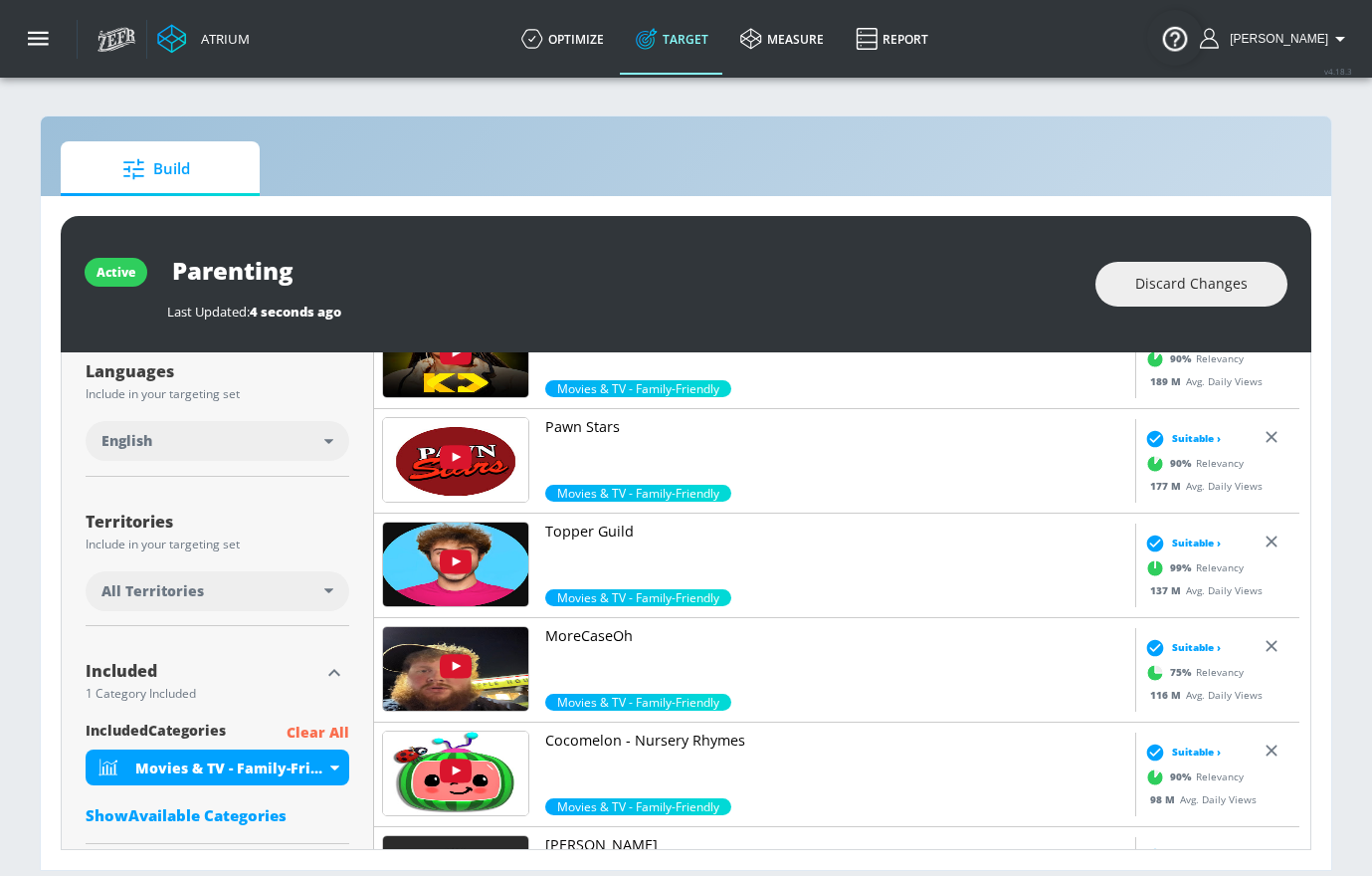 click on "Clear All" at bounding box center (317, 733) 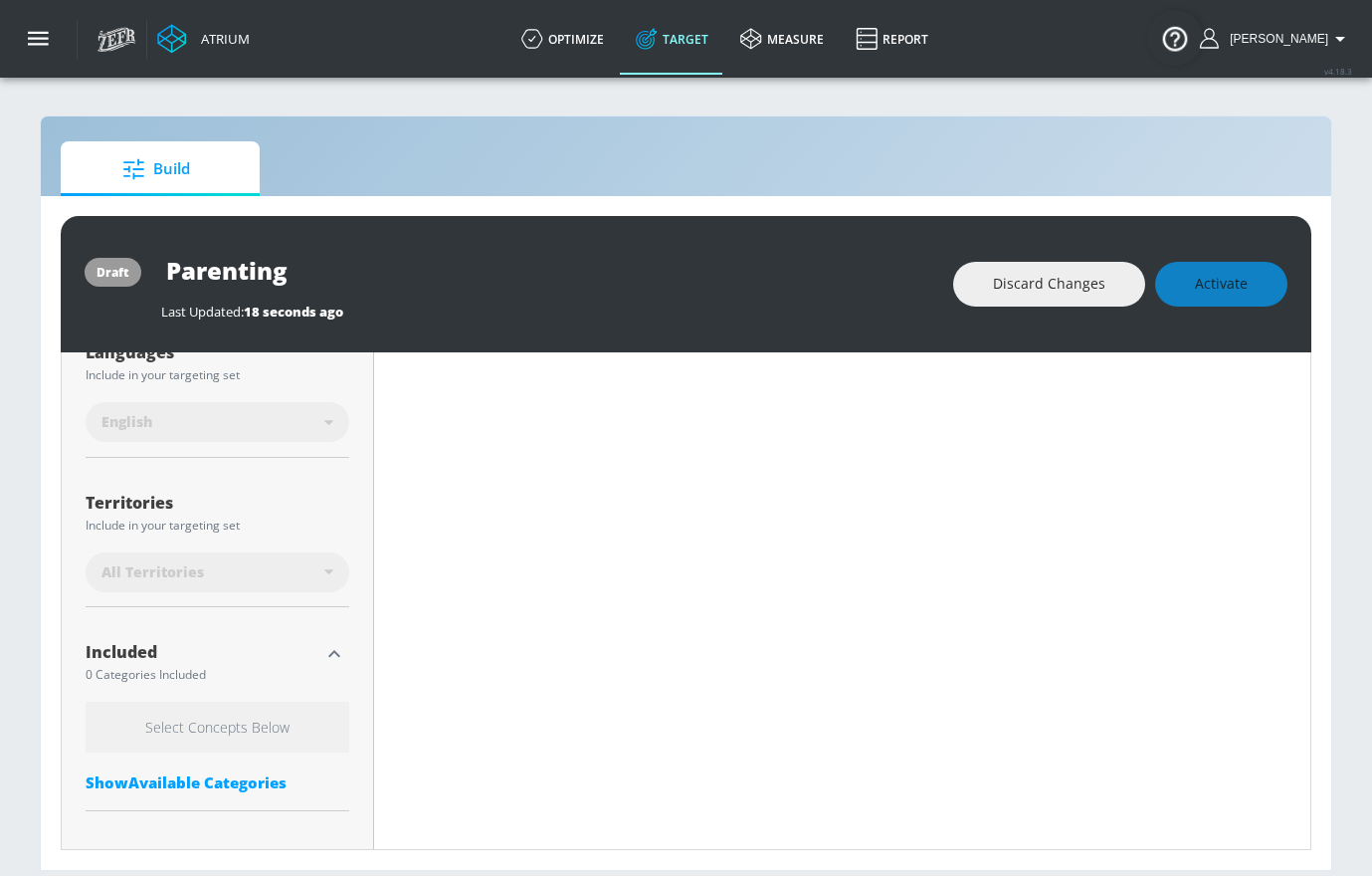scroll, scrollTop: 420, scrollLeft: 0, axis: vertical 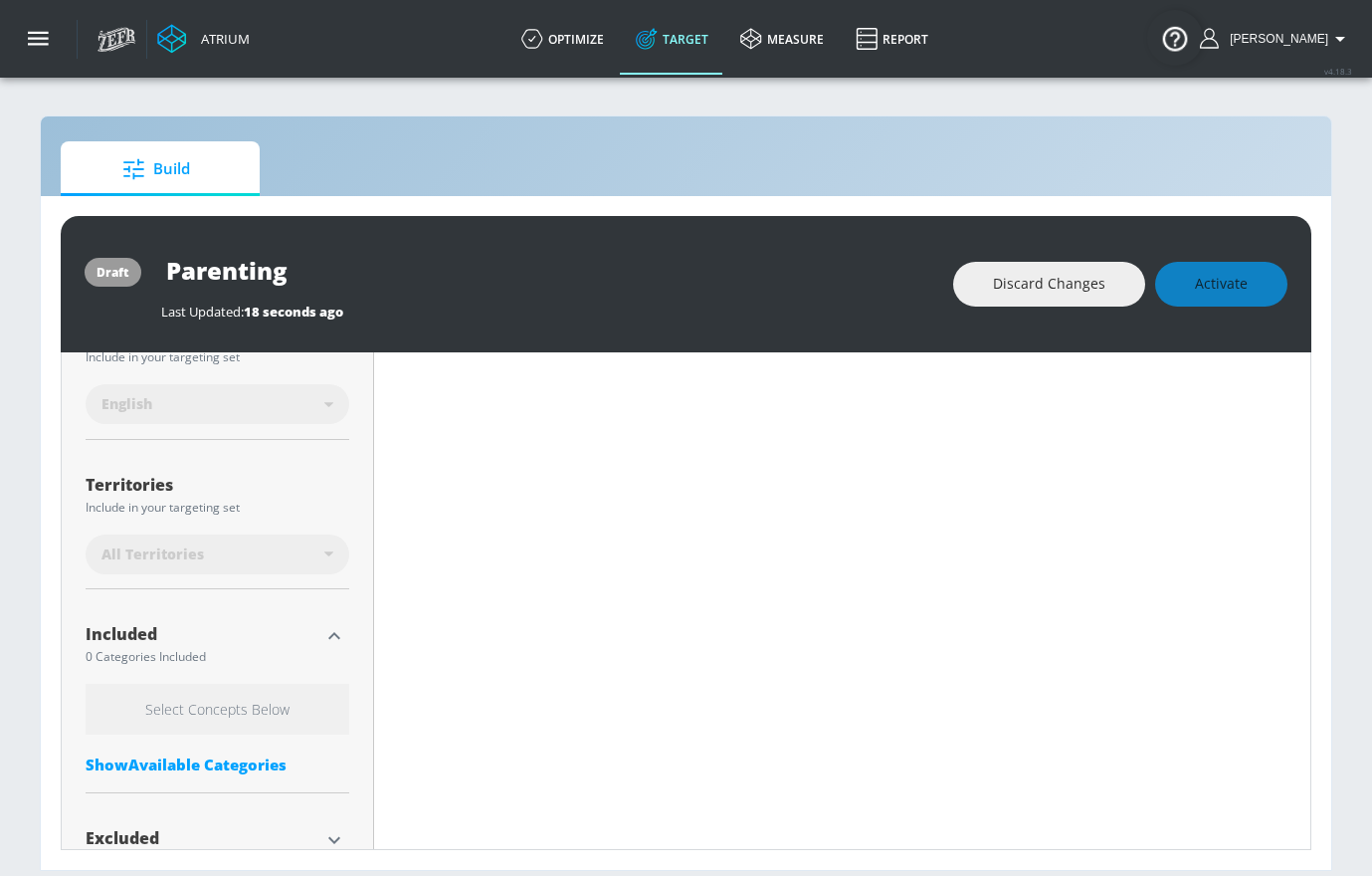click on "Show  Available Categories" at bounding box center (217, 765) 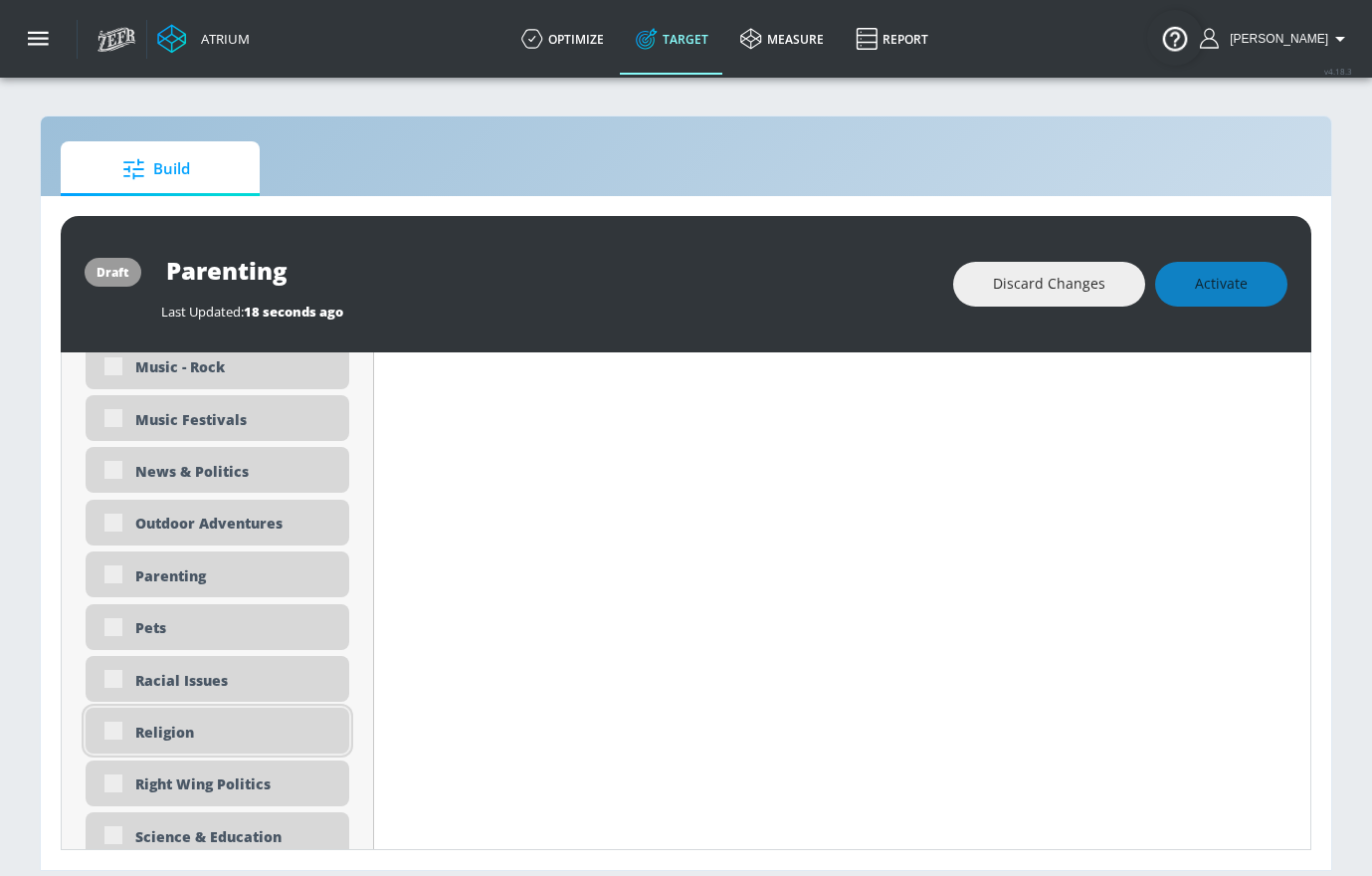 scroll, scrollTop: 4611, scrollLeft: 0, axis: vertical 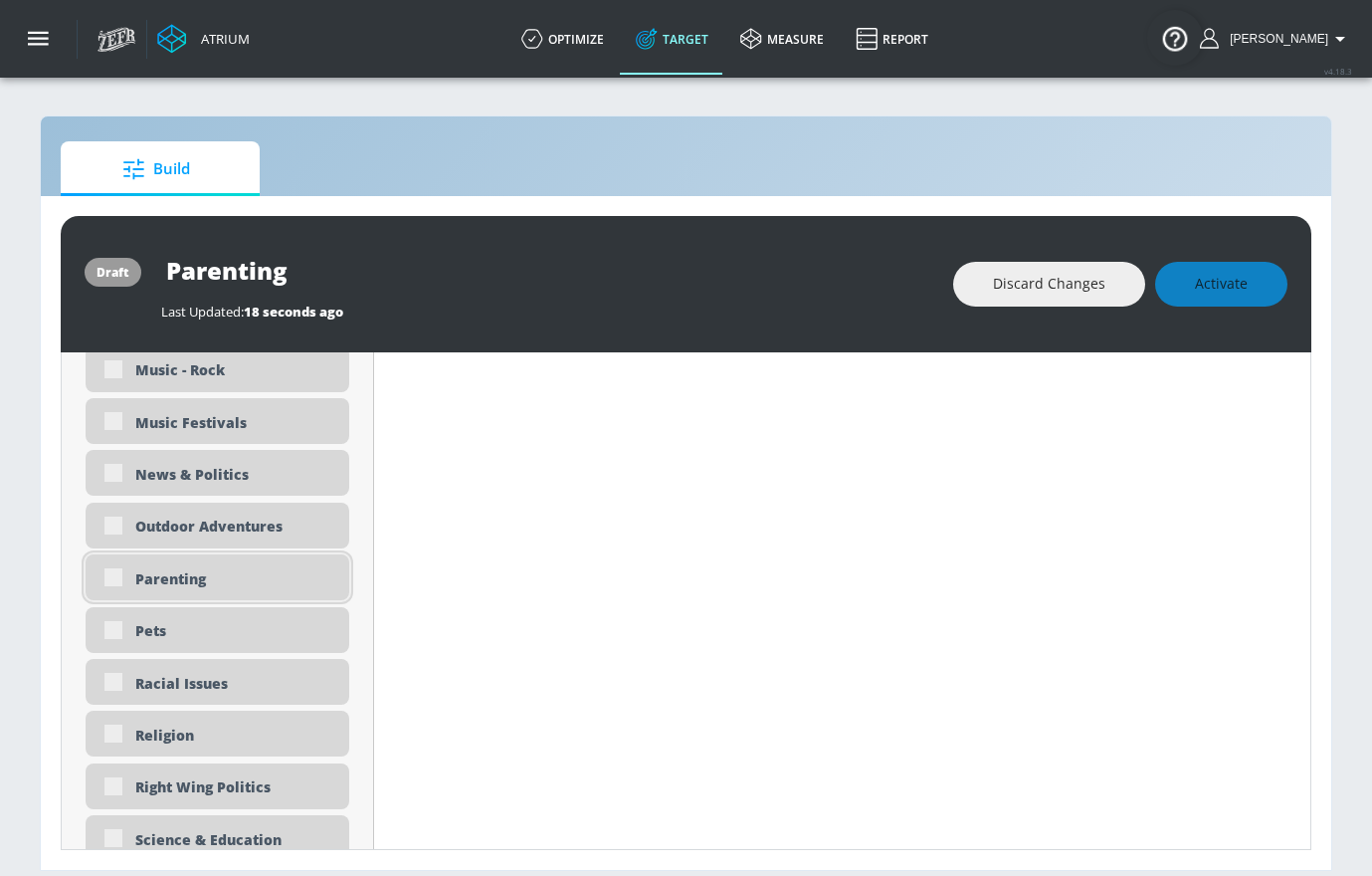 click on "Parenting" at bounding box center [217, 577] 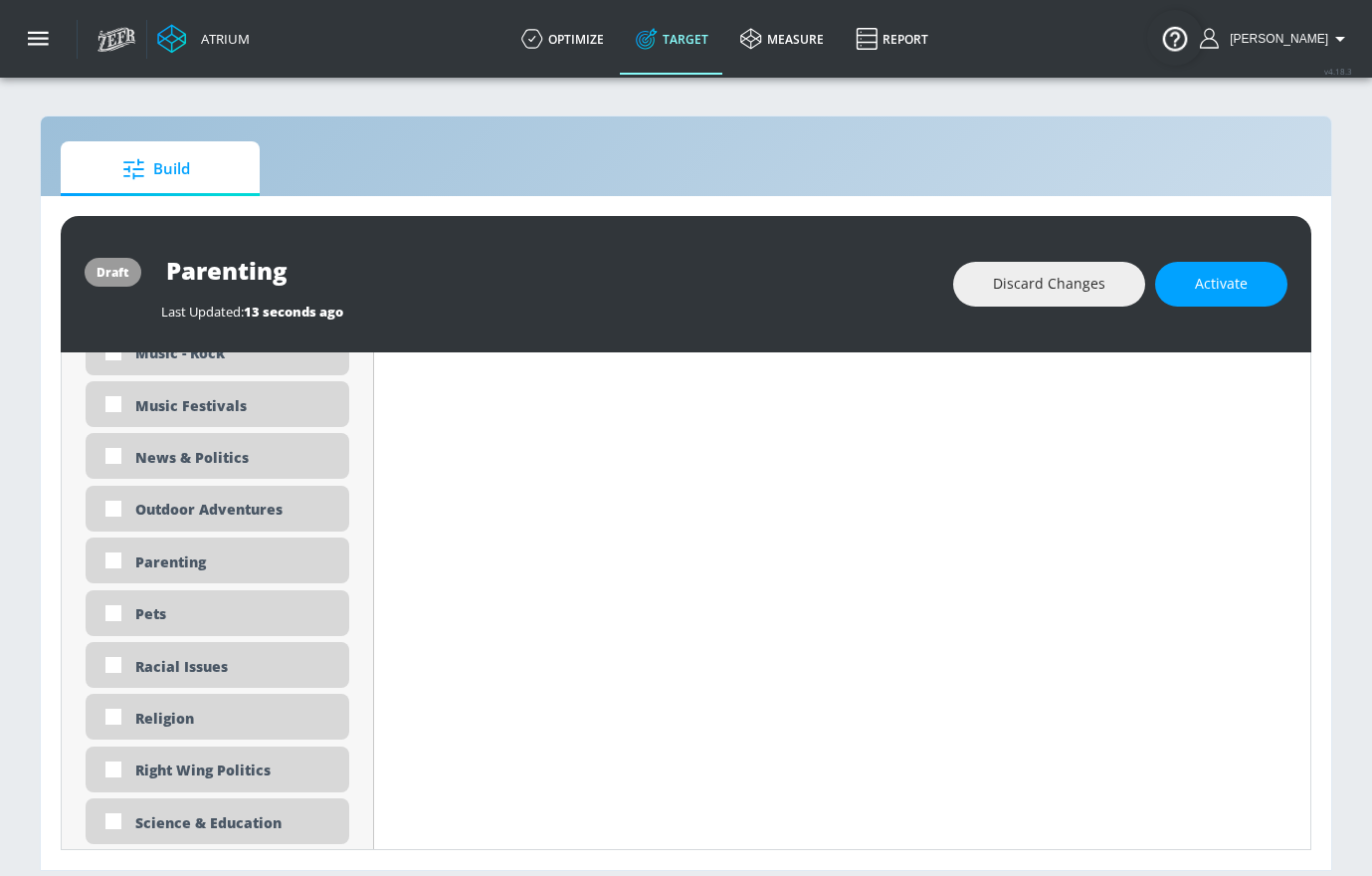 scroll, scrollTop: 4595, scrollLeft: 0, axis: vertical 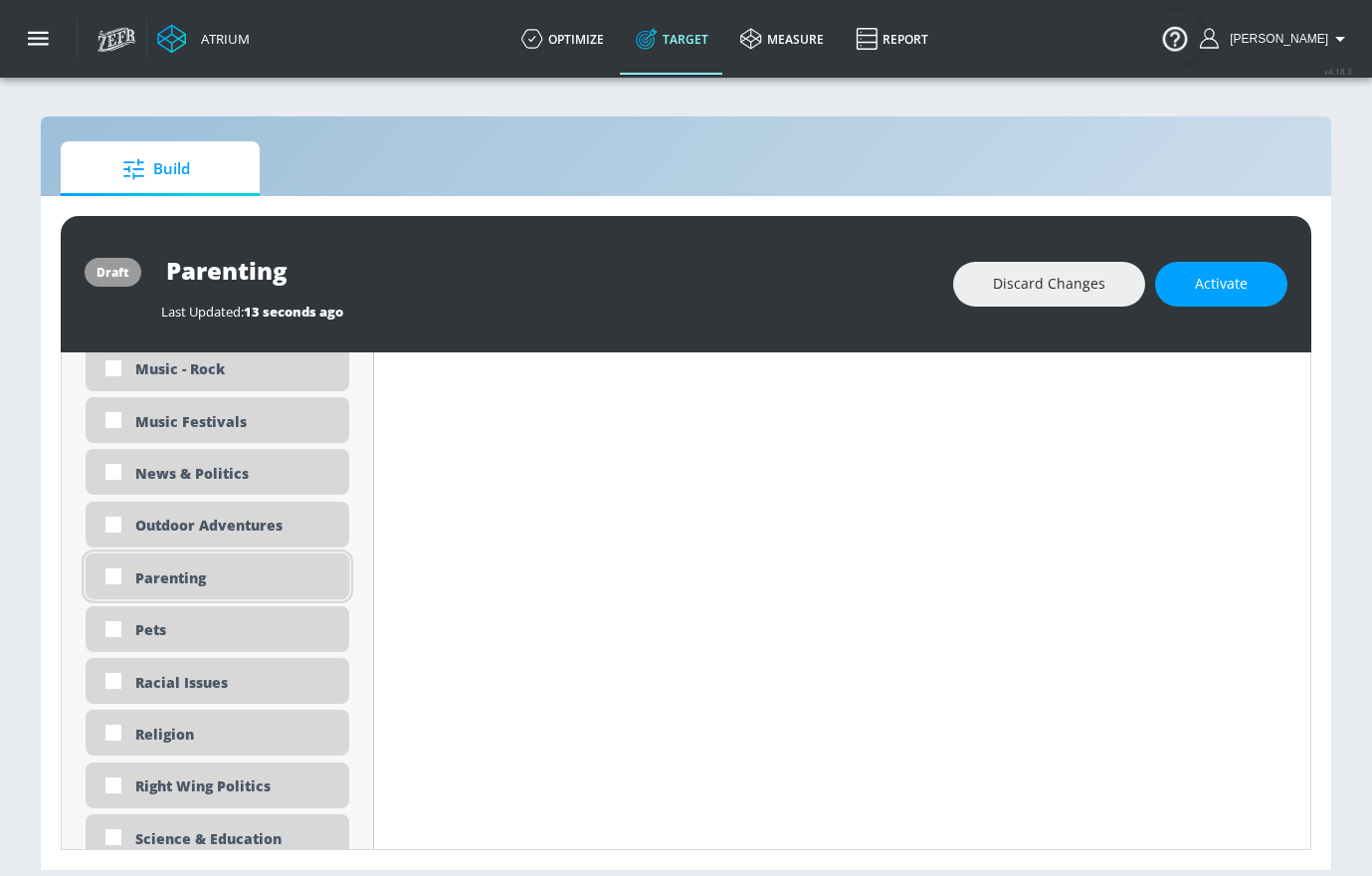 click on "Parenting" at bounding box center (217, 576) 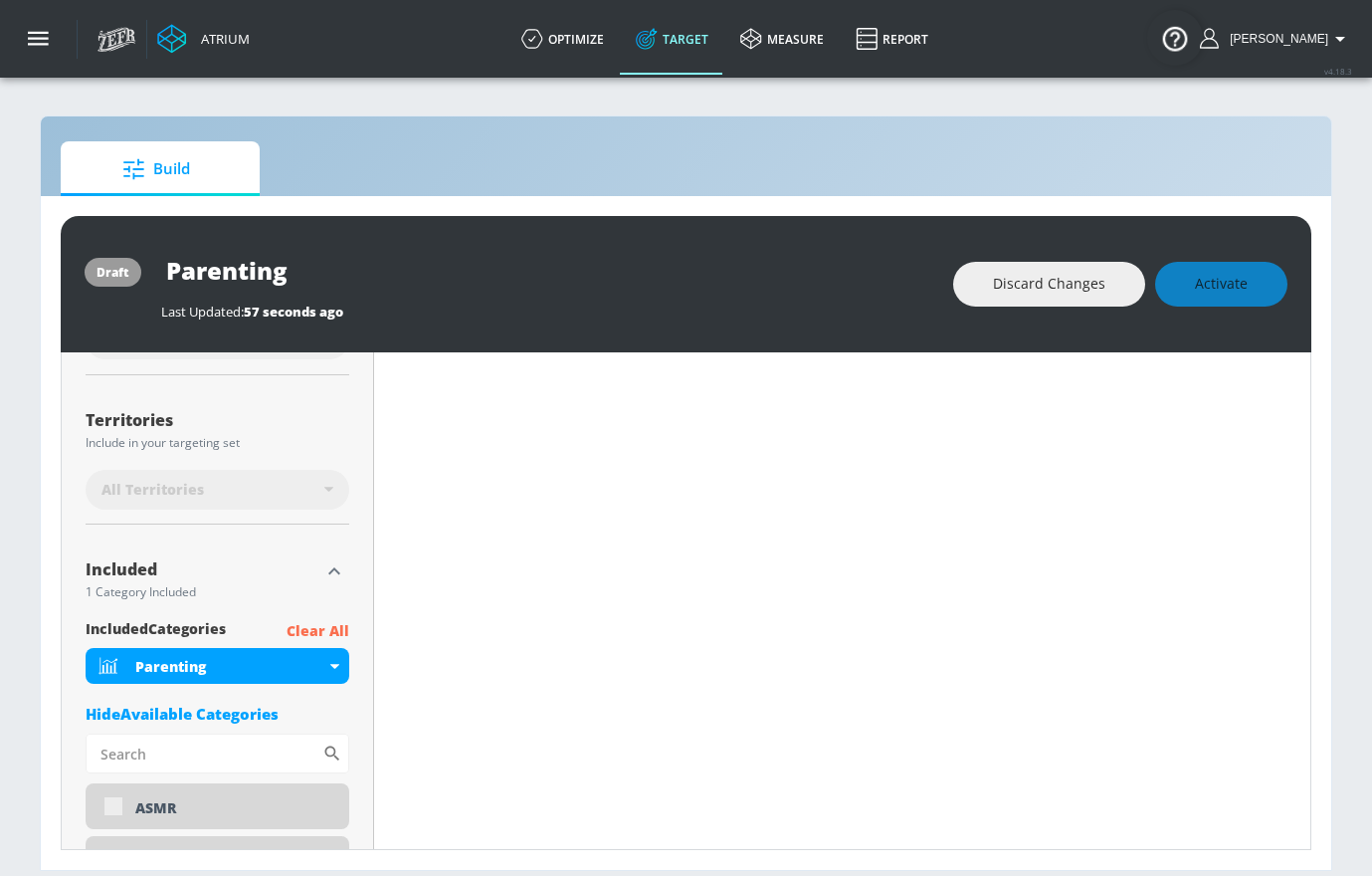 scroll, scrollTop: 458, scrollLeft: 0, axis: vertical 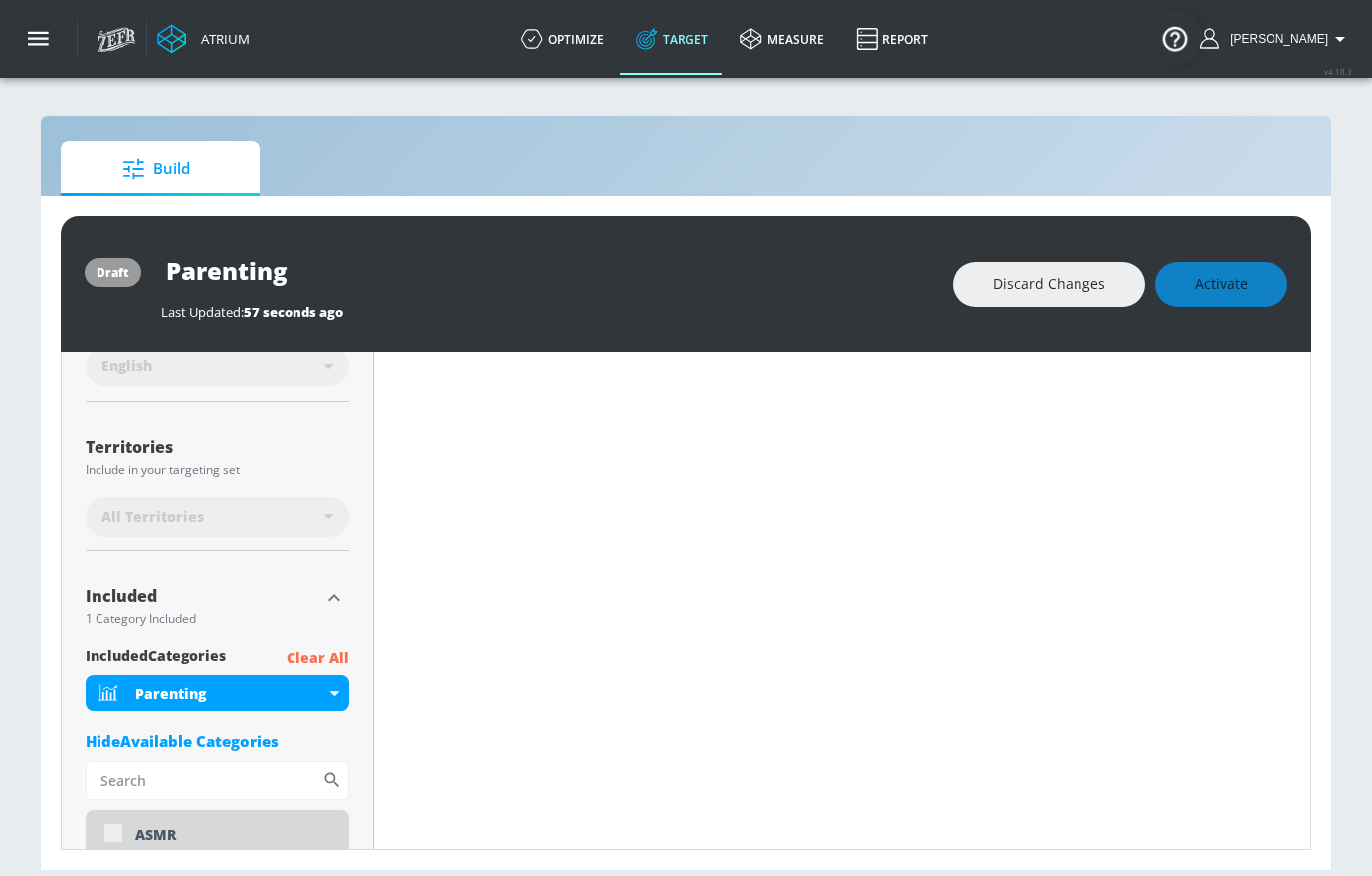 click on "Discard Changes Activate" at bounding box center (1120, 284) 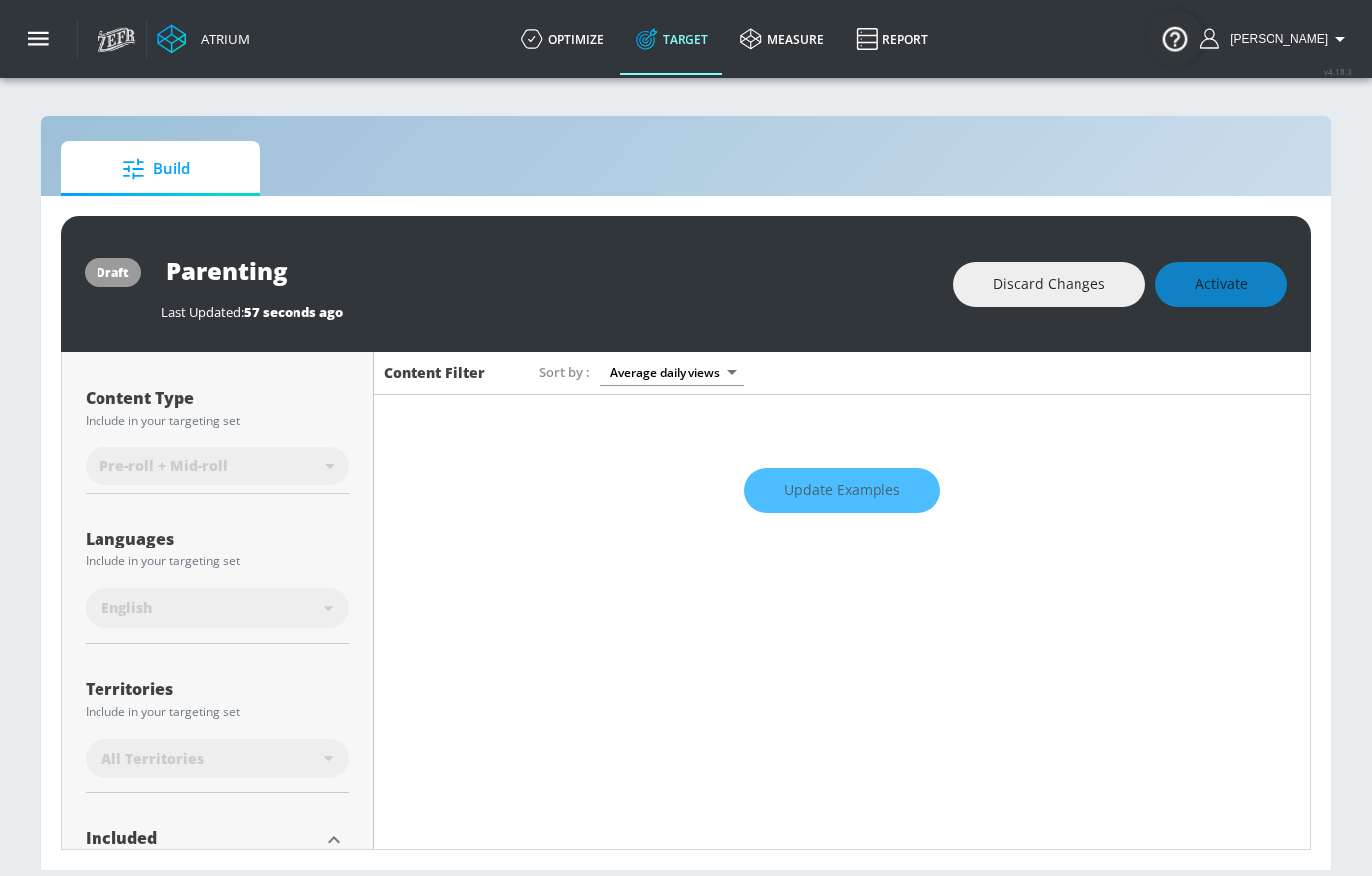 scroll, scrollTop: 0, scrollLeft: 0, axis: both 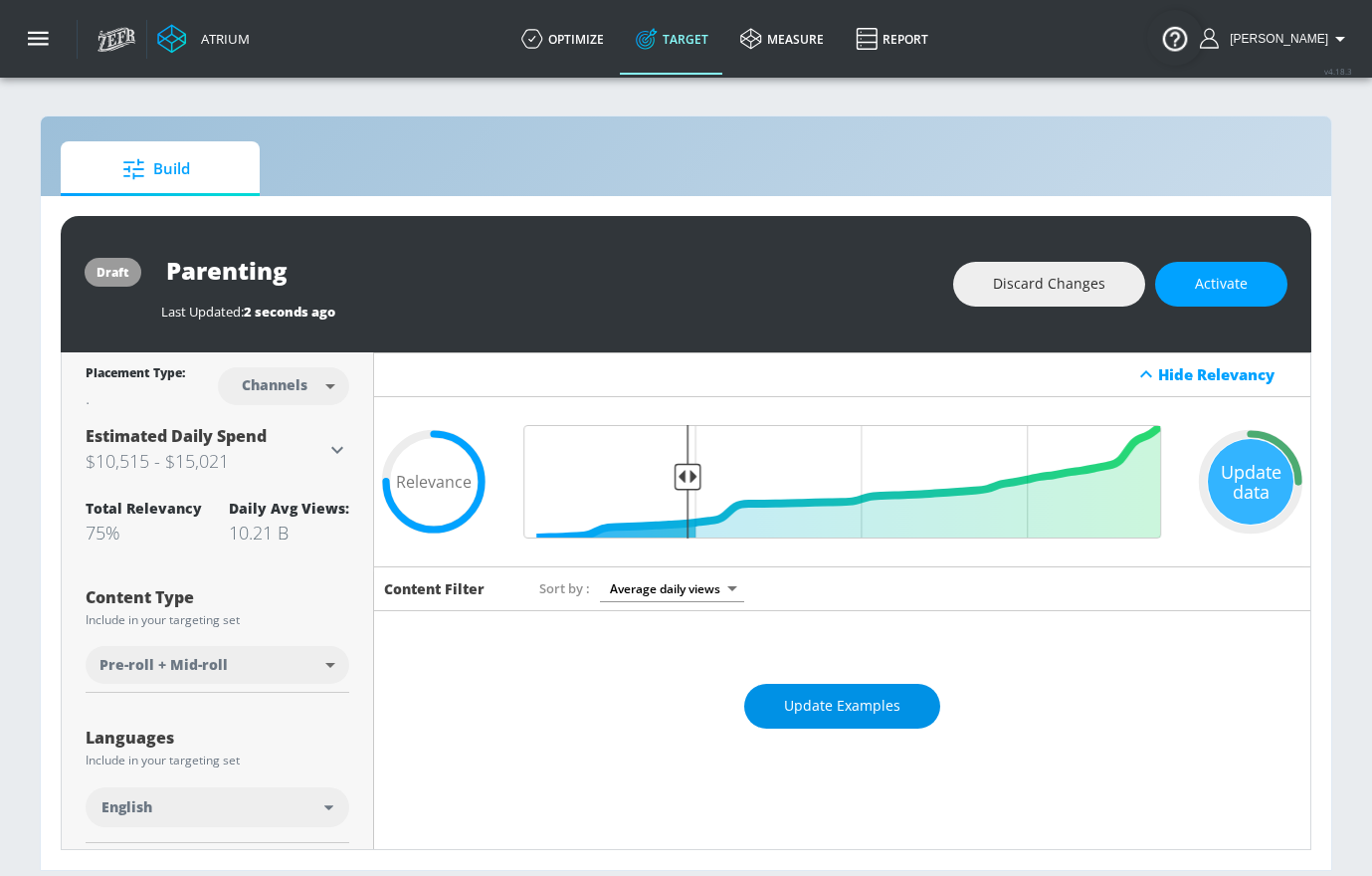 click on "Update Examples" at bounding box center [842, 706] 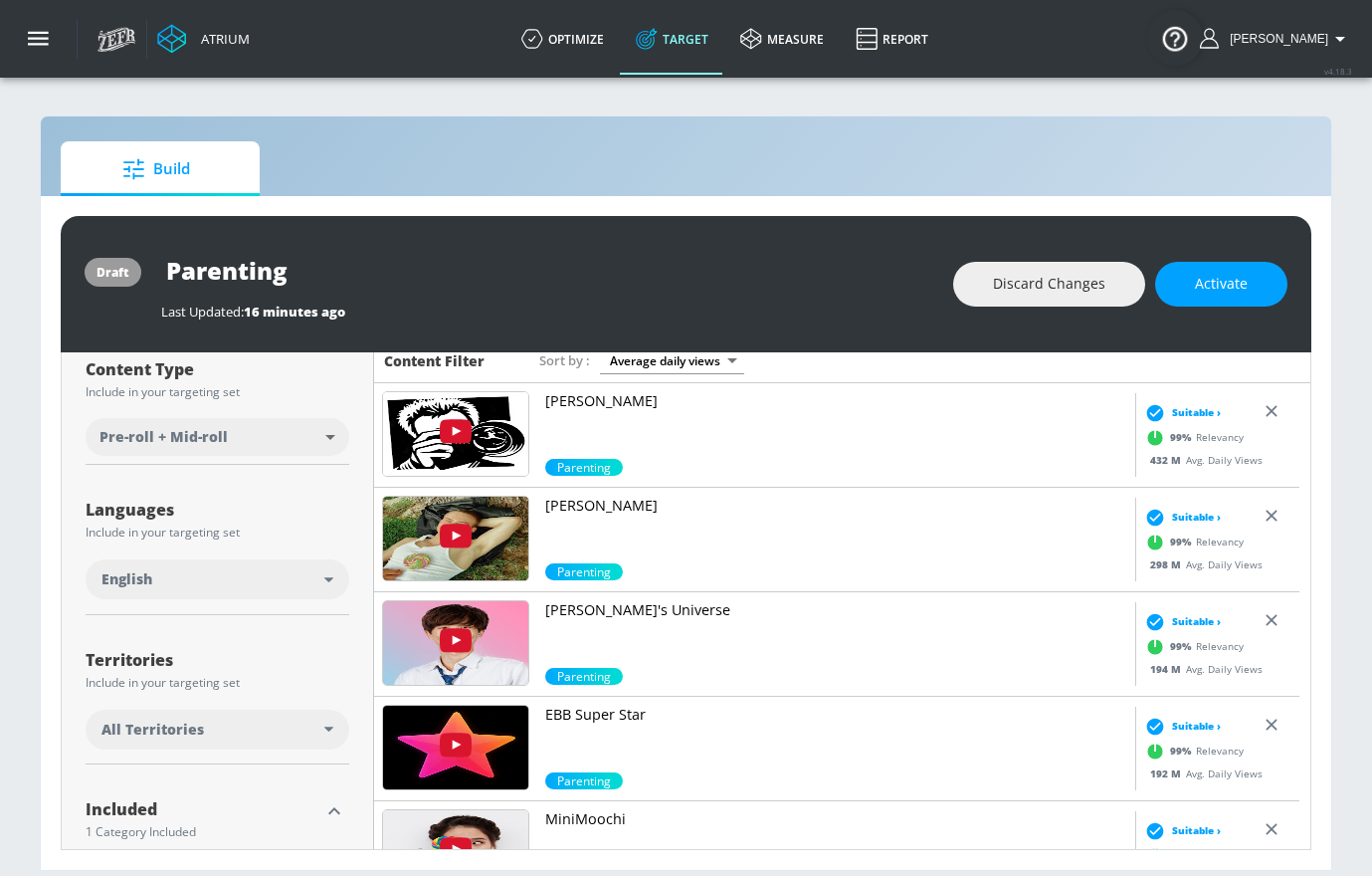 scroll, scrollTop: 0, scrollLeft: 0, axis: both 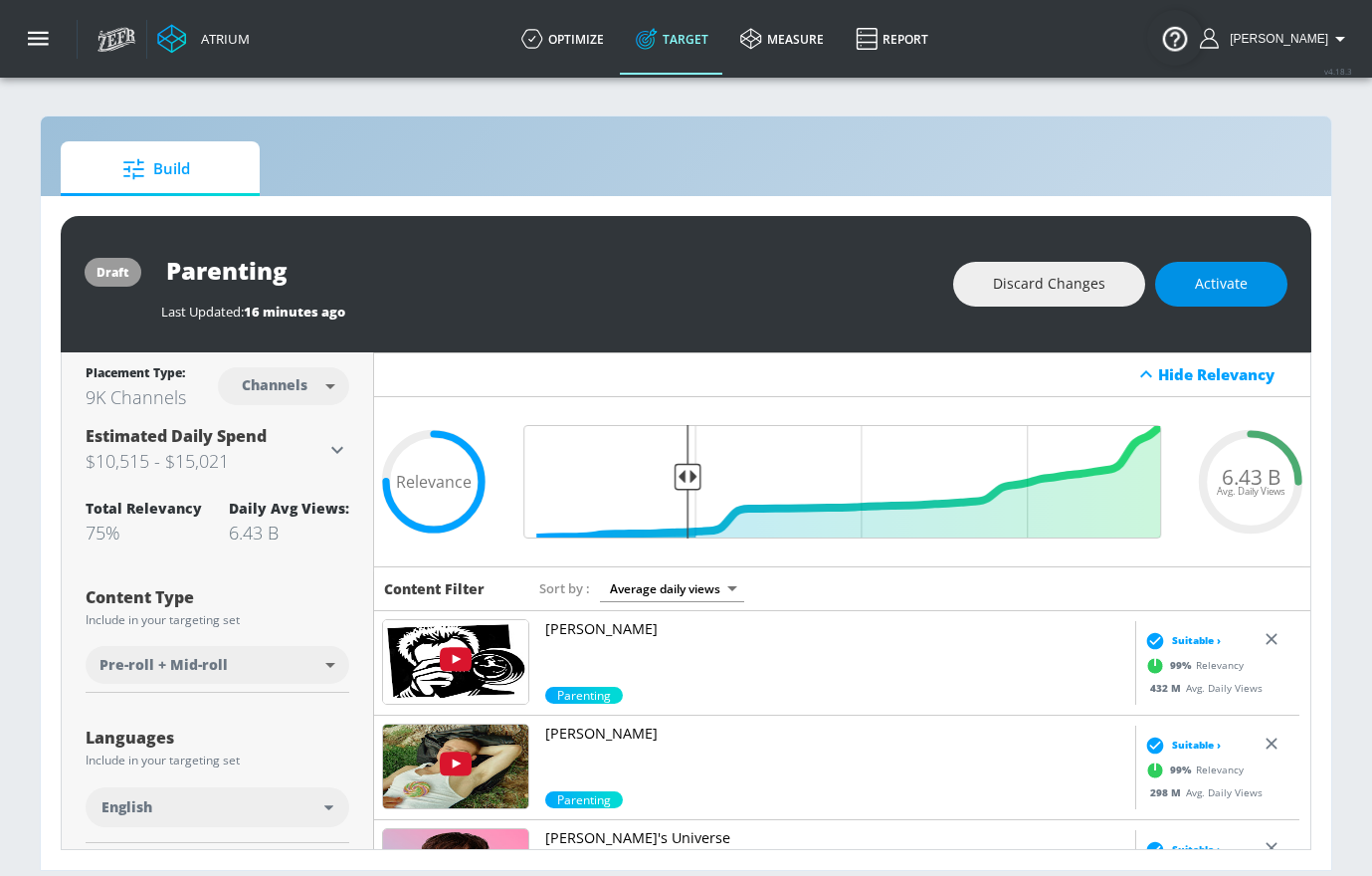 click on "Activate" at bounding box center (1221, 284) 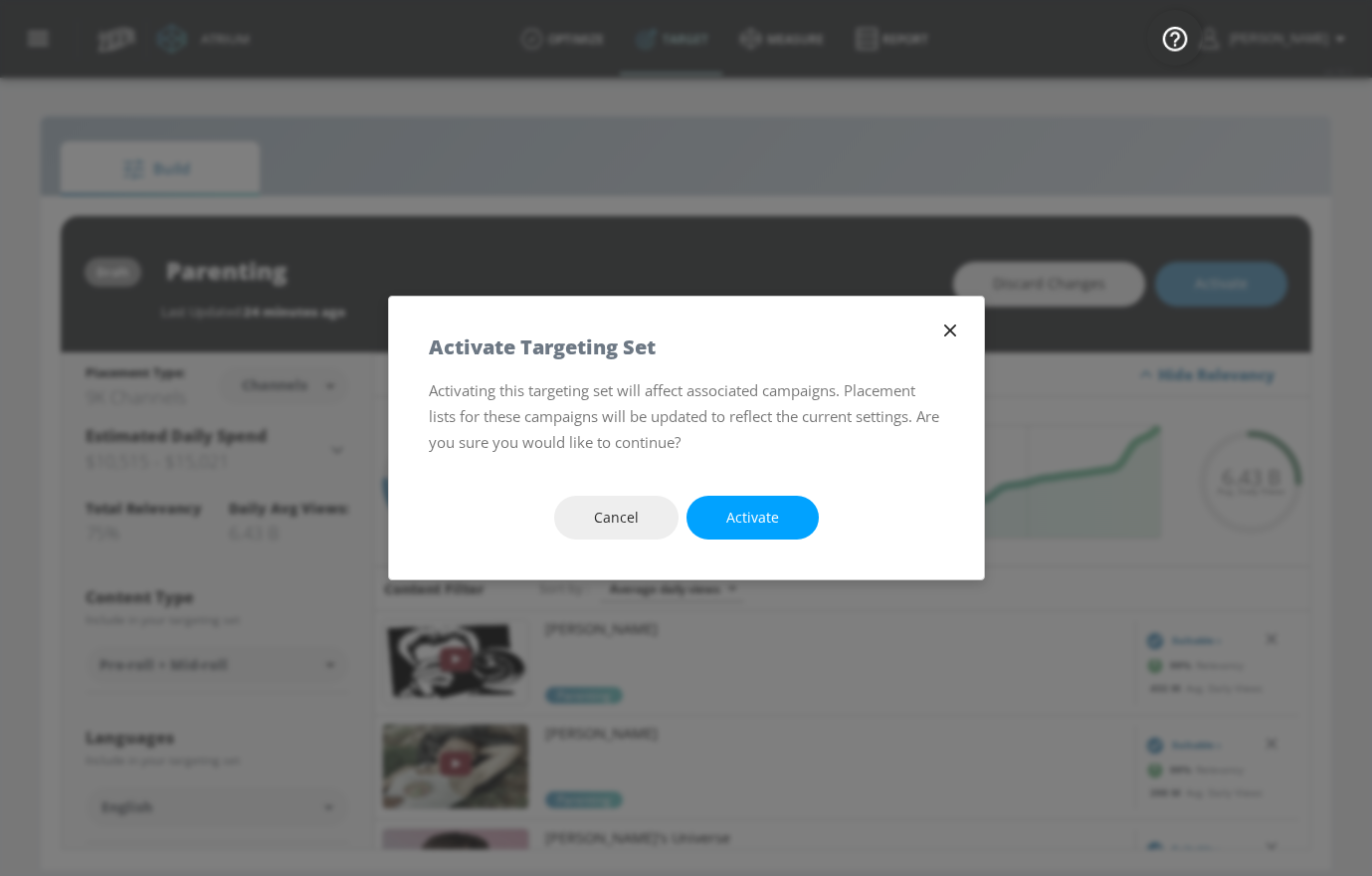 click on "Activate" at bounding box center [752, 518] 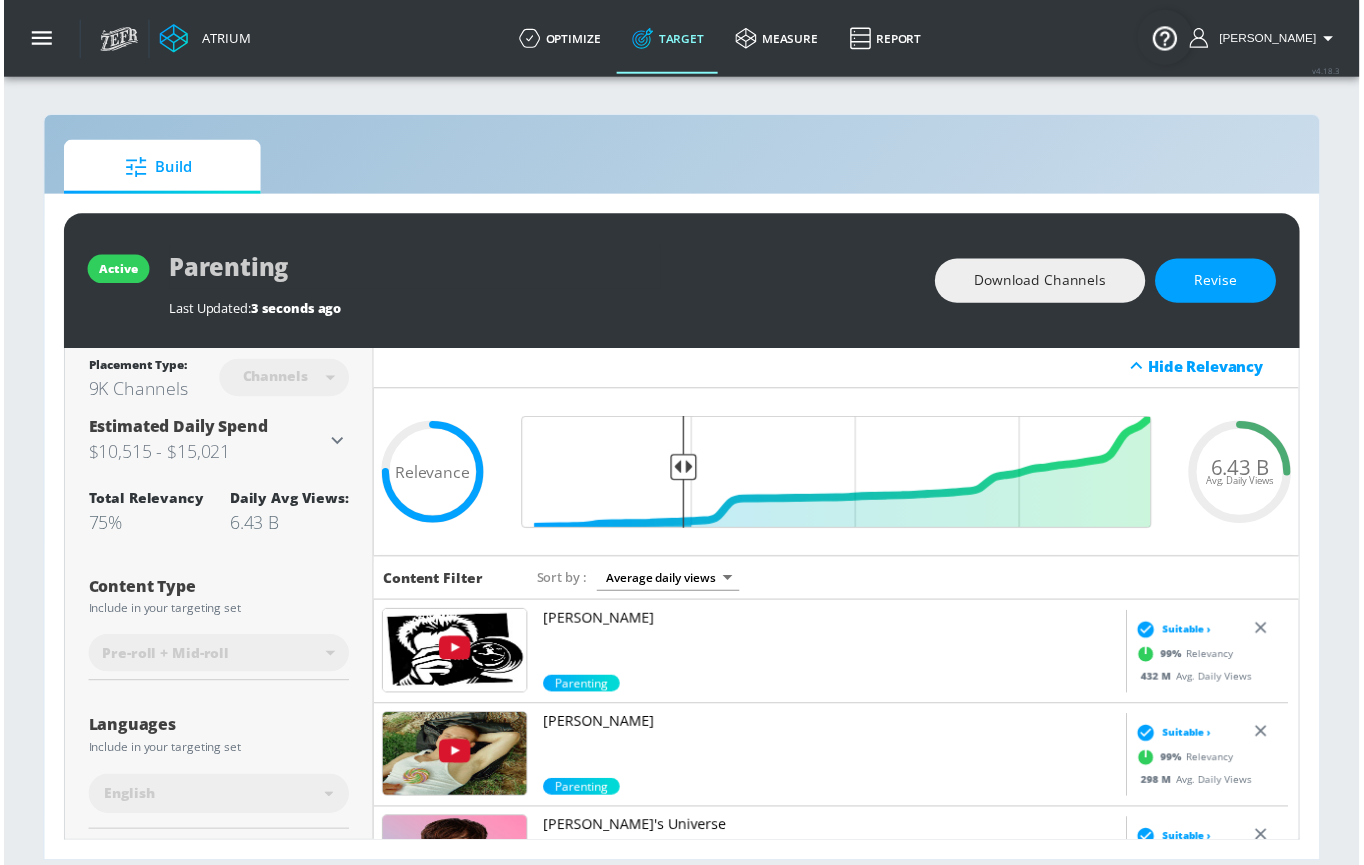 scroll, scrollTop: 0, scrollLeft: 0, axis: both 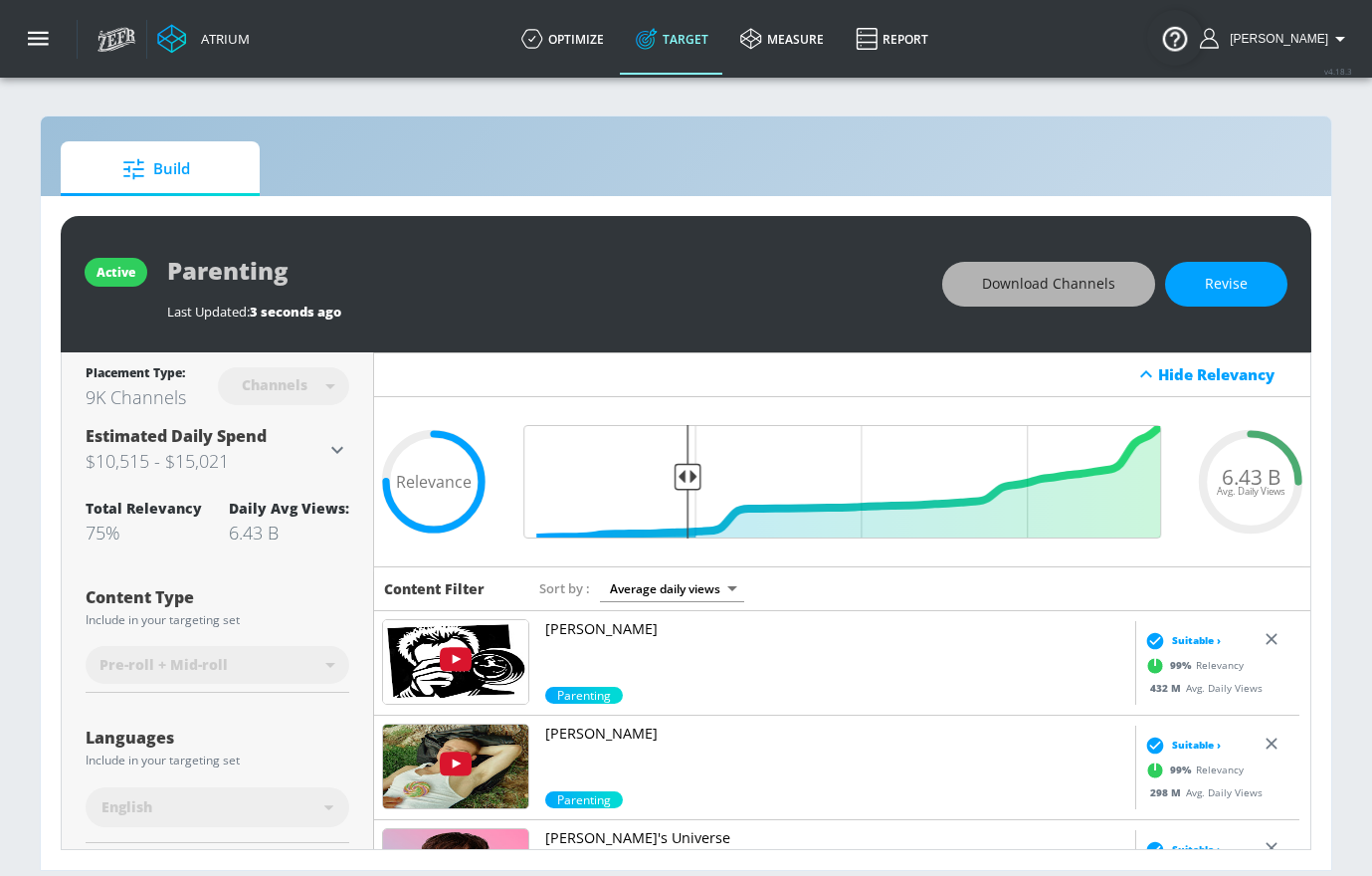 click on "Download Channels" at bounding box center (1049, 284) 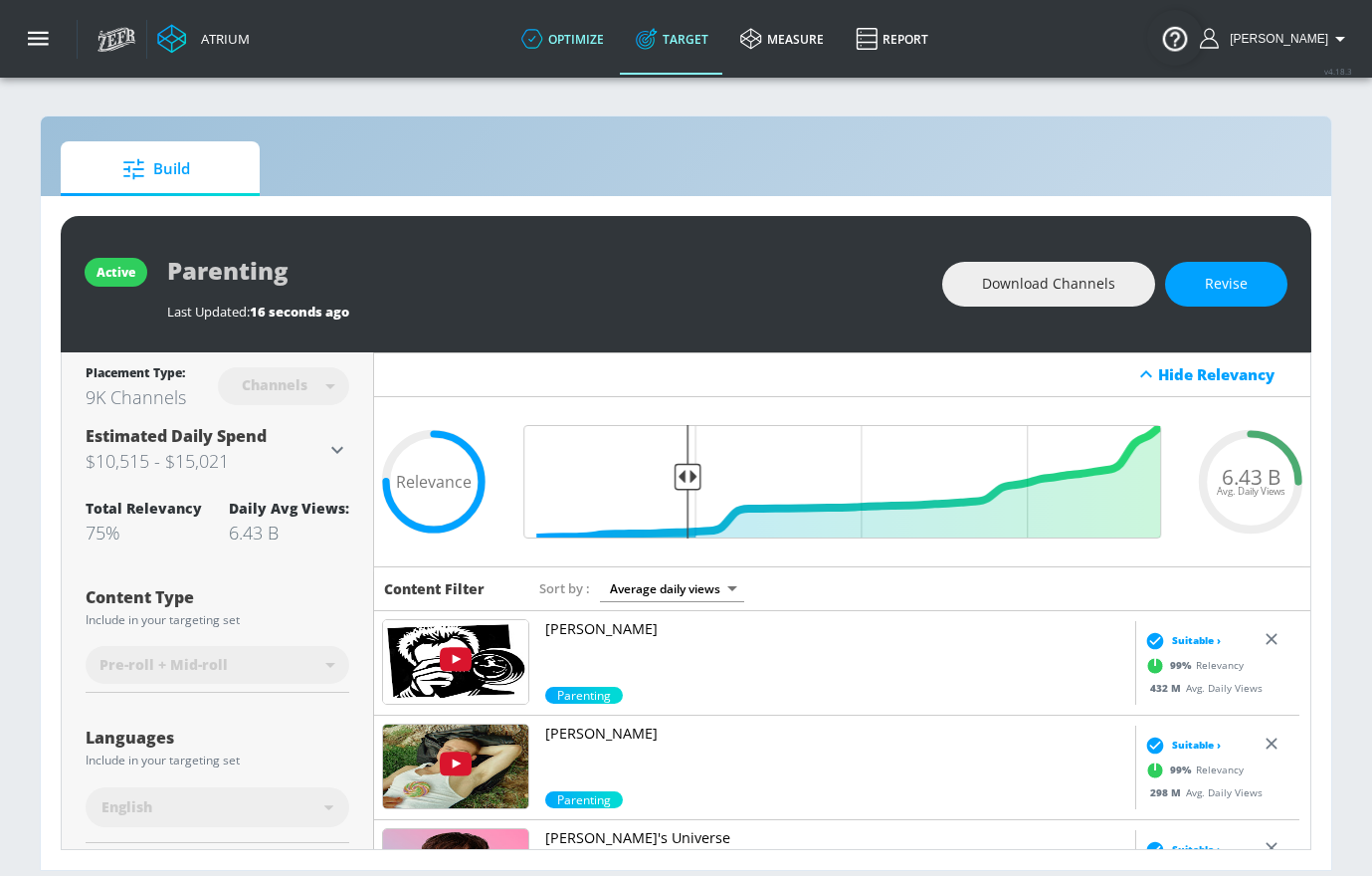 drag, startPoint x: 597, startPoint y: 40, endPoint x: 593, endPoint y: 61, distance: 21.377558 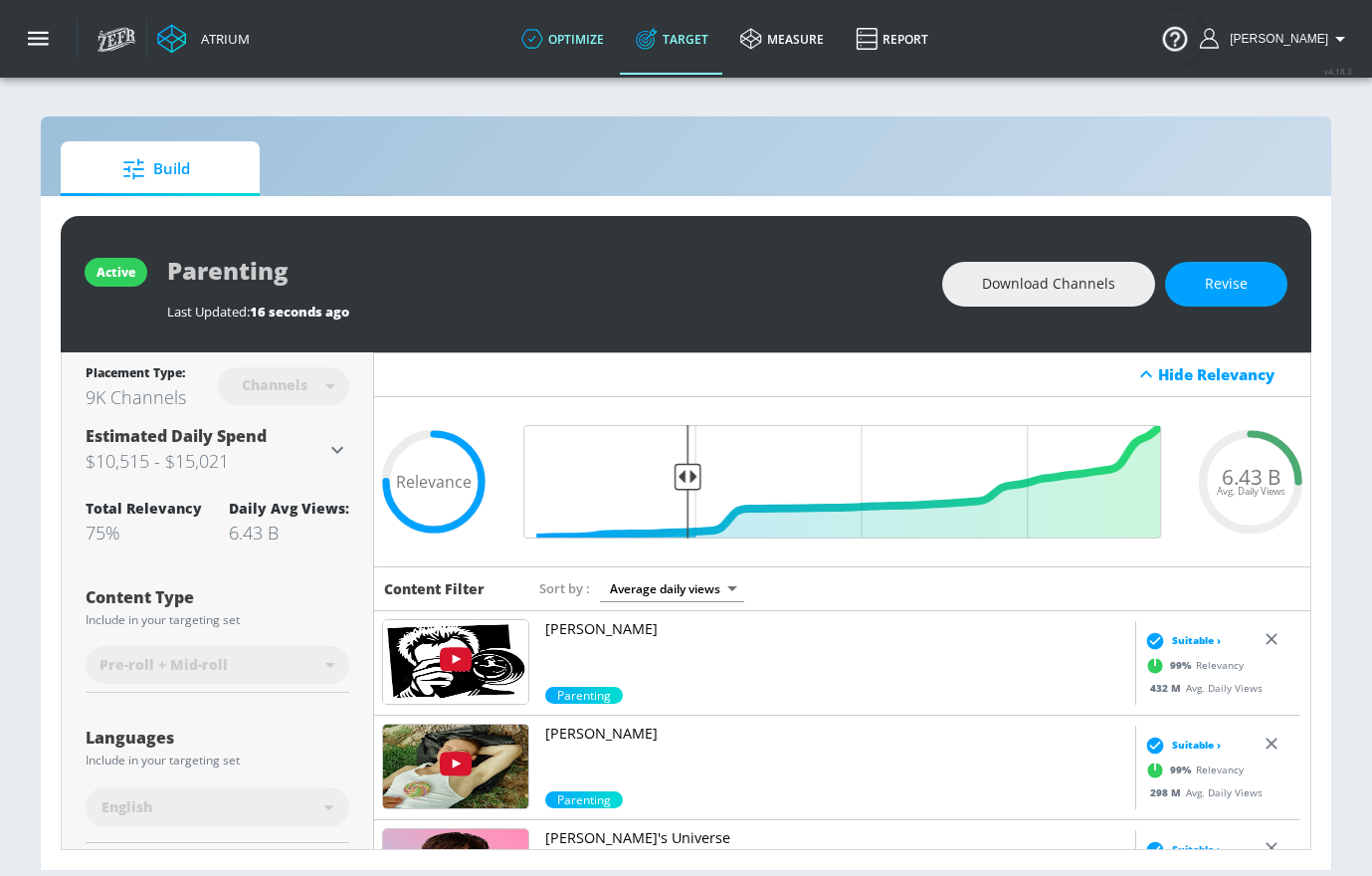 click 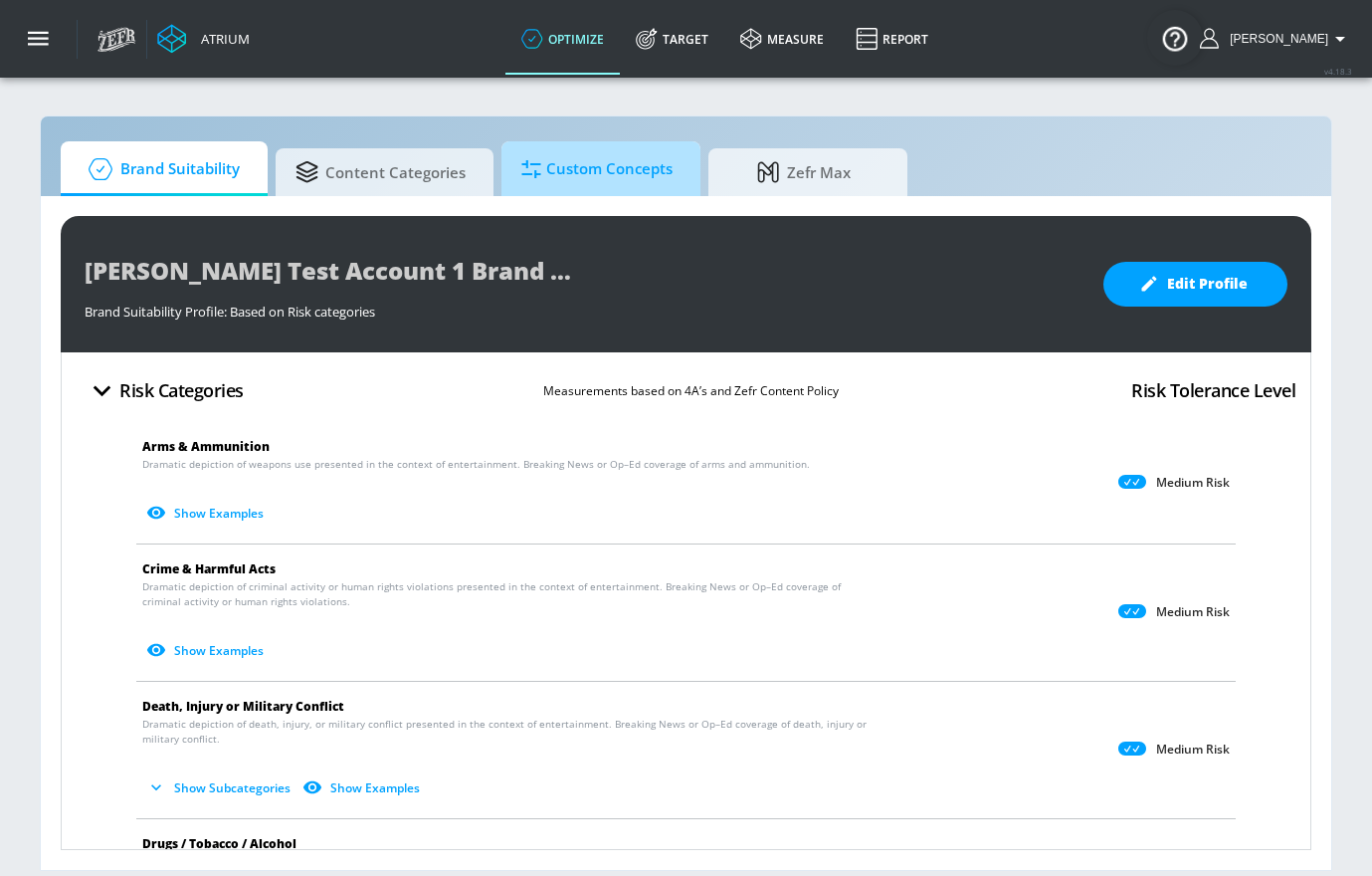 click on "Custom Concepts" at bounding box center [597, 169] 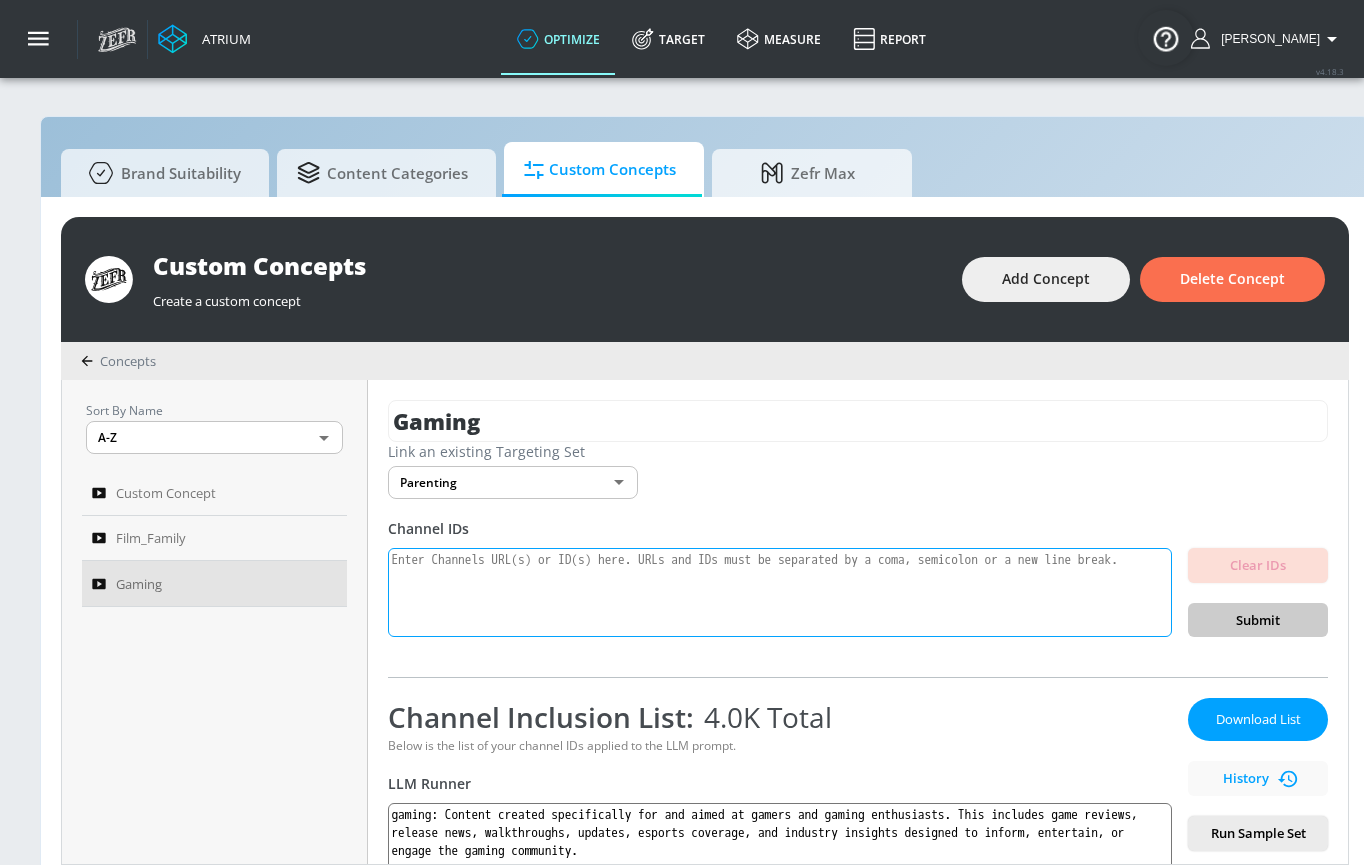 click at bounding box center (780, 593) 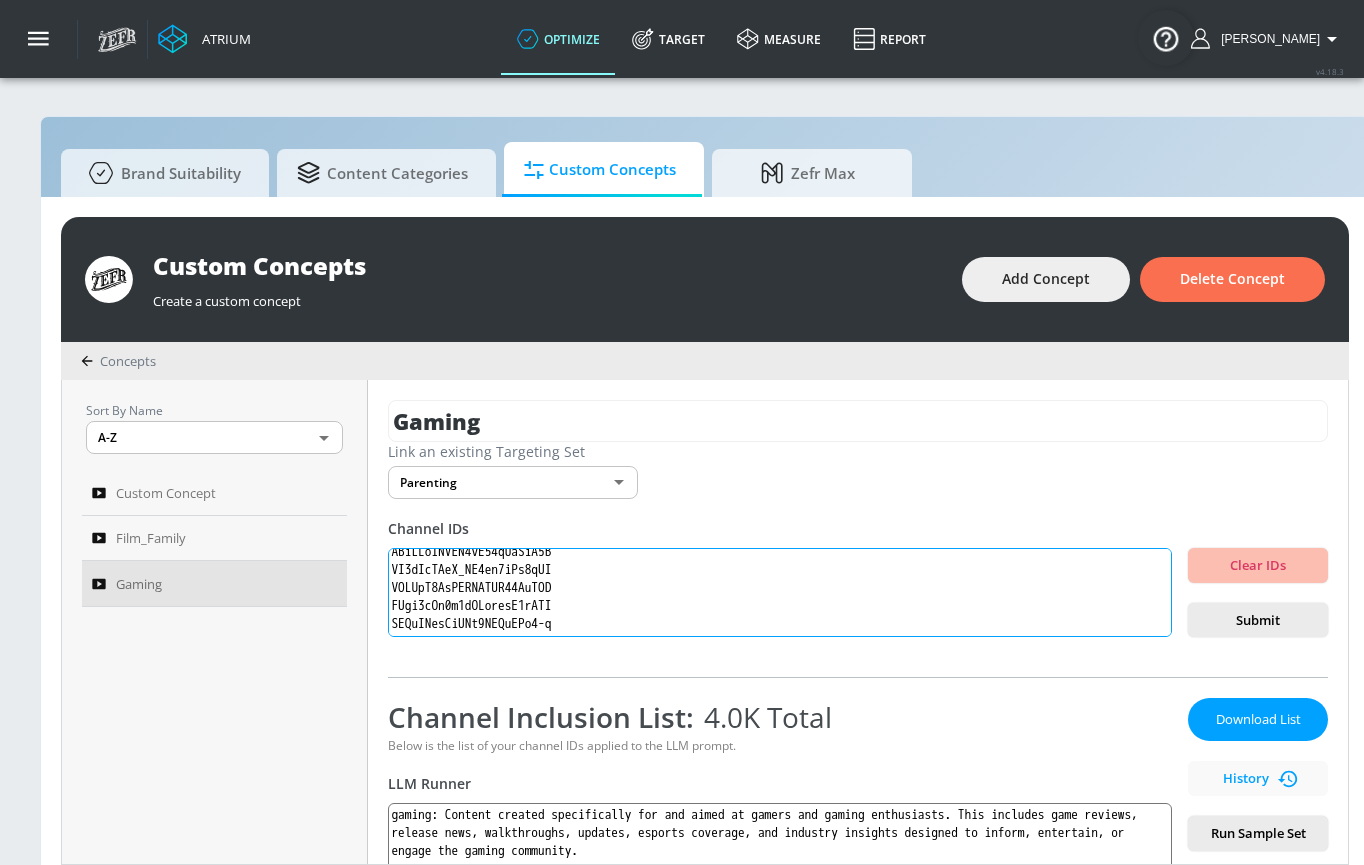 scroll, scrollTop: 1466, scrollLeft: 0, axis: vertical 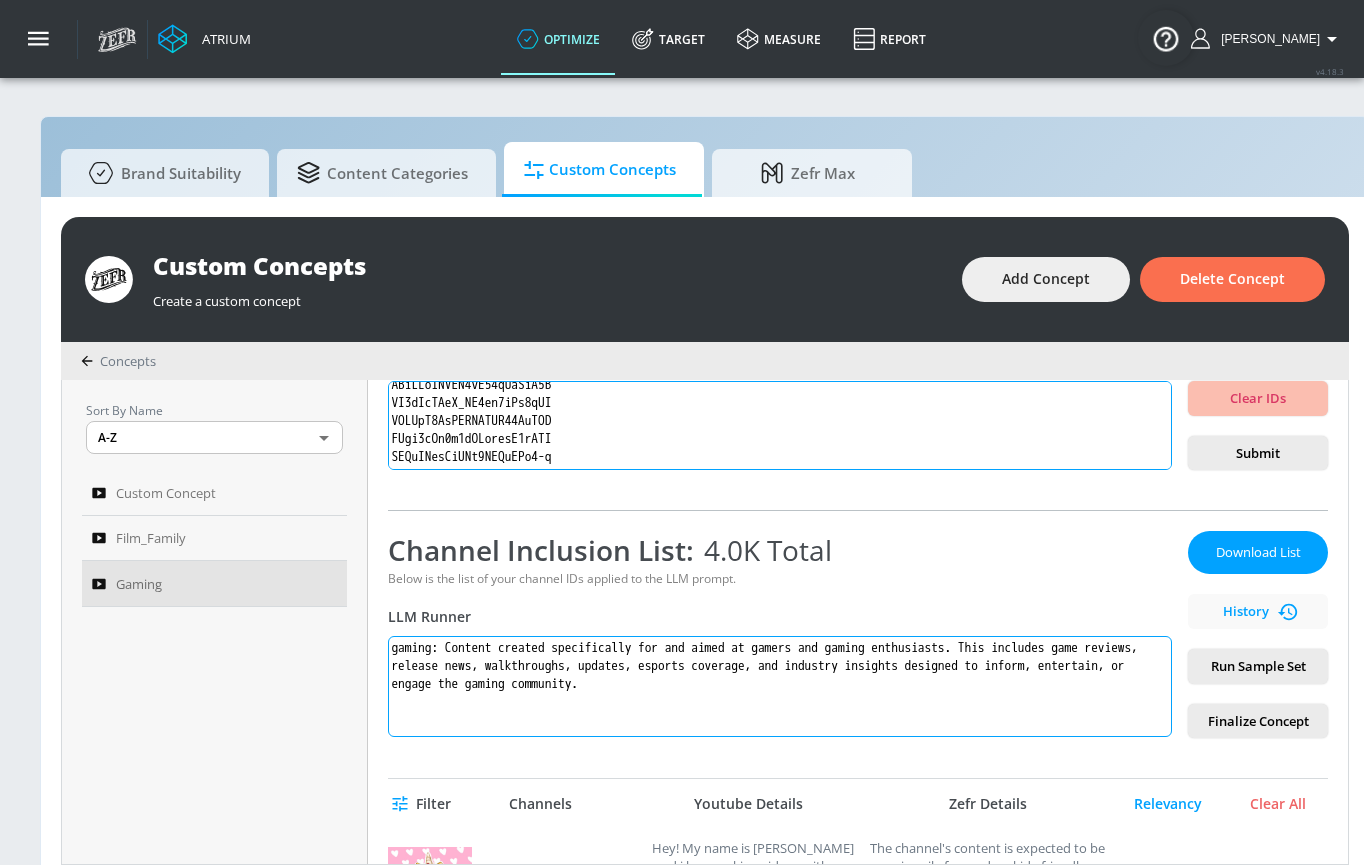 type on "UCKaCalz5N5ienIbfPzEbYuA
UCVj2aIJYrMrHea7KcFDkPzA
UC5gxP-2QqIh_09djvlm9Xcg
UCjdrGjv4bGt5HvApBe1HADQ
UCAQOf_uPOJ6rXO_k9RwfK3A
UCPspyLhnkEa7-m1Si98OGCg
UC5BJDVr4m9QEzQlvy_mKGsA
UCC1oaRFc9jkPevIOHf2qbpw
UClAa0YLrW4MaIKOWaeZR9Xg
UCbCmjCuTUZos6Inko4u57UQ
UCZ7HzTBmljSCMBNRoNgHuJA
UCwD4x63A9KC7Si2RuSfg-SA
UCfw8x3VR-ElcaWW2Tg_jgSA
UCYI6_UU0Sr2wI9P6cr7Unow
UCoJ5osZ535ar2kzHwQMnLsA
UCisy6taOAeLfyaCqcMQDfig
UCR1Jltq7vMzGQVtRd-DR5AA
UCu4SnVDGfNsuQTKxlXcBBsA
UCZjpQm2tj4u2HfhSNrIYmEg
UC_oMKGSjJp838-WKqp0phiQ
UCu2X0reOWT4fYPX3voJ_bmA
UC295-Dw_tDNtZXFeAPAW6Aw
UCW0ulUd4BZY4k_vHqLFWTuw
UCbIMwZ07OSRHSuRFSFz6MwA
UCMOLiZpKXp-w5CNfqJObQUw
UCXg4rJUbDP1IP3TmZ9KDpJg
UCPk2s5c4R_d-EUUNvFFODoA
UC5OVPGQqCUm0CCyVzELGITQ
UCBPWTukZBKKCUKh_oll9icA
UCHpx-ZlekClc2L-7gRP5GYg
UC8HlbqYj-9qTta5WleFvNZw
UCfIYExumXjL-xQBZnydV9uw
UCbunYN0o9Yaid7zHaor_UHA
UCMUVL_63dutA6rXBOtV7A2Q
UCSgue5Dm418CCUCZ-aeUtEA
UCIxmWUbe4OZuMDJKIHKwwKg
UCFJLO3HoTMzXYoeb2ocXe8w
UCSpzAXtHPzo3_vW1VbYi2eg
UCZdNPWAwux7zPVODRguoYMg
UCMsPm8-25ygqRrRe9_s1WFw
UCb0Vz-YNWQEVctt7-U_Y..." 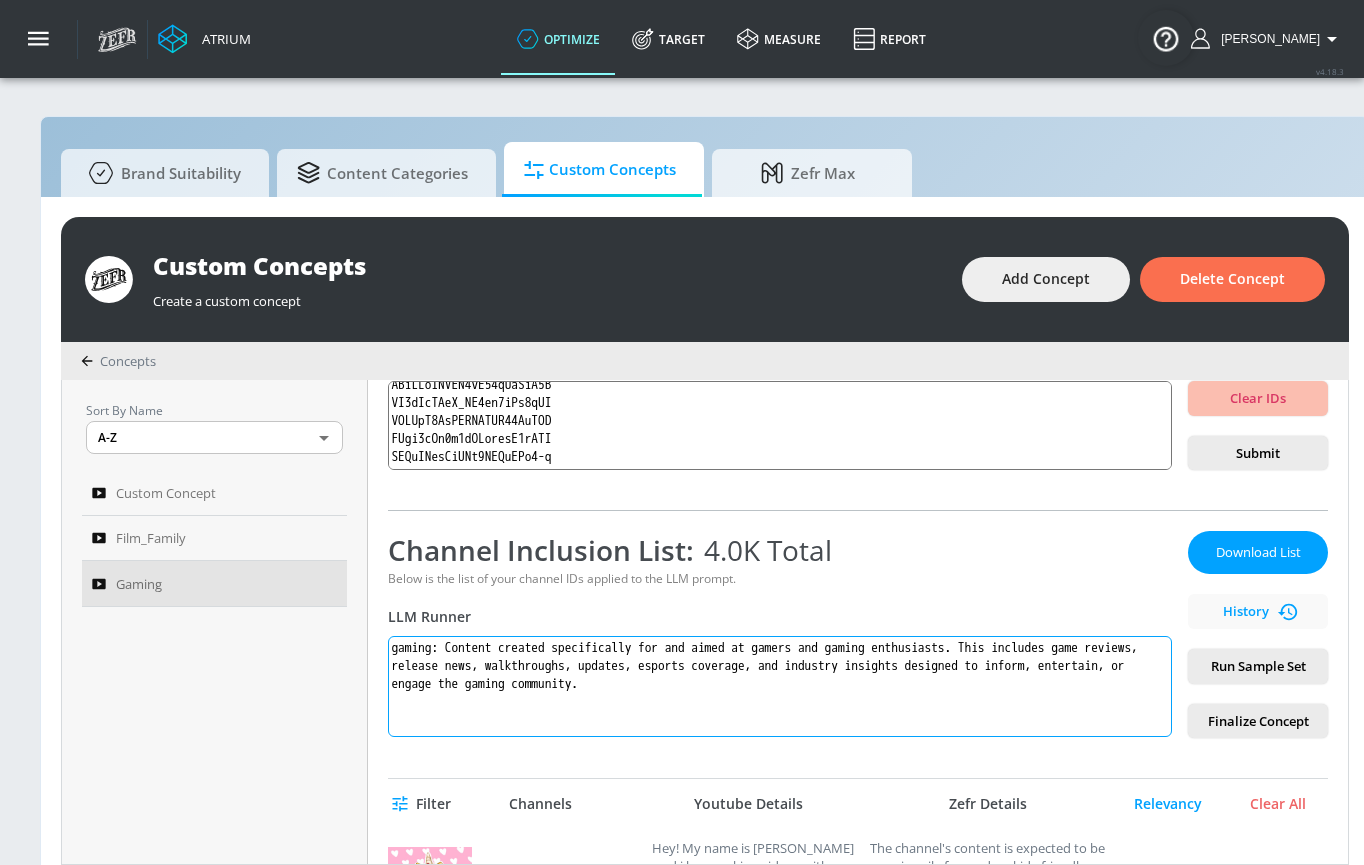 drag, startPoint x: 984, startPoint y: 678, endPoint x: 387, endPoint y: 643, distance: 598.0251 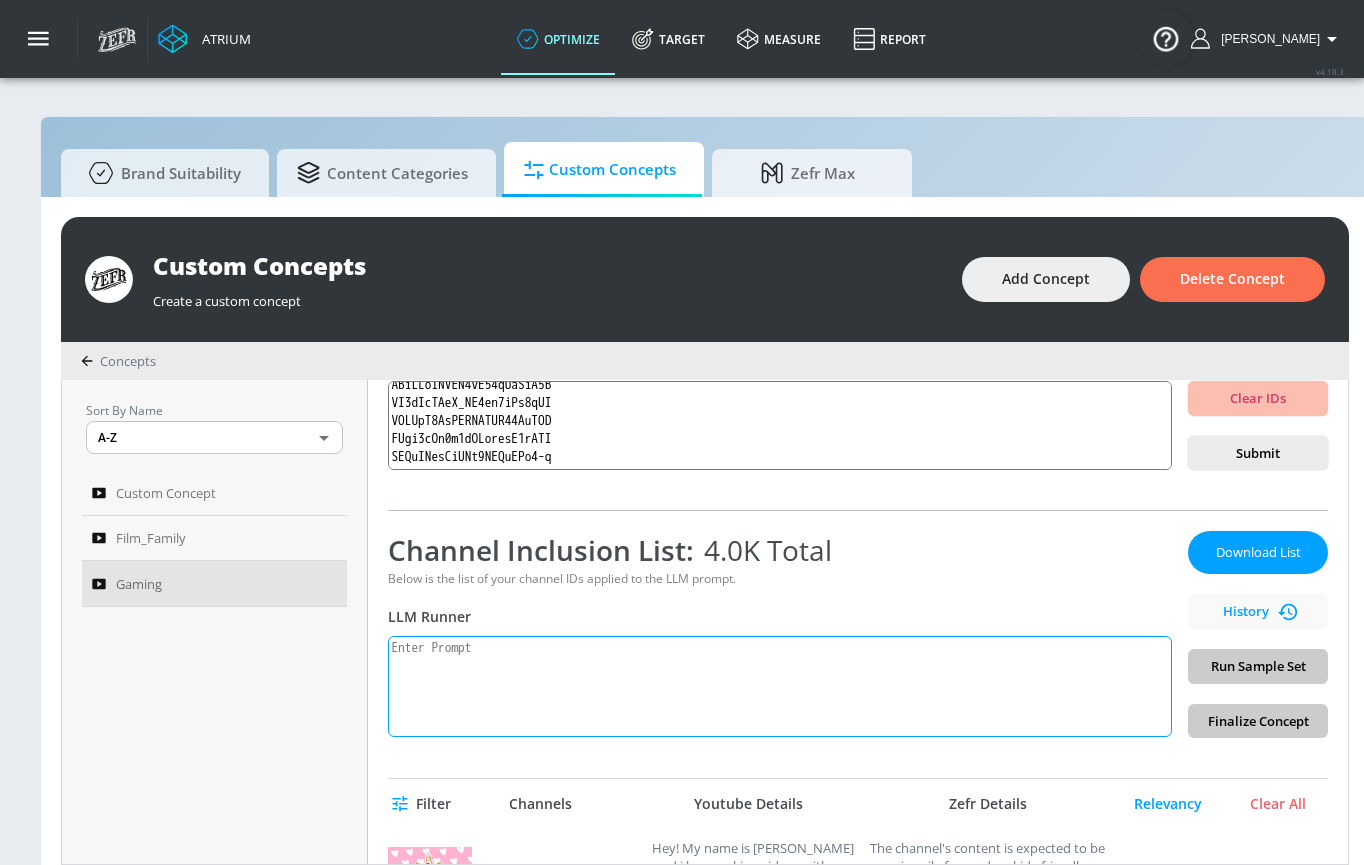 click at bounding box center (780, 686) 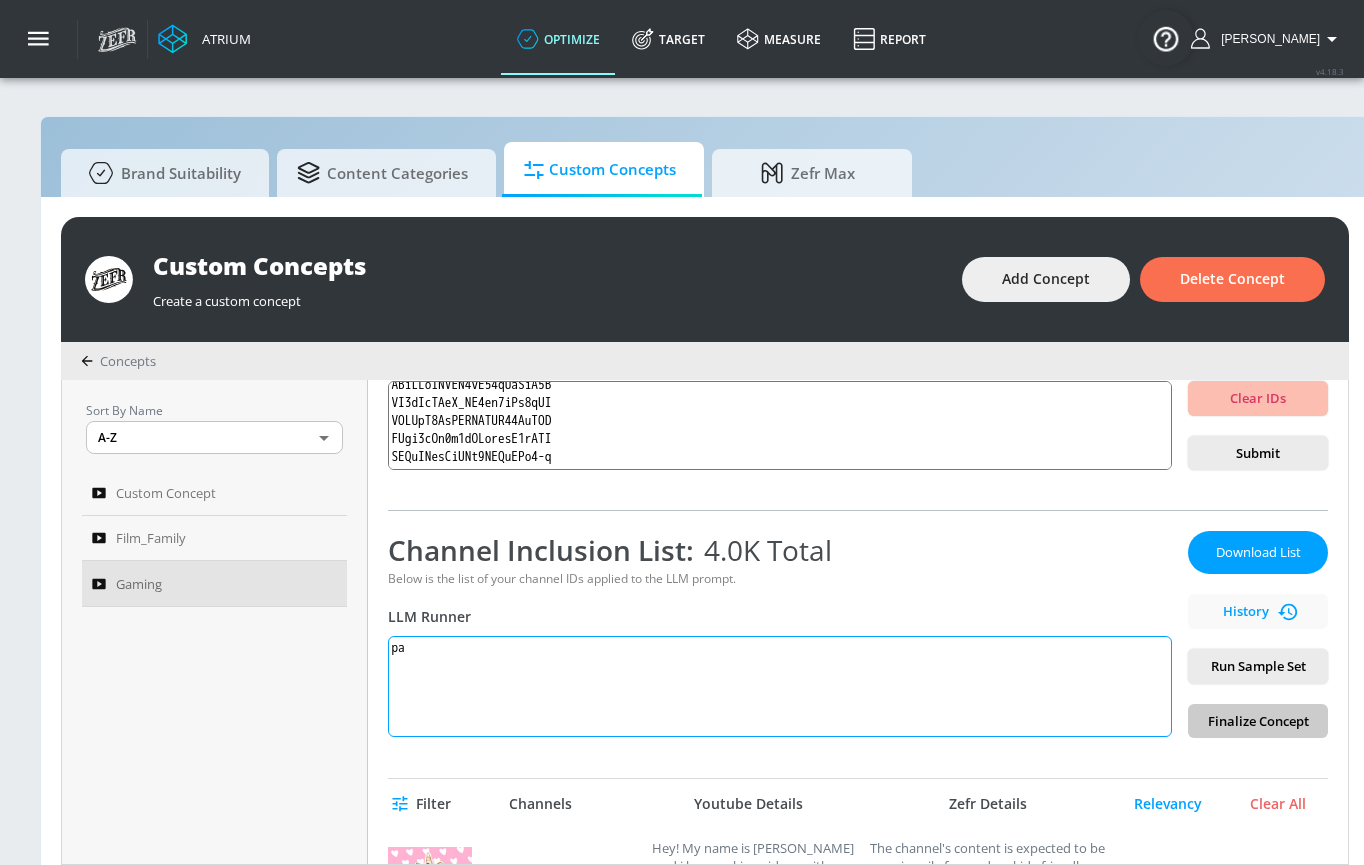 type on "p" 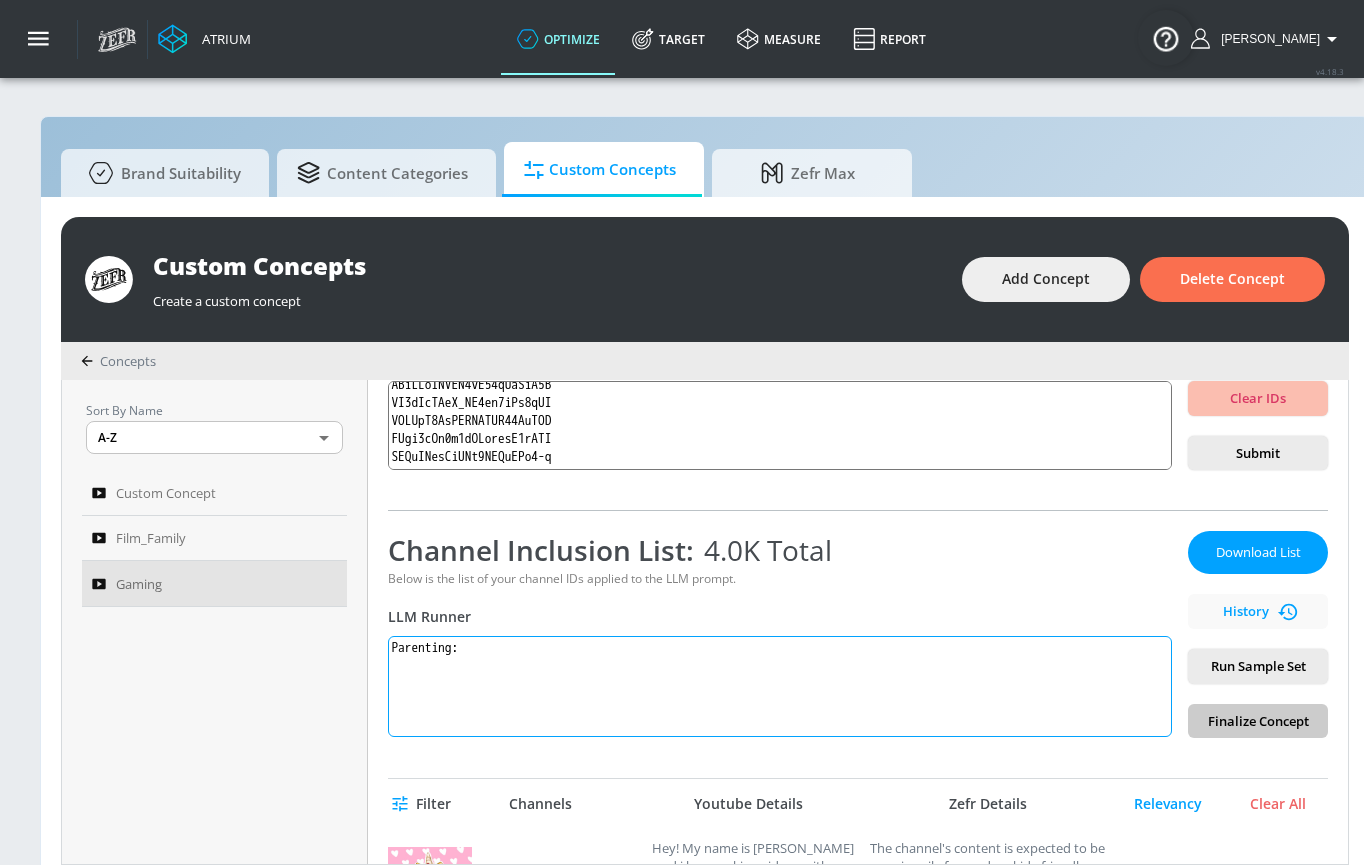 paste on "Content providing advice, guidance, or insights for current or expectant parents, focusing on topics like parenting strategies, family dynamics, or child development. This goes beyond content featuring children or families." 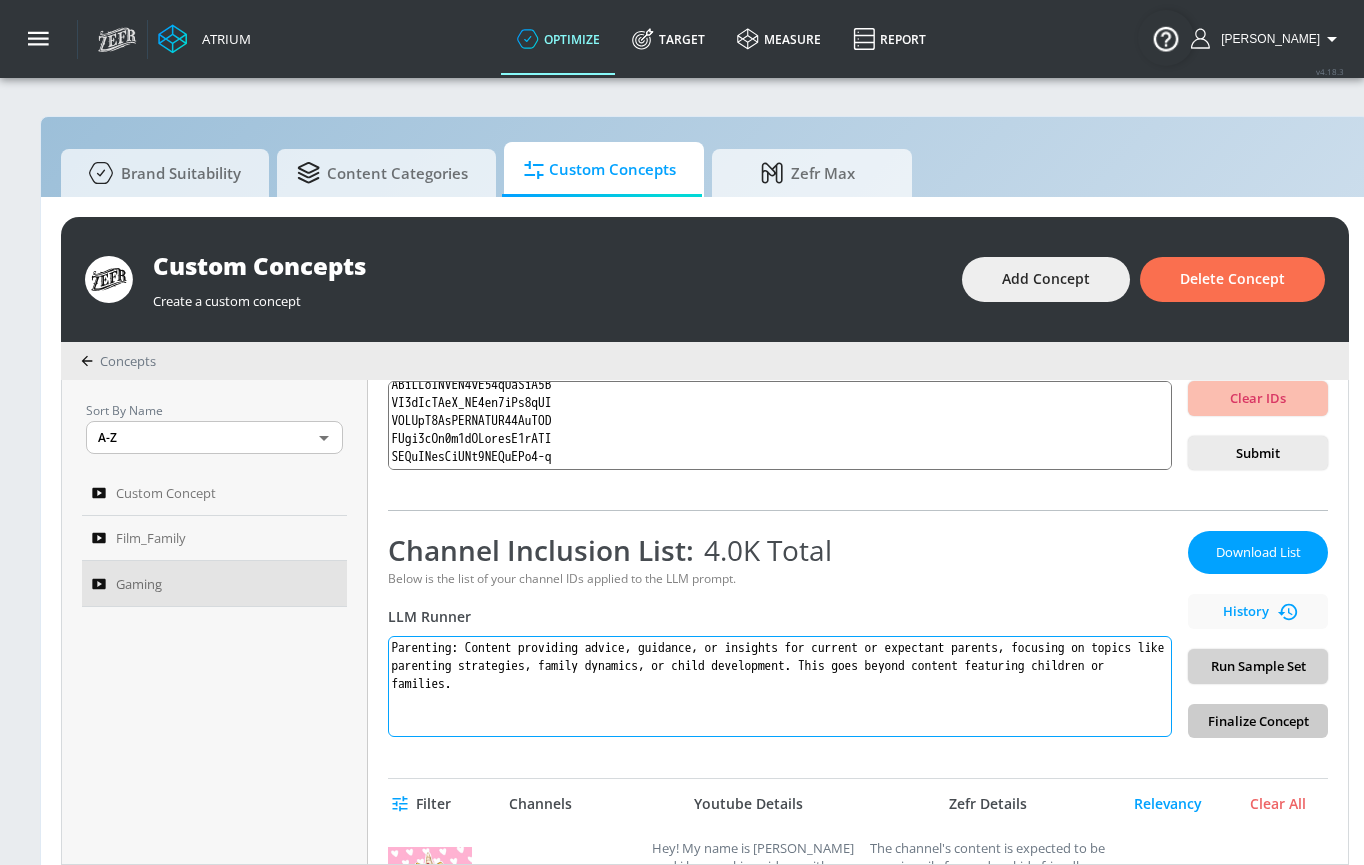 type on "Parenting: Content providing advice, guidance, or insights for current or expectant parents, focusing on topics like parenting strategies, family dynamics, or child development. This goes beyond content featuring children or families." 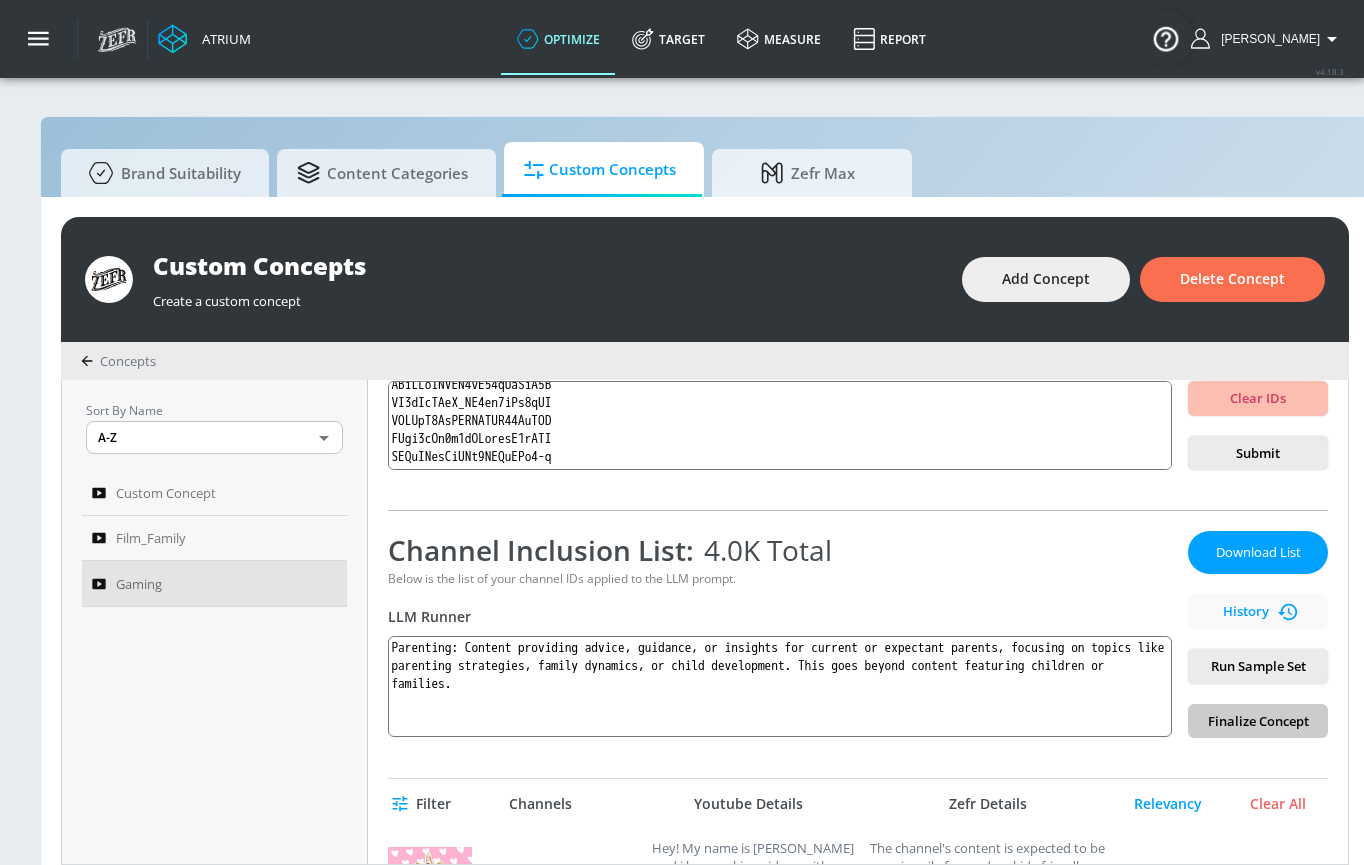 click on "Run Sample Set" at bounding box center [1258, 666] 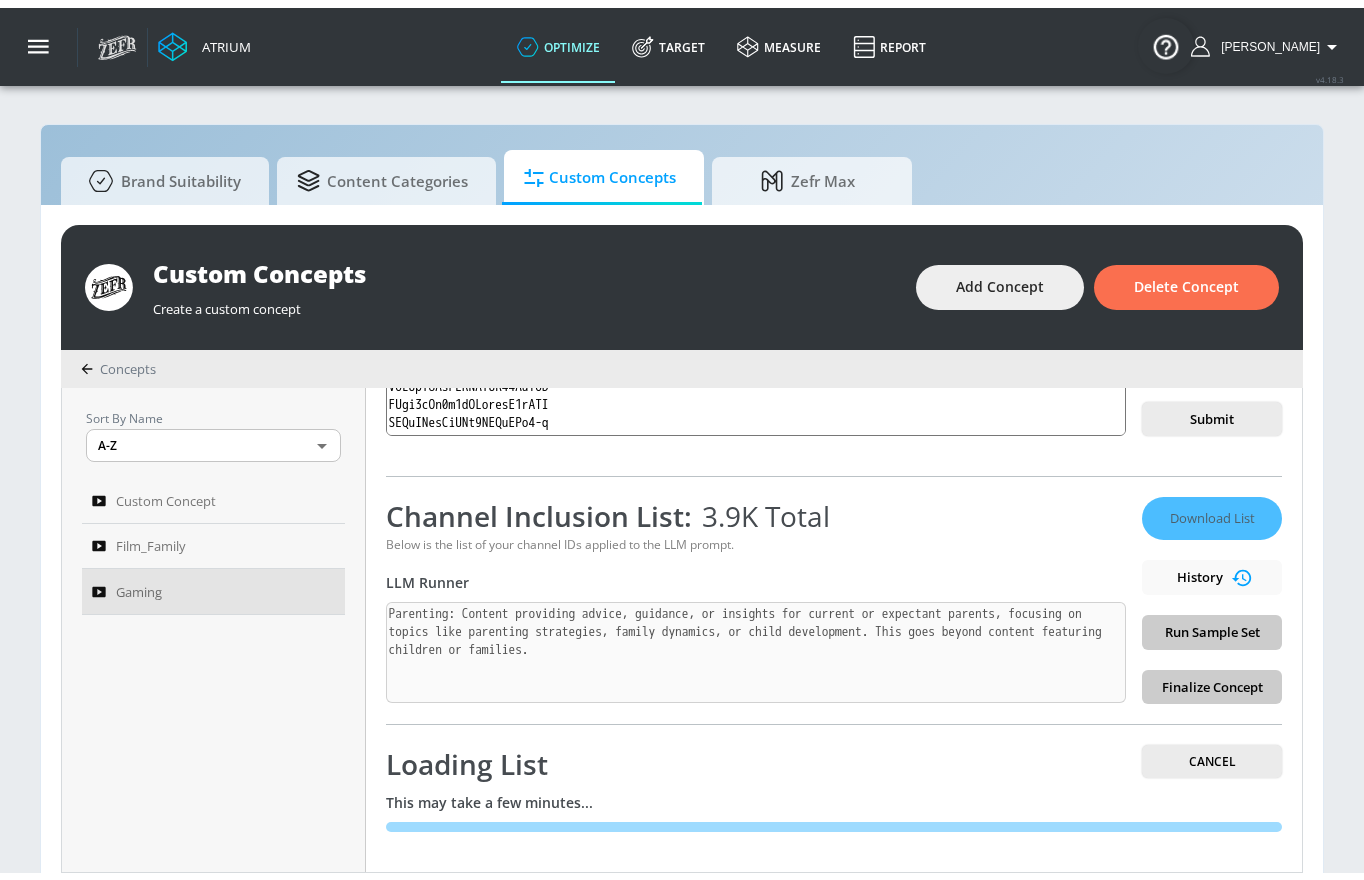 scroll, scrollTop: 194, scrollLeft: 0, axis: vertical 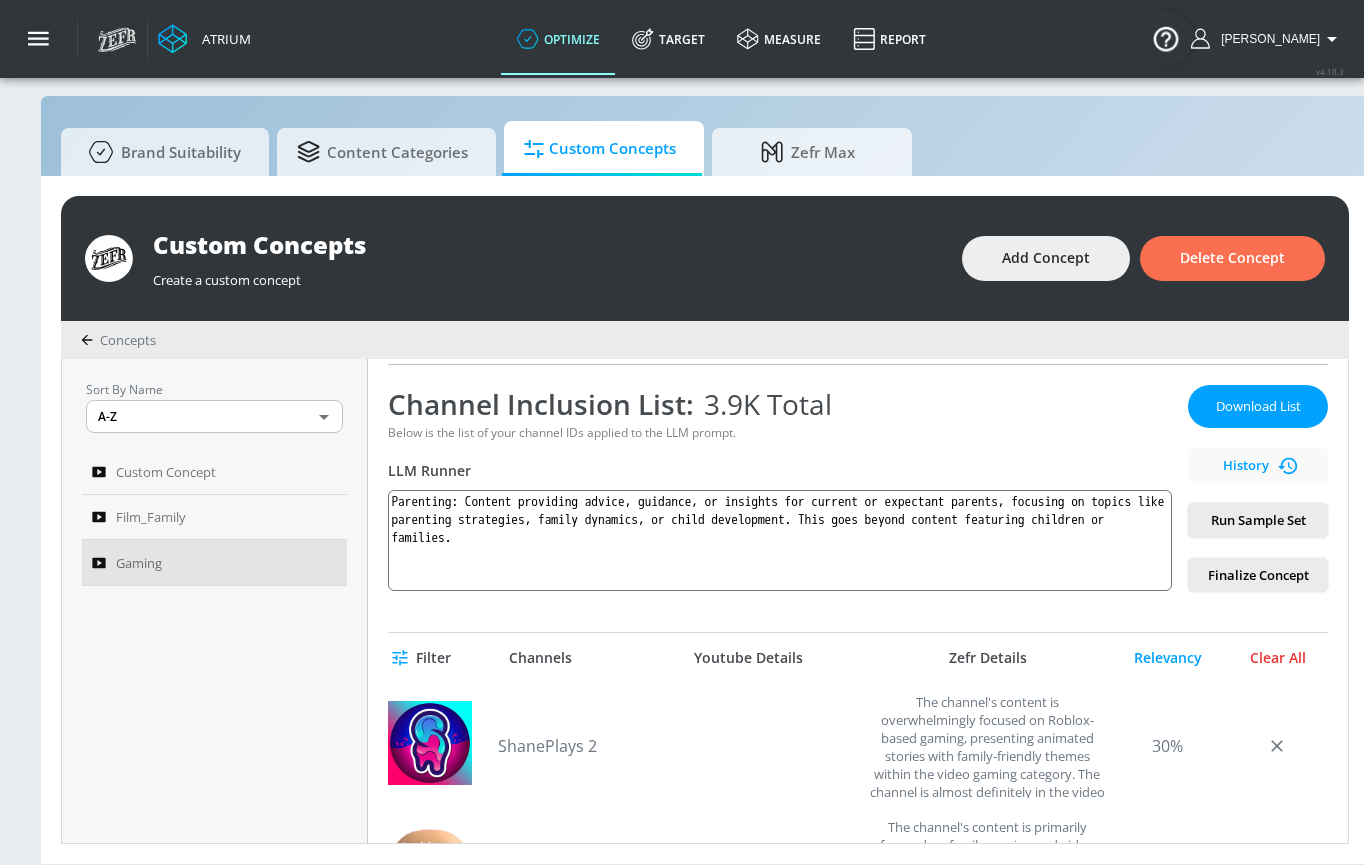 click on "Clear All" at bounding box center [1278, 658] 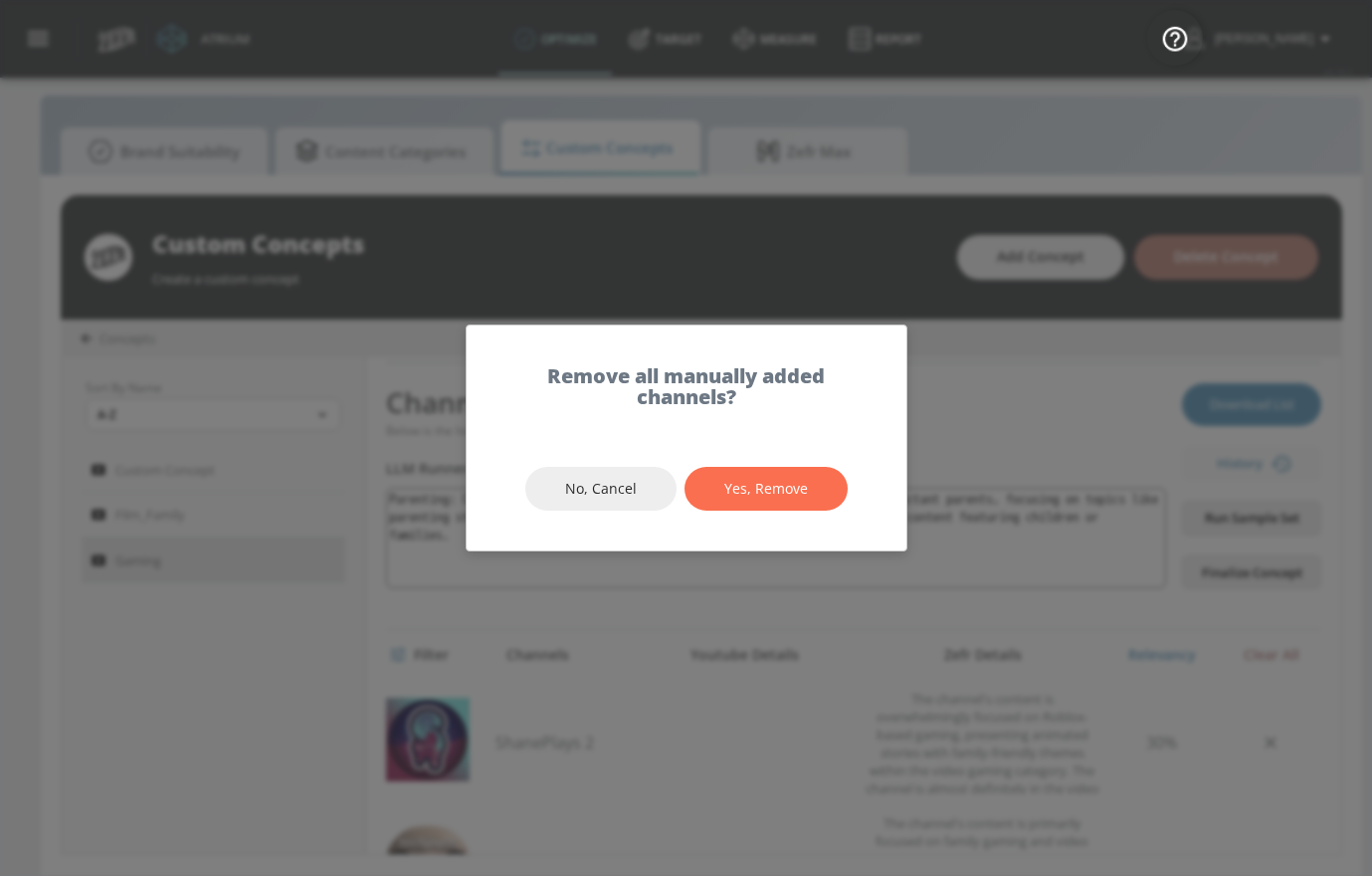 click on "Yes, Remove" at bounding box center (766, 489) 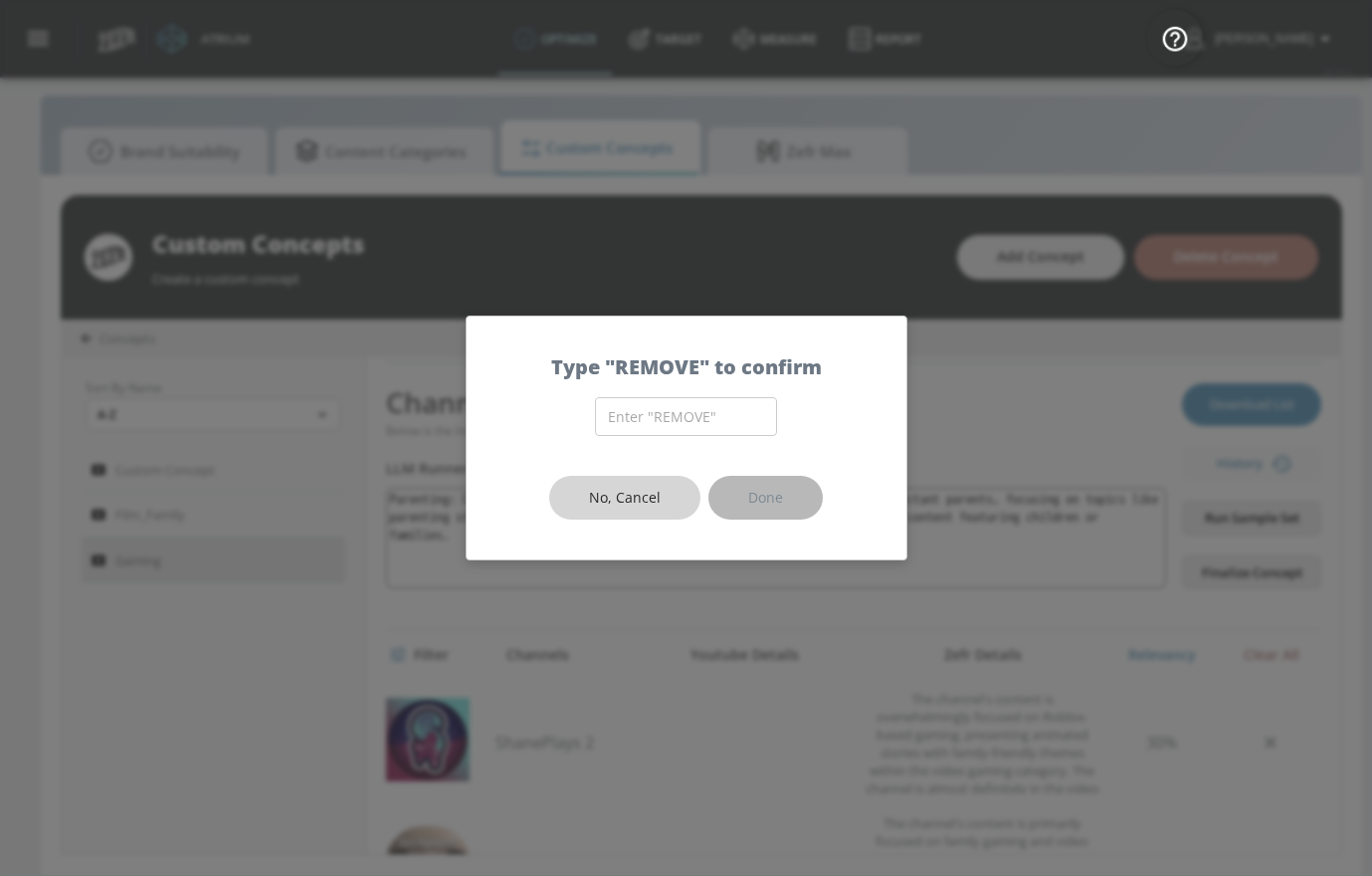 click on "No, Cancel" at bounding box center [625, 498] 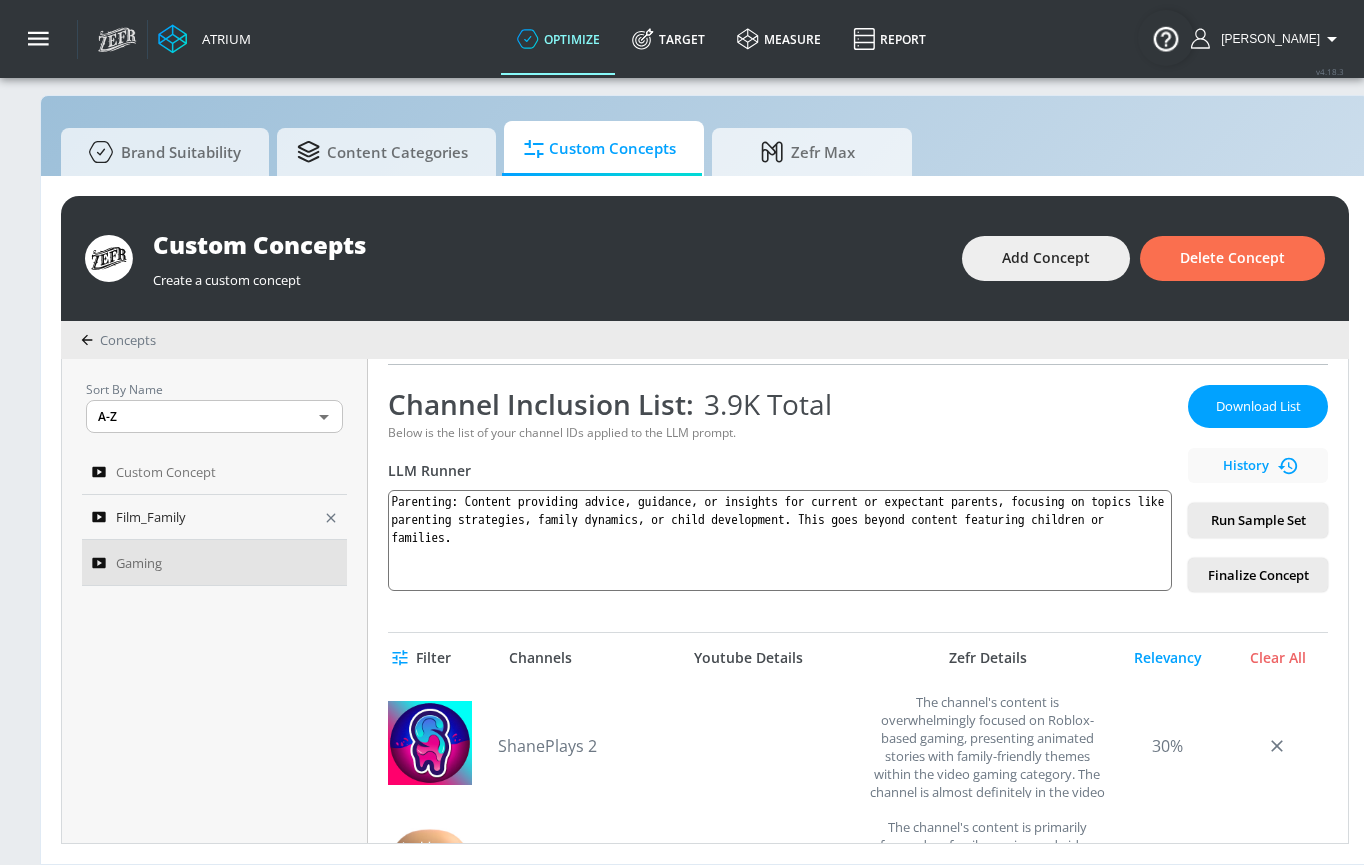 click on "Film_Family" at bounding box center [151, 517] 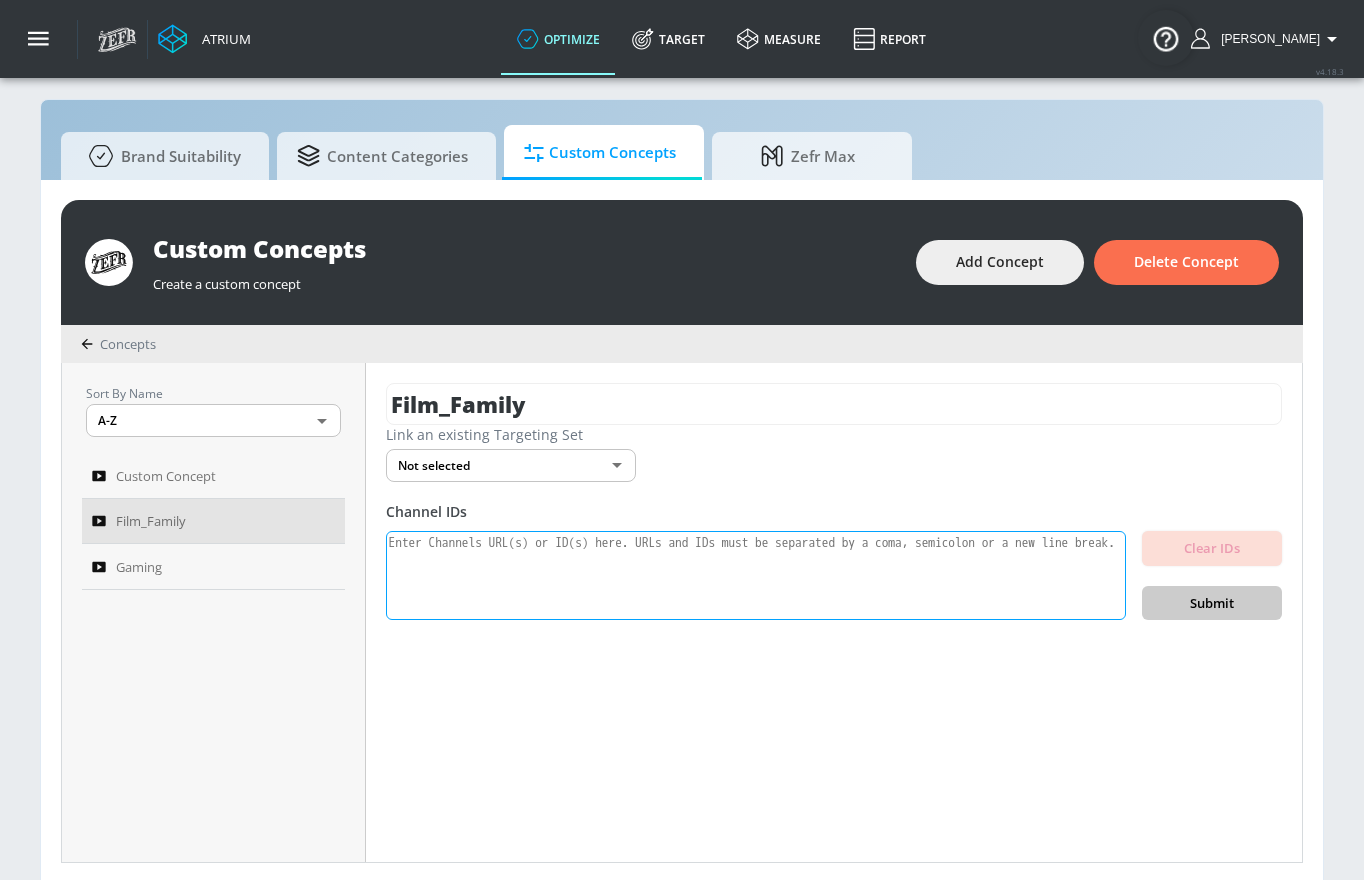 scroll, scrollTop: 21, scrollLeft: 0, axis: vertical 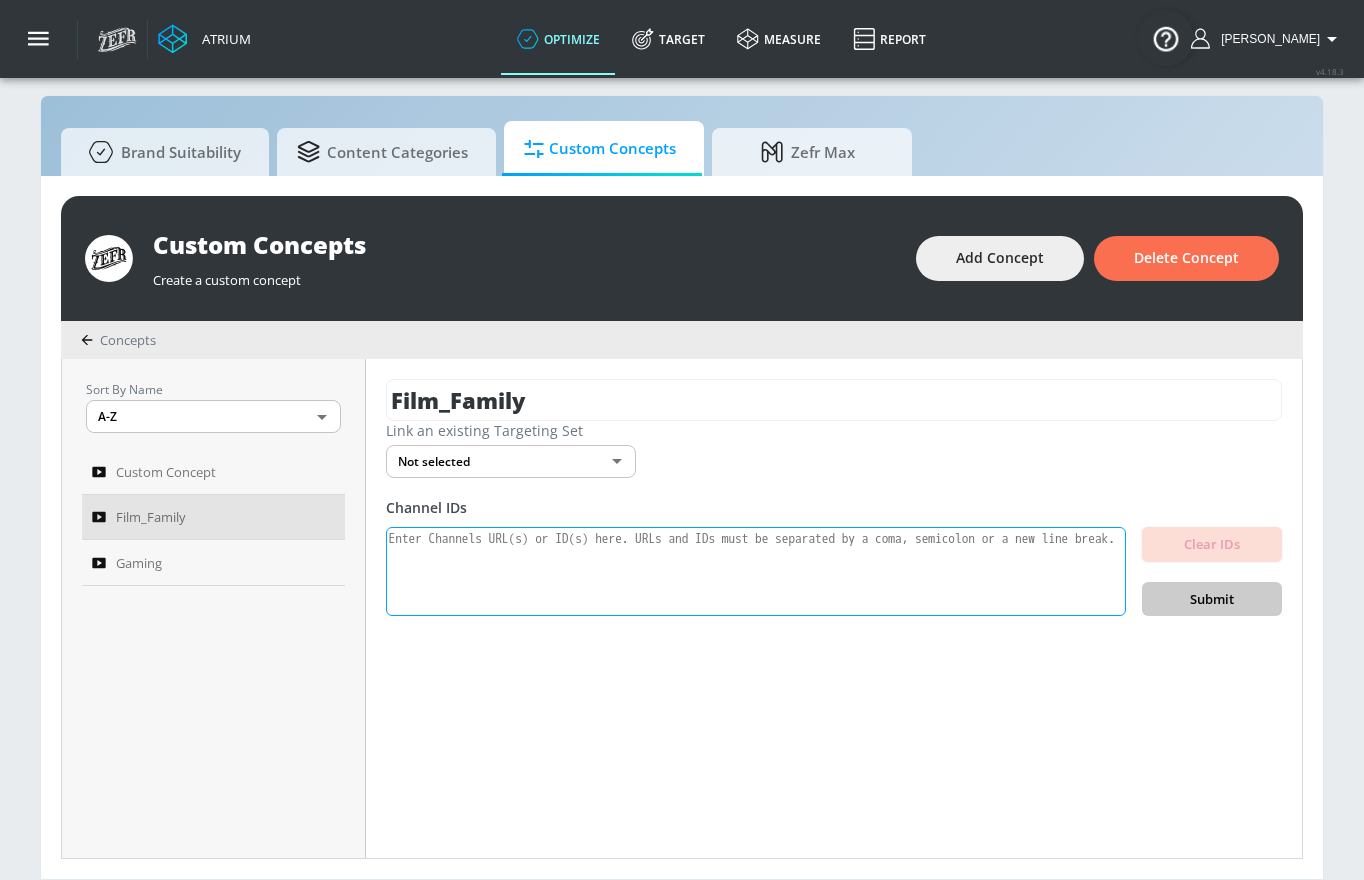 paste on "Content providing advice, guidance, or insights for current or expectant parents, focusing on topics like parenting strategies, family dynamics, or child development. This goes beyond content featuring children or families." 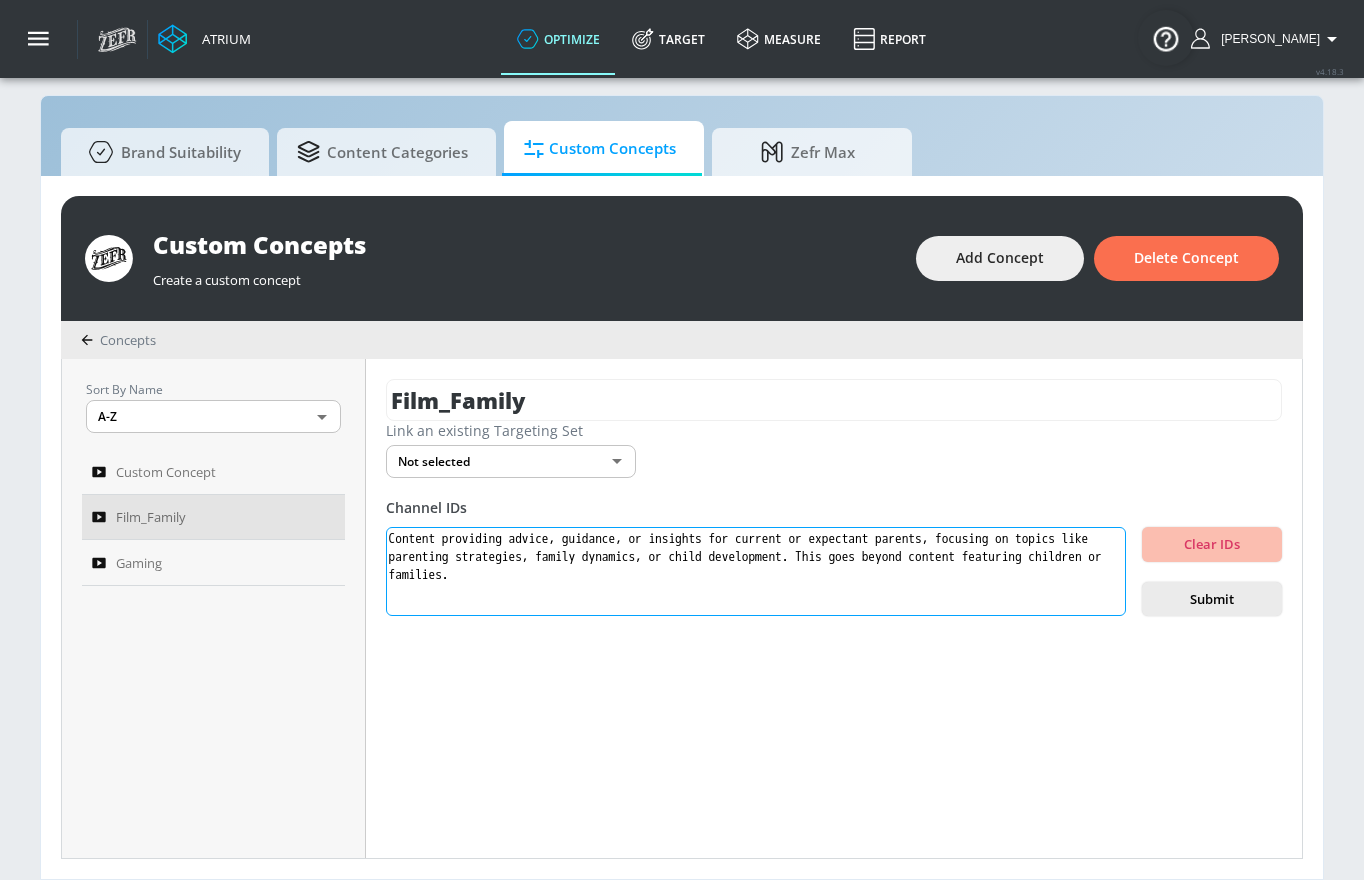 type 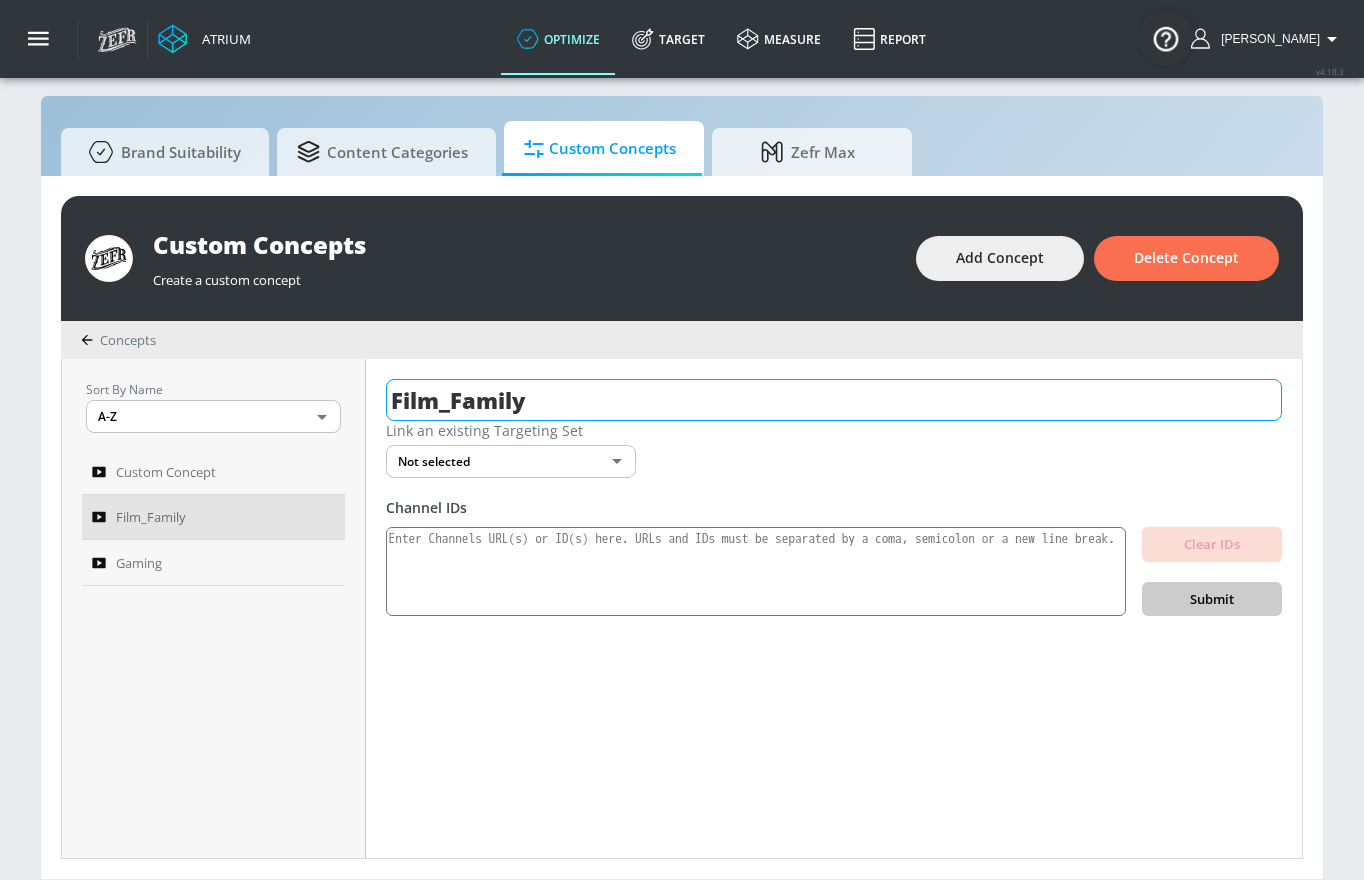 click on "Film_Family" at bounding box center (834, 400) 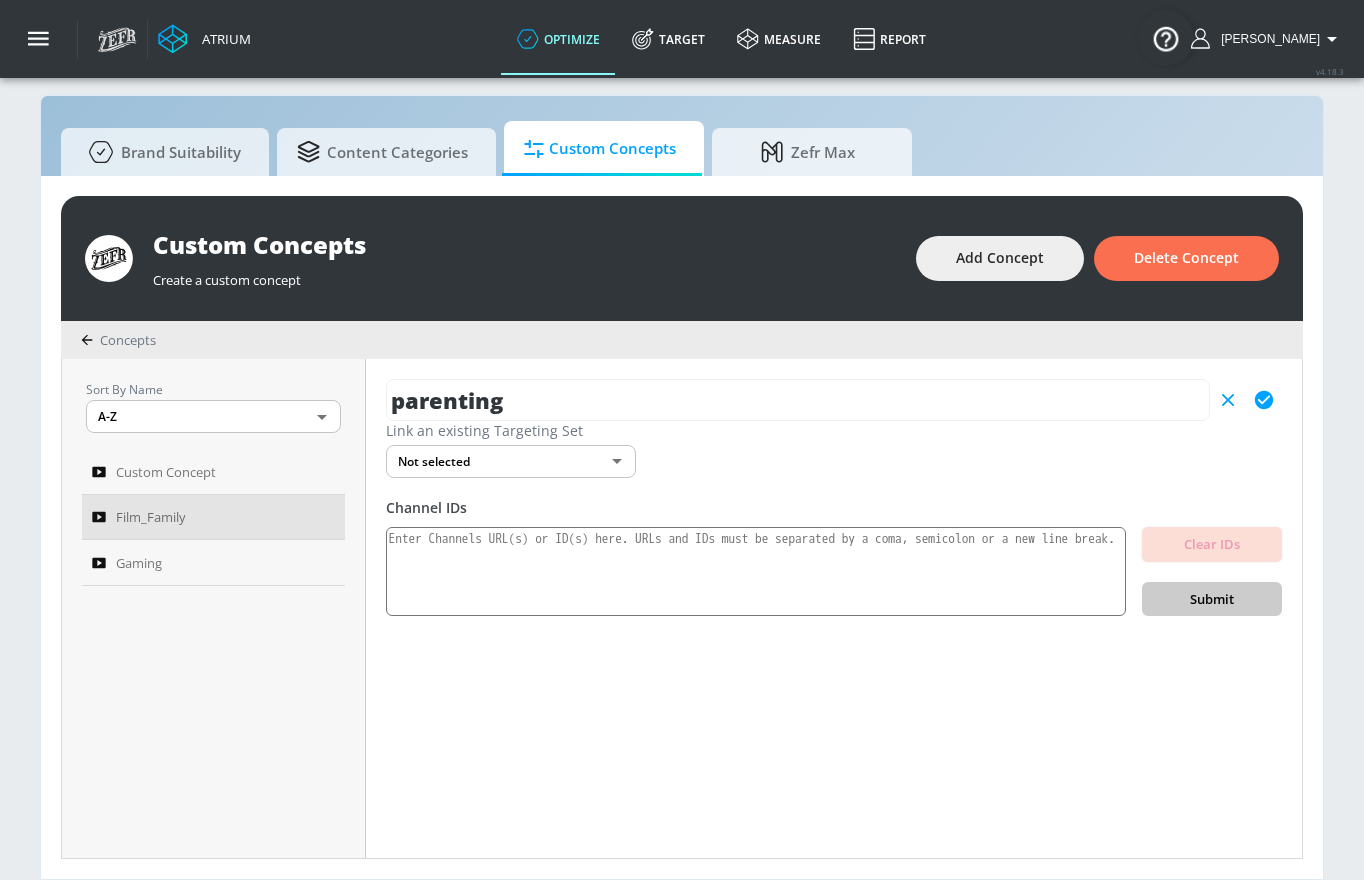 type on "parenting" 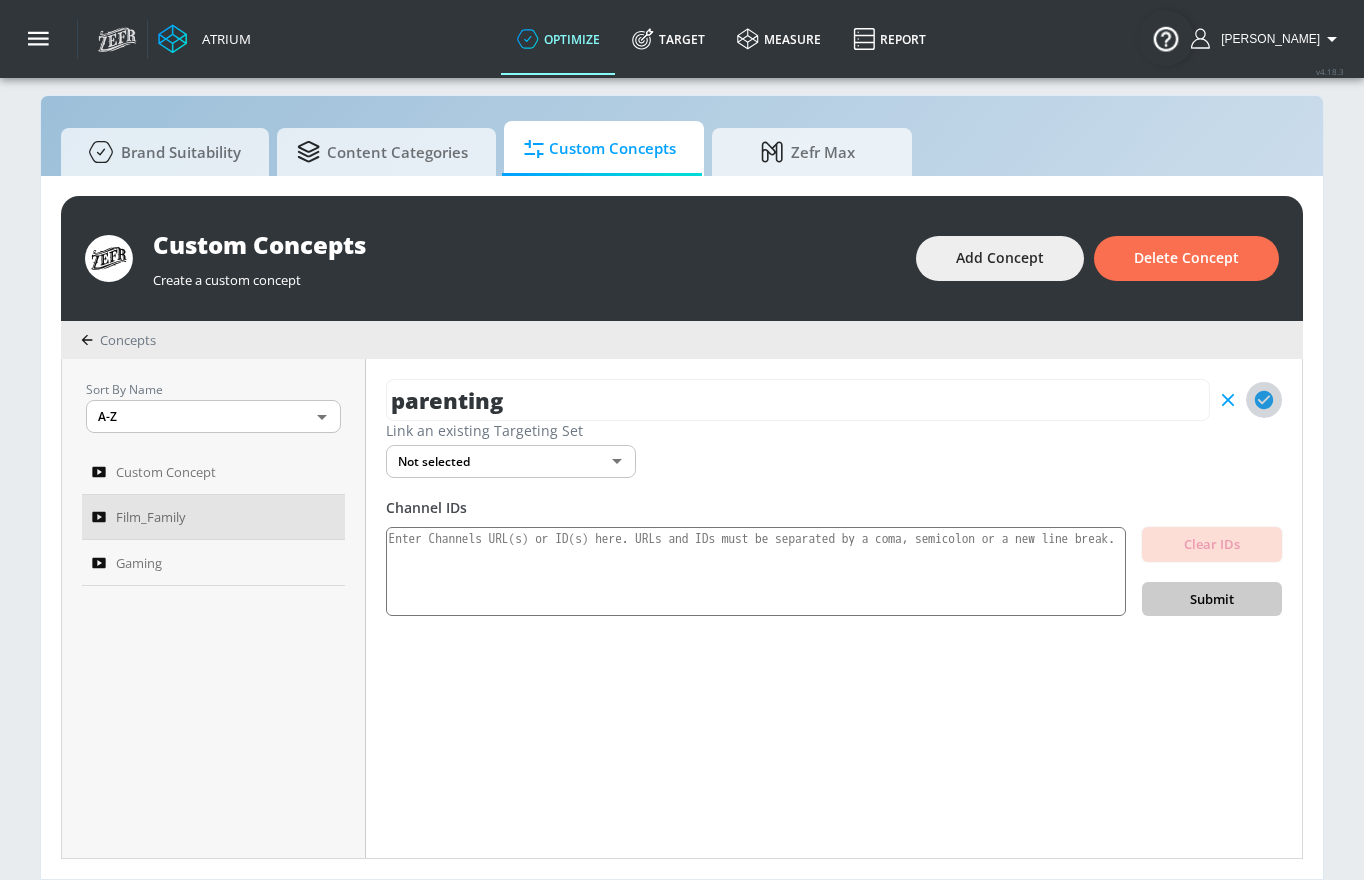 click 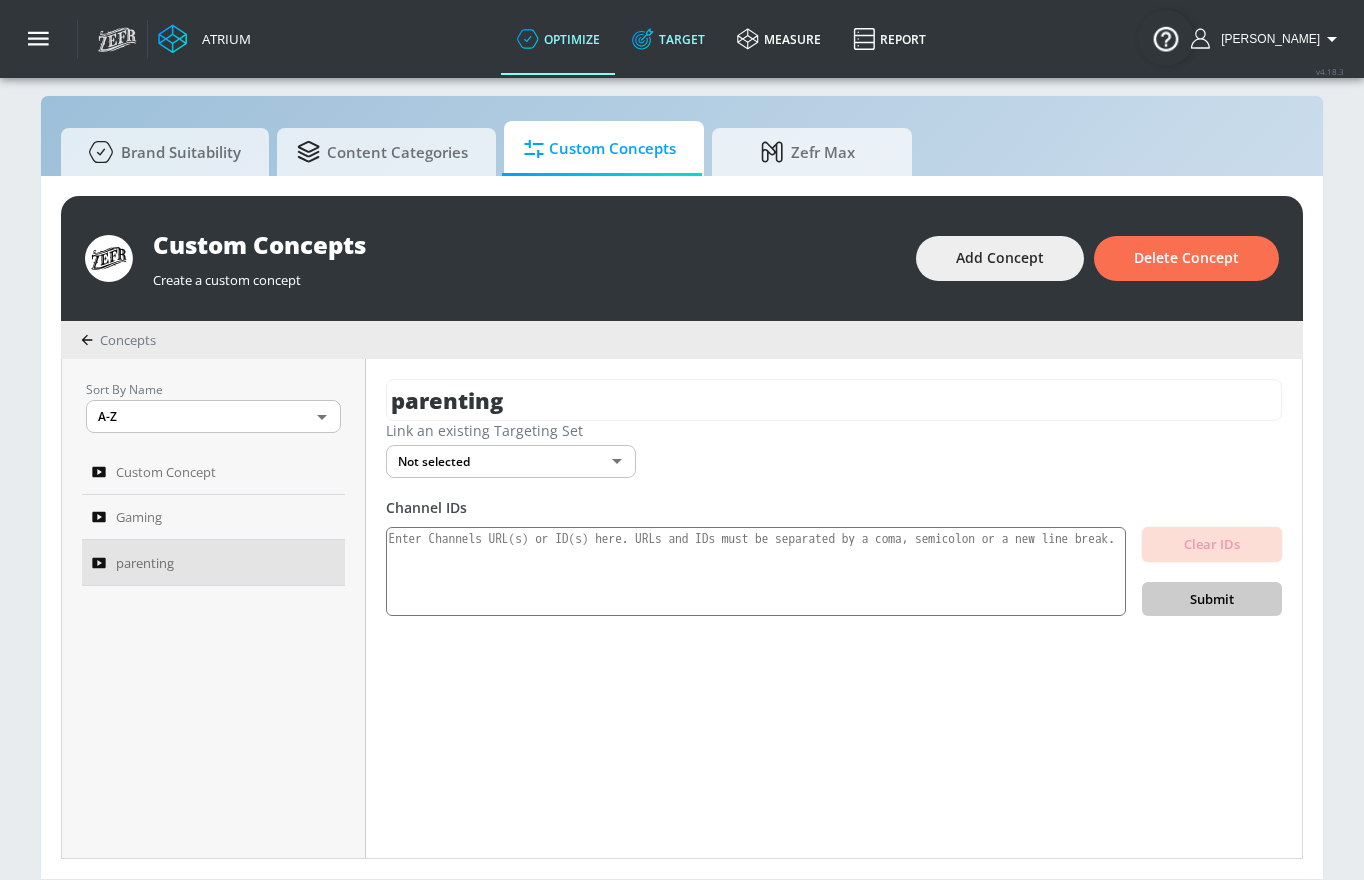 click on "Target" at bounding box center [668, 39] 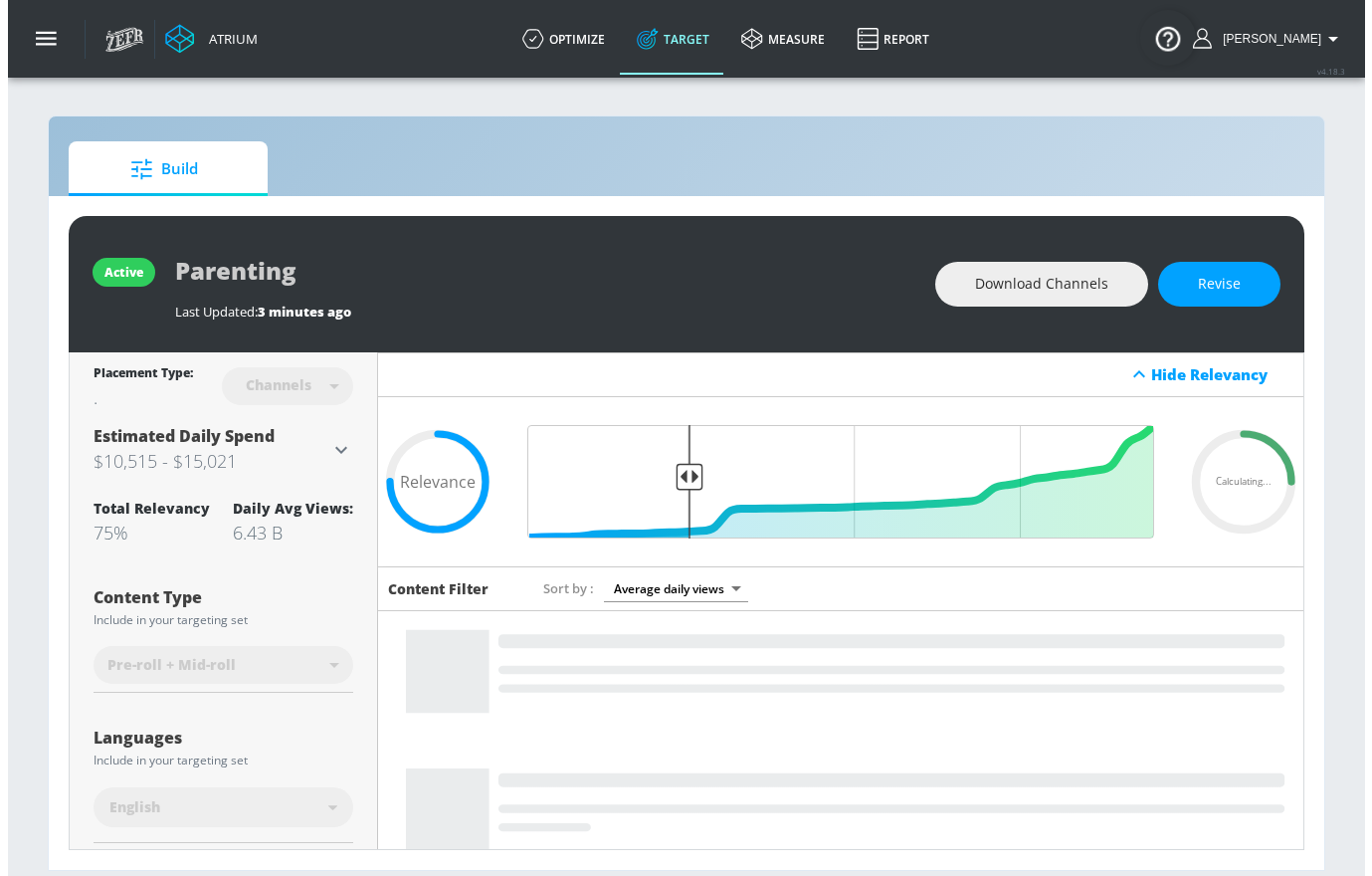 scroll, scrollTop: 0, scrollLeft: 0, axis: both 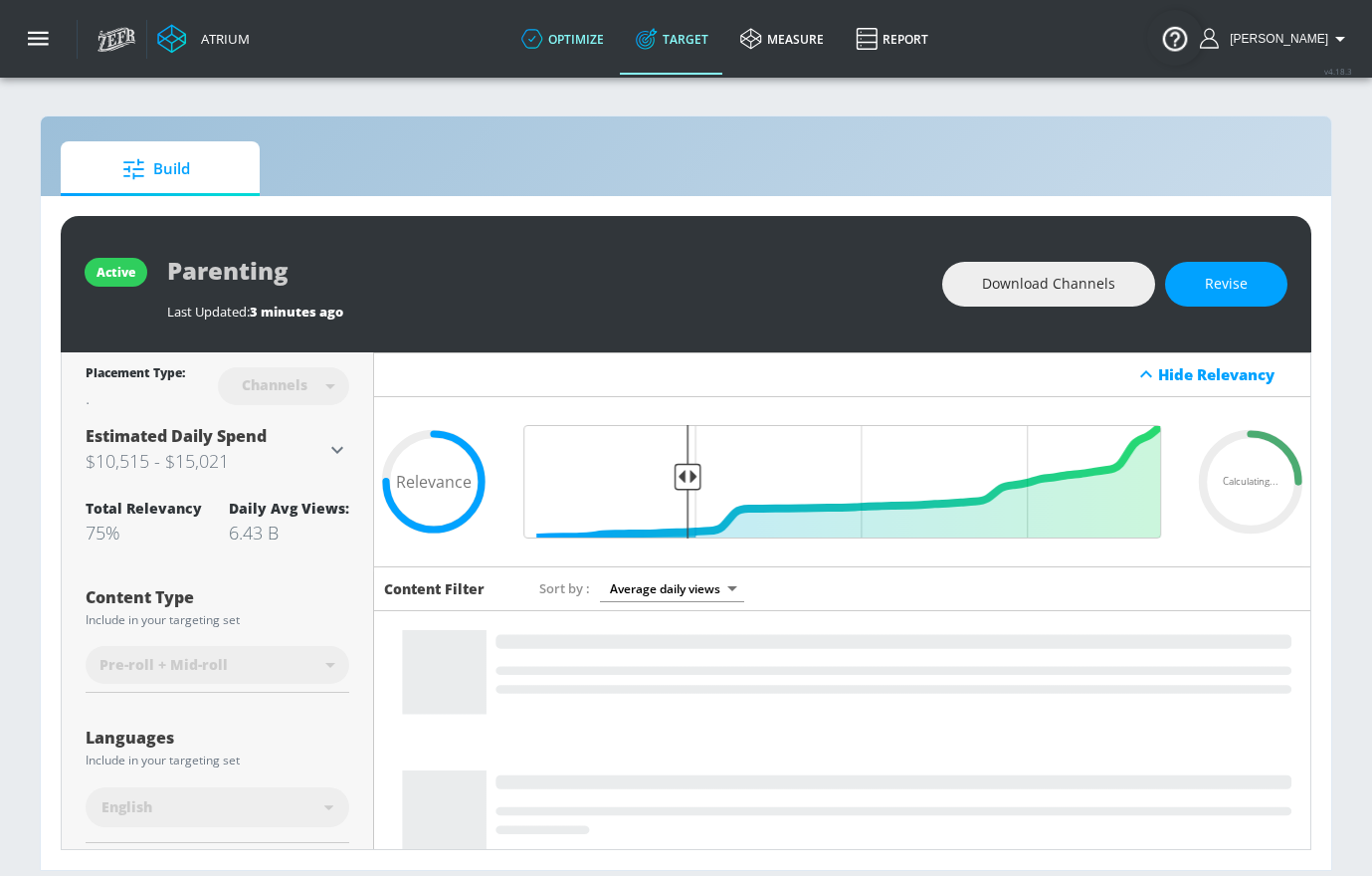 click on "optimize" at bounding box center [562, 39] 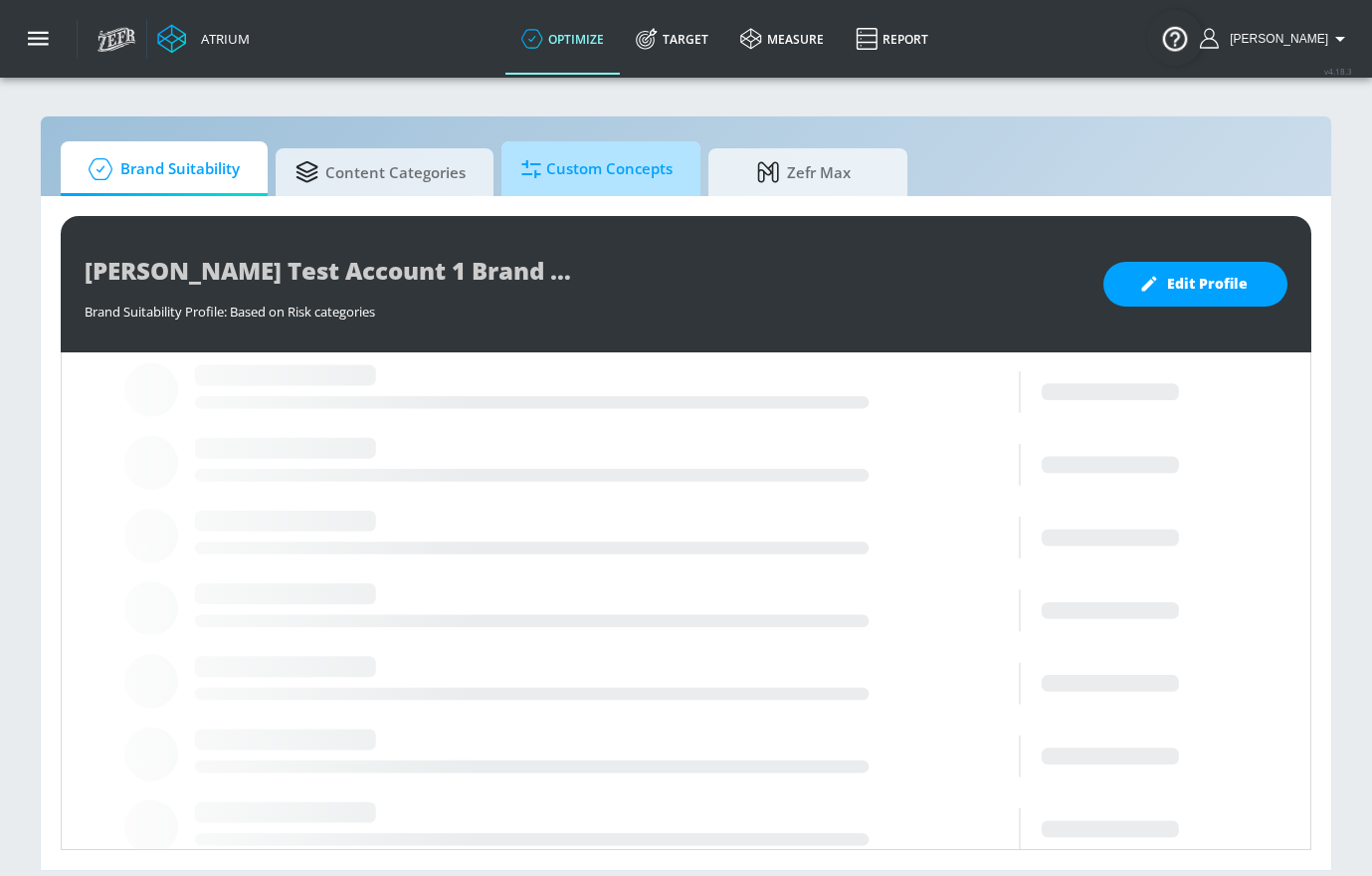 click on "Custom Concepts" at bounding box center (597, 169) 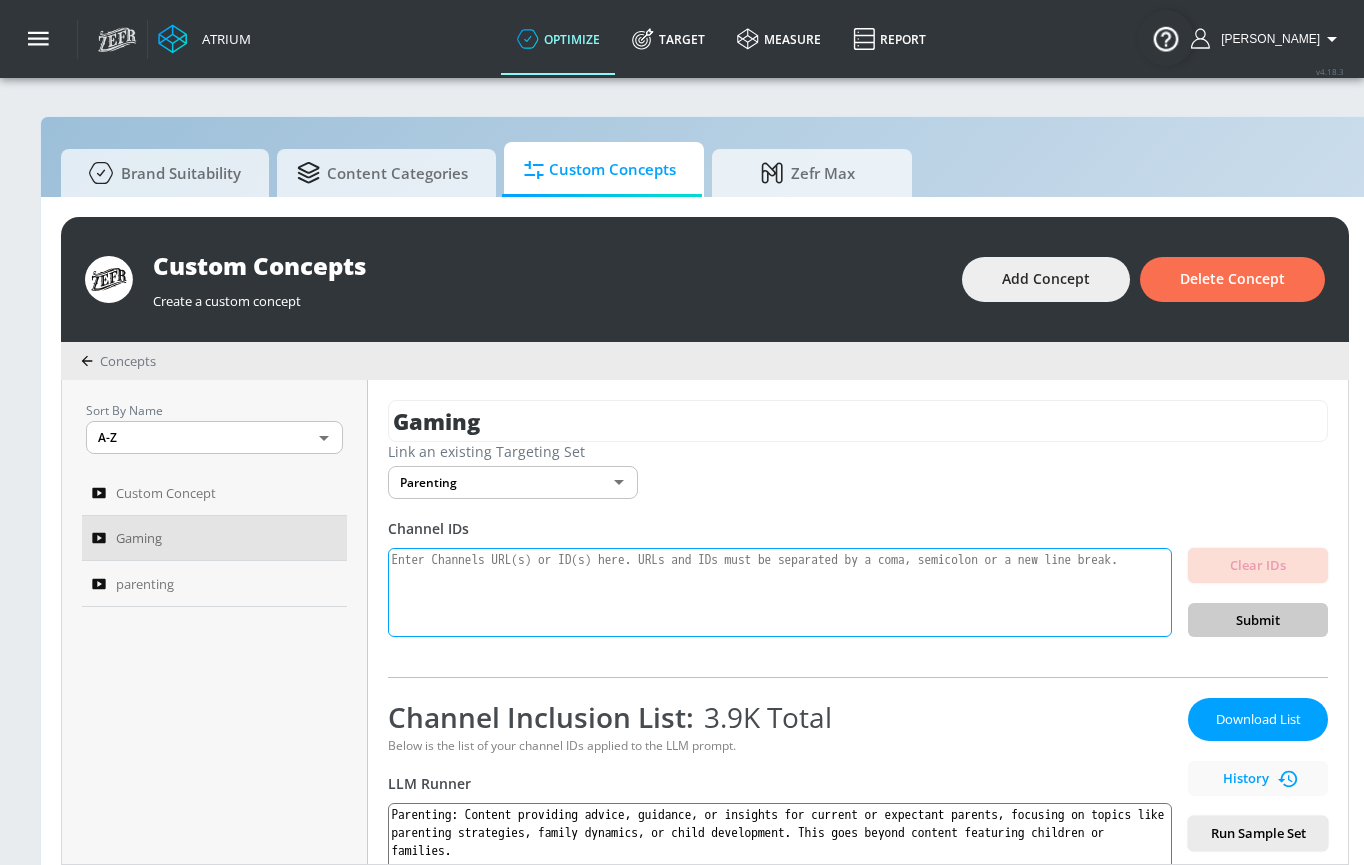 click at bounding box center (780, 593) 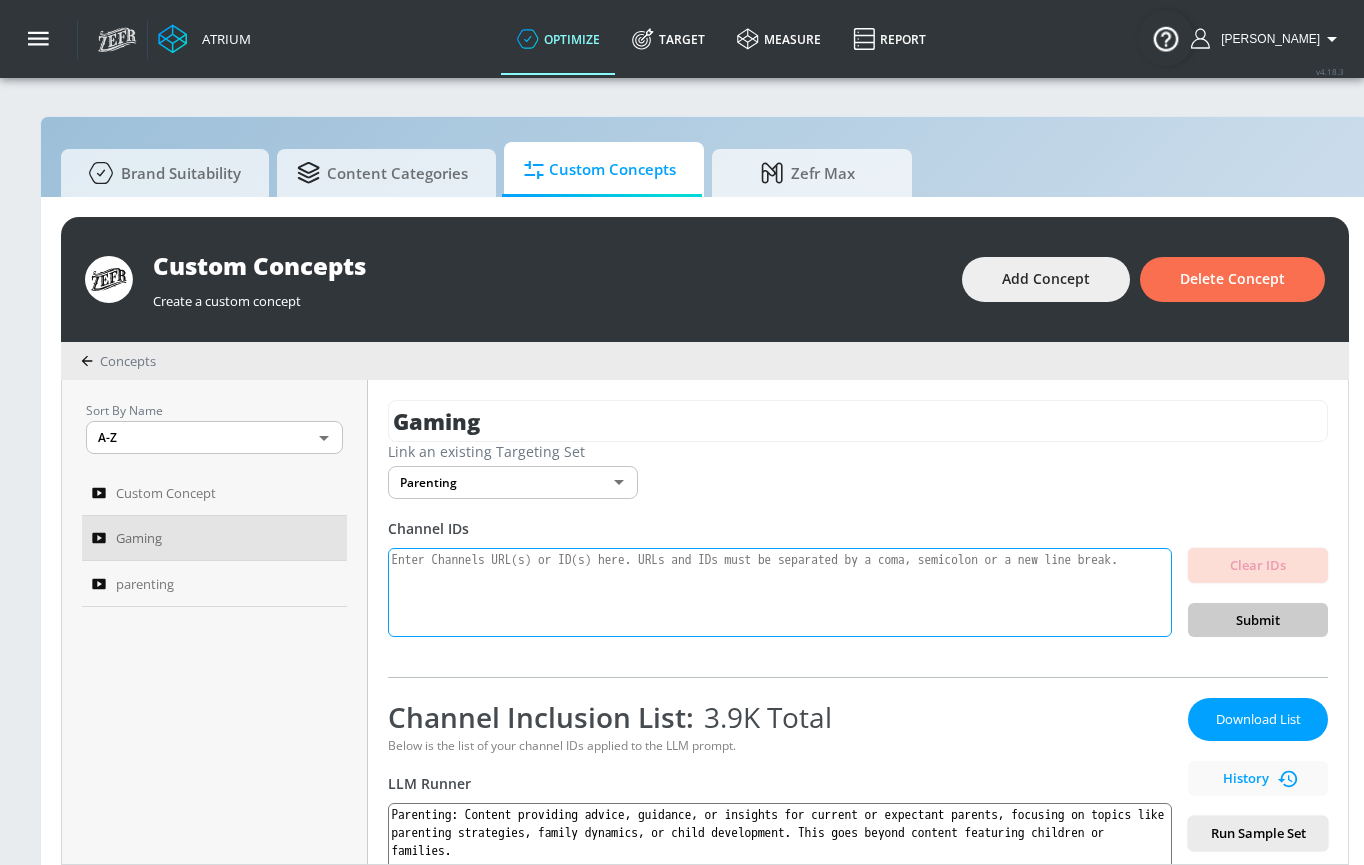 paste on "UCKaCalz5N5ienIbfPzEbYuA
UCVj2aIJYrMrHea7KcFDkPzA
UC5gxP-2QqIh_09djvlm9Xcg
UCjdrGjv4bGt5HvApBe1HADQ
UCAQOf_uPOJ6rXO_k9RwfK3A
UCPspyLhnkEa7-m1Si98OGCg
UC5BJDVr4m9QEzQlvy_mKGsA
UCC1oaRFc9jkPevIOHf2qbpw
UClAa0YLrW4MaIKOWaeZR9Xg
UCbCmjCuTUZos6Inko4u57UQ
UCZ7HzTBmljSCMBNRoNgHuJA
UCwD4x63A9KC7Si2RuSfg-SA
UCfw8x3VR-ElcaWW2Tg_jgSA
UCYI6_UU0Sr2wI9P6cr7Unow
UCoJ5osZ535ar2kzHwQMnLsA
UCisy6taOAeLfyaCqcMQDfig
UCR1Jltq7vMzGQVtRd-DR5AA
UCu4SnVDGfNsuQTKxlXcBBsA
UCZjpQm2tj4u2HfhSNrIYmEg
UC_oMKGSjJp838-WKqp0phiQ
UCu2X0reOWT4fYPX3voJ_bmA
UC295-Dw_tDNtZXFeAPAW6Aw
UCW0ulUd4BZY4k_vHqLFWTuw
UCbIMwZ07OSRHSuRFSFz6MwA
UCMOLiZpKXp-w5CNfqJObQUw
UCXg4rJUbDP1IP3TmZ9KDpJg
UCPk2s5c4R_d-EUUNvFFODoA
UC5OVPGQqCUm0CCyVzELGITQ
UCBPWTukZBKKCUKh_oll9icA
UCHpx-ZlekClc2L-7gRP5GYg
UC8HlbqYj-9qTta5WleFvNZw
UCfIYExumXjL-xQBZnydV9uw
UCbunYN0o9Yaid7zHaor_UHA
UCMUVL_63dutA6rXBOtV7A2Q
UCSgue5Dm418CCUCZ-aeUtEA
UCIxmWUbe4OZuMDJKIHKwwKg
UCFJLO3HoTMzXYoeb2ocXe8w
UCSpzAXtHPzo3_vW1VbYi2eg
UCZdNPWAwux7zPVODRguoYMg
UCMsPm8-25ygqRrRe9_s1WFw
UCb0Vz-YNWQEVctt7-U_Y..." 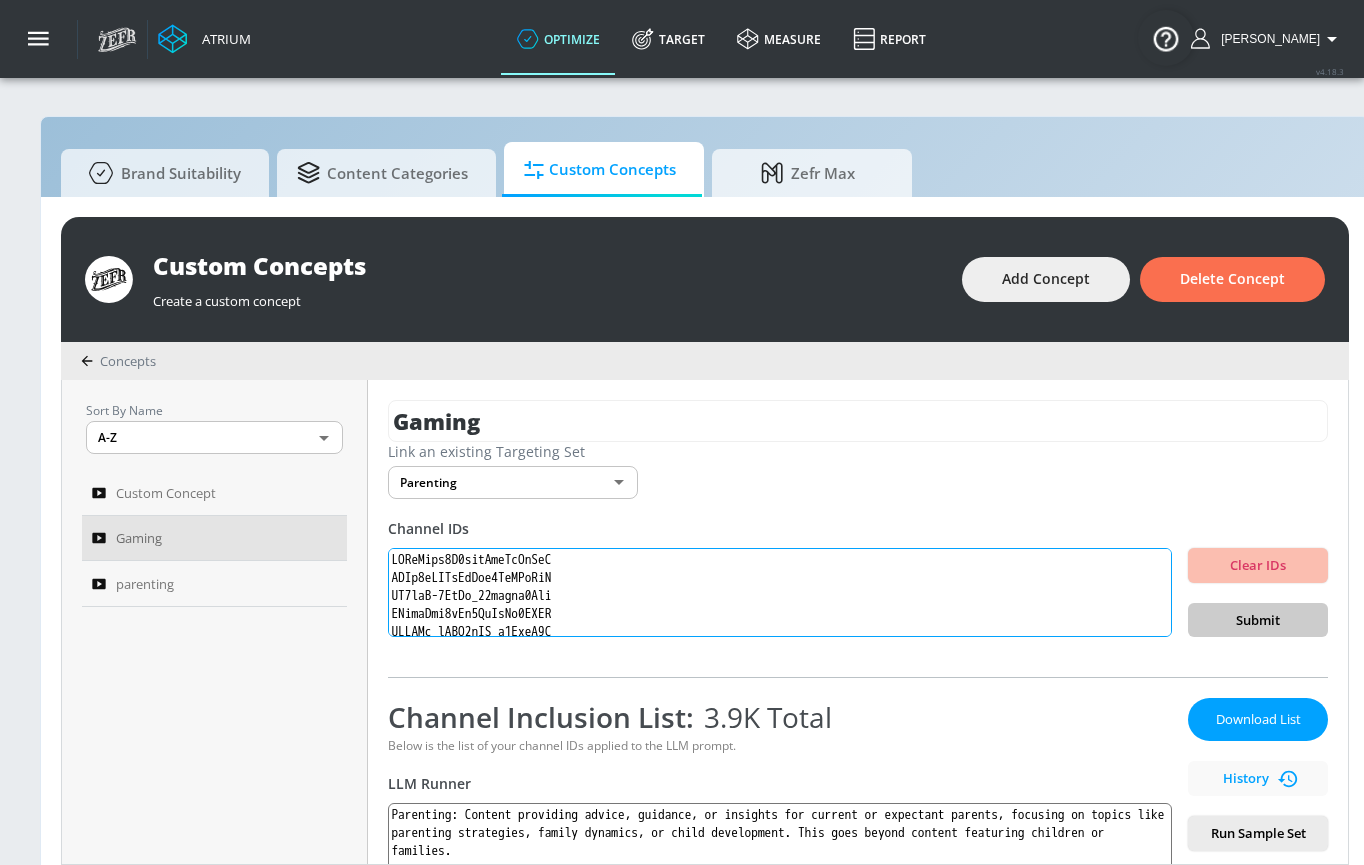 scroll, scrollTop: 1464, scrollLeft: 0, axis: vertical 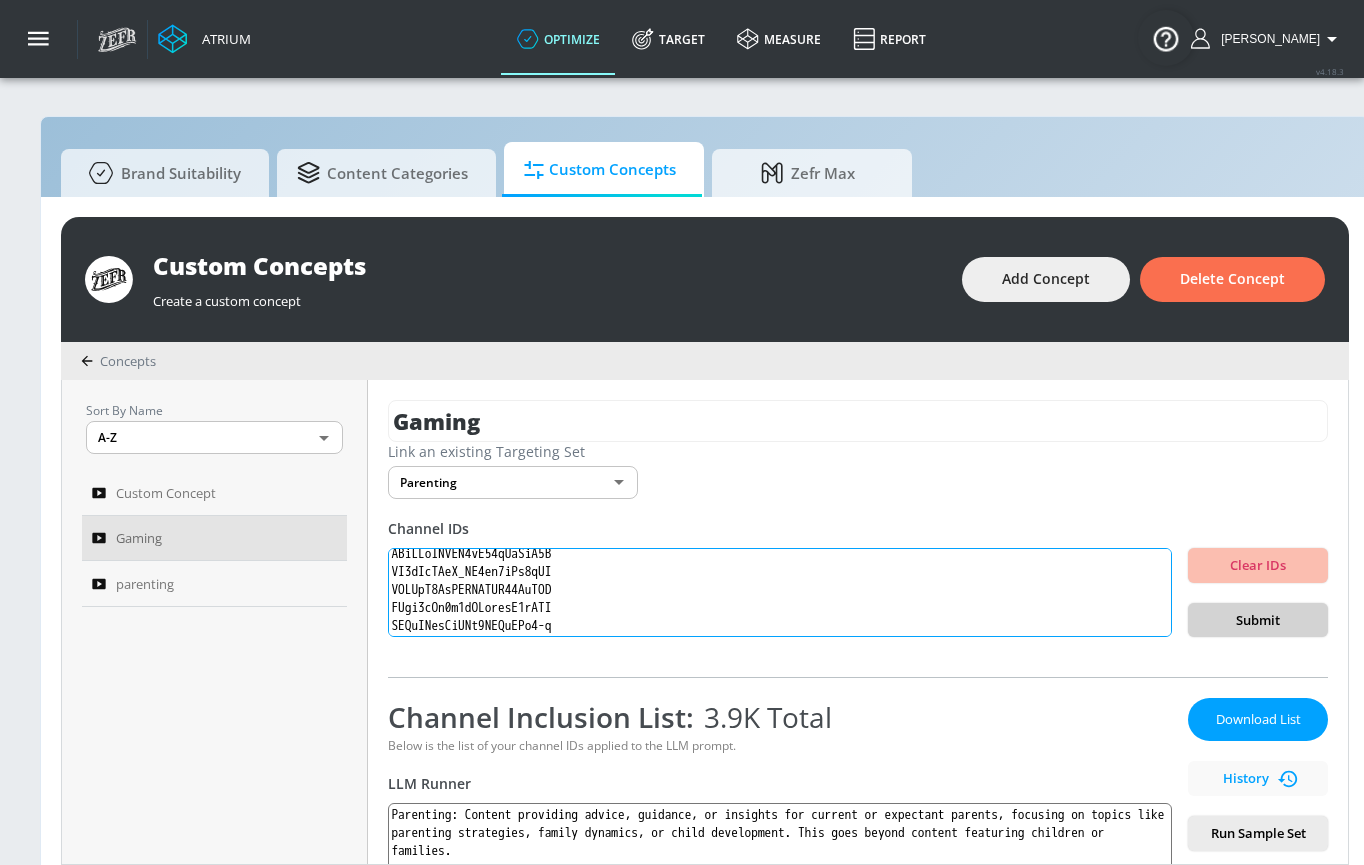 type on "UCKaCalz5N5ienIbfPzEbYuA
UCVj2aIJYrMrHea7KcFDkPzA
UC5gxP-2QqIh_09djvlm9Xcg
UCjdrGjv4bGt5HvApBe1HADQ
UCAQOf_uPOJ6rXO_k9RwfK3A
UCPspyLhnkEa7-m1Si98OGCg
UC5BJDVr4m9QEzQlvy_mKGsA
UCC1oaRFc9jkPevIOHf2qbpw
UClAa0YLrW4MaIKOWaeZR9Xg
UCbCmjCuTUZos6Inko4u57UQ
UCZ7HzTBmljSCMBNRoNgHuJA
UCwD4x63A9KC7Si2RuSfg-SA
UCfw8x3VR-ElcaWW2Tg_jgSA
UCYI6_UU0Sr2wI9P6cr7Unow
UCoJ5osZ535ar2kzHwQMnLsA
UCisy6taOAeLfyaCqcMQDfig
UCR1Jltq7vMzGQVtRd-DR5AA
UCu4SnVDGfNsuQTKxlXcBBsA
UCZjpQm2tj4u2HfhSNrIYmEg
UC_oMKGSjJp838-WKqp0phiQ
UCu2X0reOWT4fYPX3voJ_bmA
UC295-Dw_tDNtZXFeAPAW6Aw
UCW0ulUd4BZY4k_vHqLFWTuw
UCbIMwZ07OSRHSuRFSFz6MwA
UCMOLiZpKXp-w5CNfqJObQUw
UCXg4rJUbDP1IP3TmZ9KDpJg
UCPk2s5c4R_d-EUUNvFFODoA
UC5OVPGQqCUm0CCyVzELGITQ
UCBPWTukZBKKCUKh_oll9icA
UCHpx-ZlekClc2L-7gRP5GYg
UC8HlbqYj-9qTta5WleFvNZw
UCfIYExumXjL-xQBZnydV9uw
UCbunYN0o9Yaid7zHaor_UHA
UCMUVL_63dutA6rXBOtV7A2Q
UCSgue5Dm418CCUCZ-aeUtEA
UCIxmWUbe4OZuMDJKIHKwwKg
UCFJLO3HoTMzXYoeb2ocXe8w
UCSpzAXtHPzo3_vW1VbYi2eg
UCZdNPWAwux7zPVODRguoYMg
UCMsPm8-25ygqRrRe9_s1WFw
UCb0Vz-YNWQEVctt7-U_Y..." 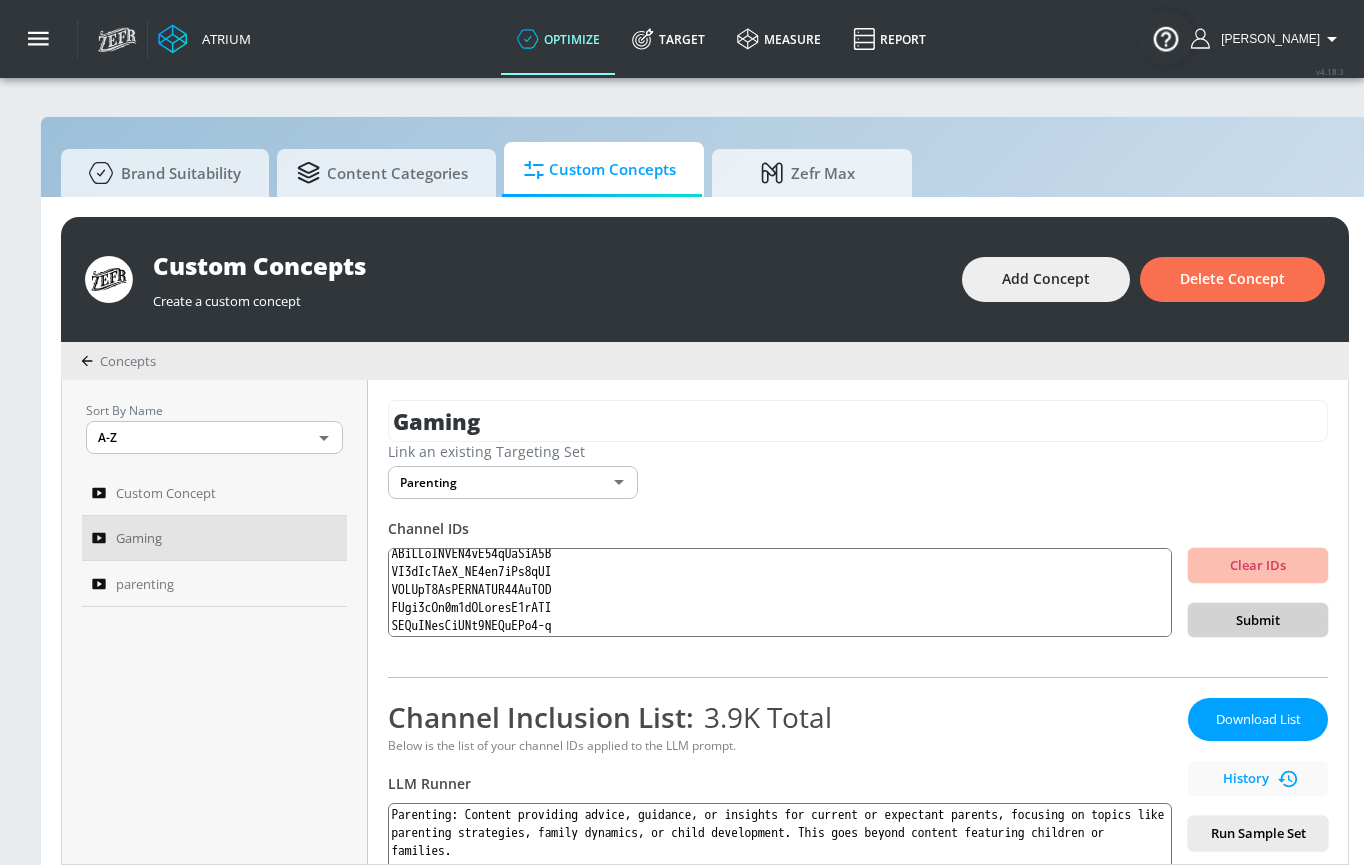 click on "Submit" at bounding box center (1258, 620) 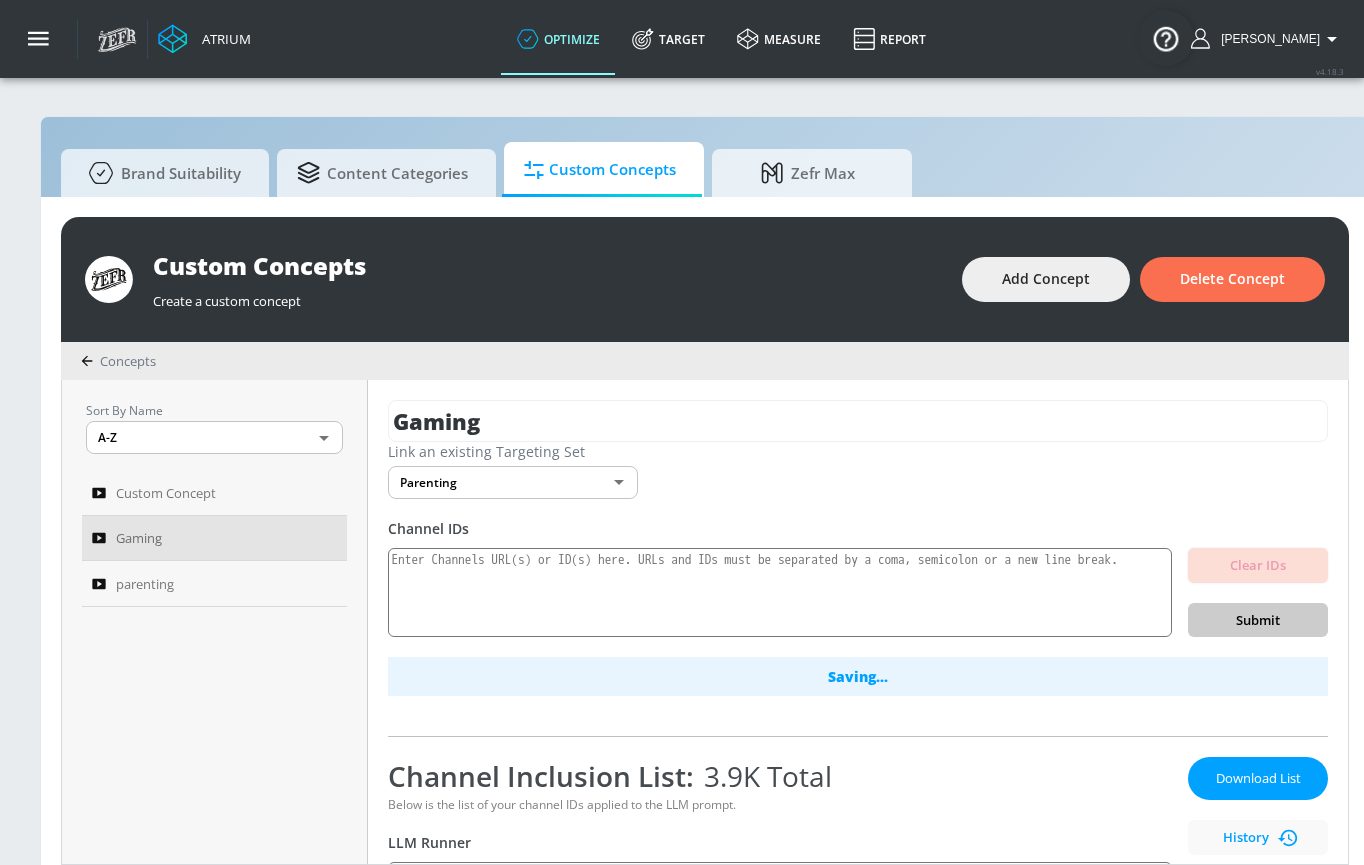 scroll, scrollTop: 0, scrollLeft: 0, axis: both 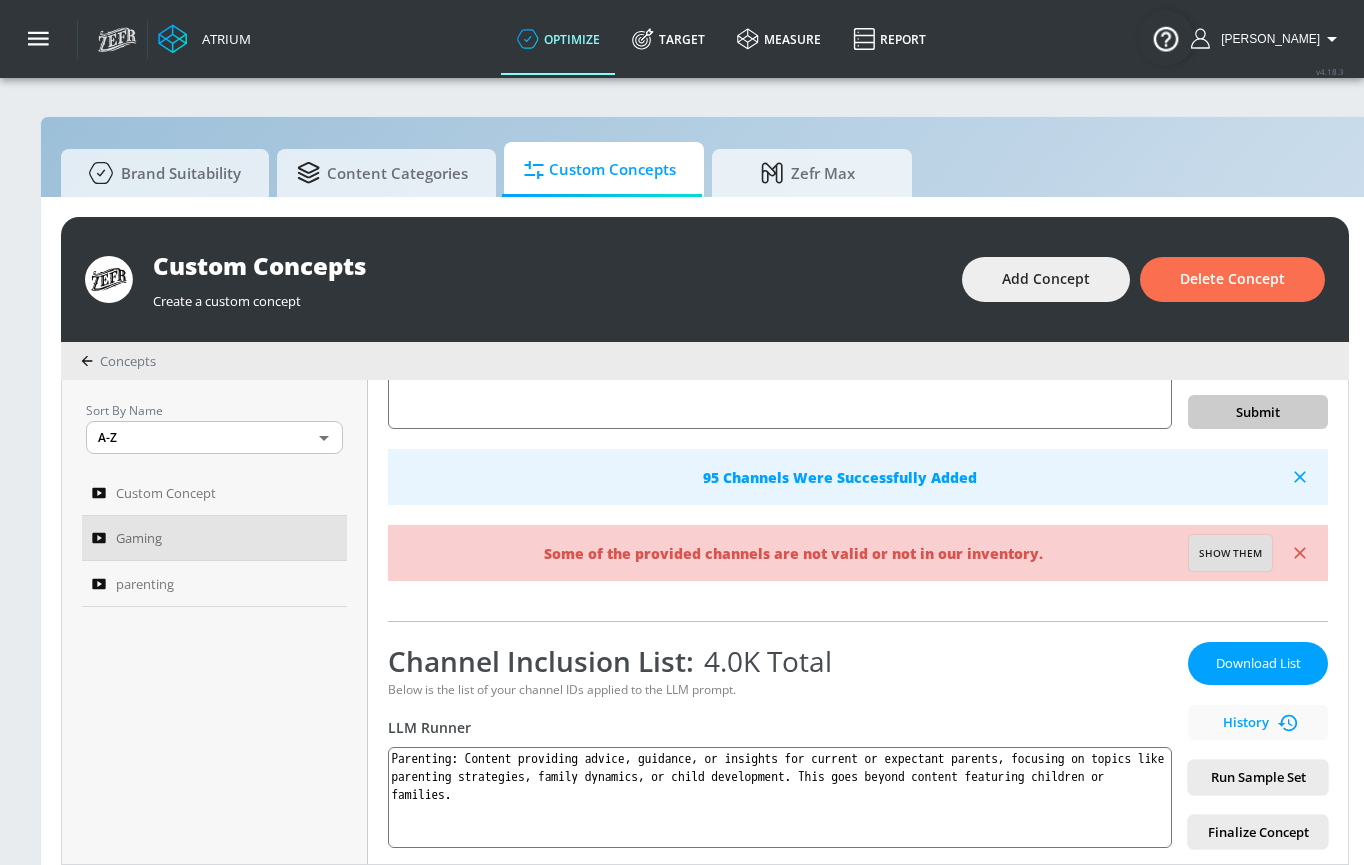 drag, startPoint x: 1237, startPoint y: 544, endPoint x: 1219, endPoint y: 545, distance: 18.027756 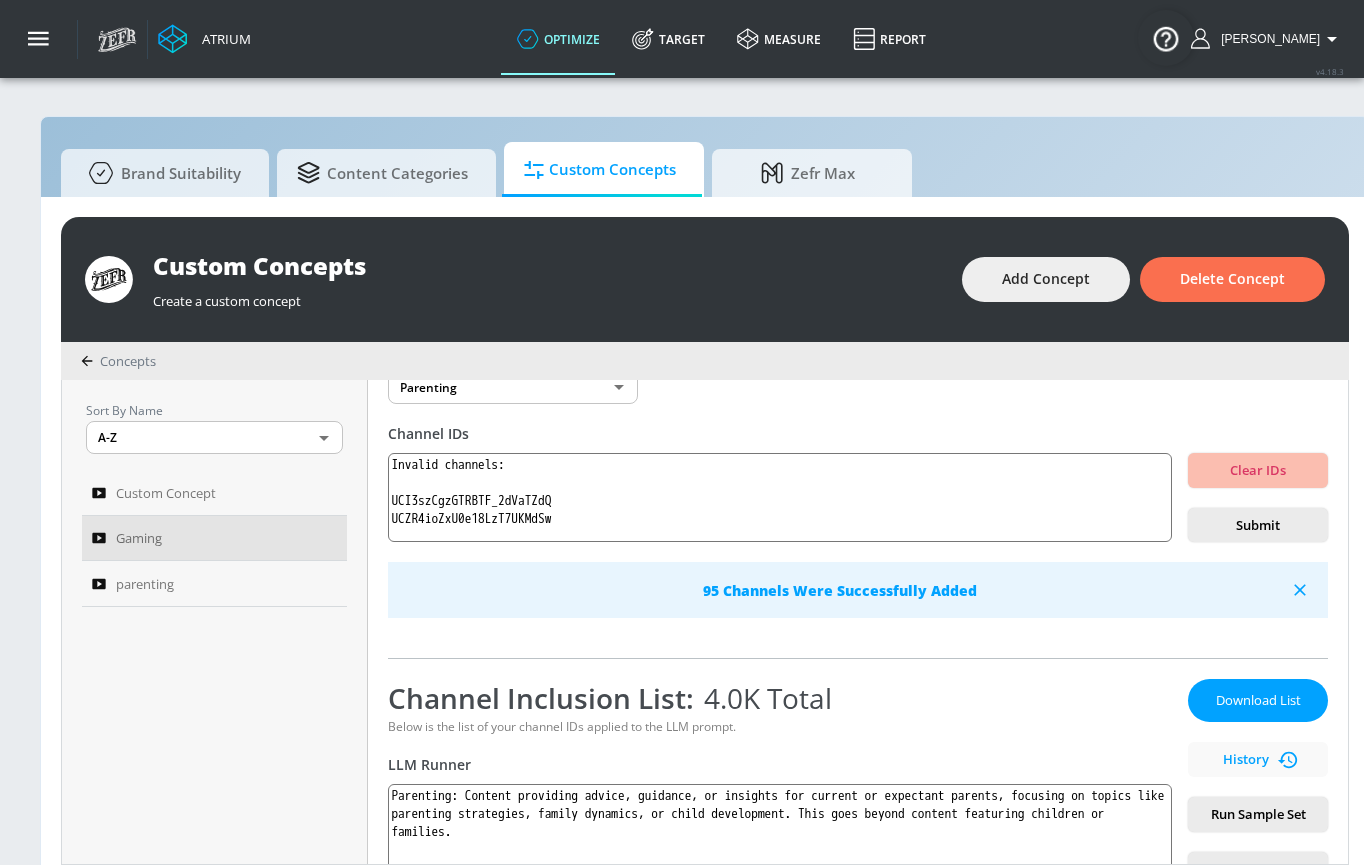 scroll, scrollTop: 14, scrollLeft: 0, axis: vertical 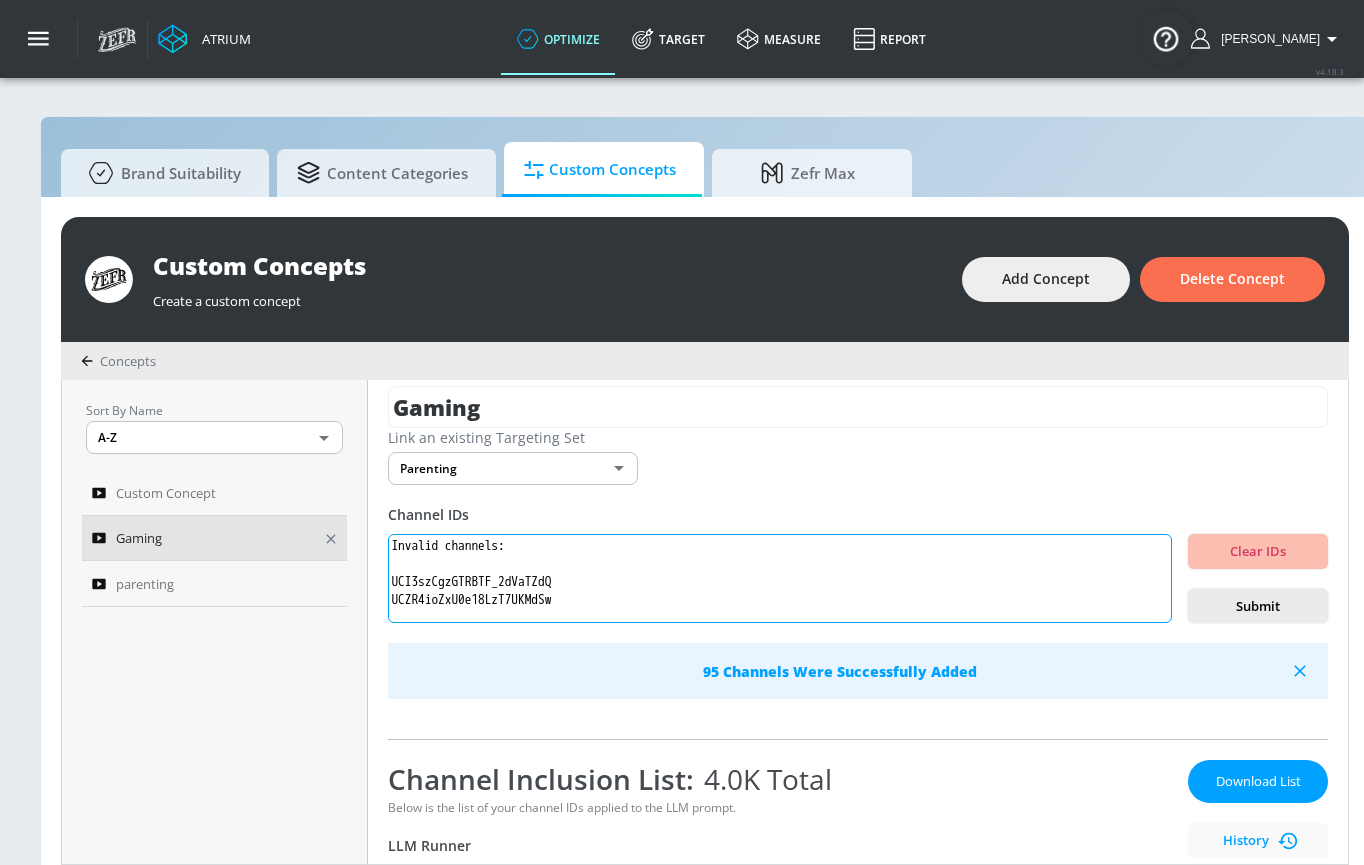 drag, startPoint x: 599, startPoint y: 595, endPoint x: 312, endPoint y: 516, distance: 297.67432 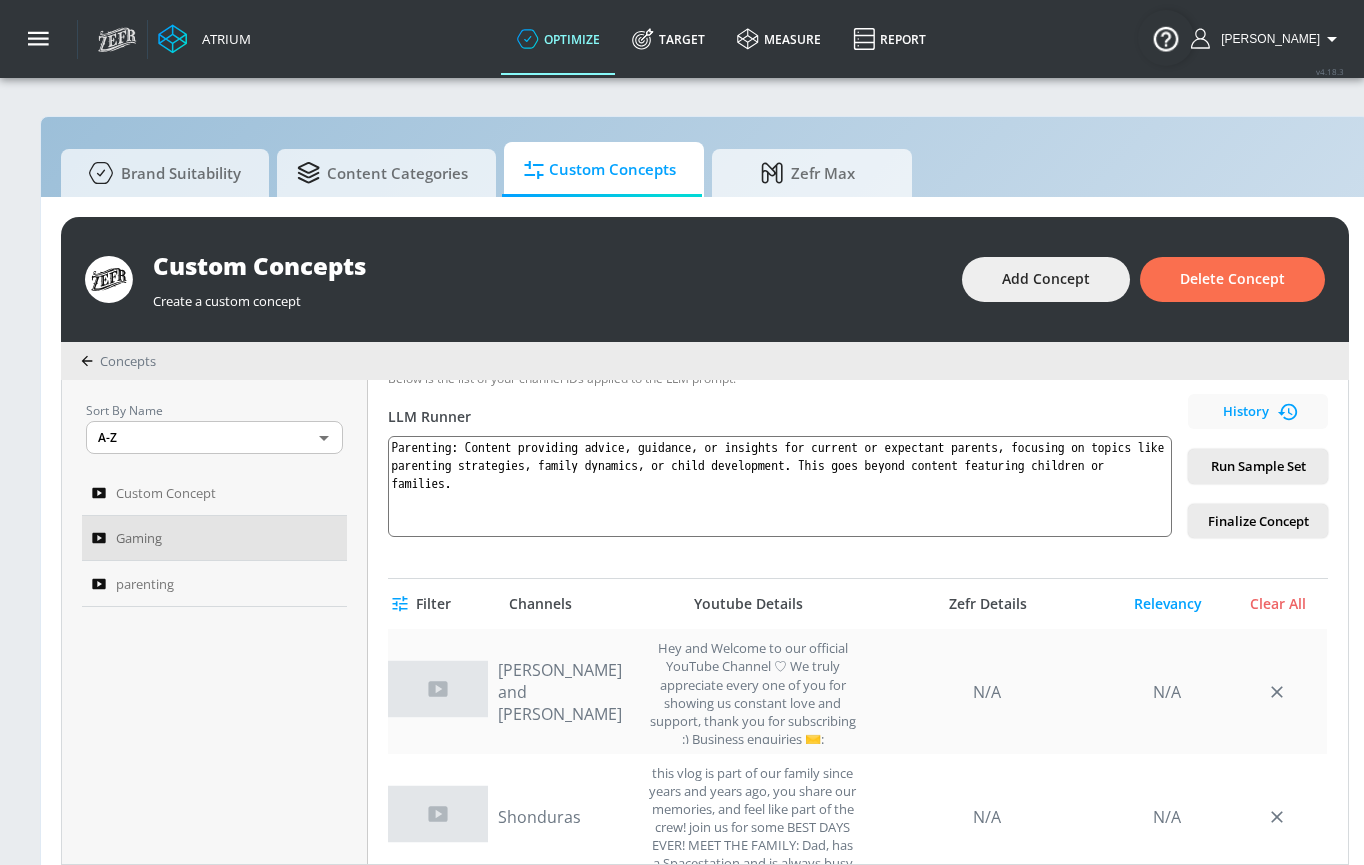 scroll, scrollTop: 374, scrollLeft: 0, axis: vertical 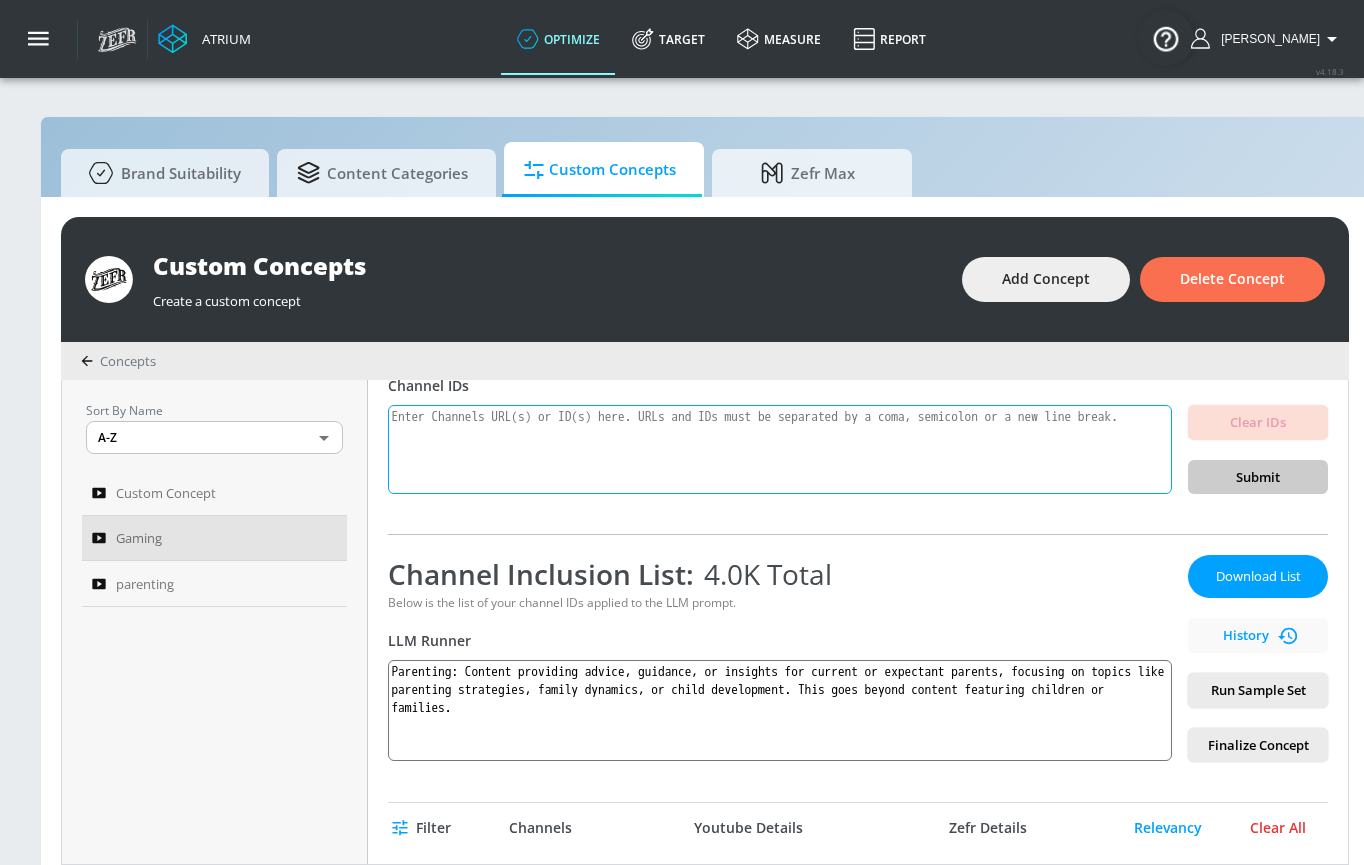 type 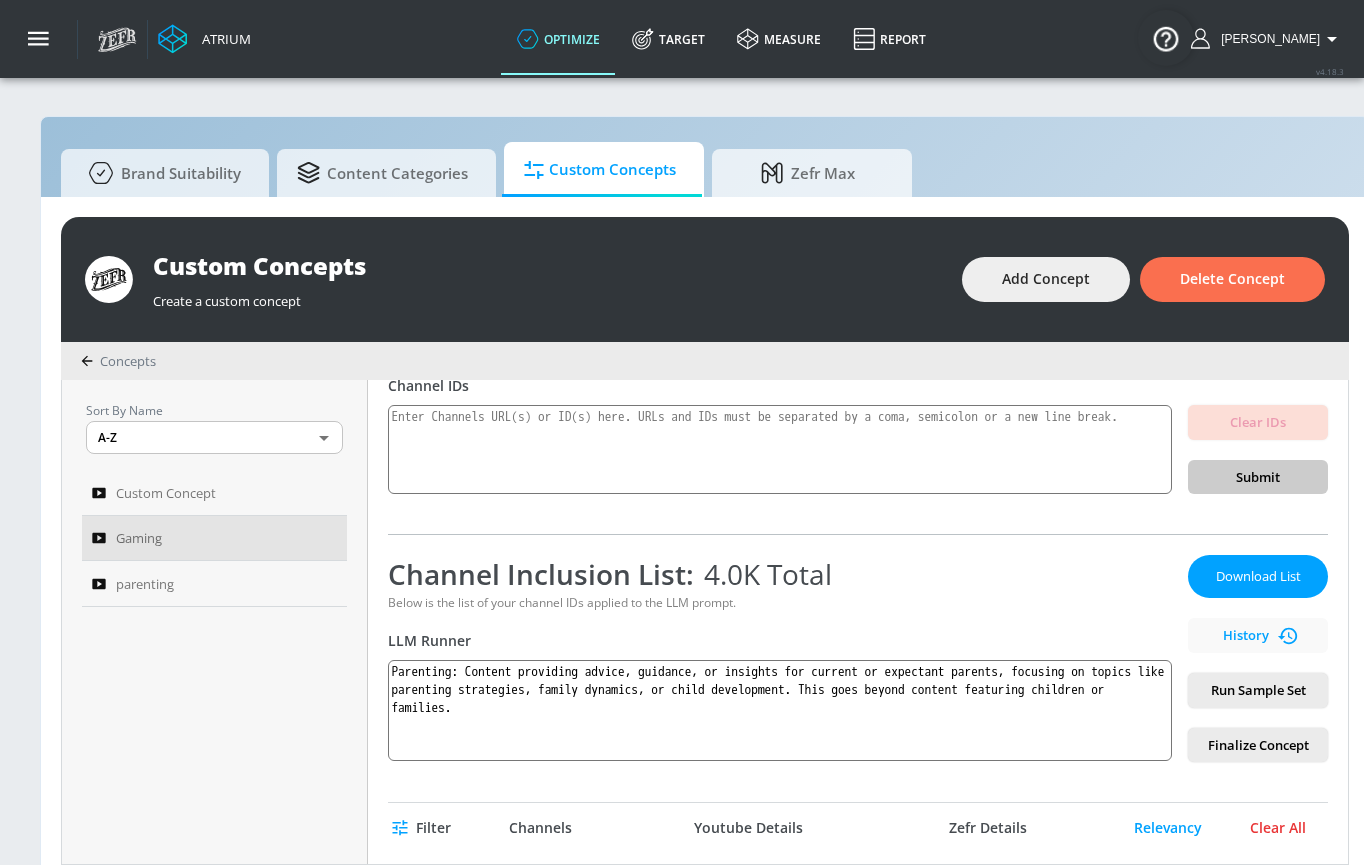 click on "Clear All" at bounding box center (1278, 828) 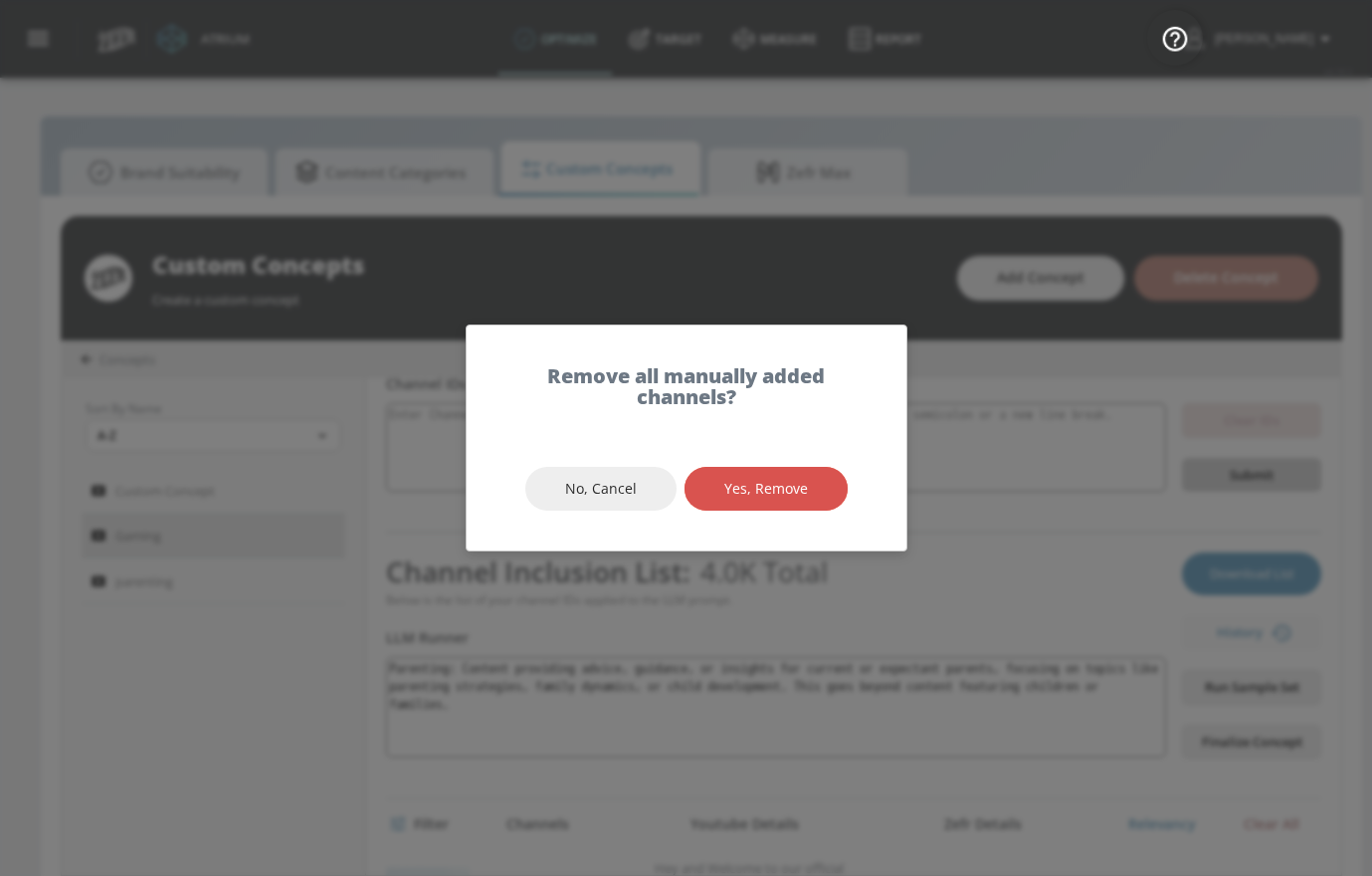 click on "Yes, Remove" at bounding box center (766, 489) 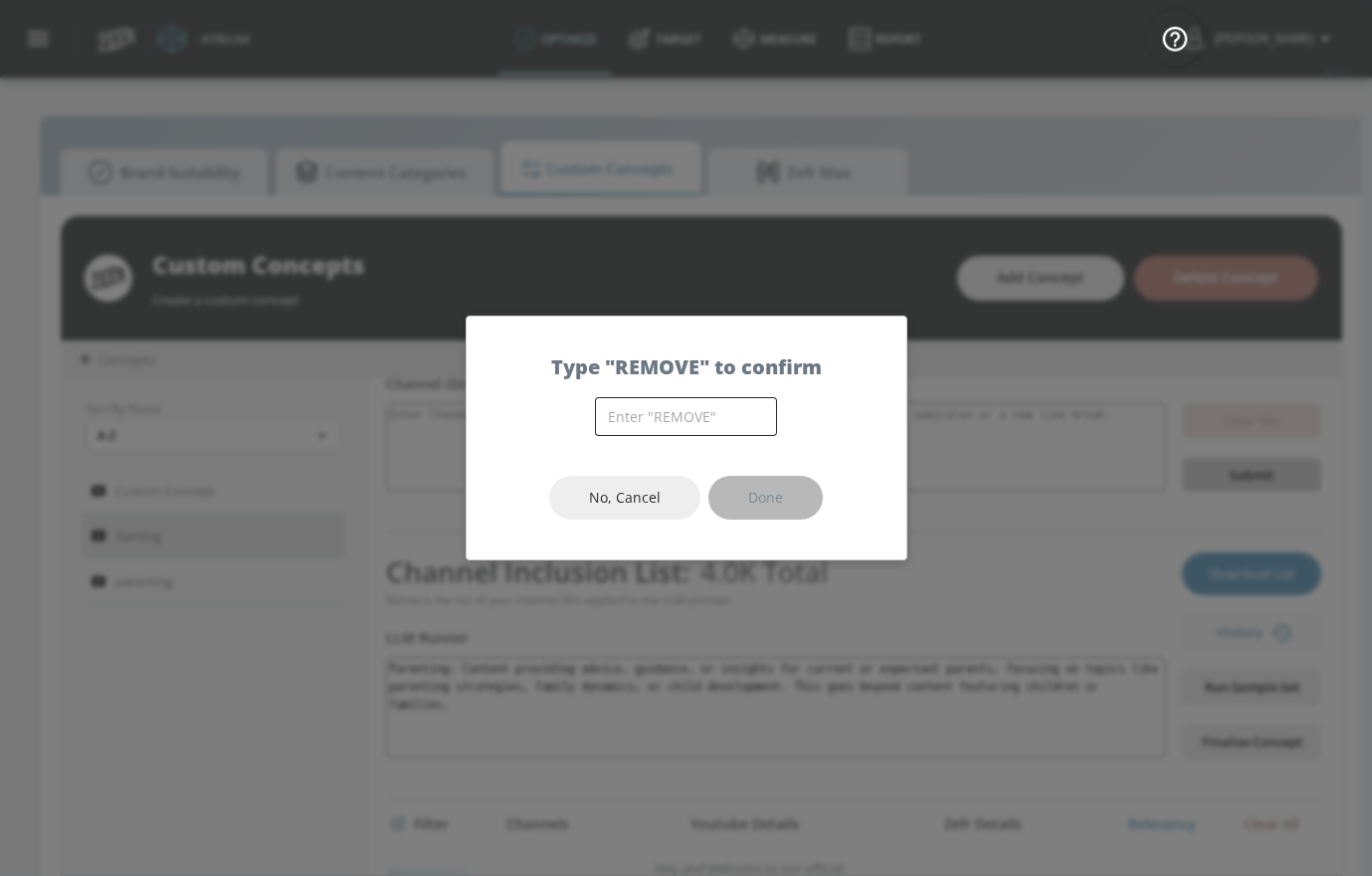 click at bounding box center (686, 416) 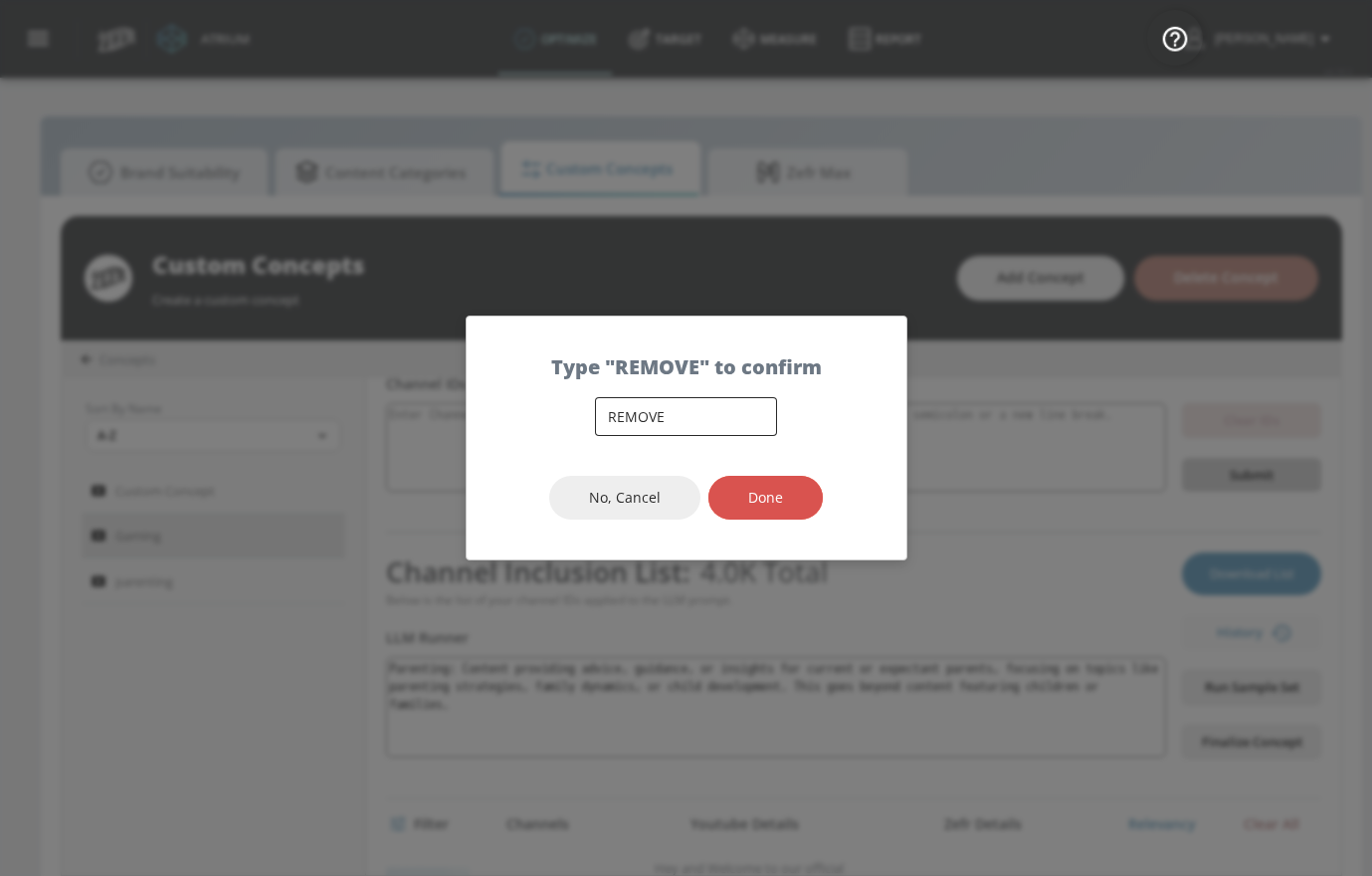 type on "REMOVE" 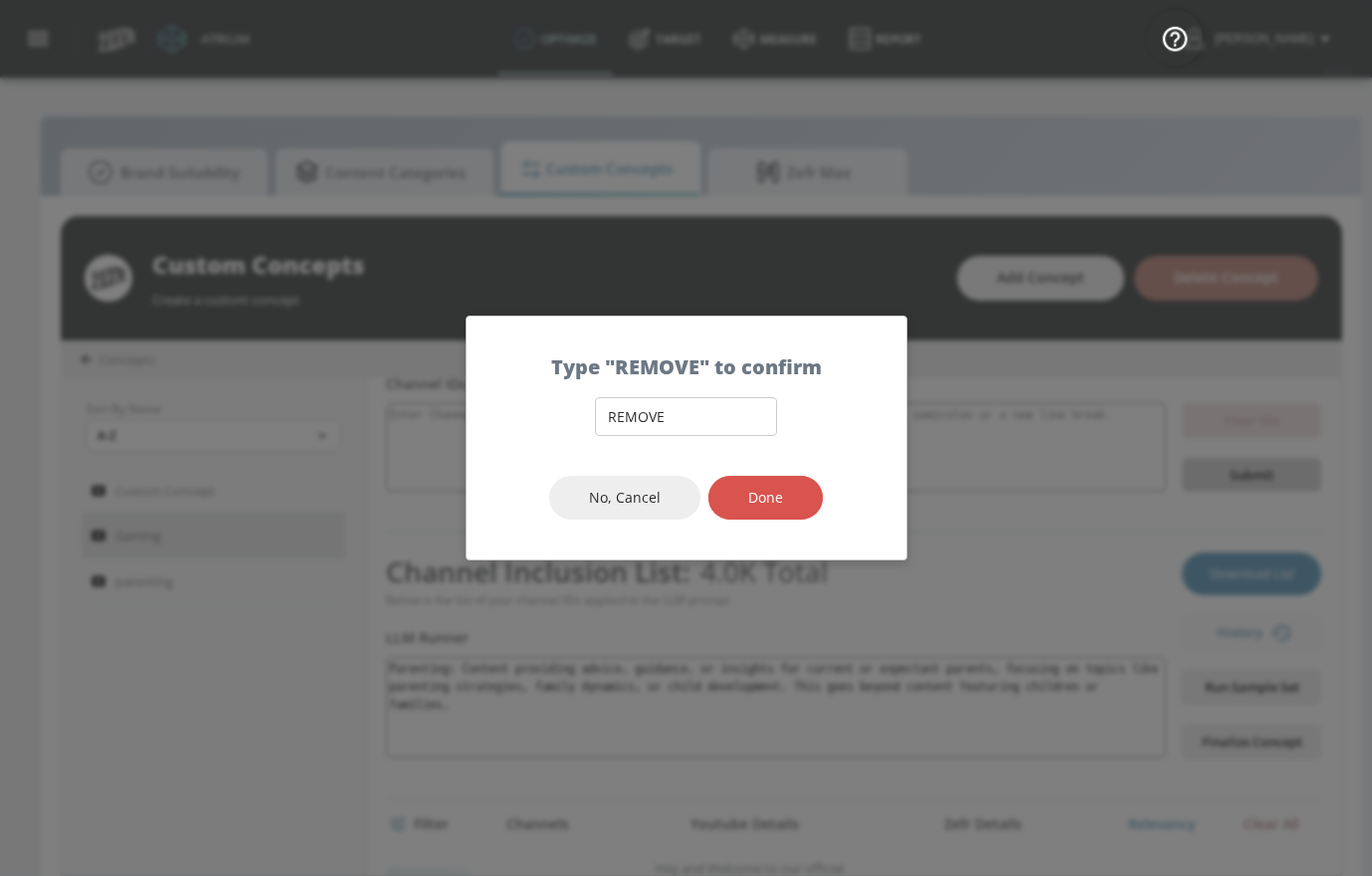 drag, startPoint x: 773, startPoint y: 476, endPoint x: 741, endPoint y: 495, distance: 37.215588 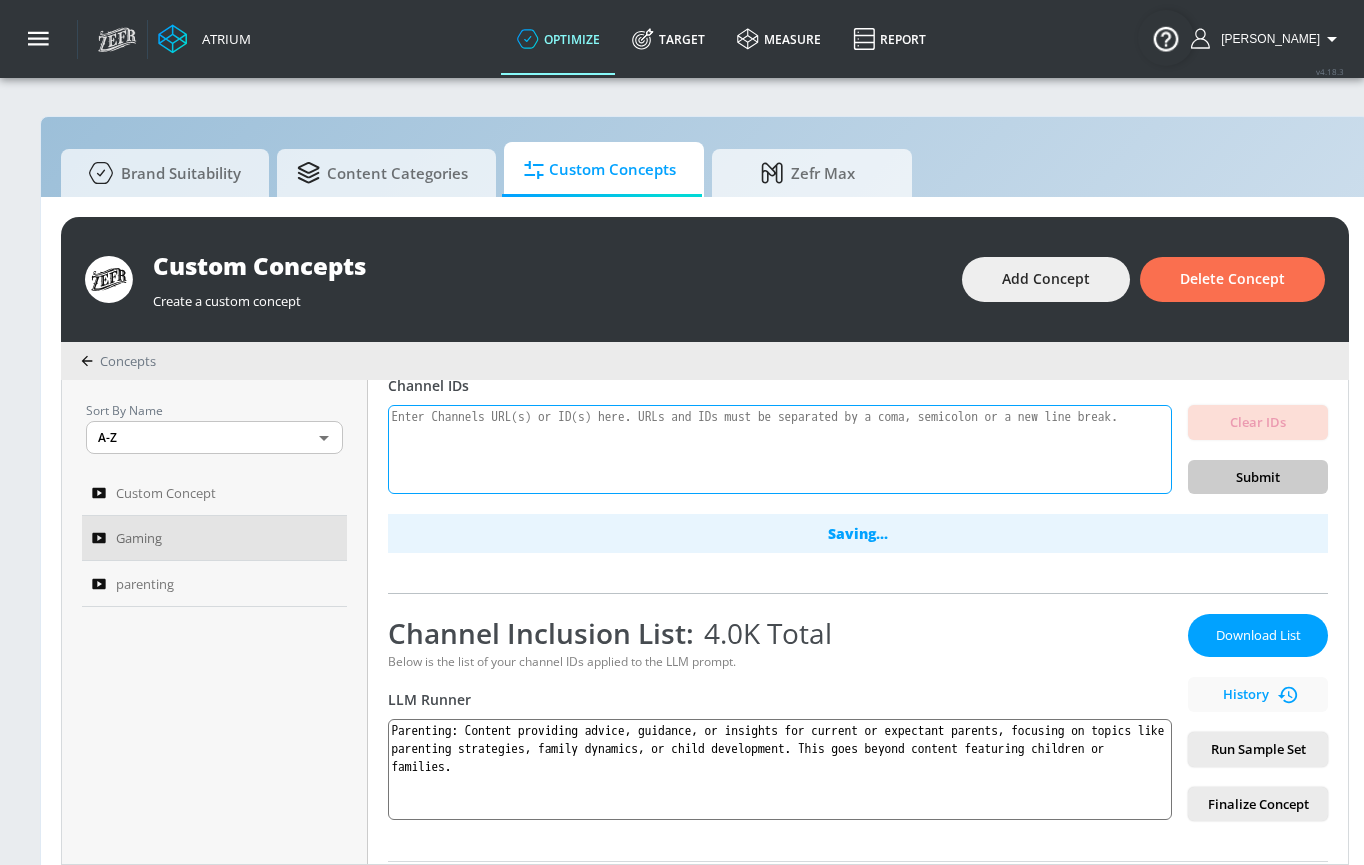 scroll, scrollTop: 0, scrollLeft: 0, axis: both 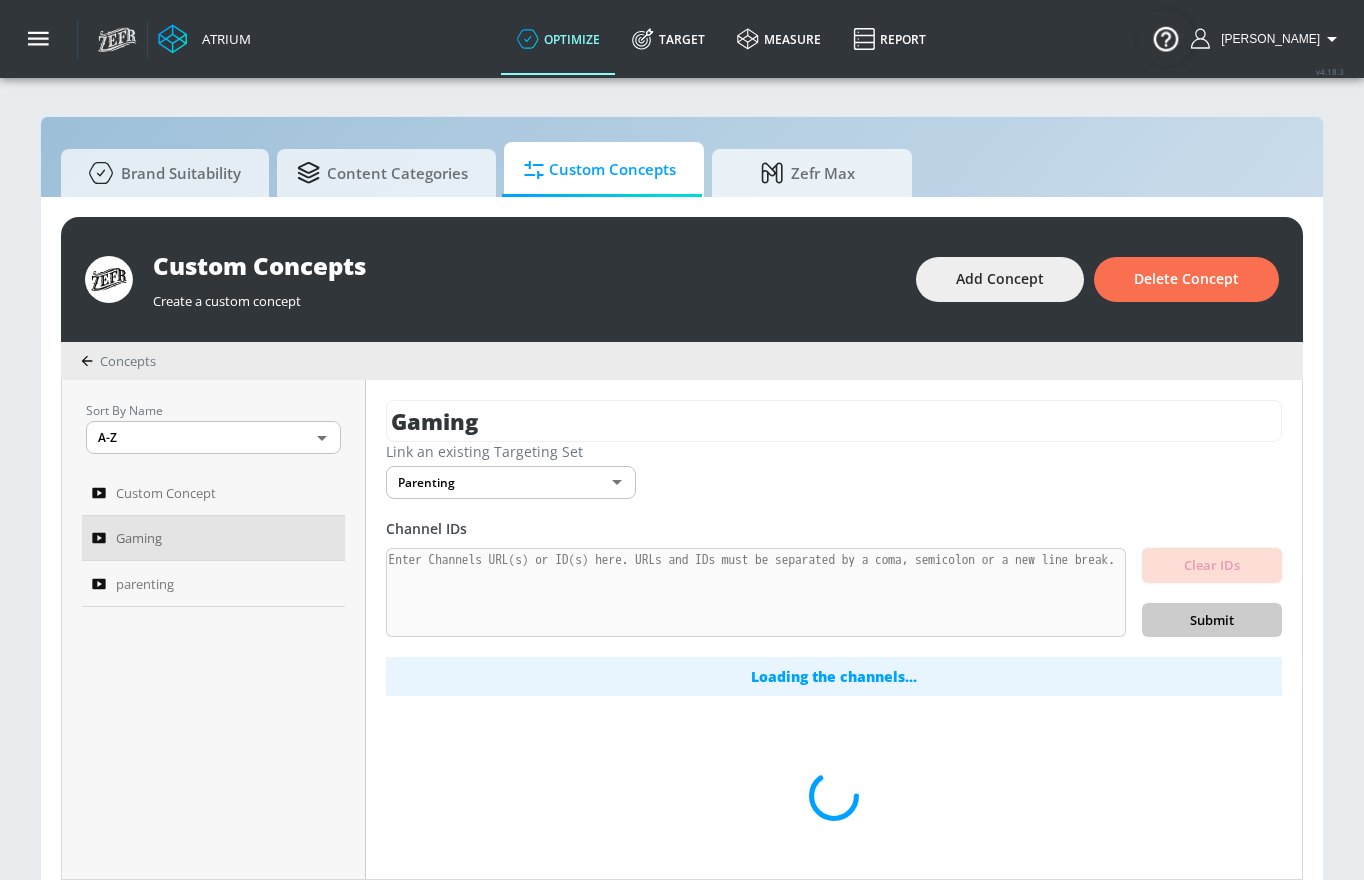 click on "Channel IDs Clear IDs Submit Loading the channels..." at bounding box center (834, 608) 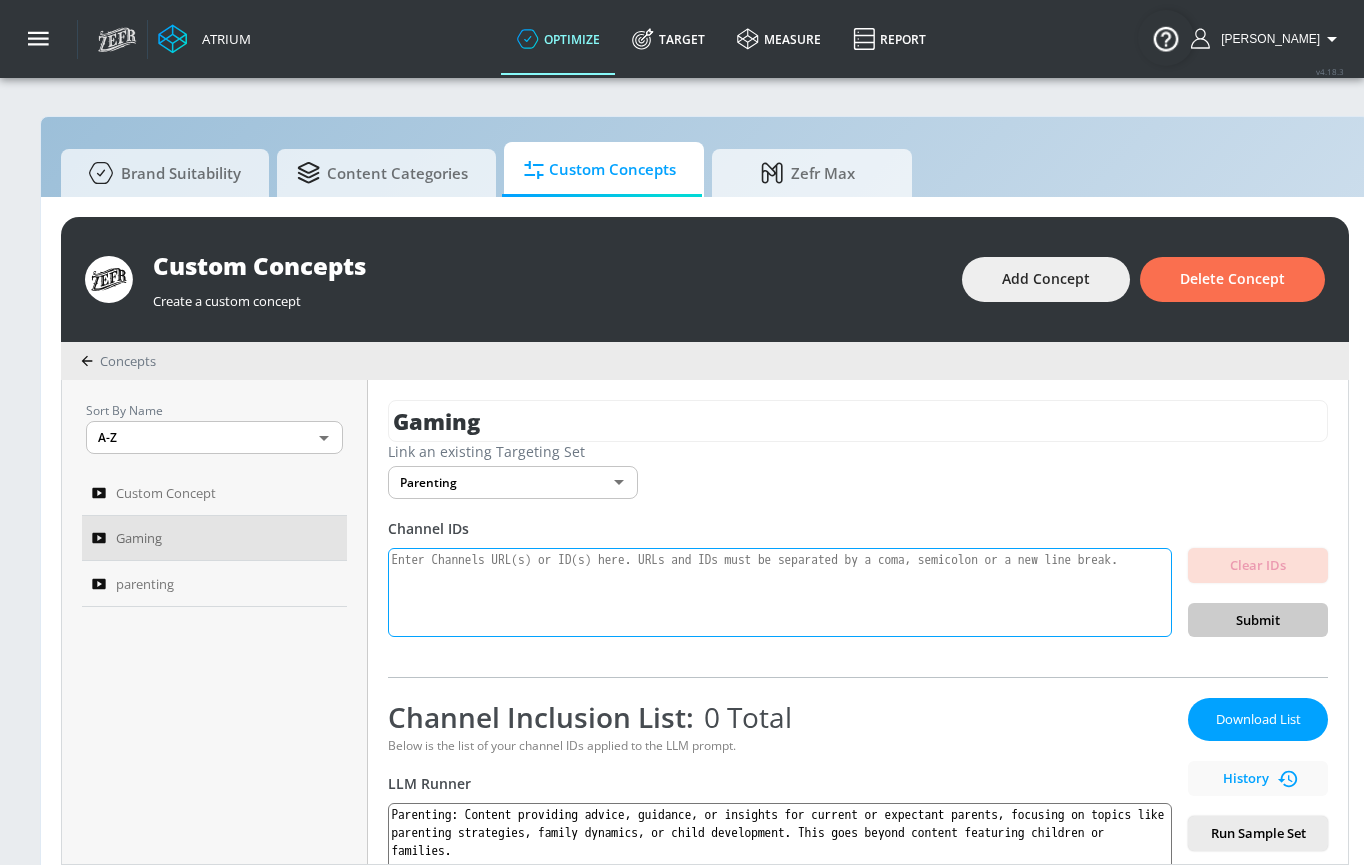 click at bounding box center [780, 593] 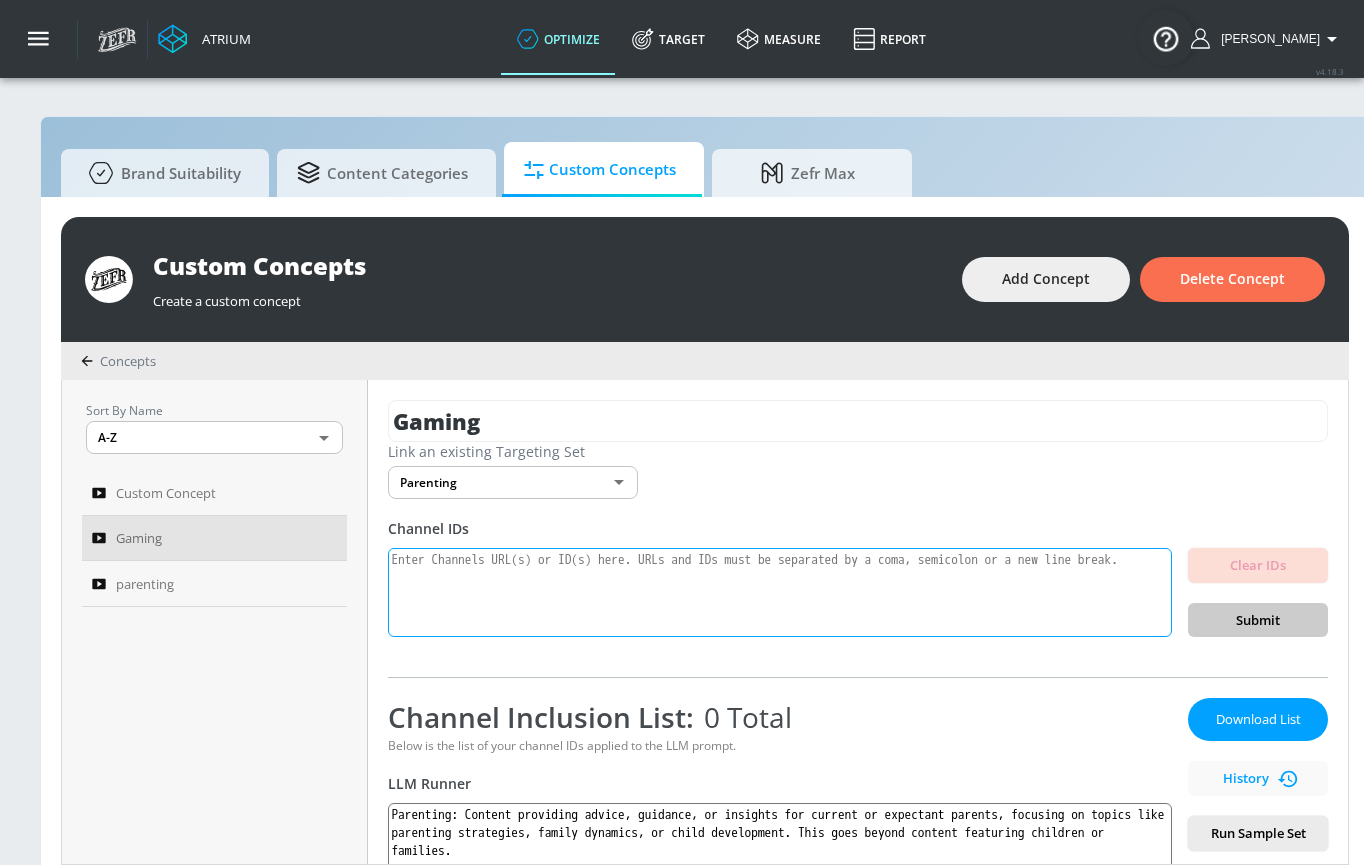 paste on "UCKaCalz5N5ienIbfPzEbYuA
UCVj2aIJYrMrHea7KcFDkPzA
UC5gxP-2QqIh_09djvlm9Xcg
UCjdrGjv4bGt5HvApBe1HADQ
UCAQOf_uPOJ6rXO_k9RwfK3A
UCPspyLhnkEa7-m1Si98OGCg
UC5BJDVr4m9QEzQlvy_mKGsA
UCC1oaRFc9jkPevIOHf2qbpw
UClAa0YLrW4MaIKOWaeZR9Xg
UCbCmjCuTUZos6Inko4u57UQ
UCZ7HzTBmljSCMBNRoNgHuJA
UCwD4x63A9KC7Si2RuSfg-SA
UCfw8x3VR-ElcaWW2Tg_jgSA
UCYI6_UU0Sr2wI9P6cr7Unow
UCoJ5osZ535ar2kzHwQMnLsA
UCisy6taOAeLfyaCqcMQDfig
UCR1Jltq7vMzGQVtRd-DR5AA
UCu4SnVDGfNsuQTKxlXcBBsA
UCZjpQm2tj4u2HfhSNrIYmEg
UC_oMKGSjJp838-WKqp0phiQ
UCu2X0reOWT4fYPX3voJ_bmA
UC295-Dw_tDNtZXFeAPAW6Aw
UCW0ulUd4BZY4k_vHqLFWTuw
UCbIMwZ07OSRHSuRFSFz6MwA
UCMOLiZpKXp-w5CNfqJObQUw
UCXg4rJUbDP1IP3TmZ9KDpJg
UCPk2s5c4R_d-EUUNvFFODoA
UC5OVPGQqCUm0CCyVzELGITQ
UCBPWTukZBKKCUKh_oll9icA
UCHpx-ZlekClc2L-7gRP5GYg
UC8HlbqYj-9qTta5WleFvNZw
UCfIYExumXjL-xQBZnydV9uw
UCbunYN0o9Yaid7zHaor_UHA
UCMUVL_63dutA6rXBOtV7A2Q
UCSgue5Dm418CCUCZ-aeUtEA
UCIxmWUbe4OZuMDJKIHKwwKg
UCFJLO3HoTMzXYoeb2ocXe8w
UCSpzAXtHPzo3_vW1VbYi2eg
UCZdNPWAwux7zPVODRguoYMg
UCMsPm8-25ygqRrRe9_s1WFw
UCb0Vz-YNWQEVctt7-U_Y..." 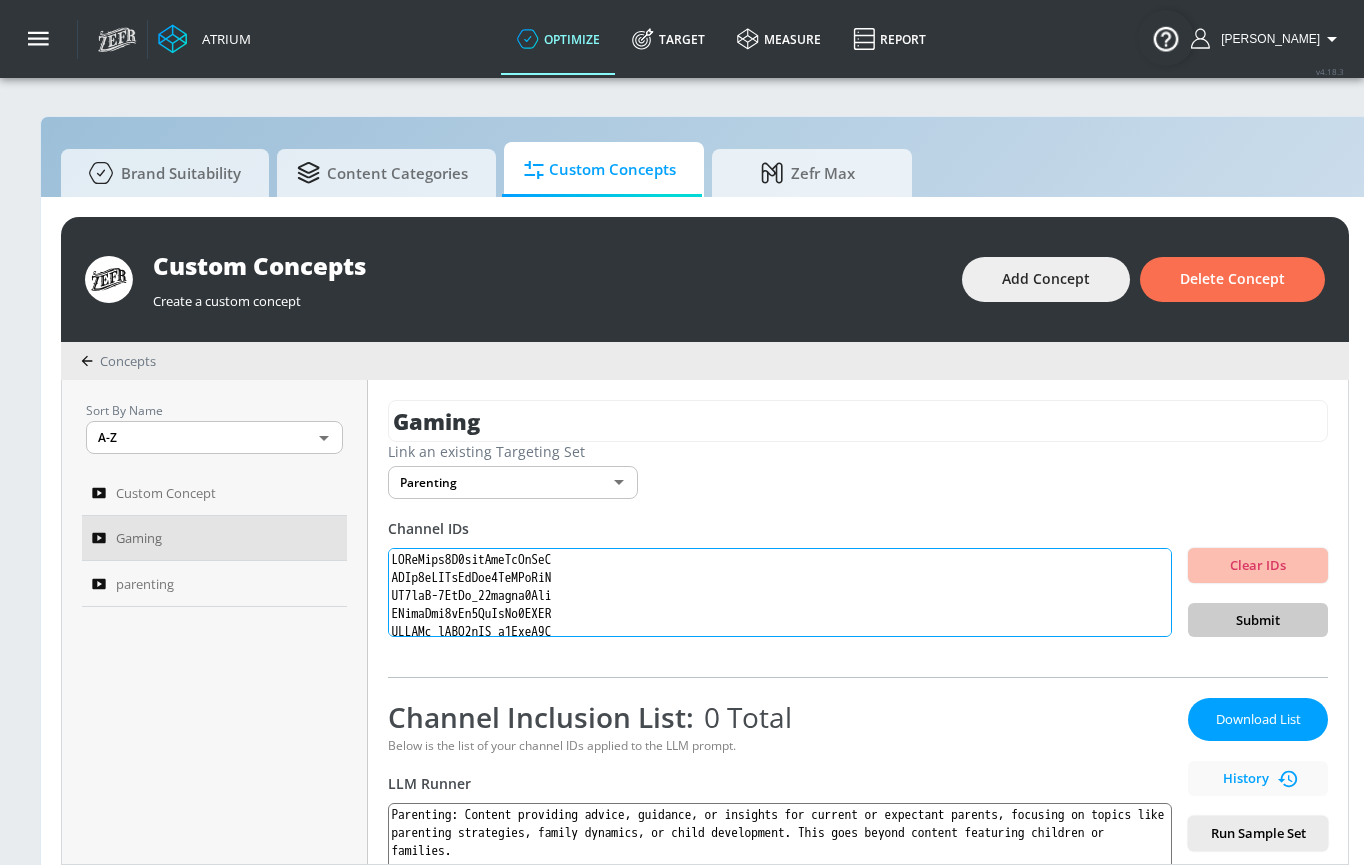 scroll, scrollTop: 1464, scrollLeft: 0, axis: vertical 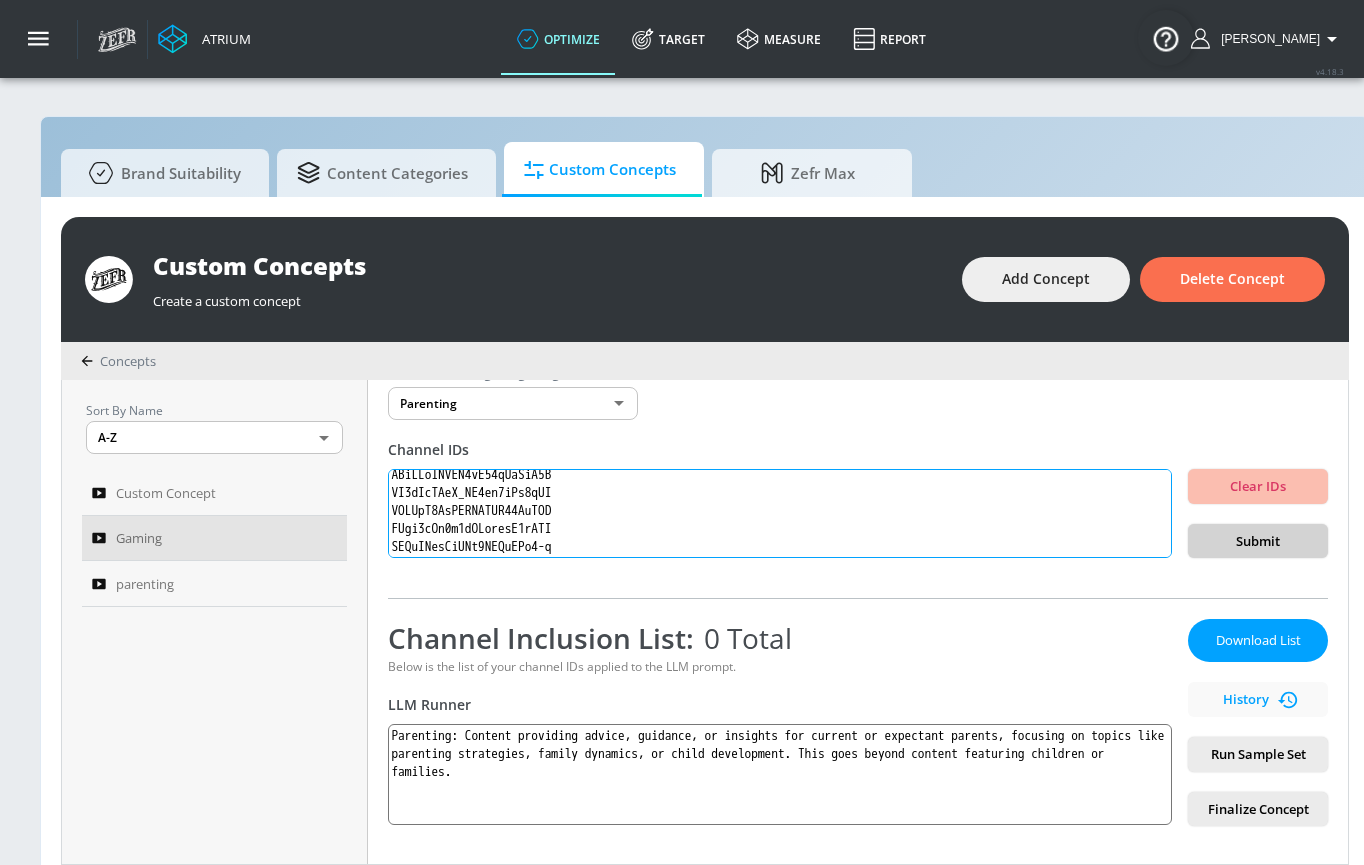 type on "UCKaCalz5N5ienIbfPzEbYuA
UCVj2aIJYrMrHea7KcFDkPzA
UC5gxP-2QqIh_09djvlm9Xcg
UCjdrGjv4bGt5HvApBe1HADQ
UCAQOf_uPOJ6rXO_k9RwfK3A
UCPspyLhnkEa7-m1Si98OGCg
UC5BJDVr4m9QEzQlvy_mKGsA
UCC1oaRFc9jkPevIOHf2qbpw
UClAa0YLrW4MaIKOWaeZR9Xg
UCbCmjCuTUZos6Inko4u57UQ
UCZ7HzTBmljSCMBNRoNgHuJA
UCwD4x63A9KC7Si2RuSfg-SA
UCfw8x3VR-ElcaWW2Tg_jgSA
UCYI6_UU0Sr2wI9P6cr7Unow
UCoJ5osZ535ar2kzHwQMnLsA
UCisy6taOAeLfyaCqcMQDfig
UCR1Jltq7vMzGQVtRd-DR5AA
UCu4SnVDGfNsuQTKxlXcBBsA
UCZjpQm2tj4u2HfhSNrIYmEg
UC_oMKGSjJp838-WKqp0phiQ
UCu2X0reOWT4fYPX3voJ_bmA
UC295-Dw_tDNtZXFeAPAW6Aw
UCW0ulUd4BZY4k_vHqLFWTuw
UCbIMwZ07OSRHSuRFSFz6MwA
UCMOLiZpKXp-w5CNfqJObQUw
UCXg4rJUbDP1IP3TmZ9KDpJg
UCPk2s5c4R_d-EUUNvFFODoA
UC5OVPGQqCUm0CCyVzELGITQ
UCBPWTukZBKKCUKh_oll9icA
UCHpx-ZlekClc2L-7gRP5GYg
UC8HlbqYj-9qTta5WleFvNZw
UCfIYExumXjL-xQBZnydV9uw
UCbunYN0o9Yaid7zHaor_UHA
UCMUVL_63dutA6rXBOtV7A2Q
UCSgue5Dm418CCUCZ-aeUtEA
UCIxmWUbe4OZuMDJKIHKwwKg
UCFJLO3HoTMzXYoeb2ocXe8w
UCSpzAXtHPzo3_vW1VbYi2eg
UCZdNPWAwux7zPVODRguoYMg
UCMsPm8-25ygqRrRe9_s1WFw
UCb0Vz-YNWQEVctt7-U_Y..." 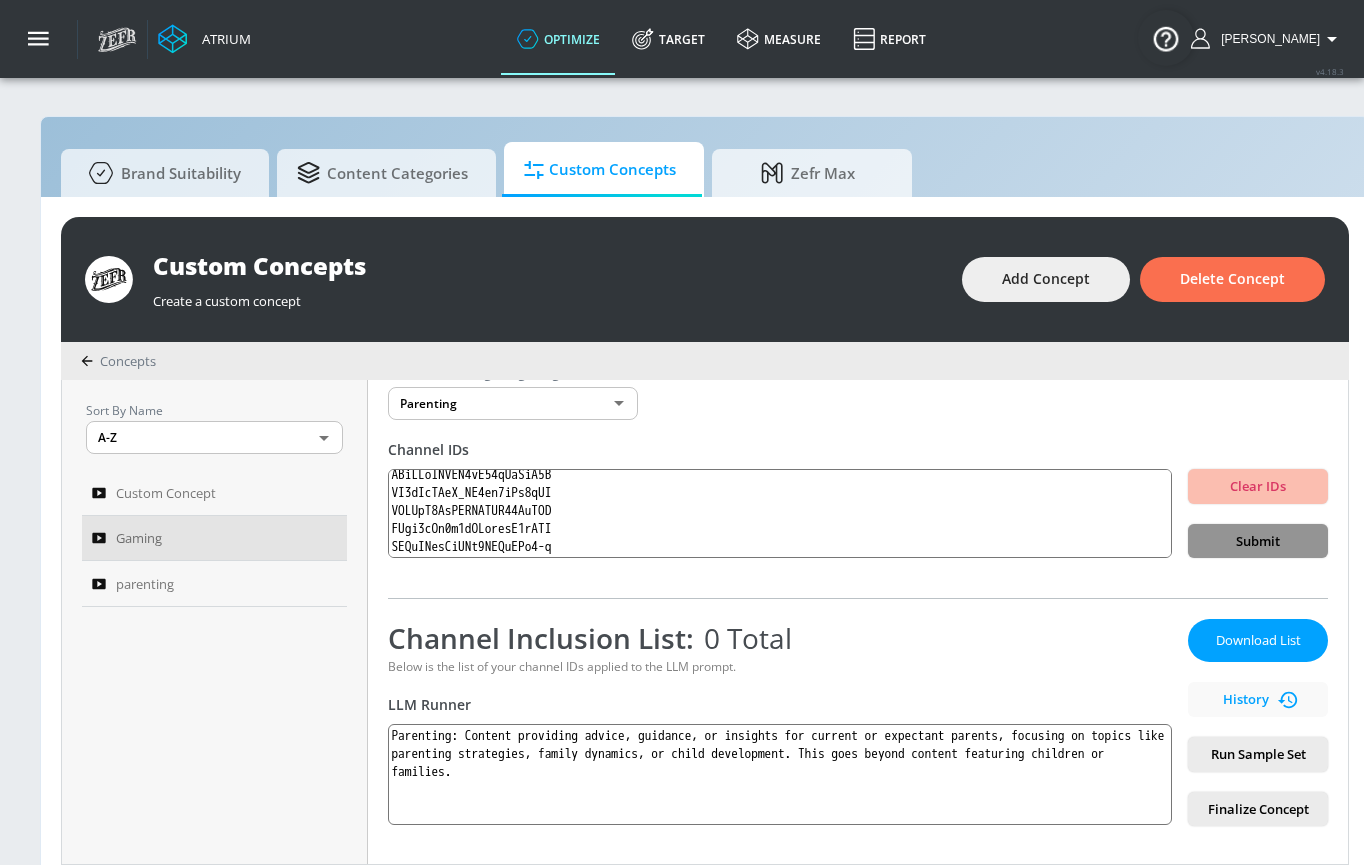 click on "Submit" at bounding box center (1258, 541) 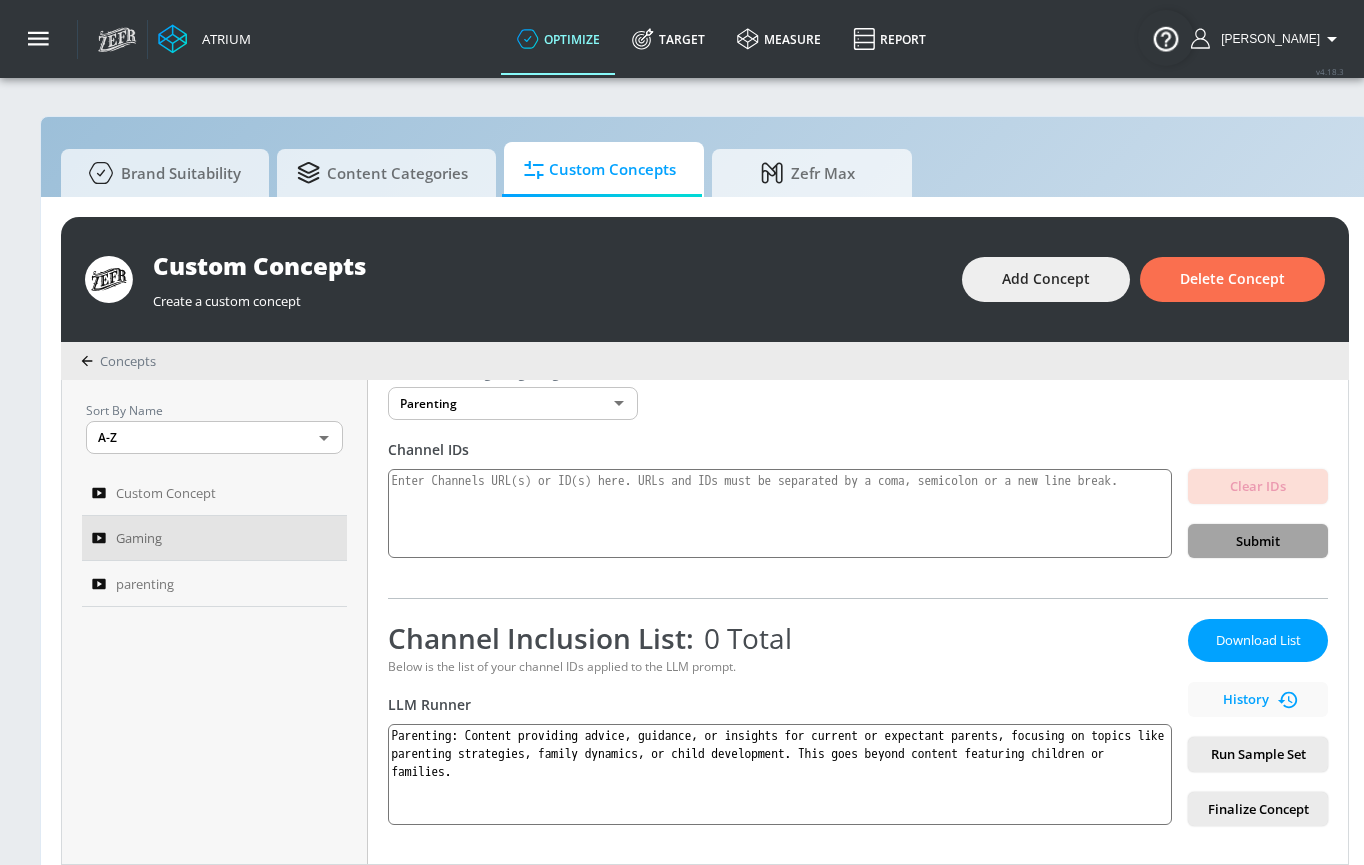 scroll, scrollTop: 0, scrollLeft: 0, axis: both 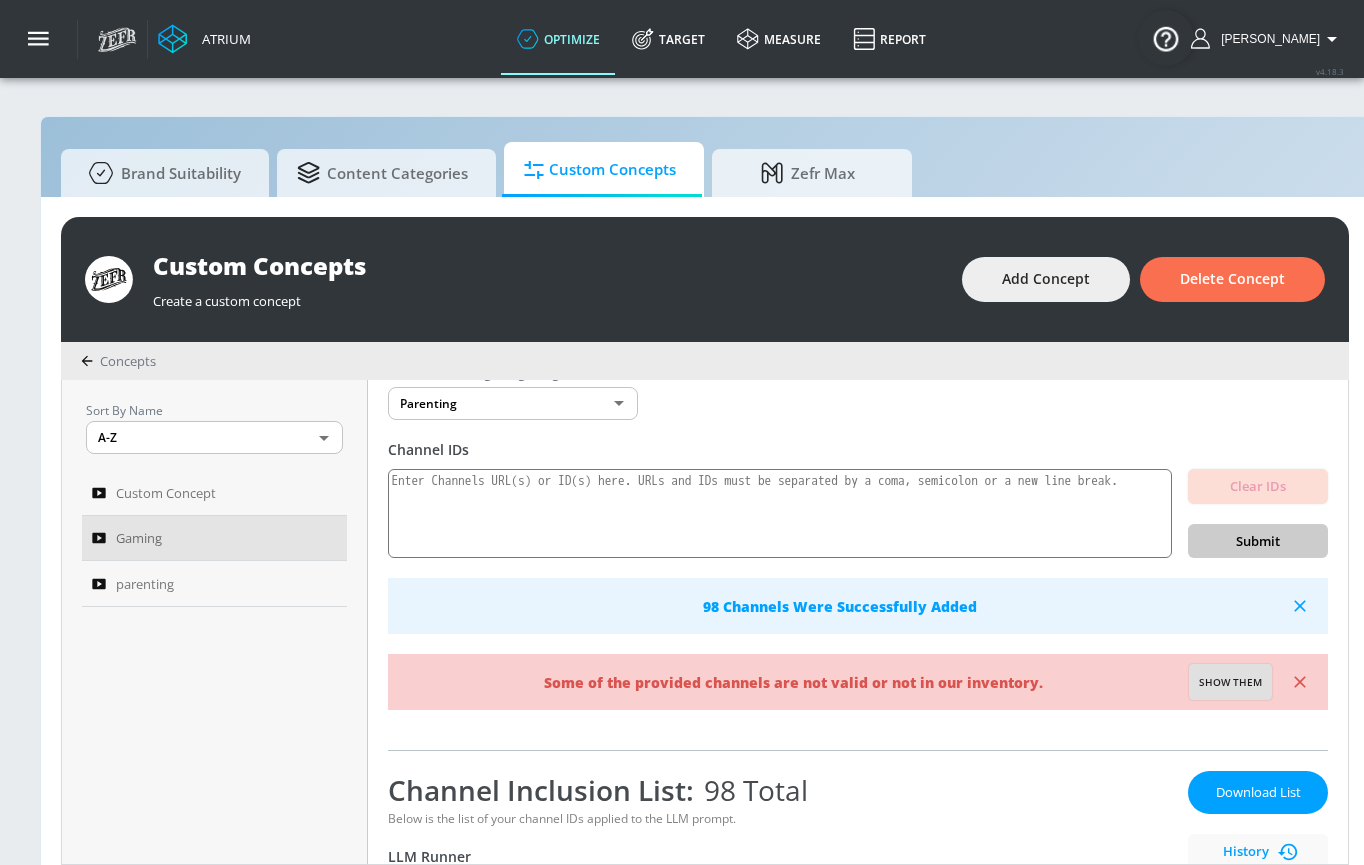 click on "Show them" at bounding box center (1230, 683) 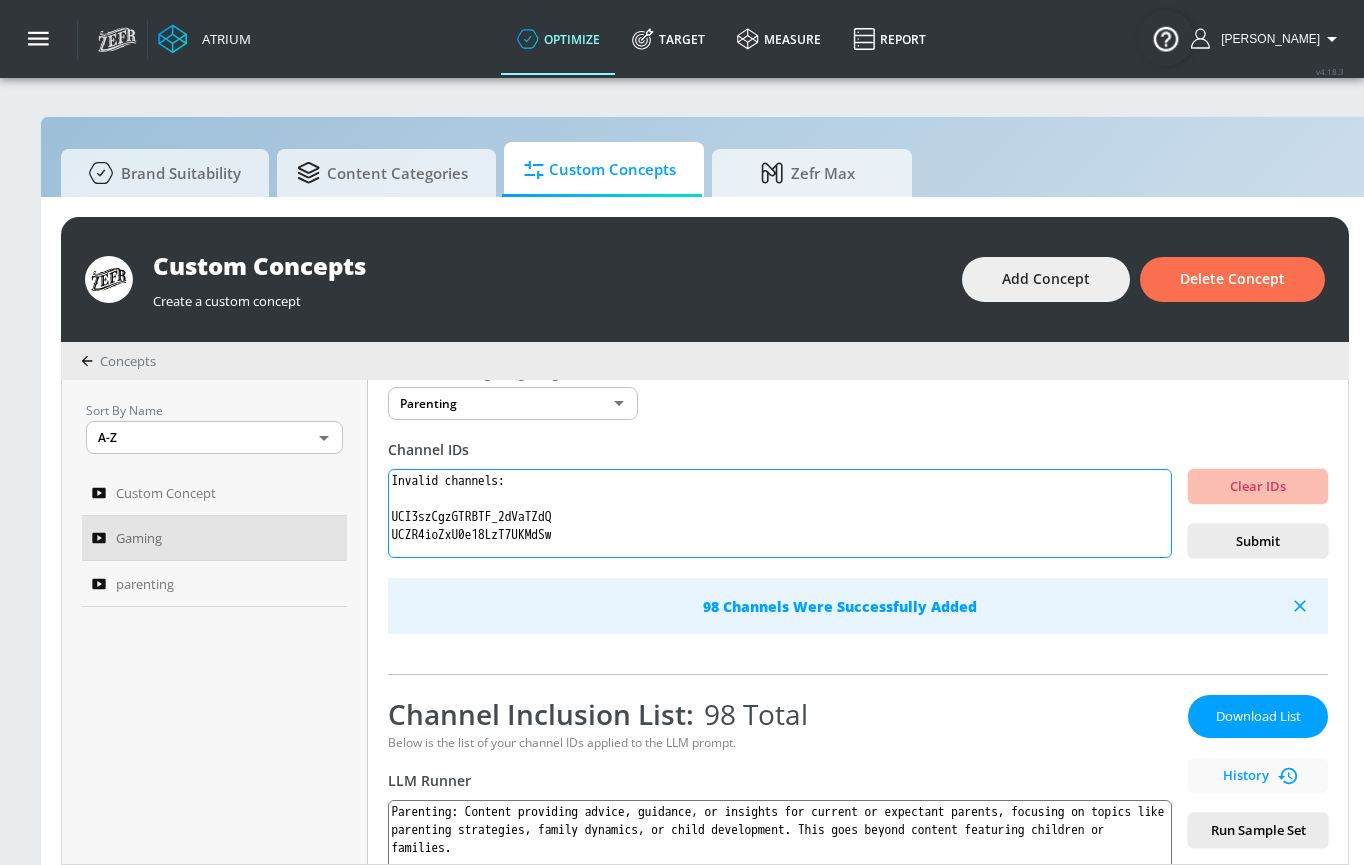 drag, startPoint x: 596, startPoint y: 530, endPoint x: 371, endPoint y: 462, distance: 235.05106 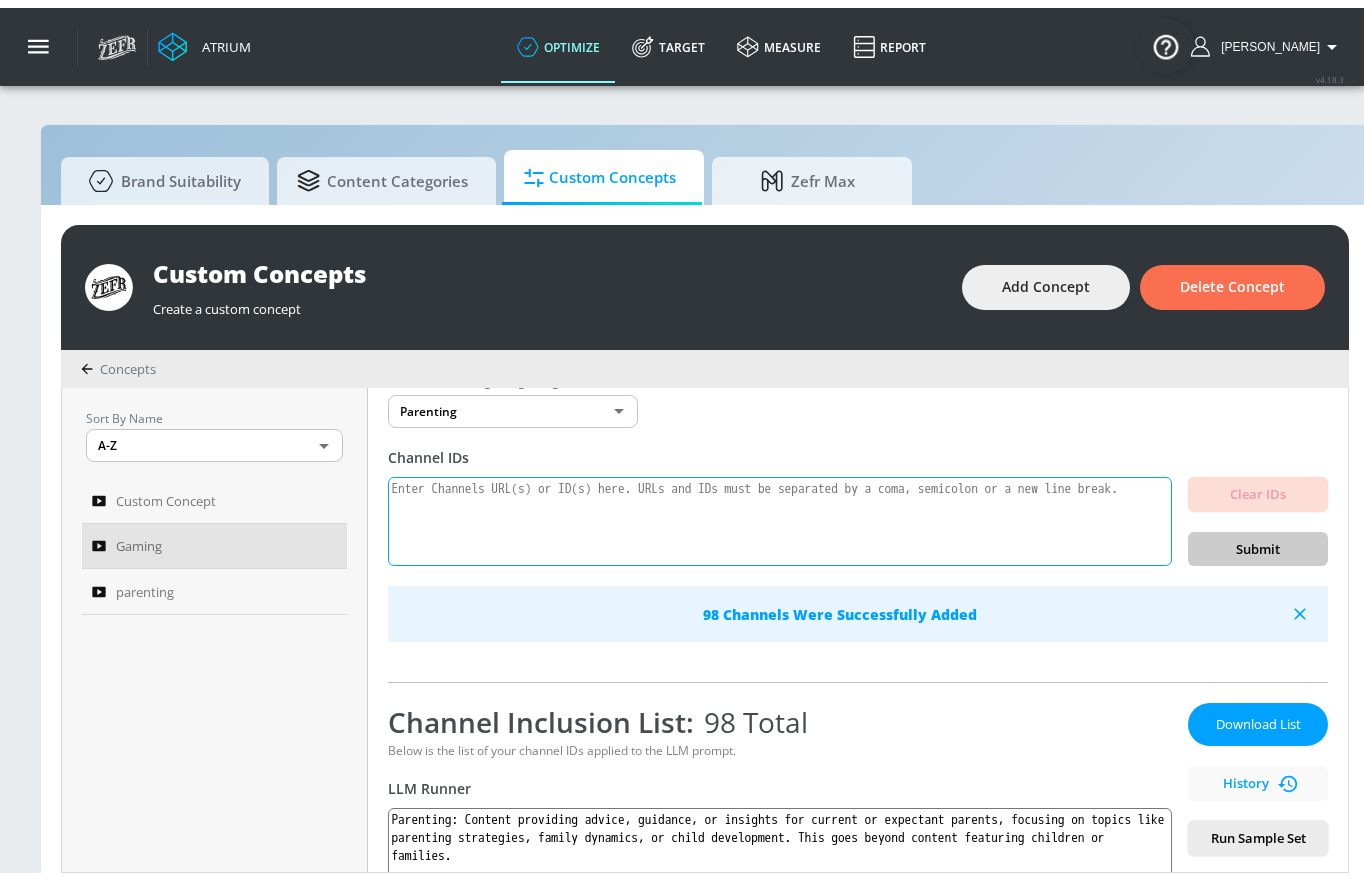 scroll, scrollTop: 265, scrollLeft: 0, axis: vertical 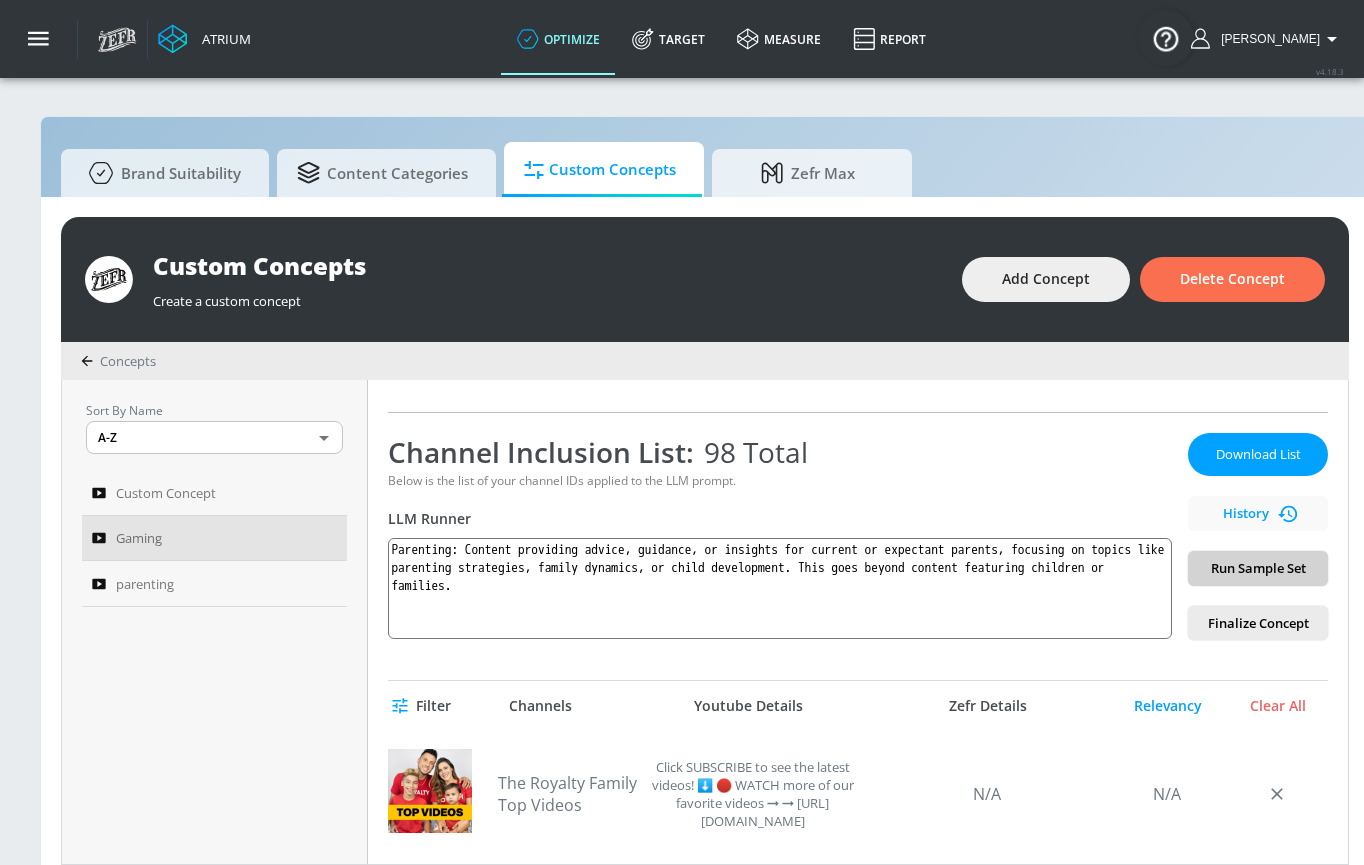 type 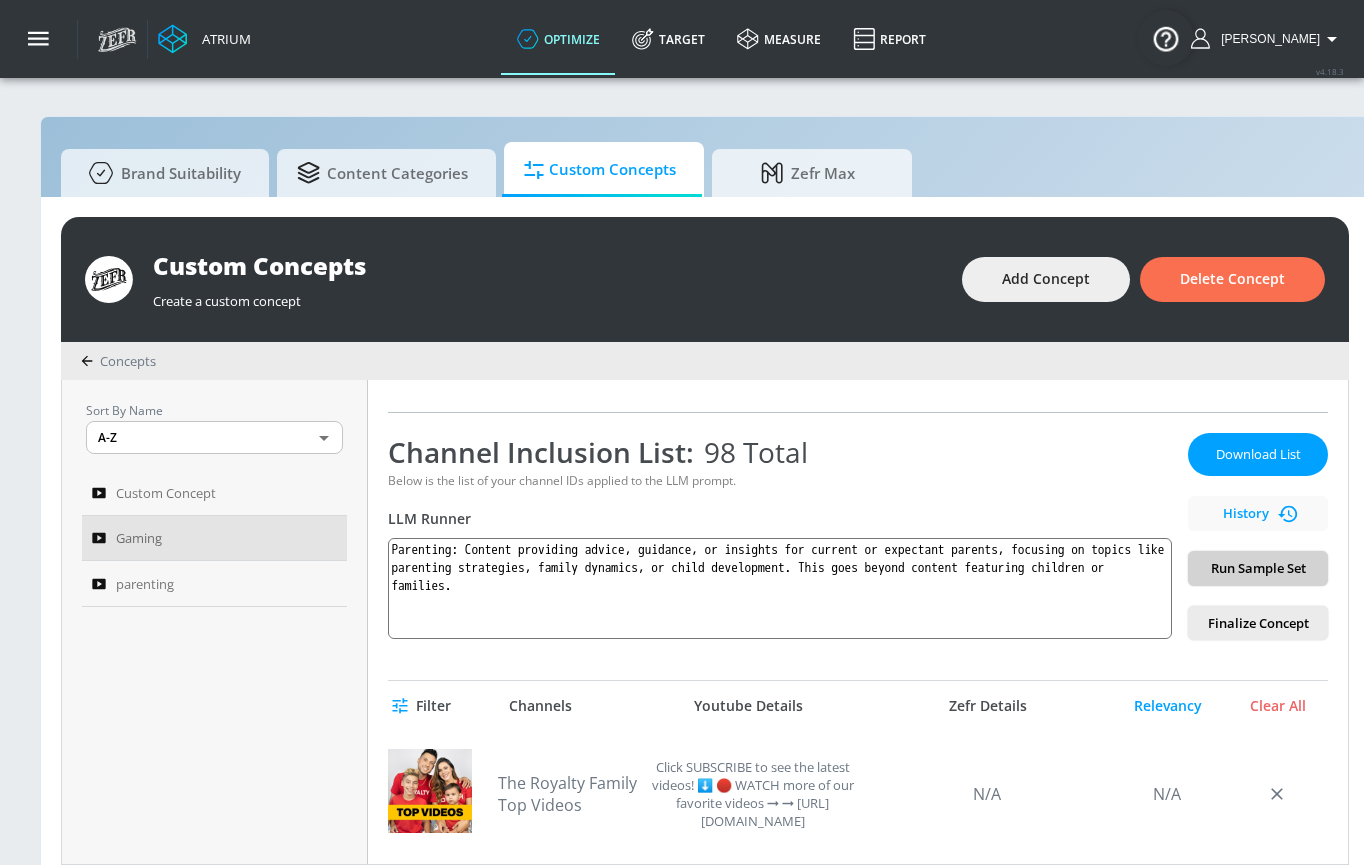 click on "Run Sample Set" at bounding box center (1258, 568) 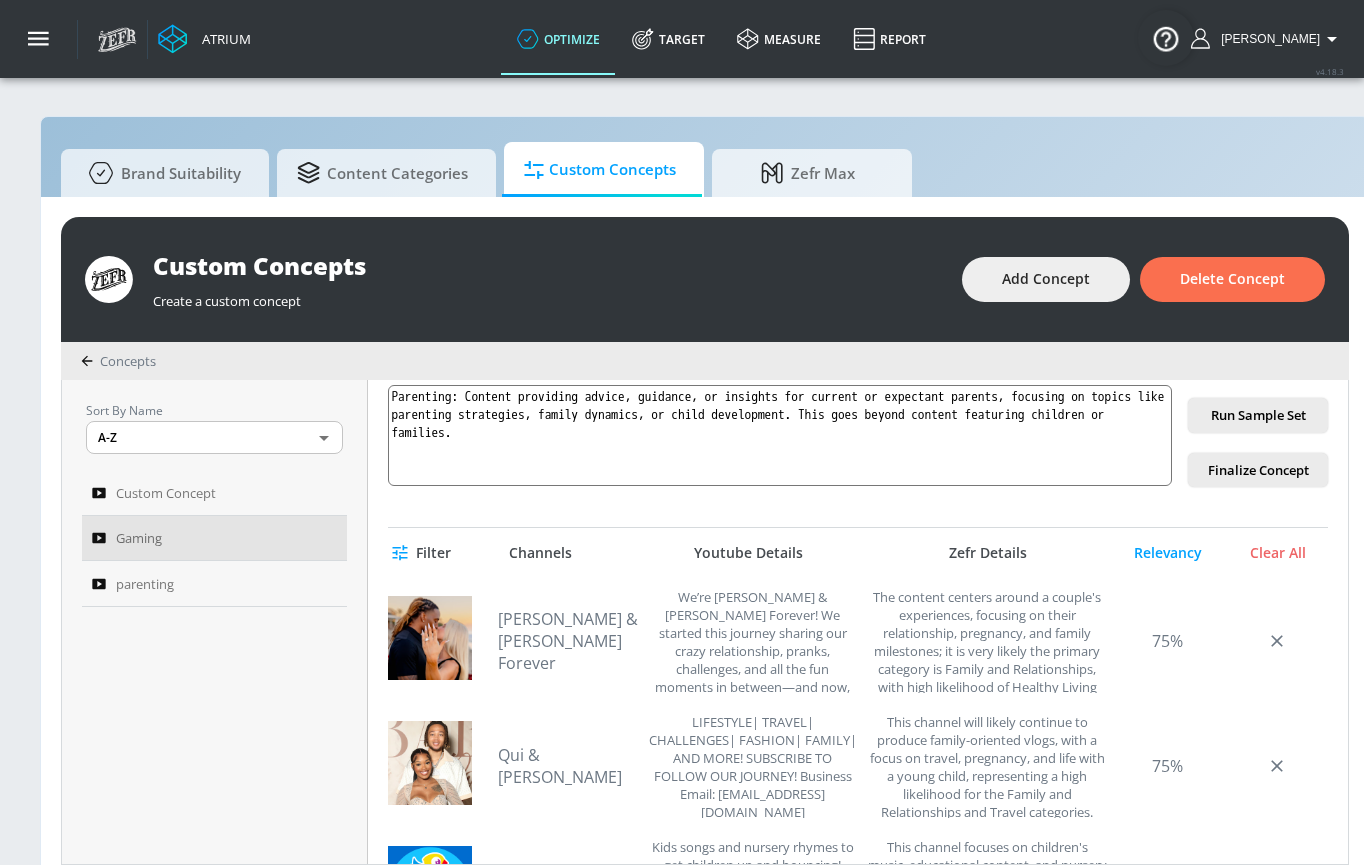 scroll, scrollTop: 418, scrollLeft: 0, axis: vertical 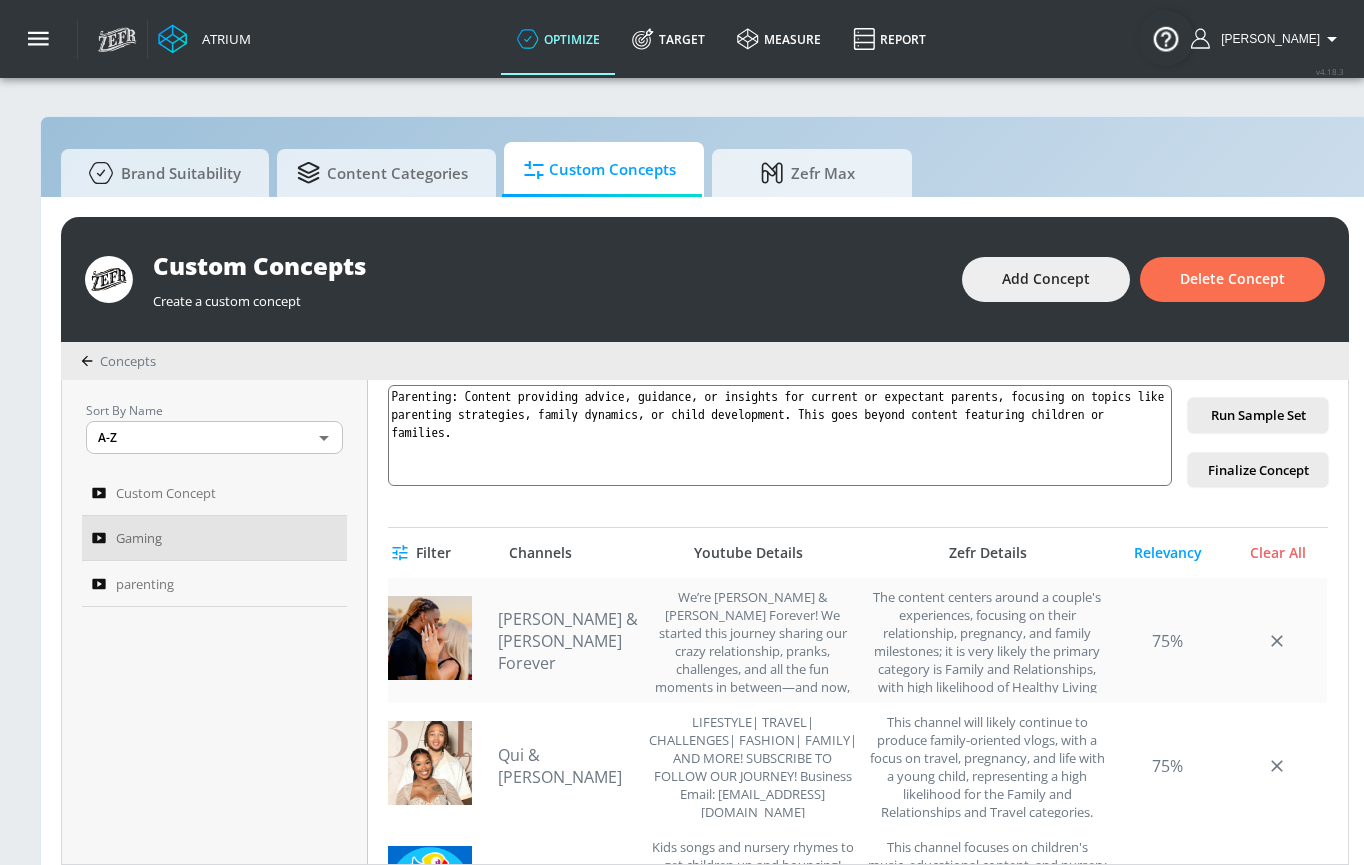 click on "[PERSON_NAME] & [PERSON_NAME] Forever" at bounding box center [568, 641] 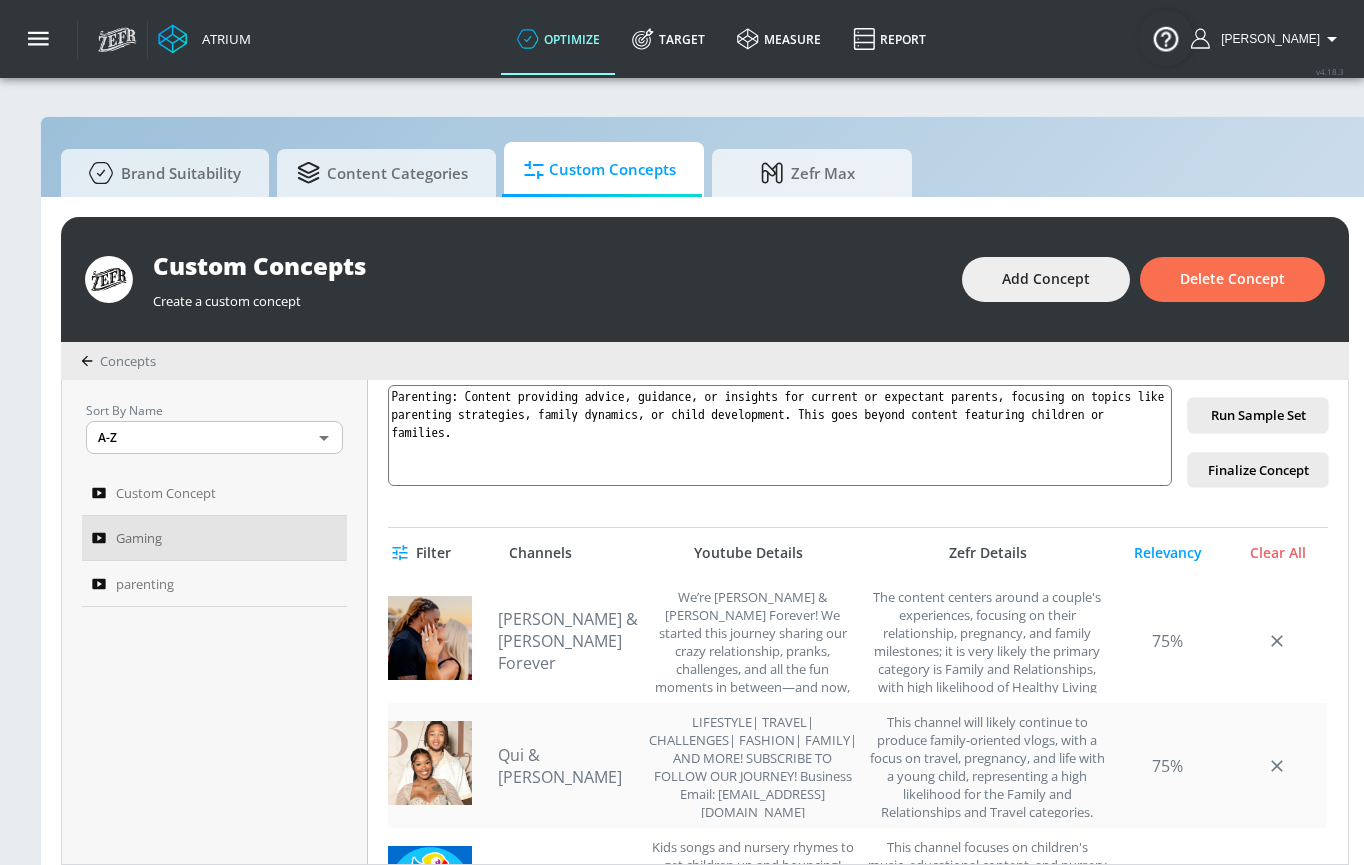 click on "Qui & [PERSON_NAME]" at bounding box center [568, 766] 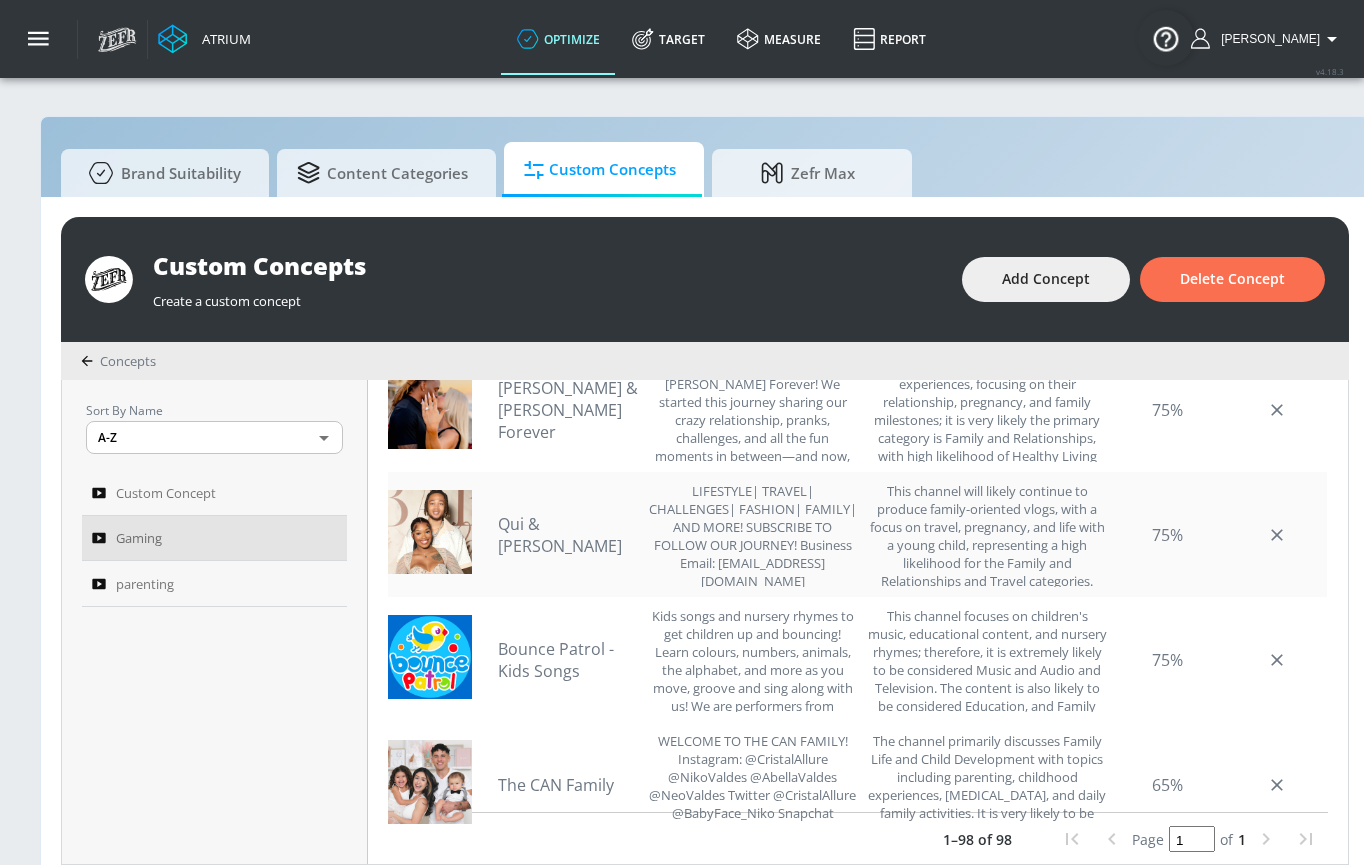 scroll, scrollTop: 650, scrollLeft: 0, axis: vertical 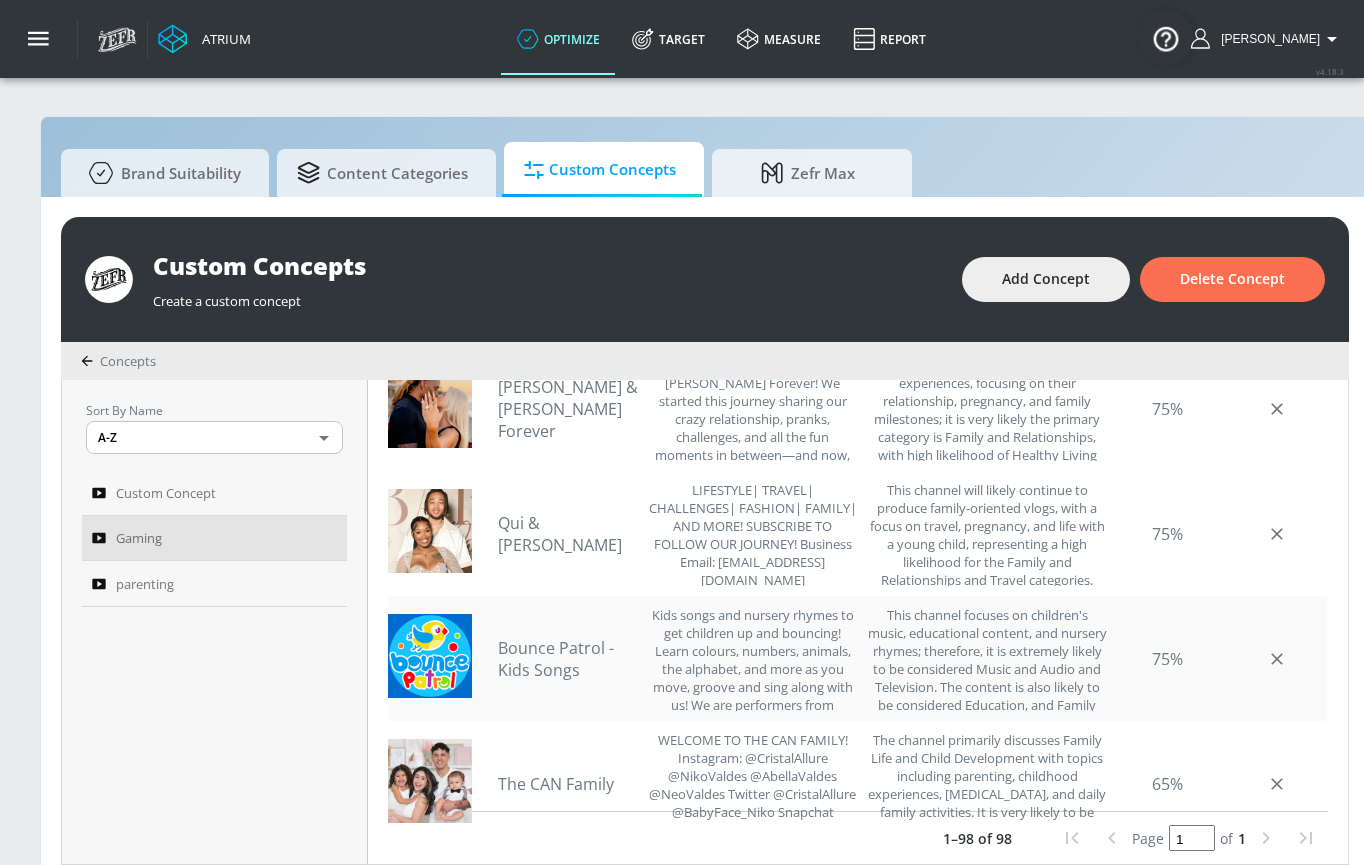 click on "Bounce Patrol - Kids Songs" at bounding box center (568, 659) 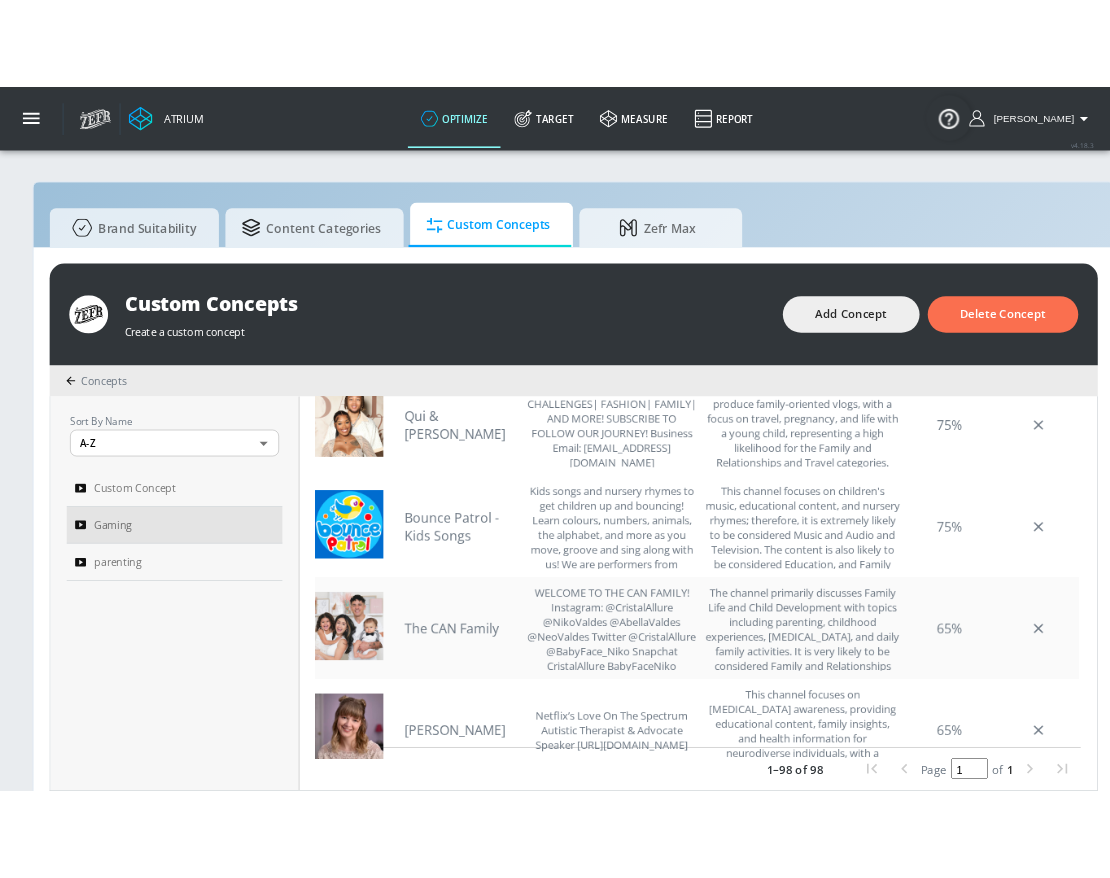 scroll, scrollTop: 101, scrollLeft: 0, axis: vertical 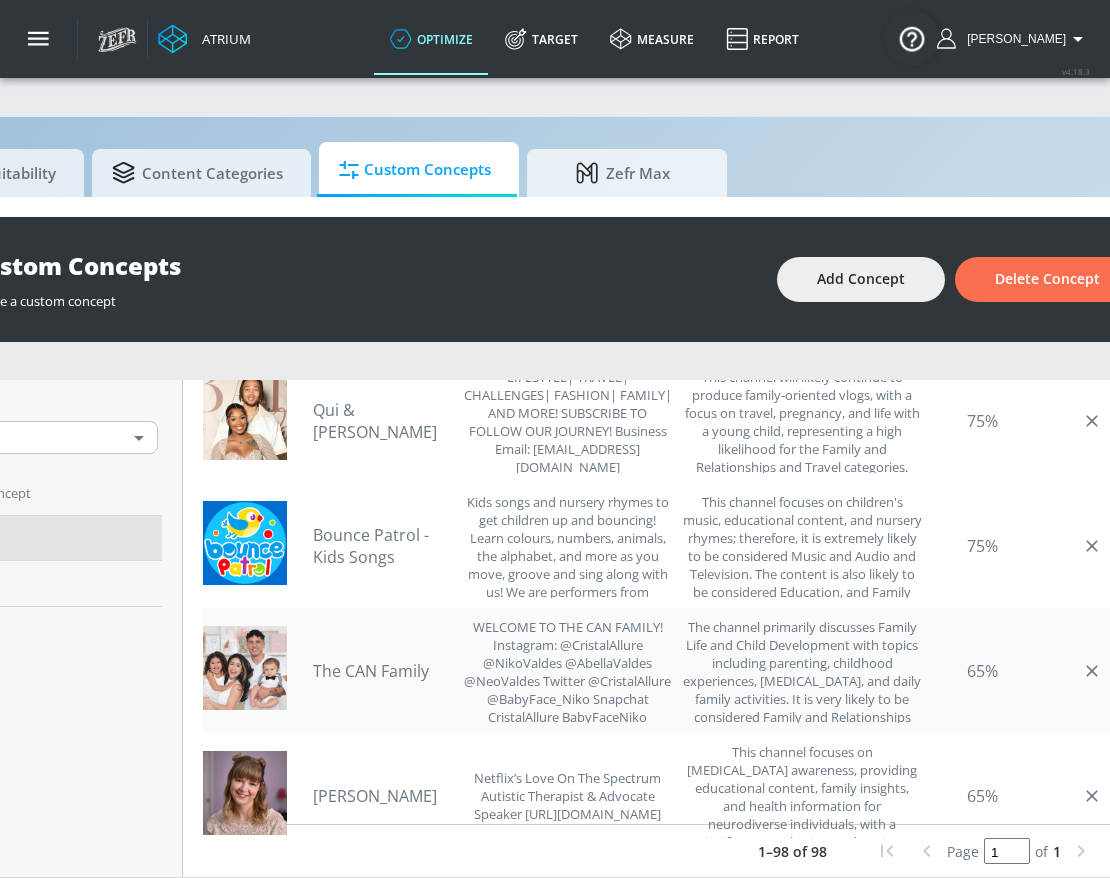 click on "The CAN Family" at bounding box center (383, 671) 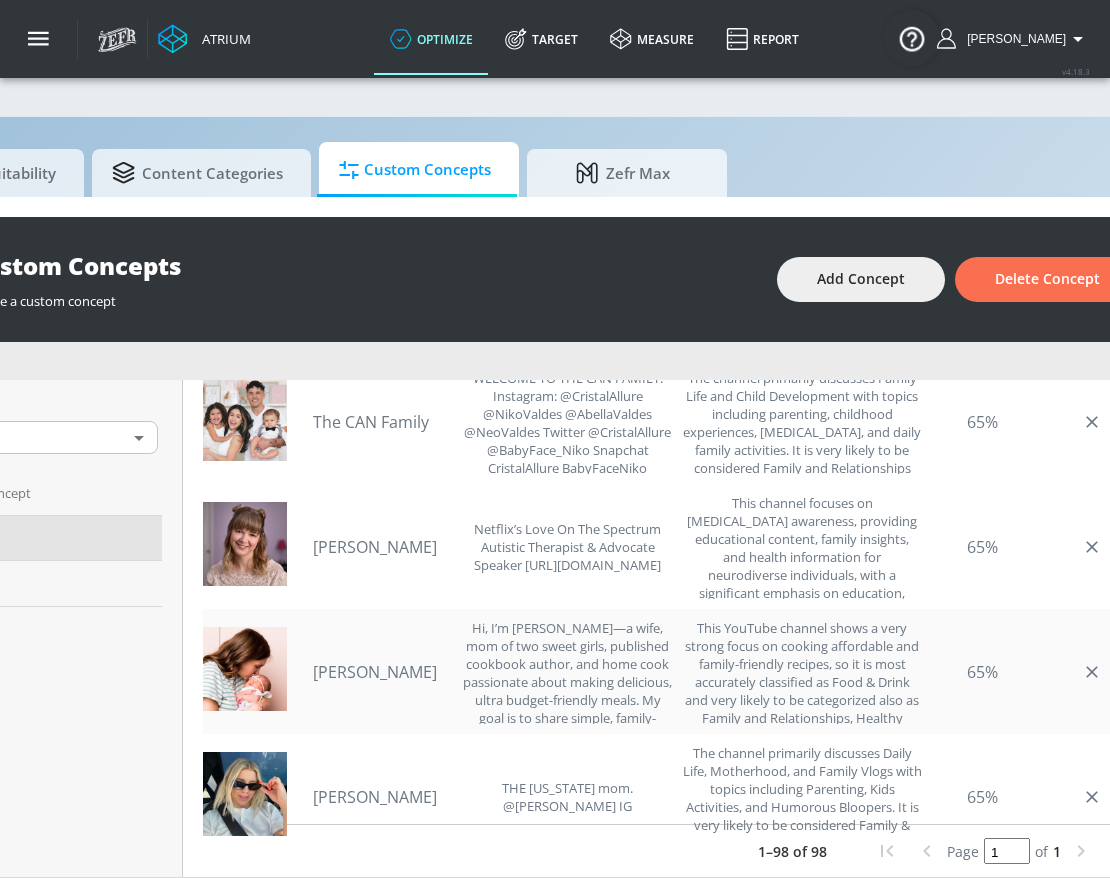 scroll, scrollTop: 373, scrollLeft: 0, axis: vertical 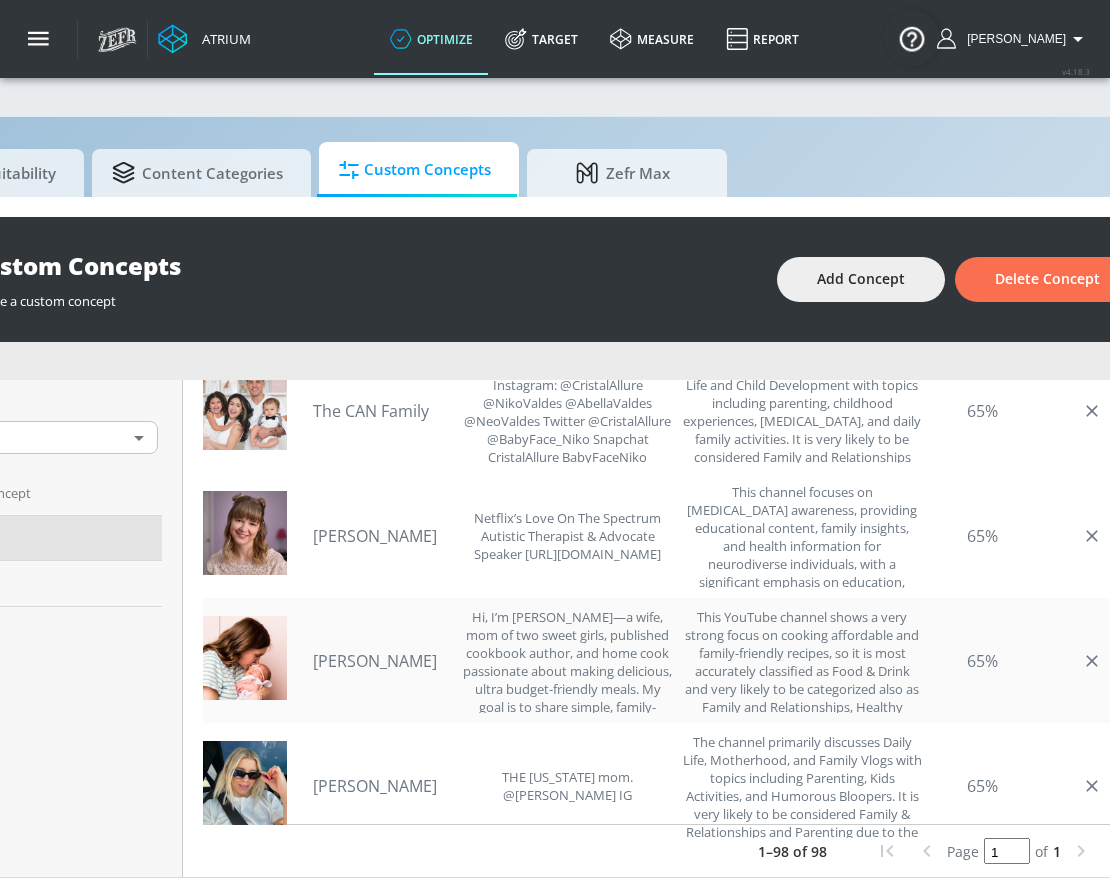 click on "[PERSON_NAME]" at bounding box center (383, 661) 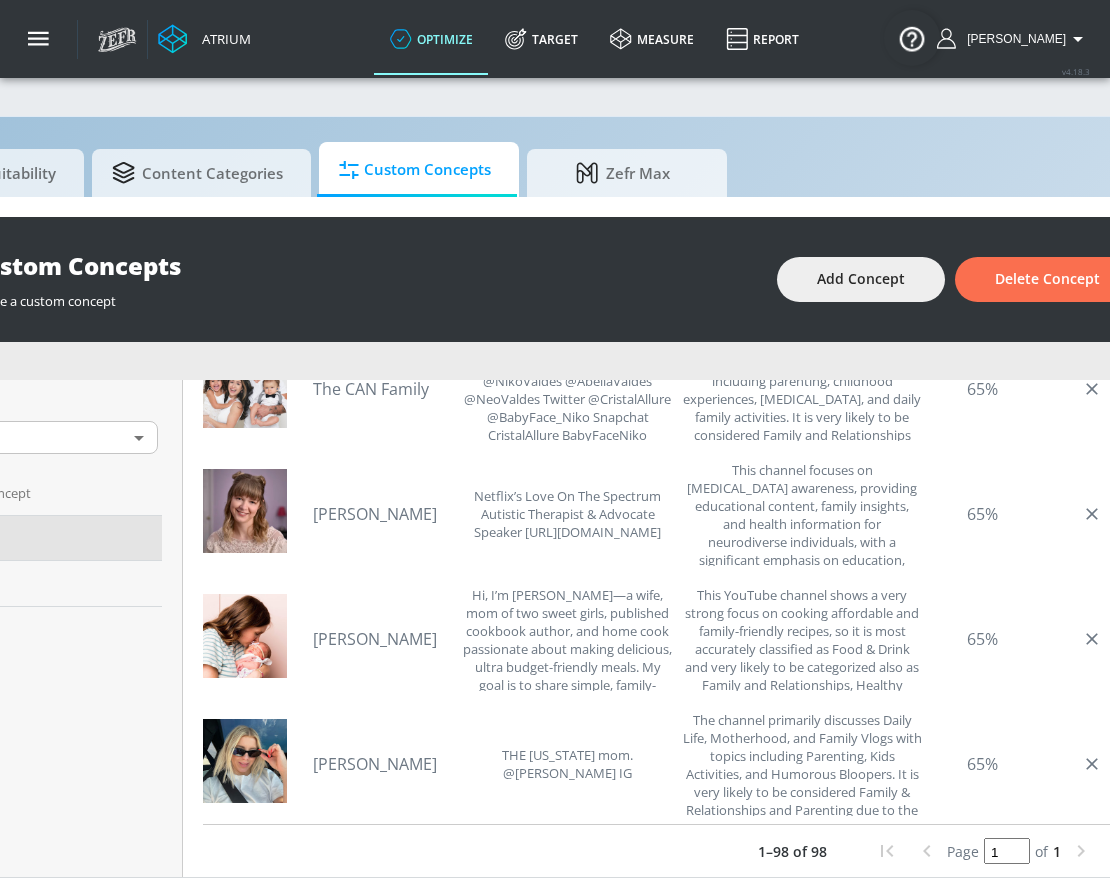 scroll, scrollTop: 403, scrollLeft: 0, axis: vertical 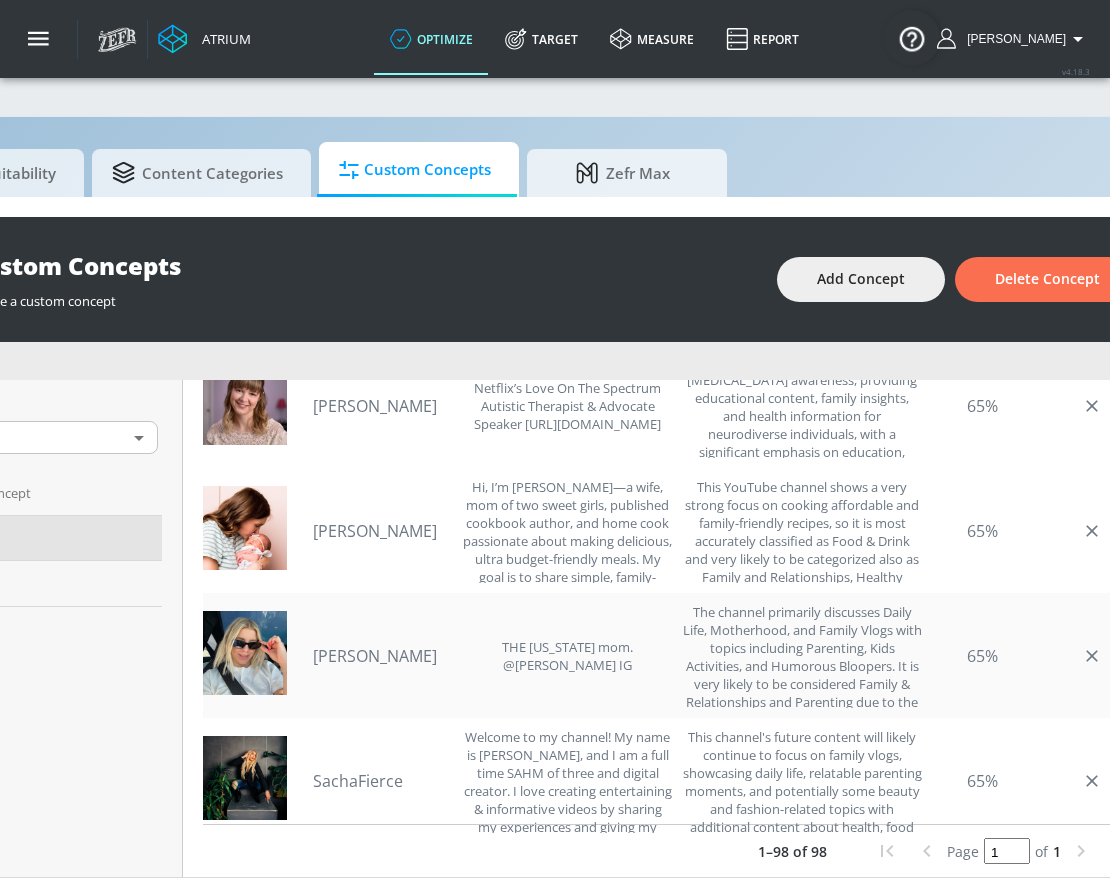 click on "[PERSON_NAME]" at bounding box center [383, 656] 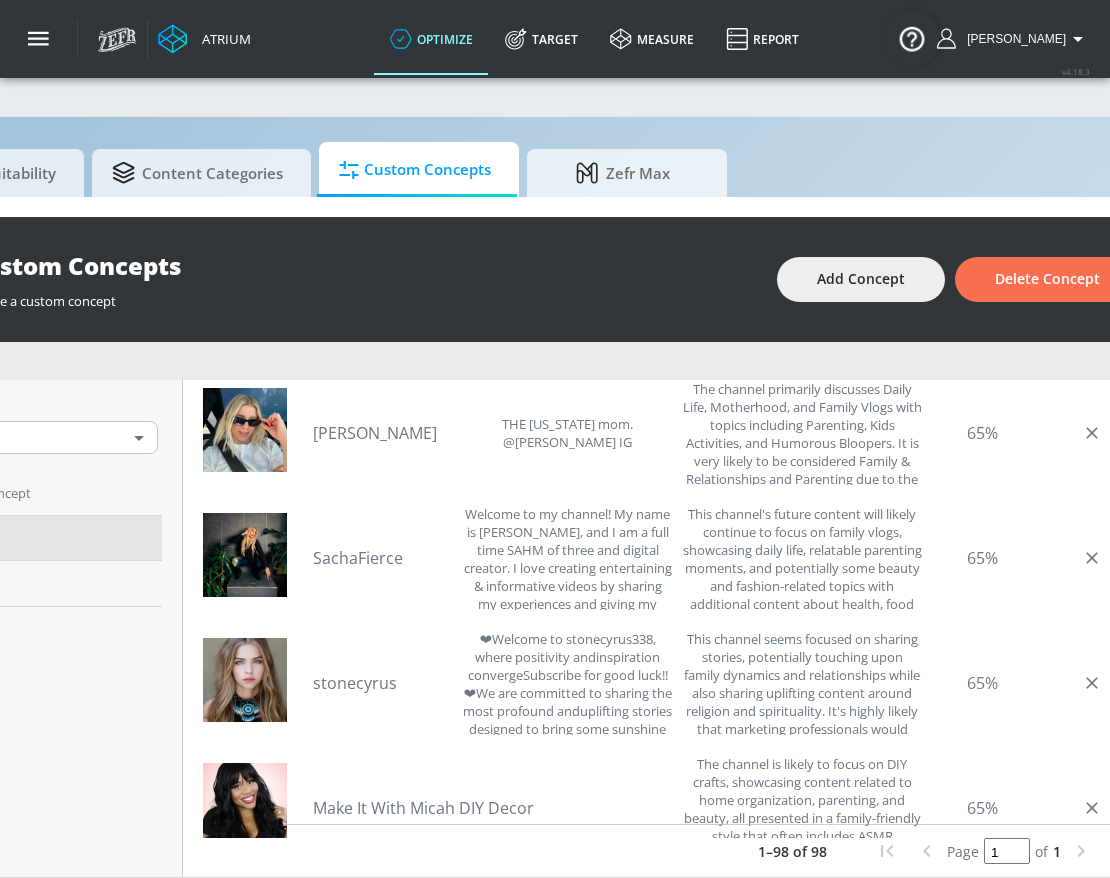 scroll, scrollTop: 753, scrollLeft: 0, axis: vertical 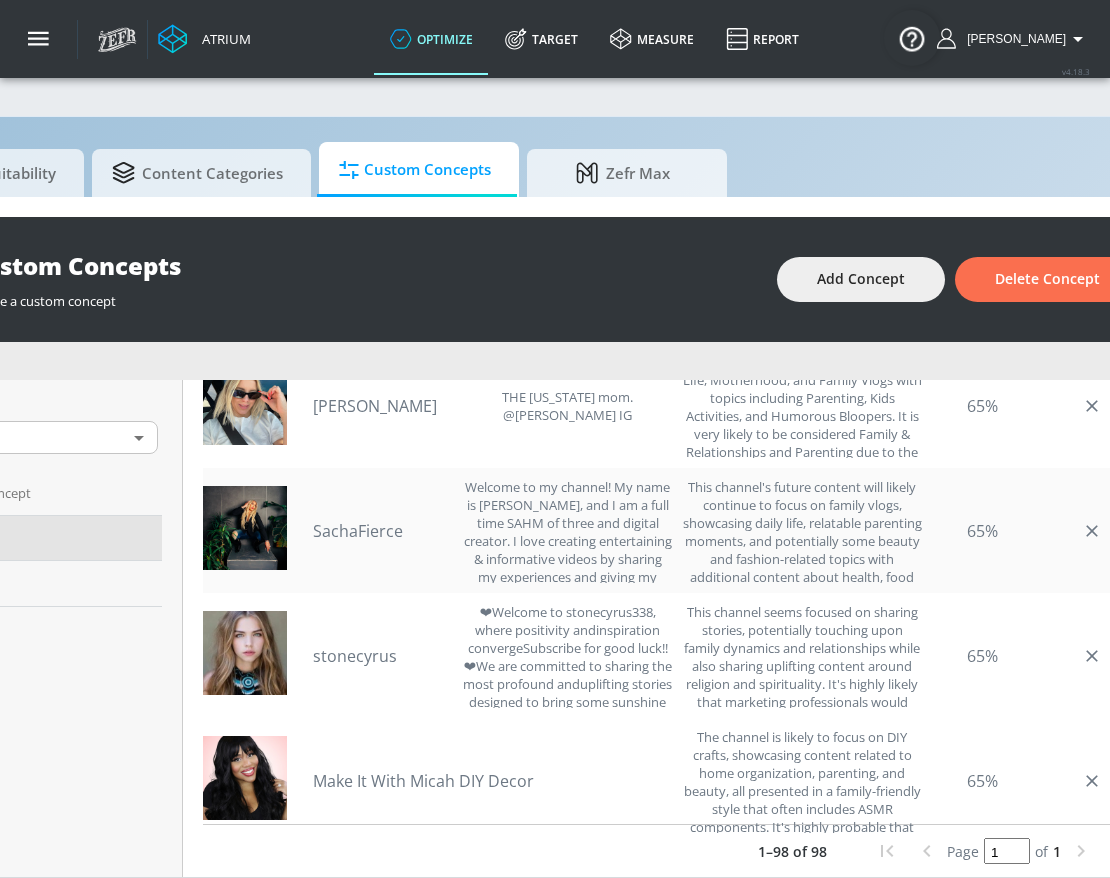 click on "SachaFierce" at bounding box center (383, 531) 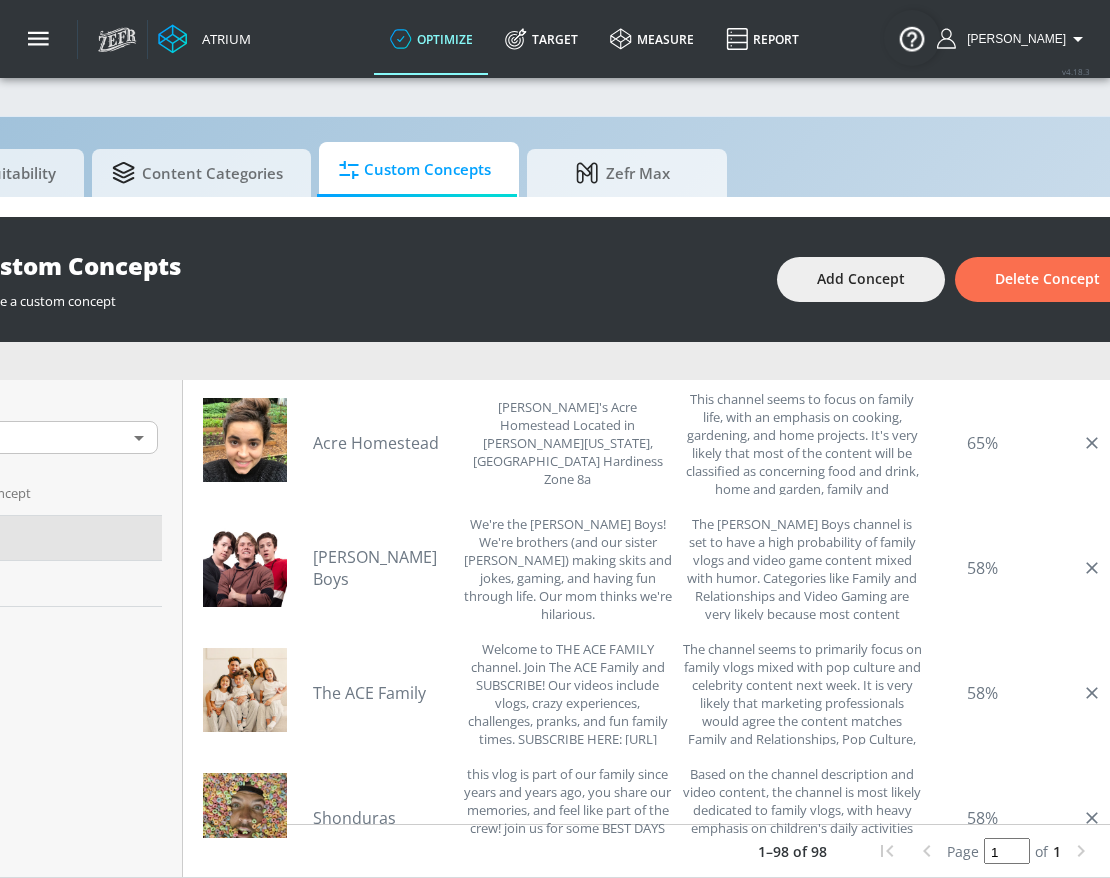 scroll, scrollTop: 1081, scrollLeft: 0, axis: vertical 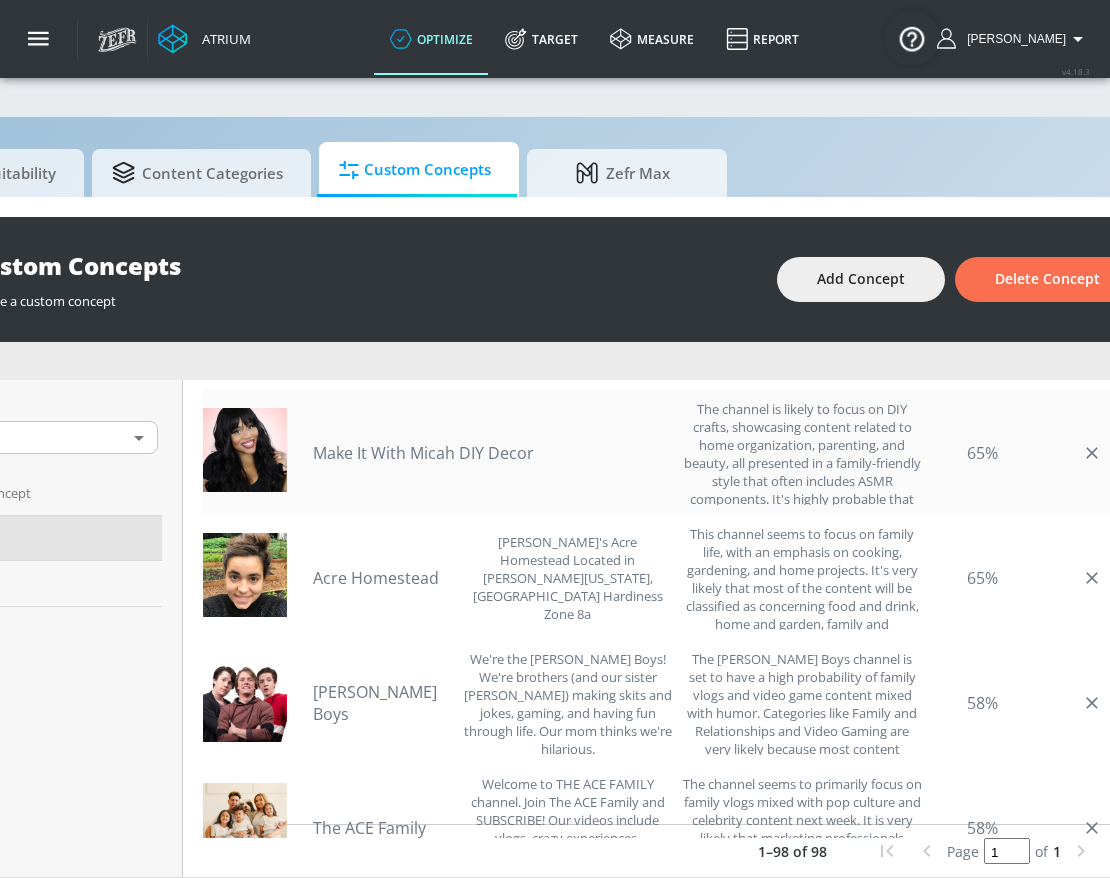 click on "Make It With Micah DIY Decor" at bounding box center [423, 453] 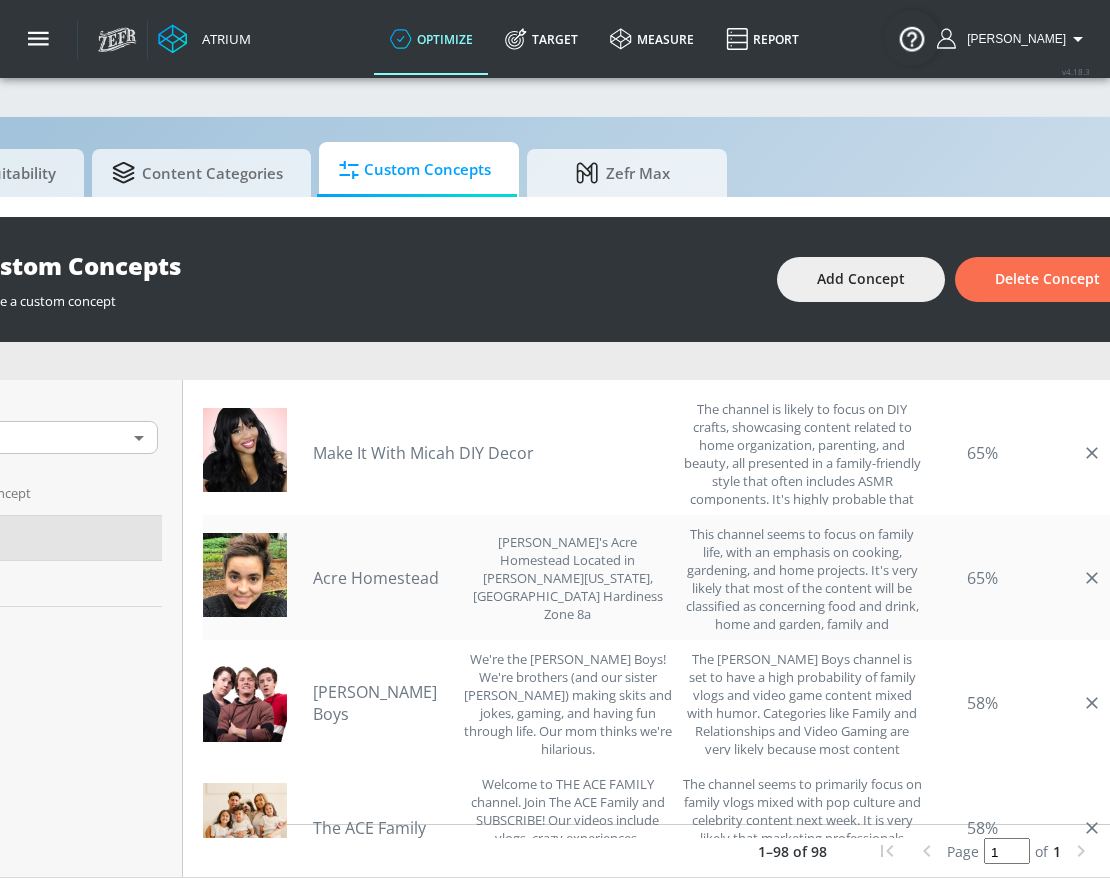 click on "Acre Homestead" at bounding box center [383, 578] 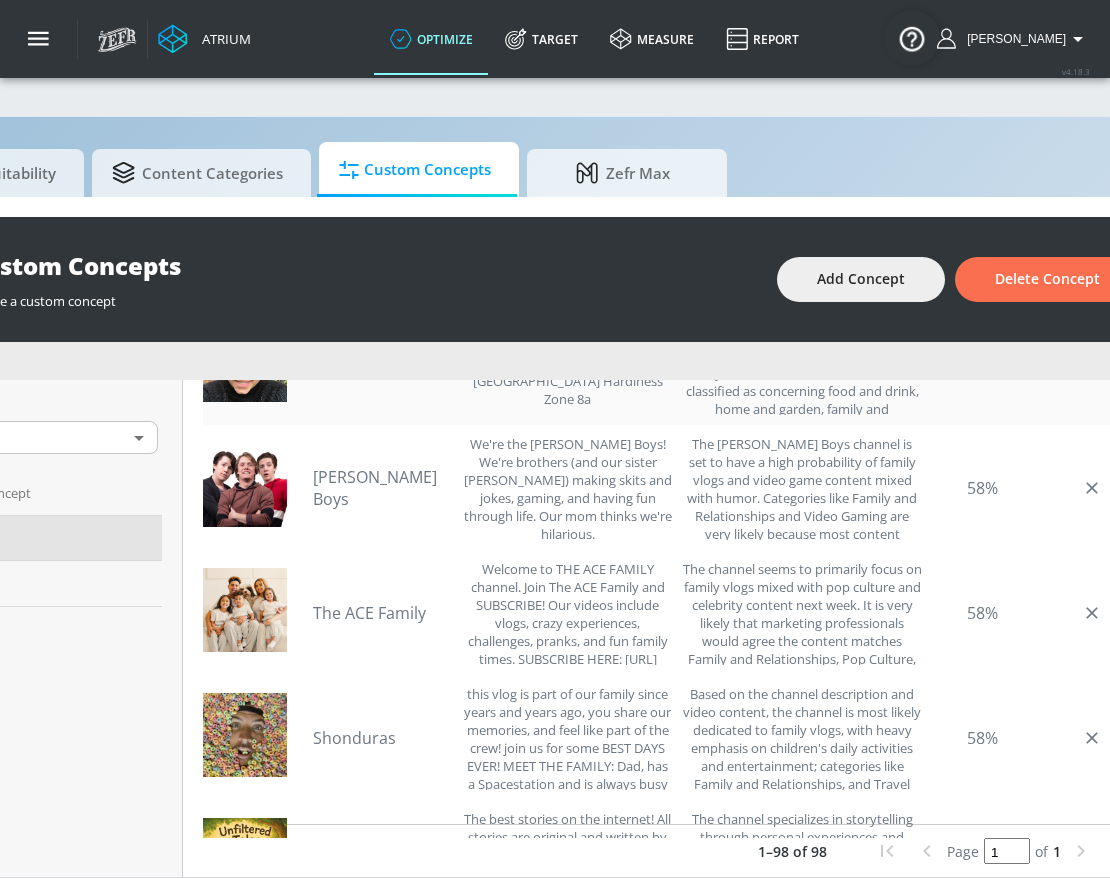 scroll, scrollTop: 1302, scrollLeft: 0, axis: vertical 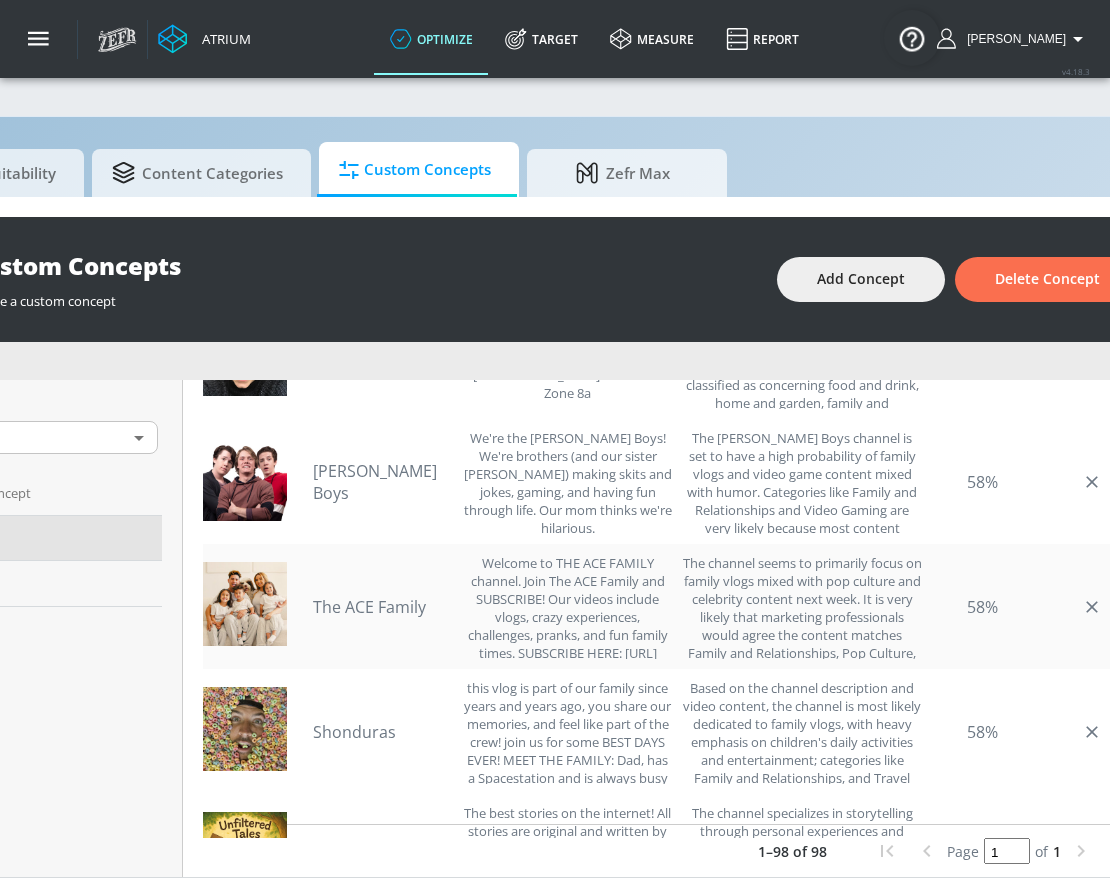 click on "The ACE Family" at bounding box center (383, 607) 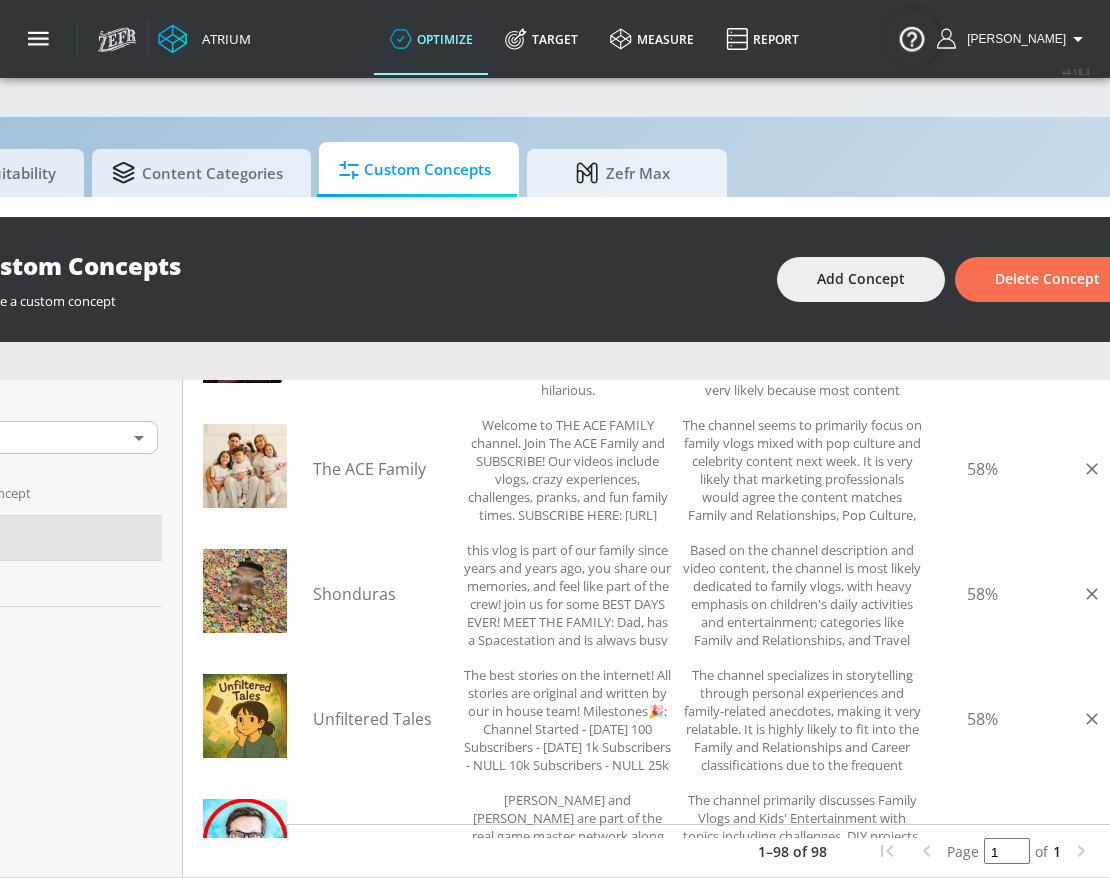 scroll, scrollTop: 1457, scrollLeft: 0, axis: vertical 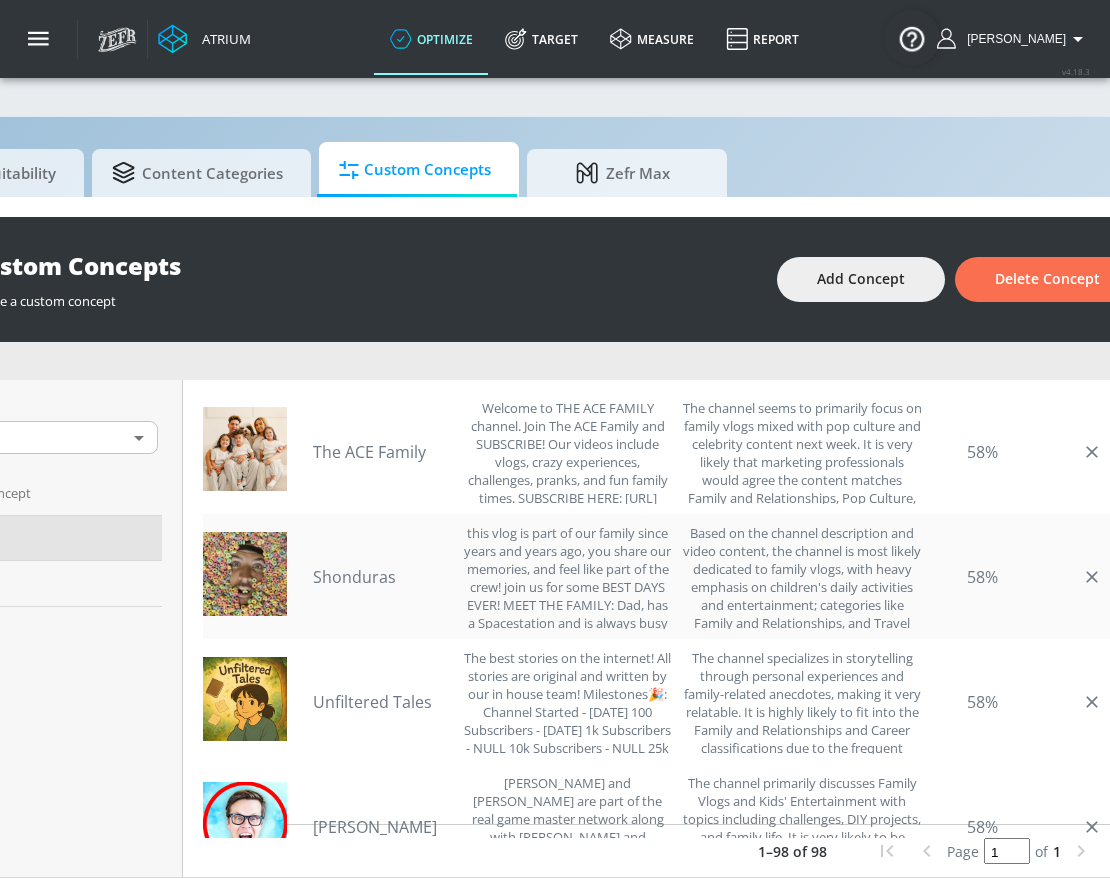 click on "Shonduras" at bounding box center [383, 577] 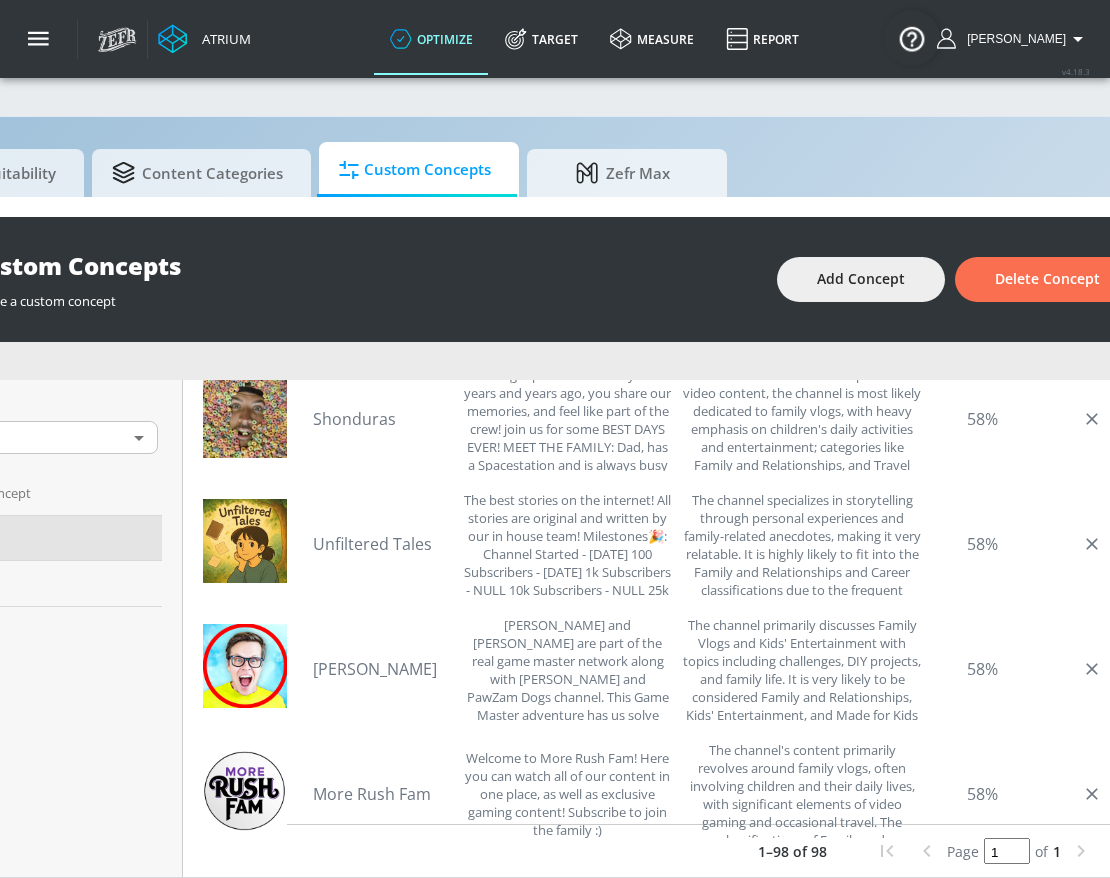 scroll, scrollTop: 1611, scrollLeft: 0, axis: vertical 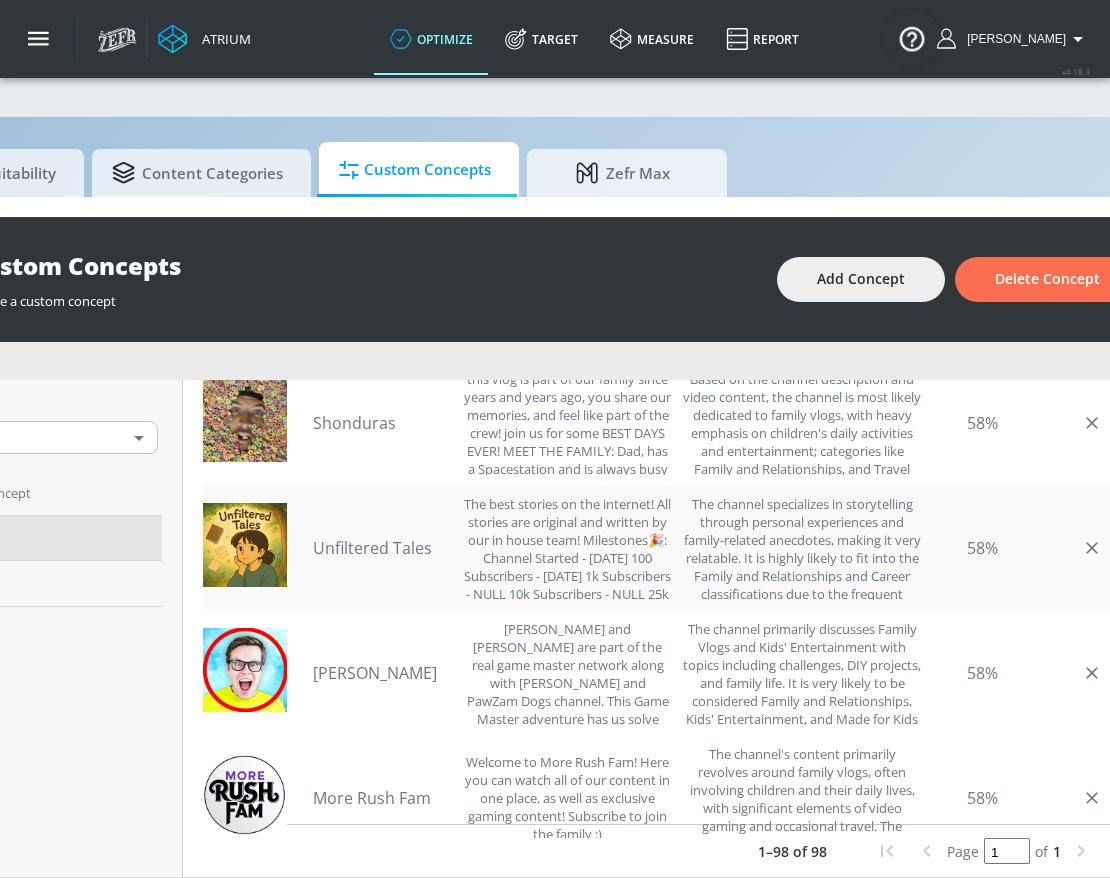 click on "Unfiltered Tales" at bounding box center (383, 548) 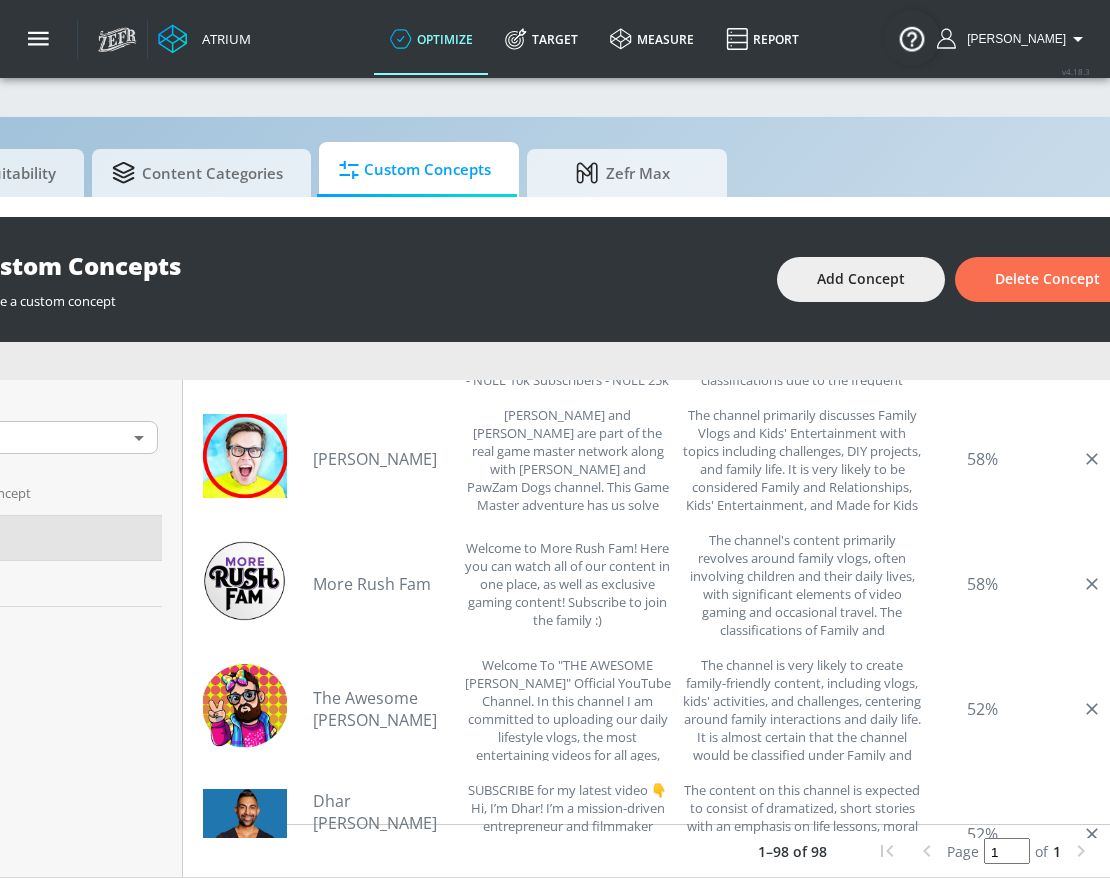 scroll, scrollTop: 1829, scrollLeft: 0, axis: vertical 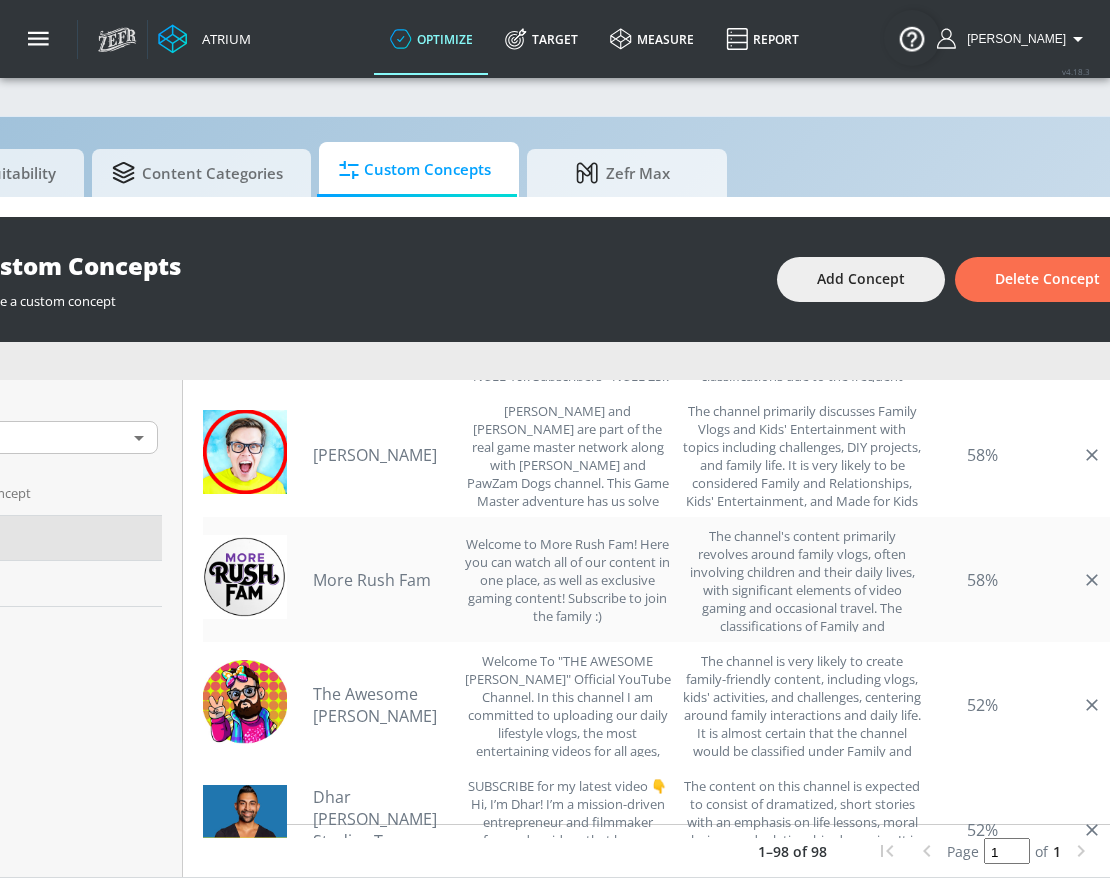 click on "More Rush Fam" at bounding box center (383, 580) 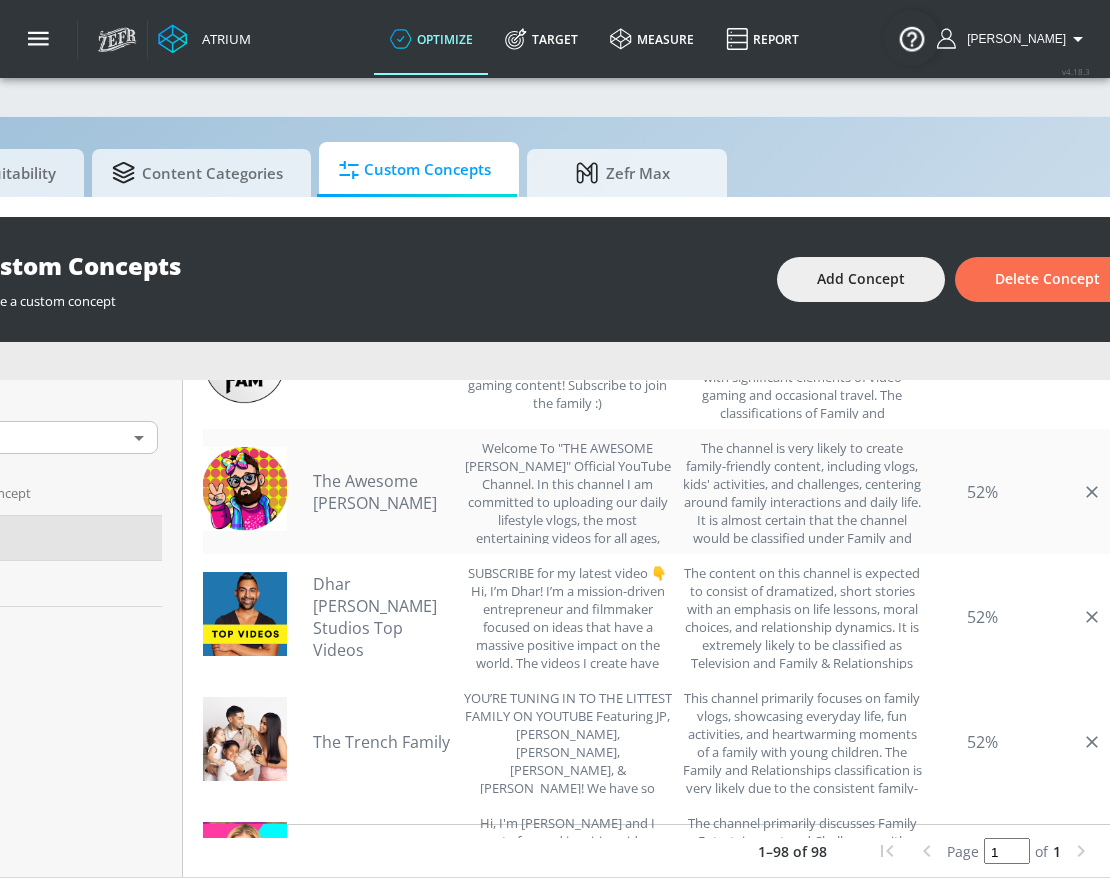 scroll, scrollTop: 2043, scrollLeft: 0, axis: vertical 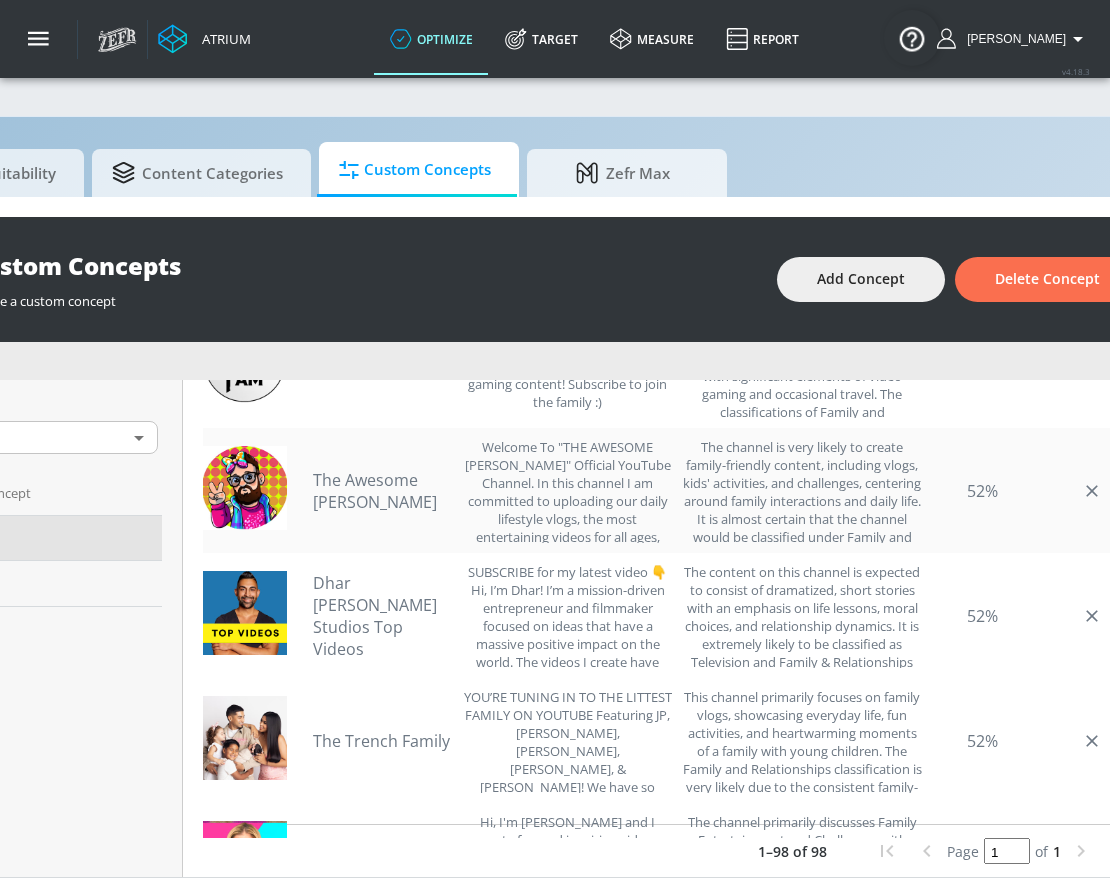 click on "The Awesome [PERSON_NAME]" at bounding box center [383, 491] 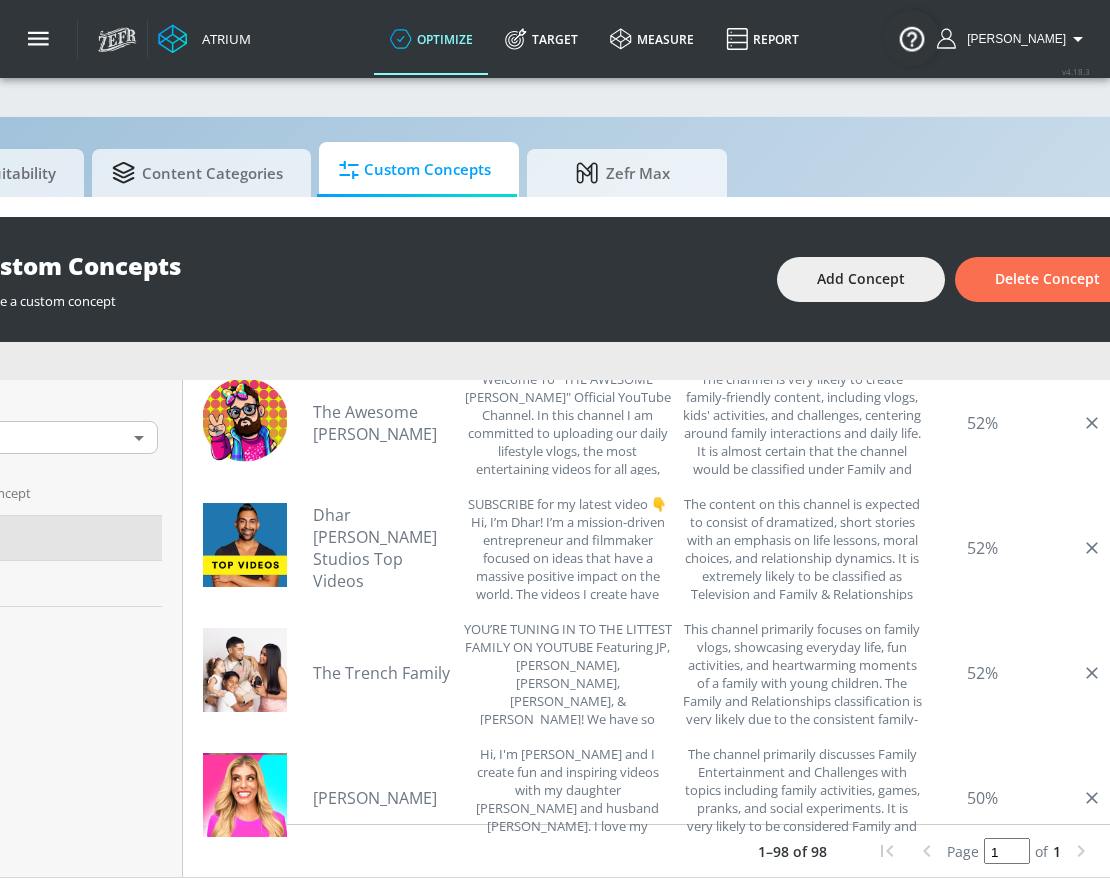 scroll, scrollTop: 2112, scrollLeft: 0, axis: vertical 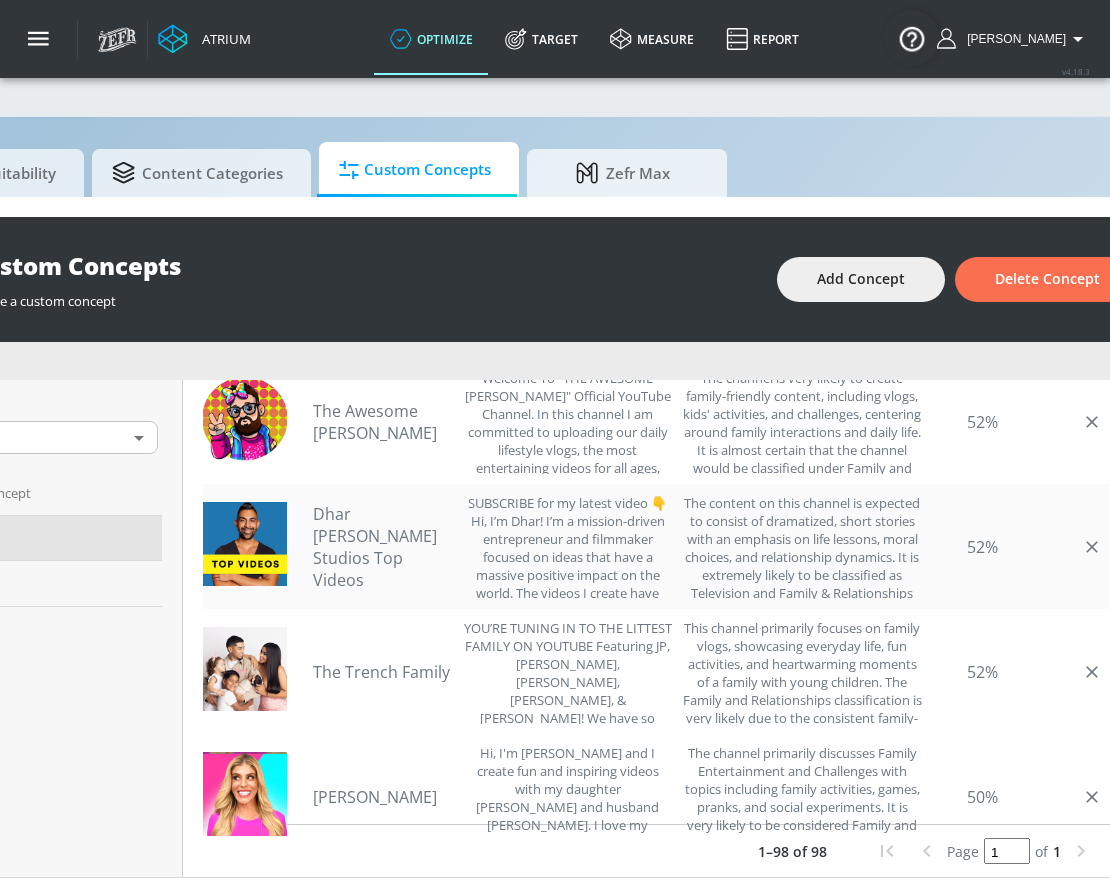 click on "Dhar [PERSON_NAME] Studios Top Videos" at bounding box center [383, 547] 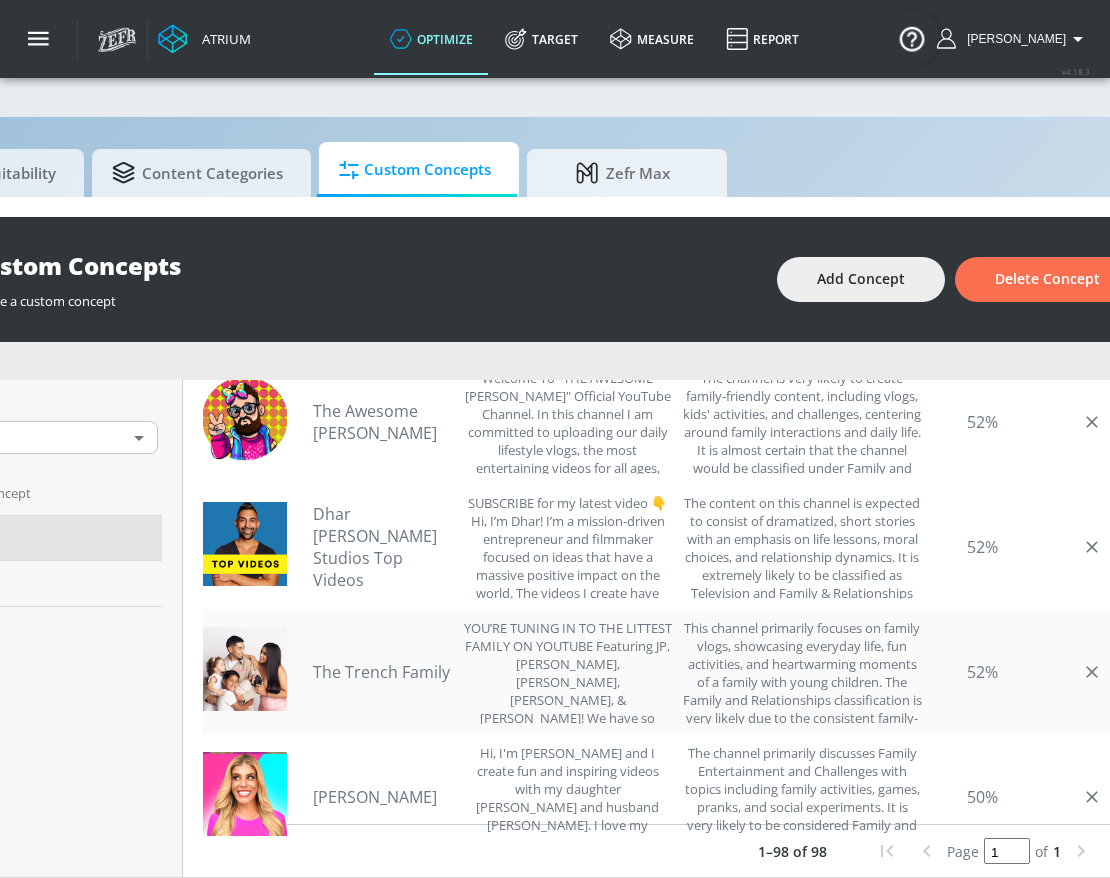 click on "The Trench Family" at bounding box center (383, 672) 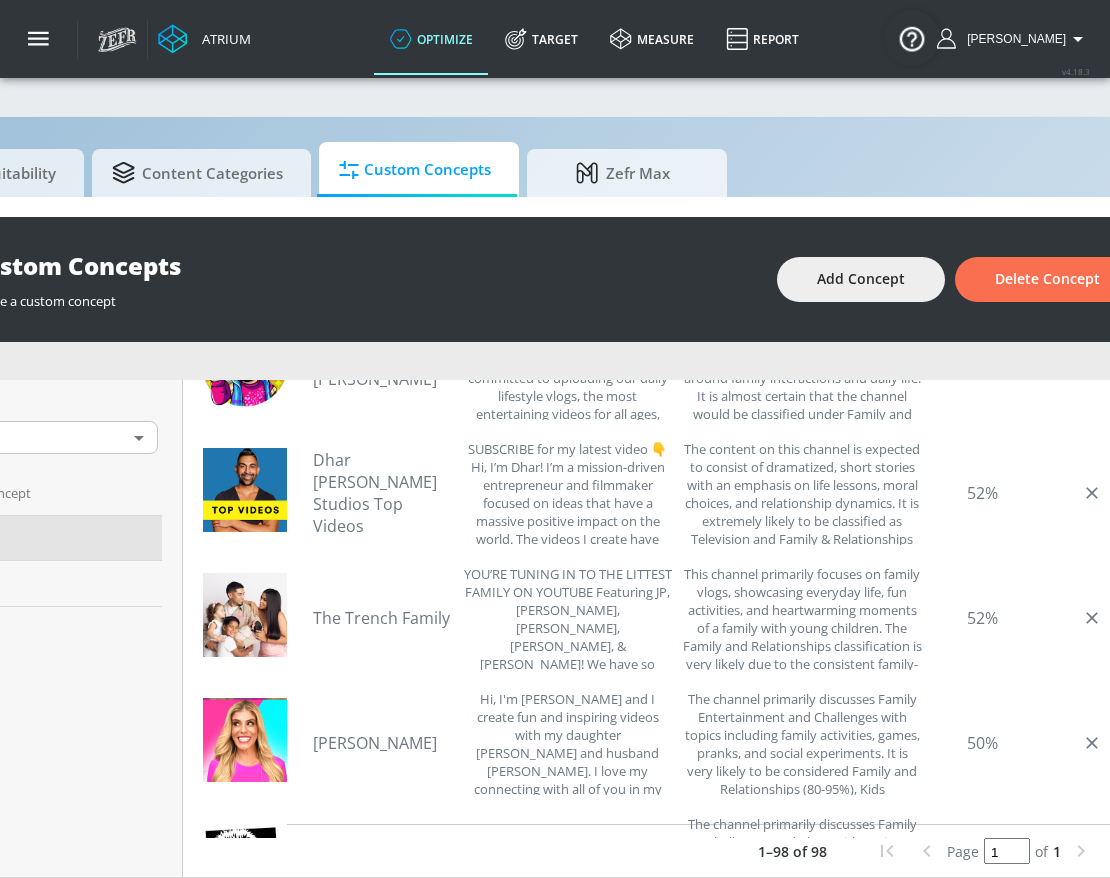 scroll, scrollTop: 2370, scrollLeft: 0, axis: vertical 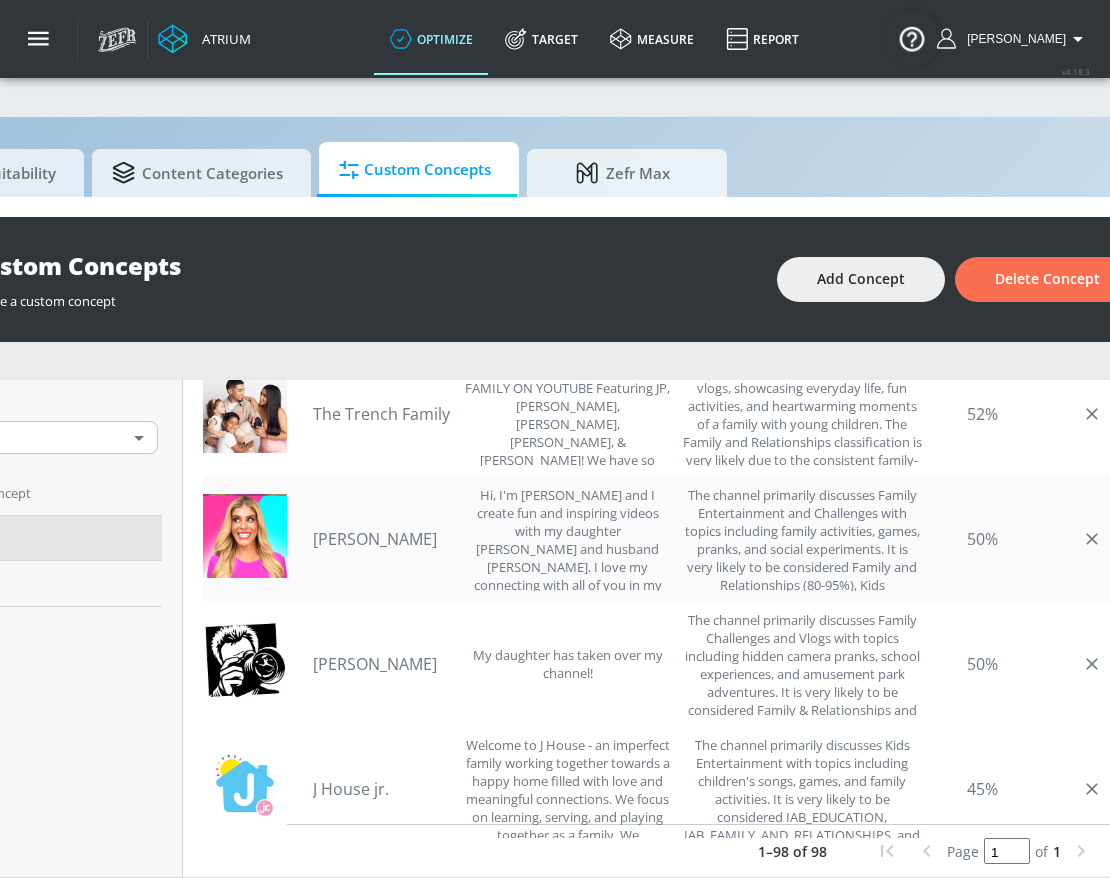 click on "[PERSON_NAME]" at bounding box center [383, 539] 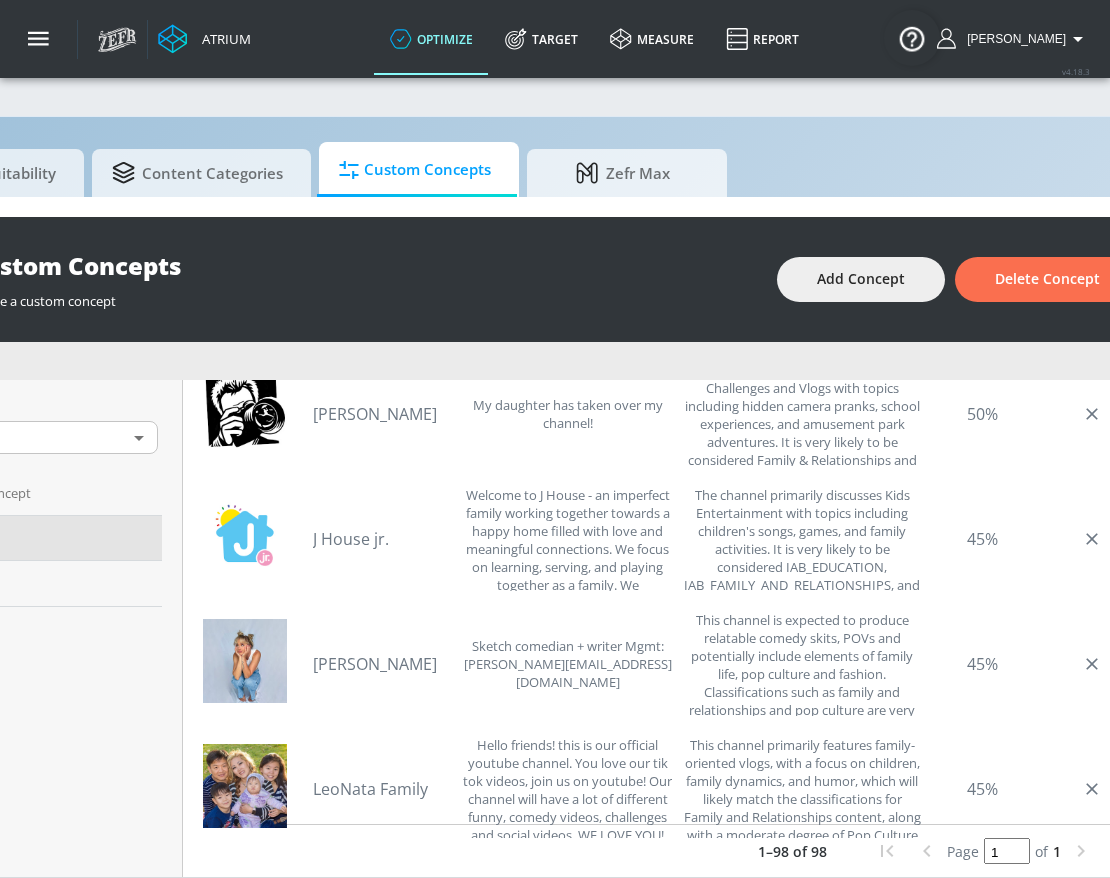 scroll, scrollTop: 2616, scrollLeft: 0, axis: vertical 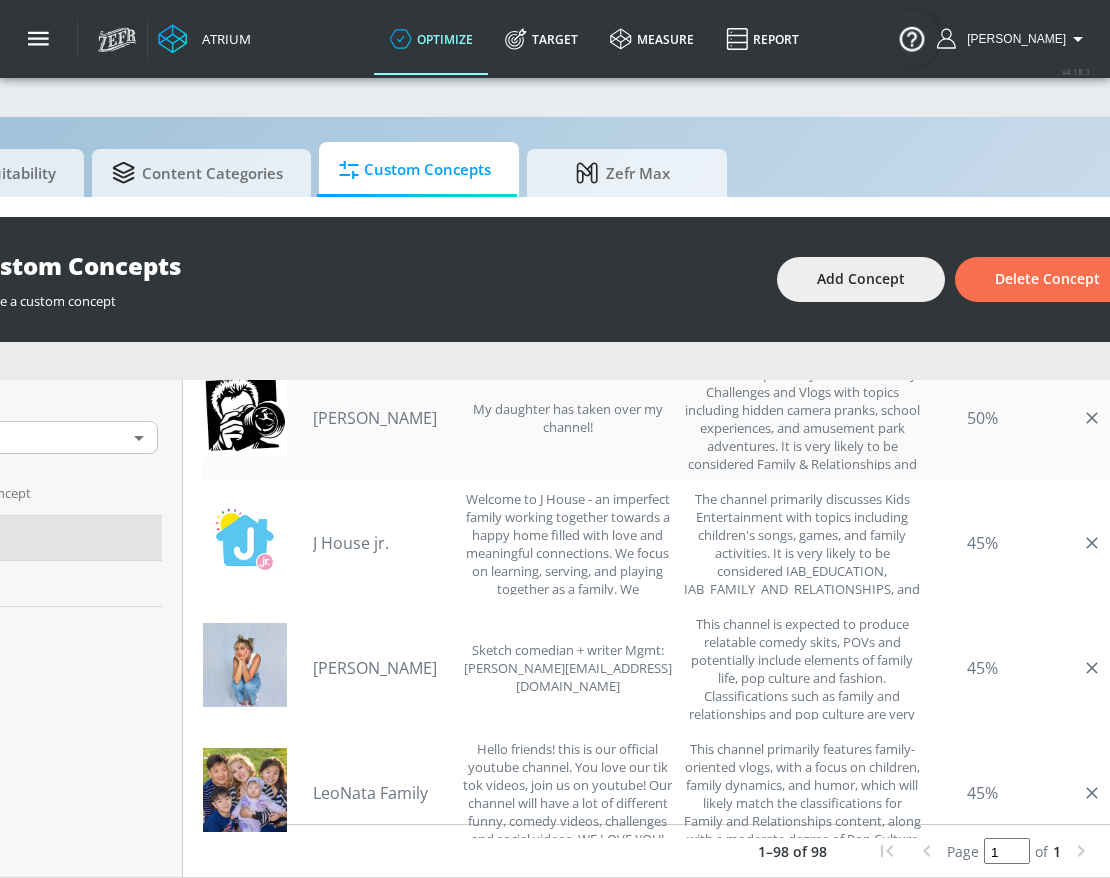 click on "[PERSON_NAME]" at bounding box center (383, 418) 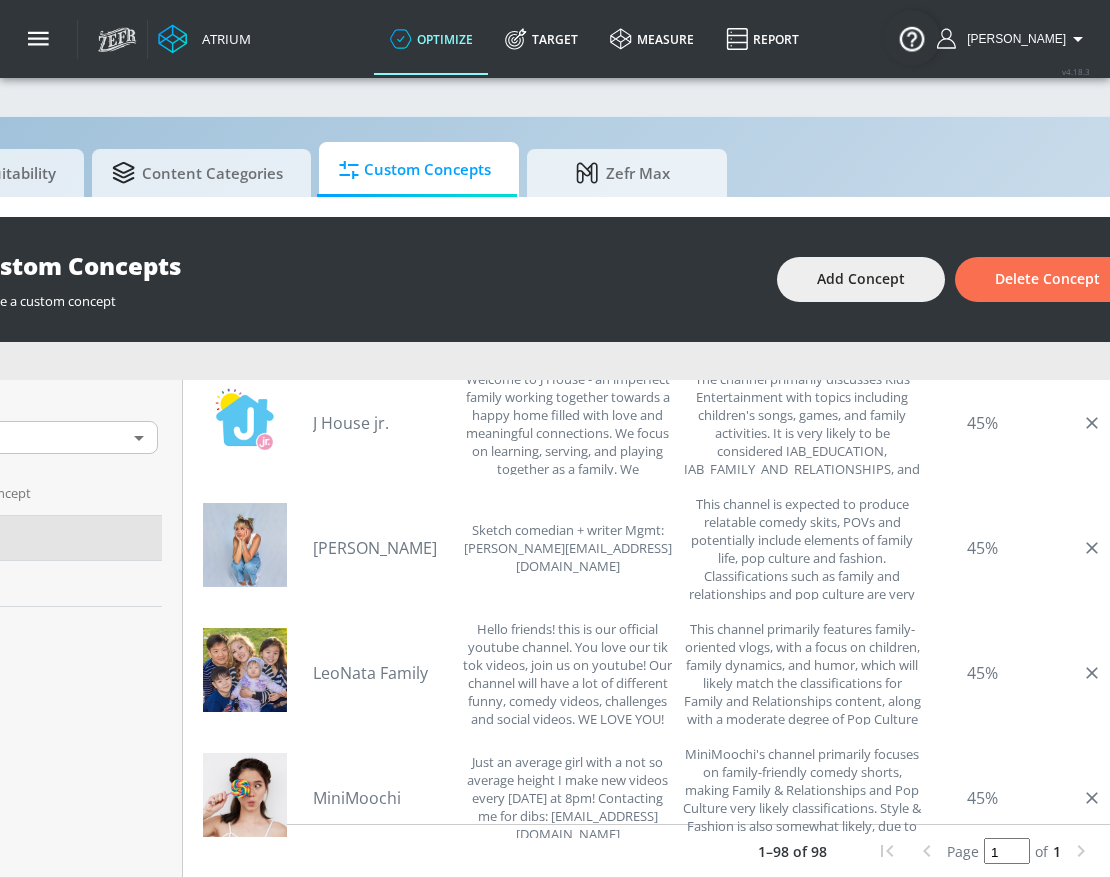 scroll, scrollTop: 2737, scrollLeft: 0, axis: vertical 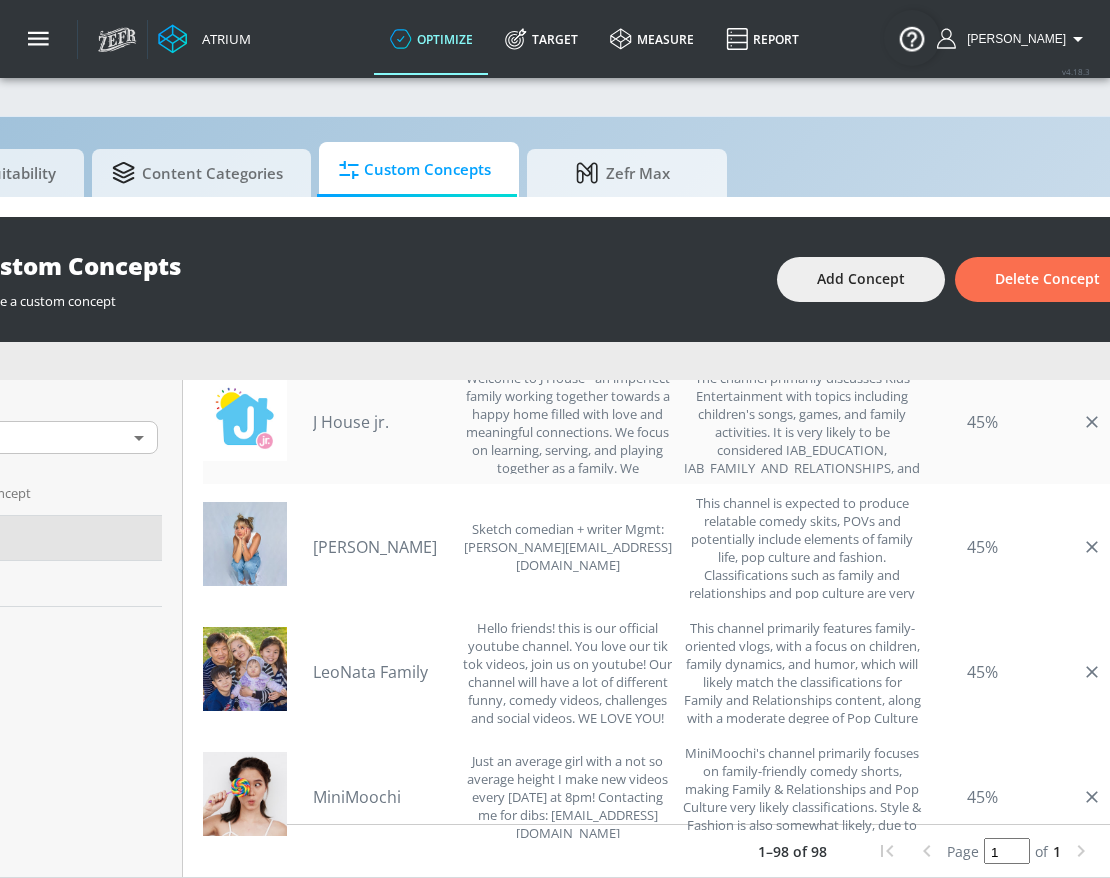 click on "J House jr. Welcome to J House - an imperfect family working together towards a  happy home filled with love and meaningful connections. We focus on learning, serving, and playing together as a family. We ([PERSON_NAME] and [PERSON_NAME]) have 5 little kids: [PERSON_NAME], [PERSON_NAME], [PERSON_NAME], [PERSON_NAME], and [PERSON_NAME].
Our original vlog channel: J House Vlogs [URL][DOMAIN_NAME] documents our family life. J House jr. takes highlights of our favorite memories and makes them more entertaining for kids! Expect to see a lot of kids playing, laughing, and learning together! We also make original videos here that we think are perfect for kids!" at bounding box center [492, 421] 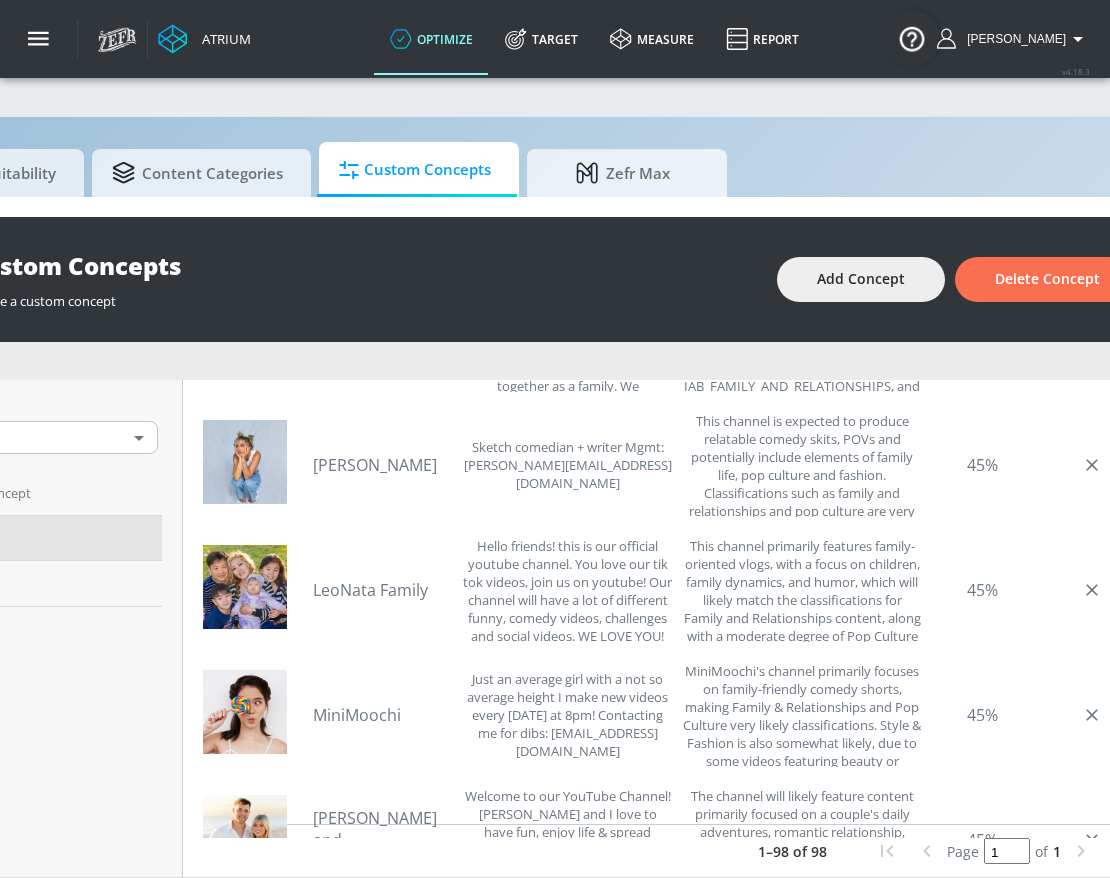 scroll, scrollTop: 2839, scrollLeft: 0, axis: vertical 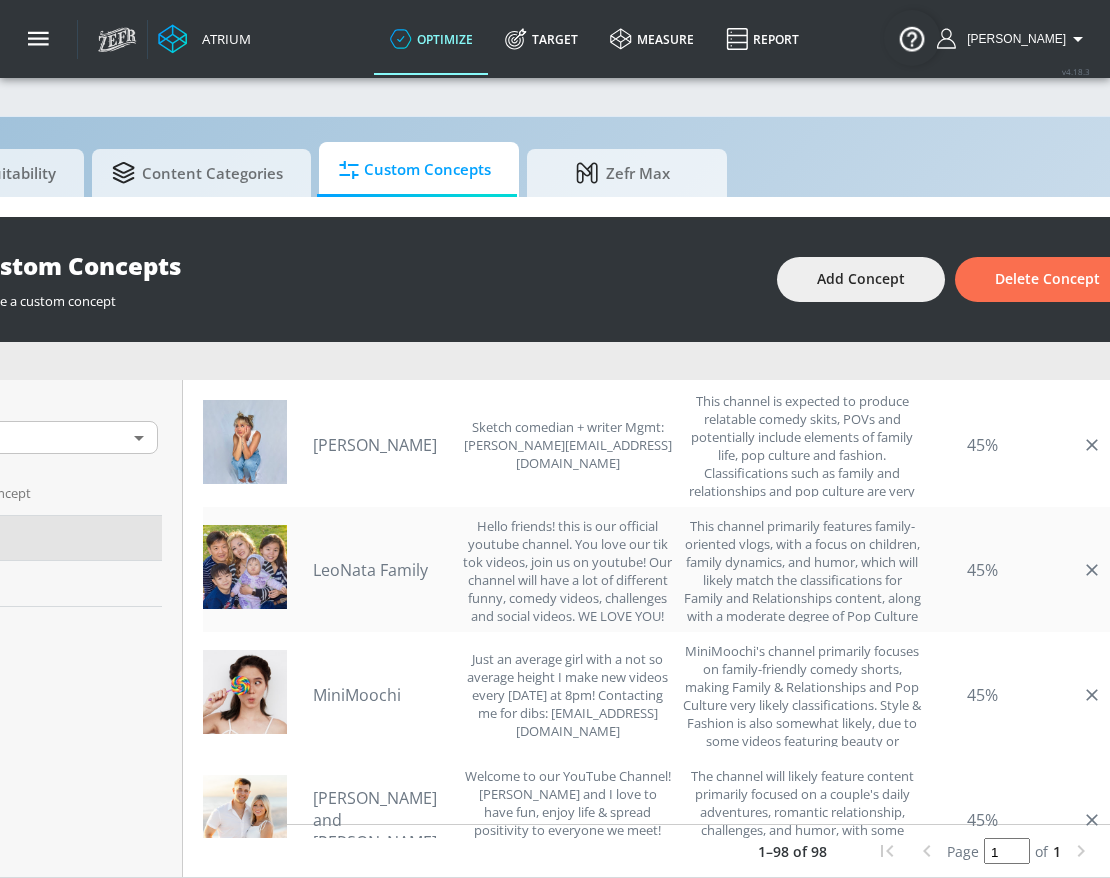 click on "LeoNata Family" at bounding box center [383, 570] 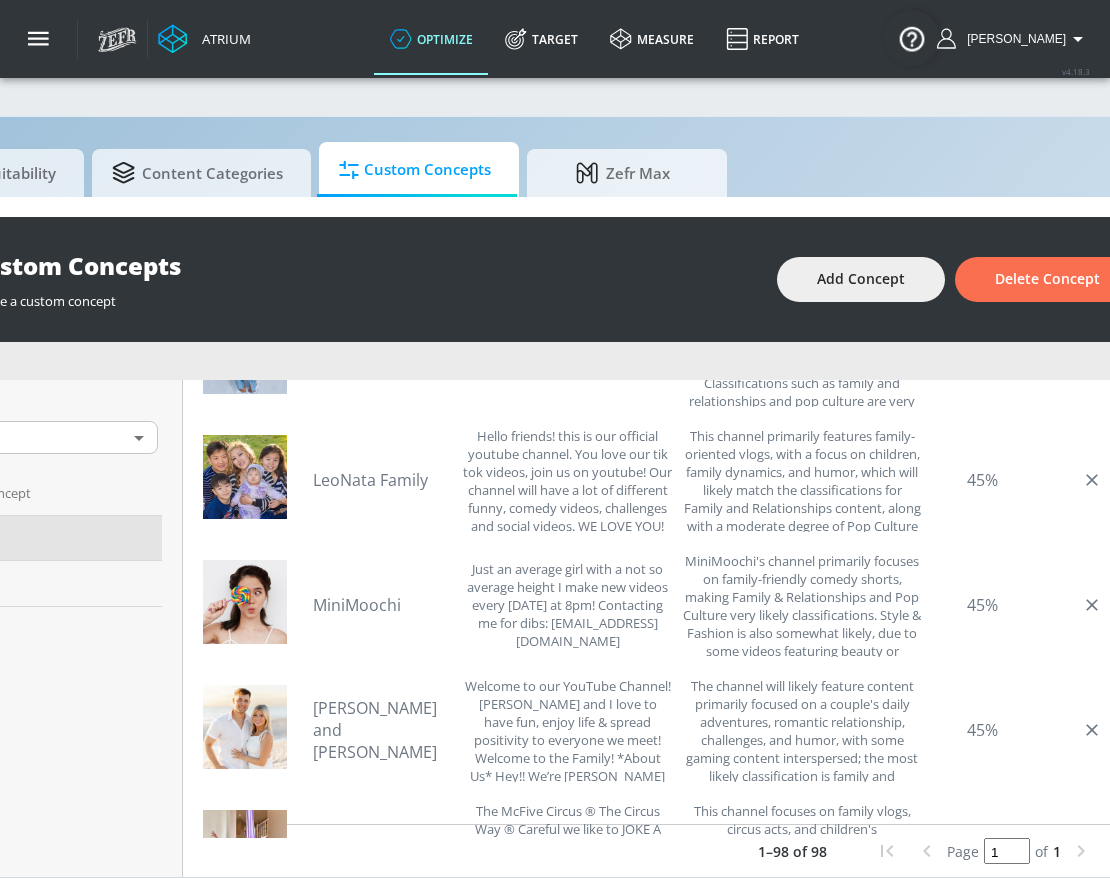 scroll, scrollTop: 2973, scrollLeft: 0, axis: vertical 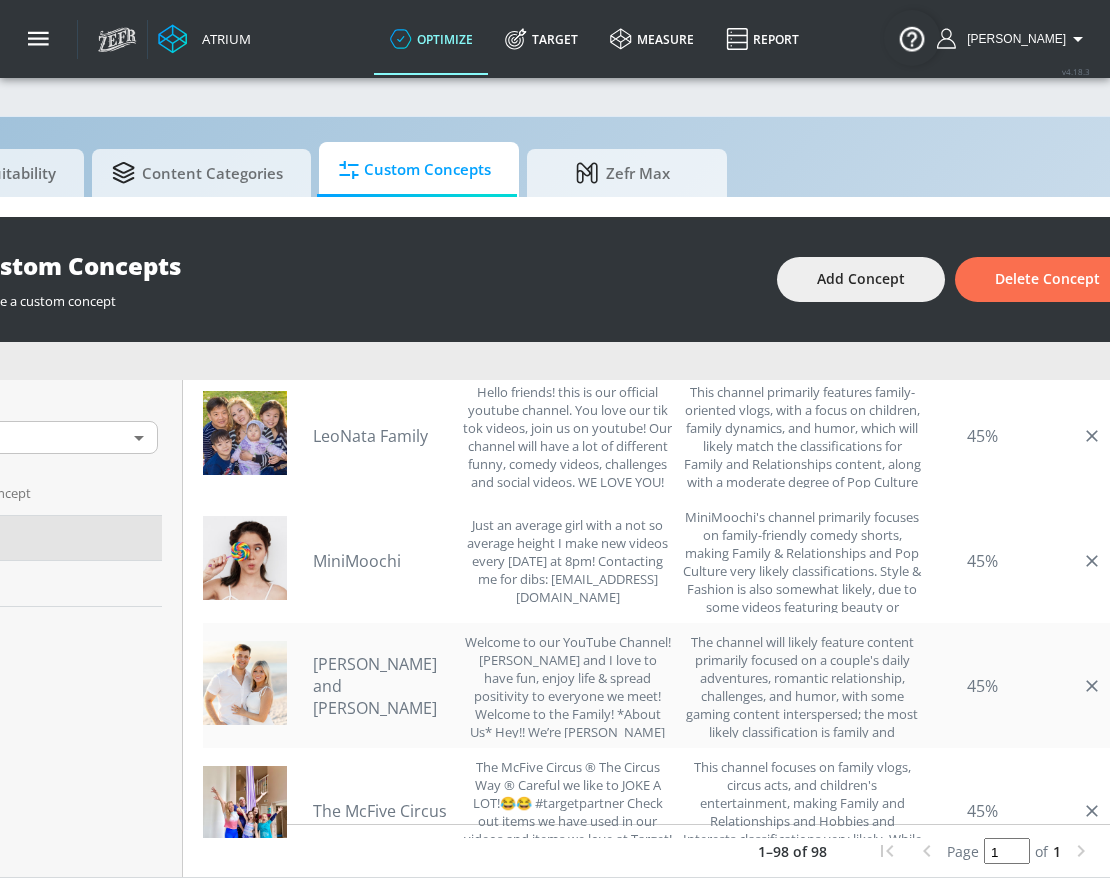 click on "[PERSON_NAME] and [PERSON_NAME]" at bounding box center [383, 686] 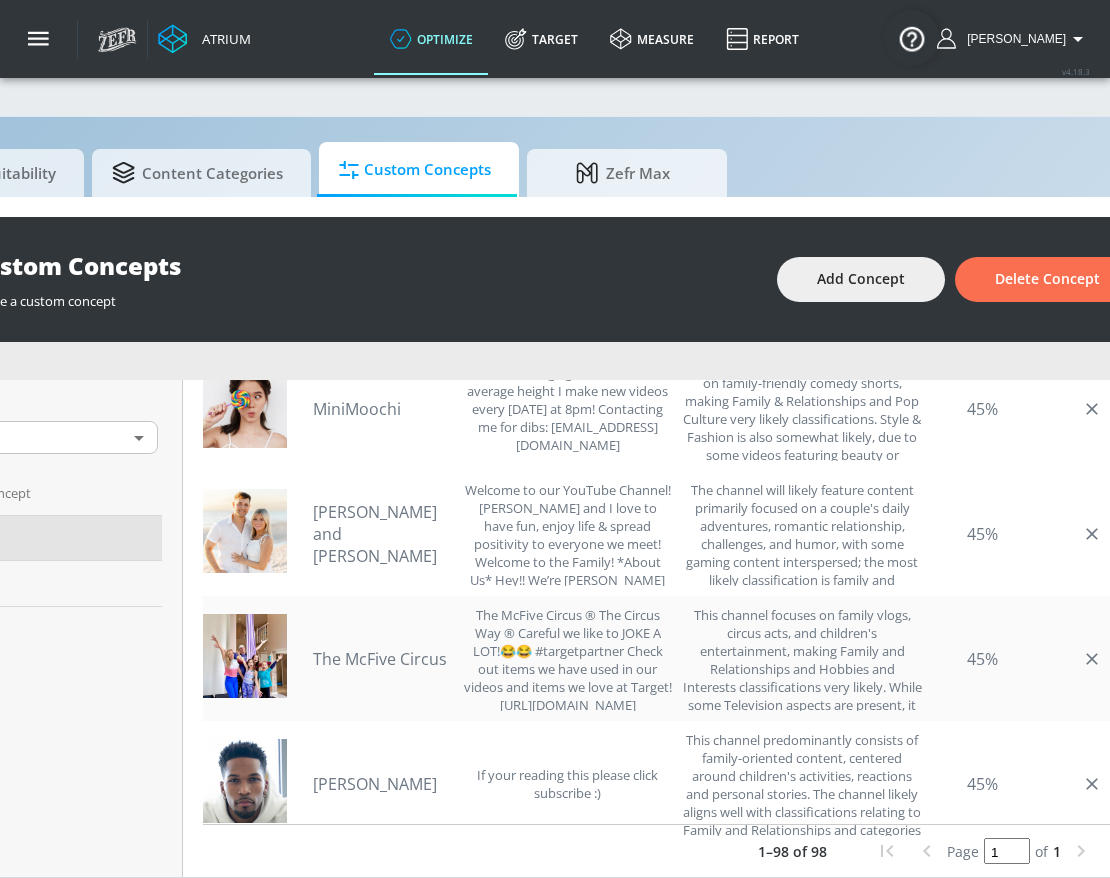 scroll, scrollTop: 3127, scrollLeft: 0, axis: vertical 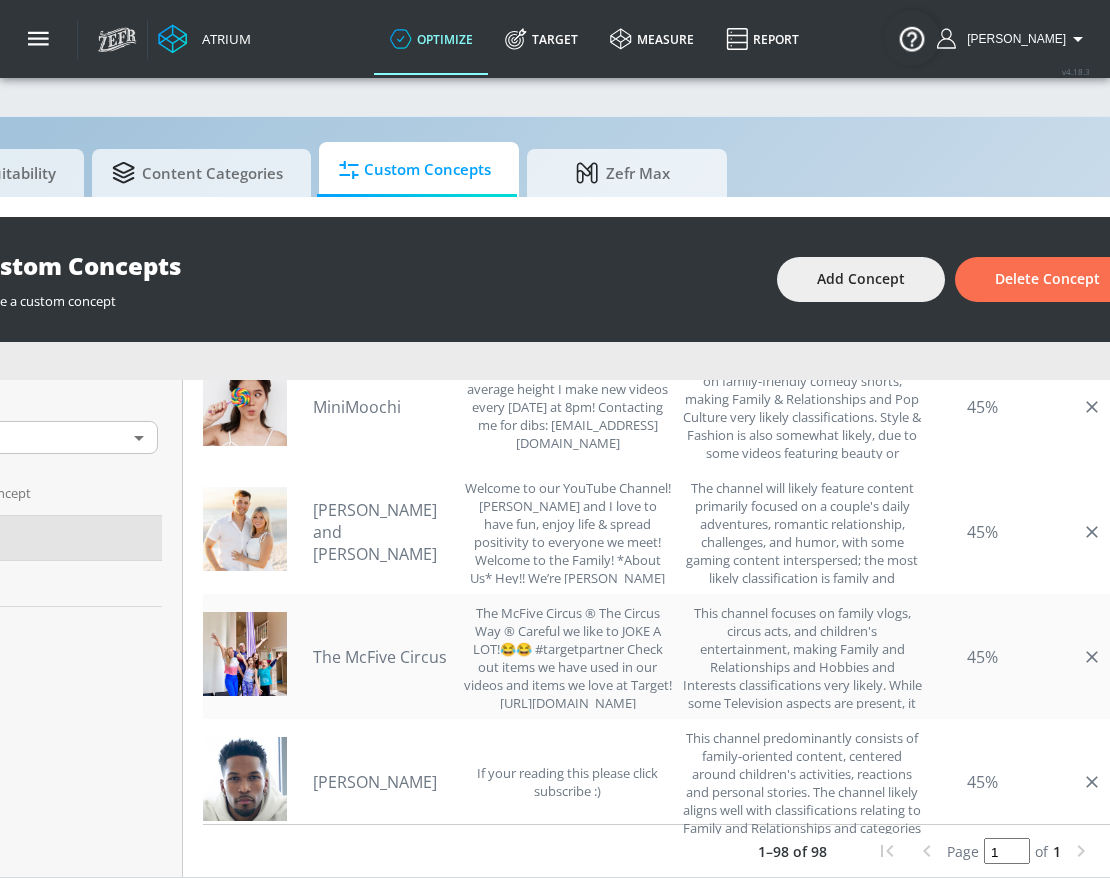 click on "The McFive Circus" at bounding box center (383, 657) 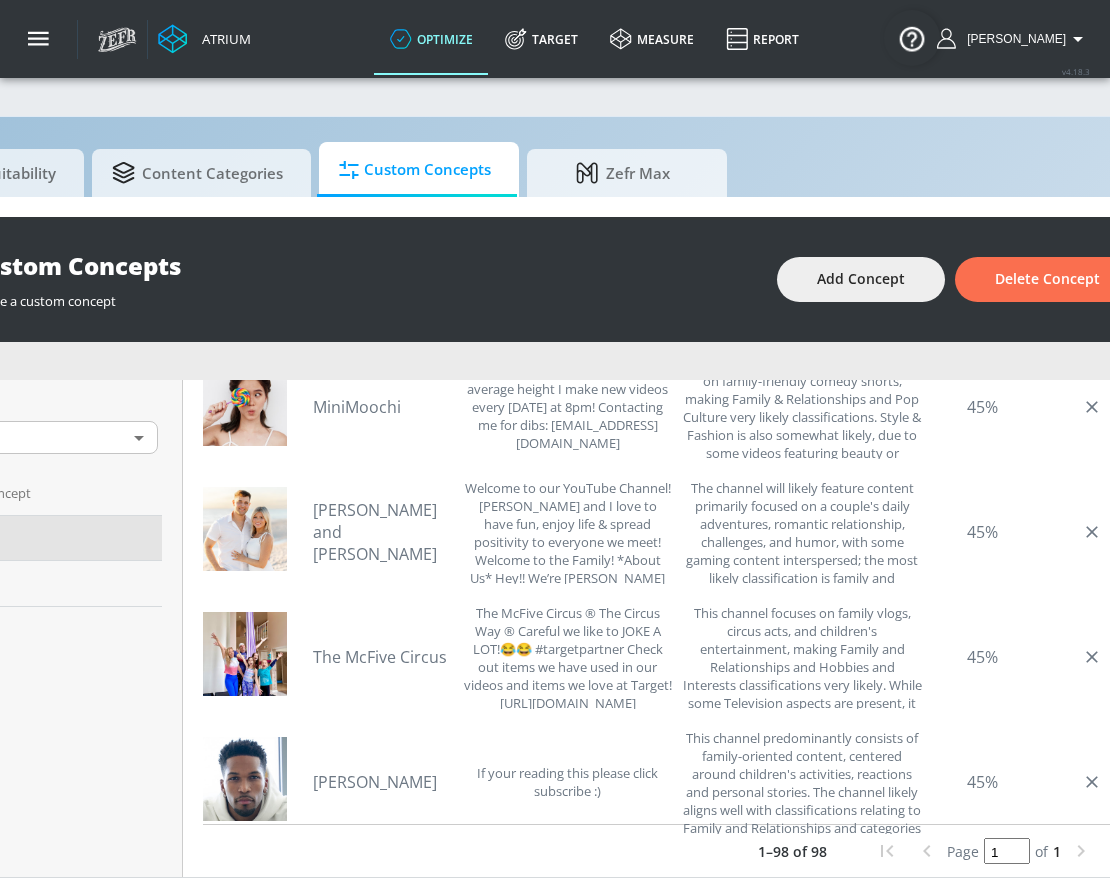 scroll, scrollTop: 3319, scrollLeft: 0, axis: vertical 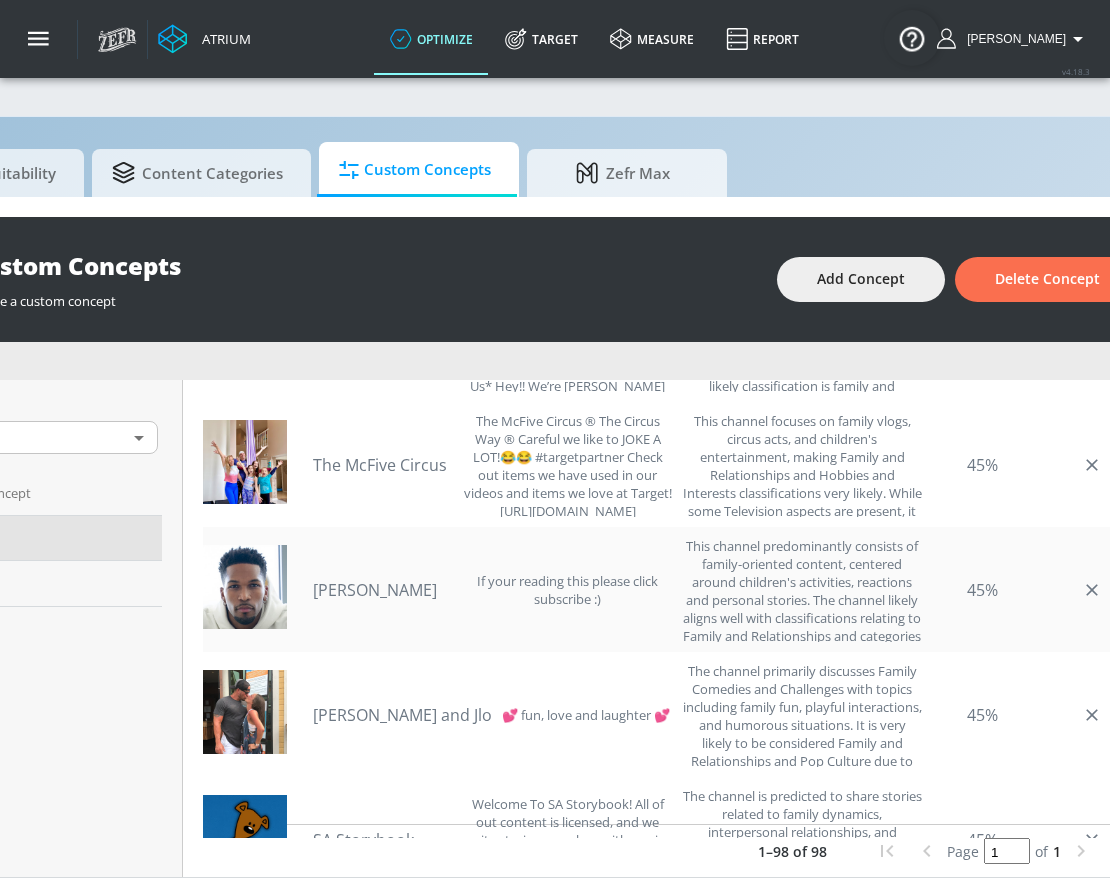 click on "[PERSON_NAME]" at bounding box center [383, 590] 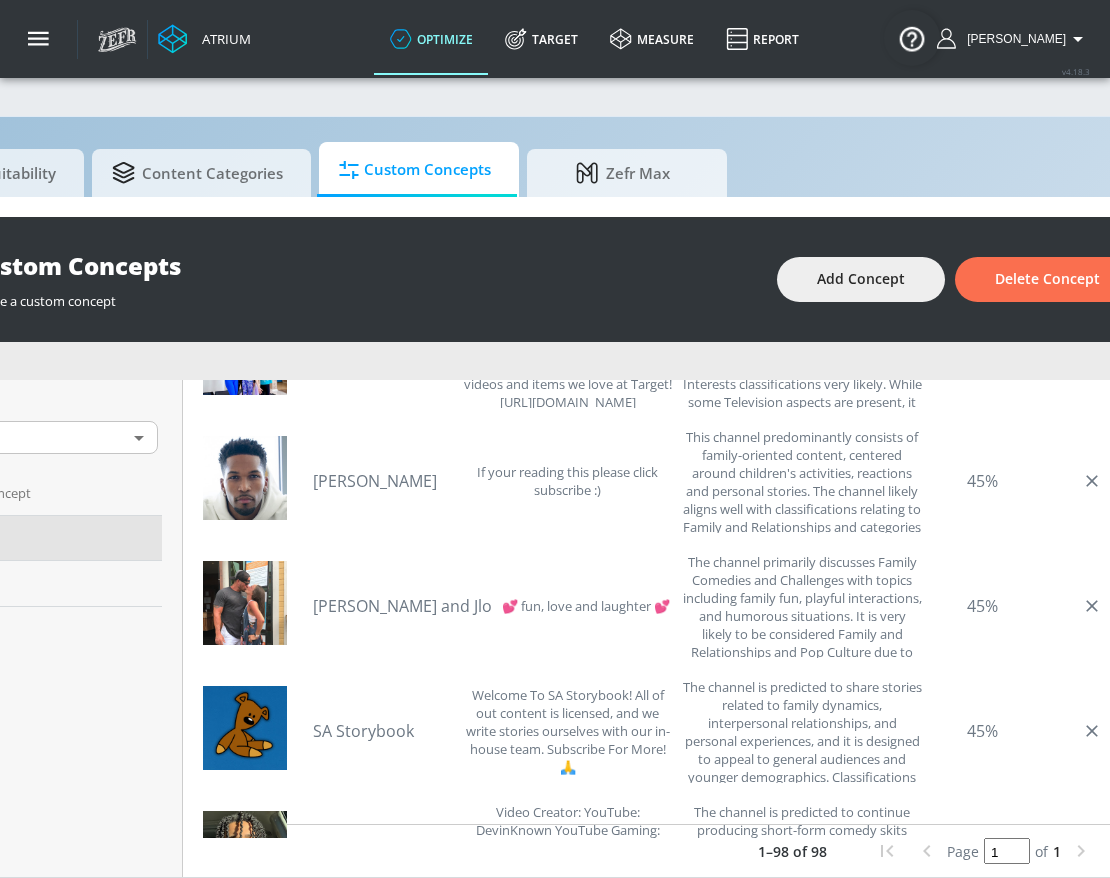 scroll, scrollTop: 3437, scrollLeft: 0, axis: vertical 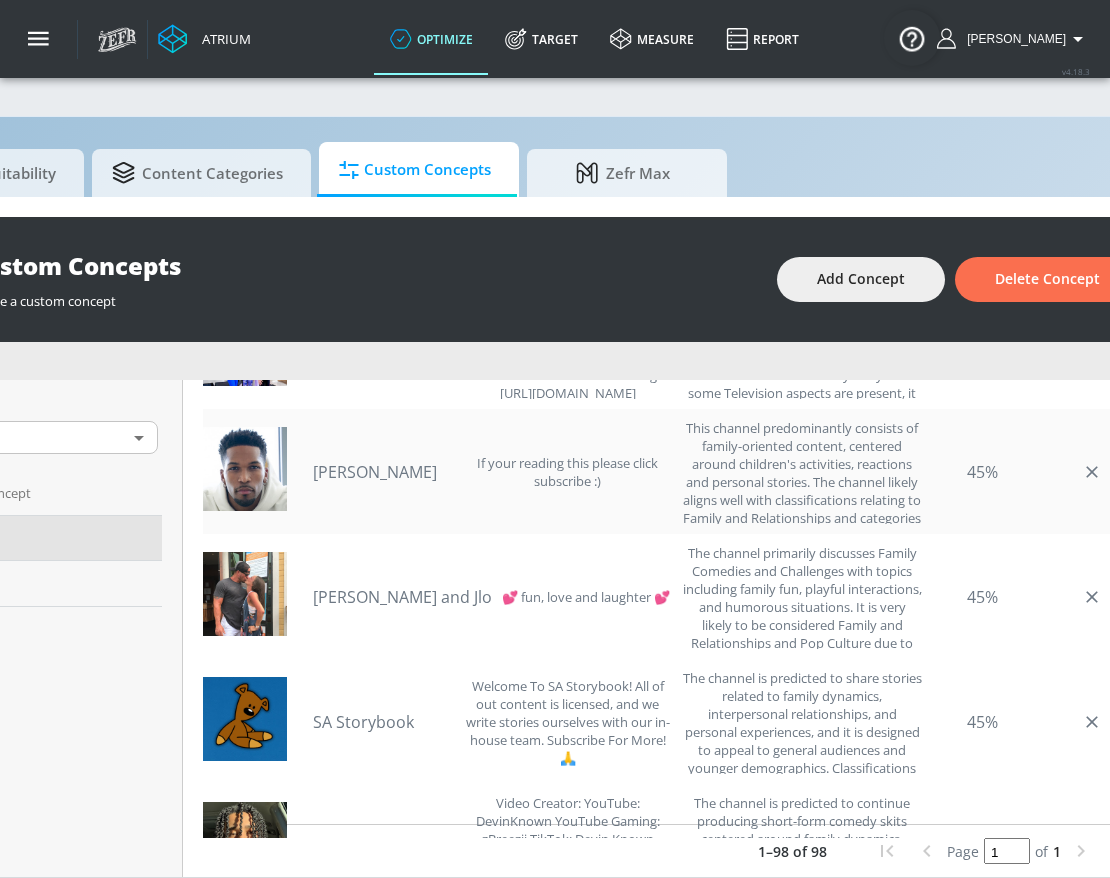 click on "[PERSON_NAME]" at bounding box center [383, 472] 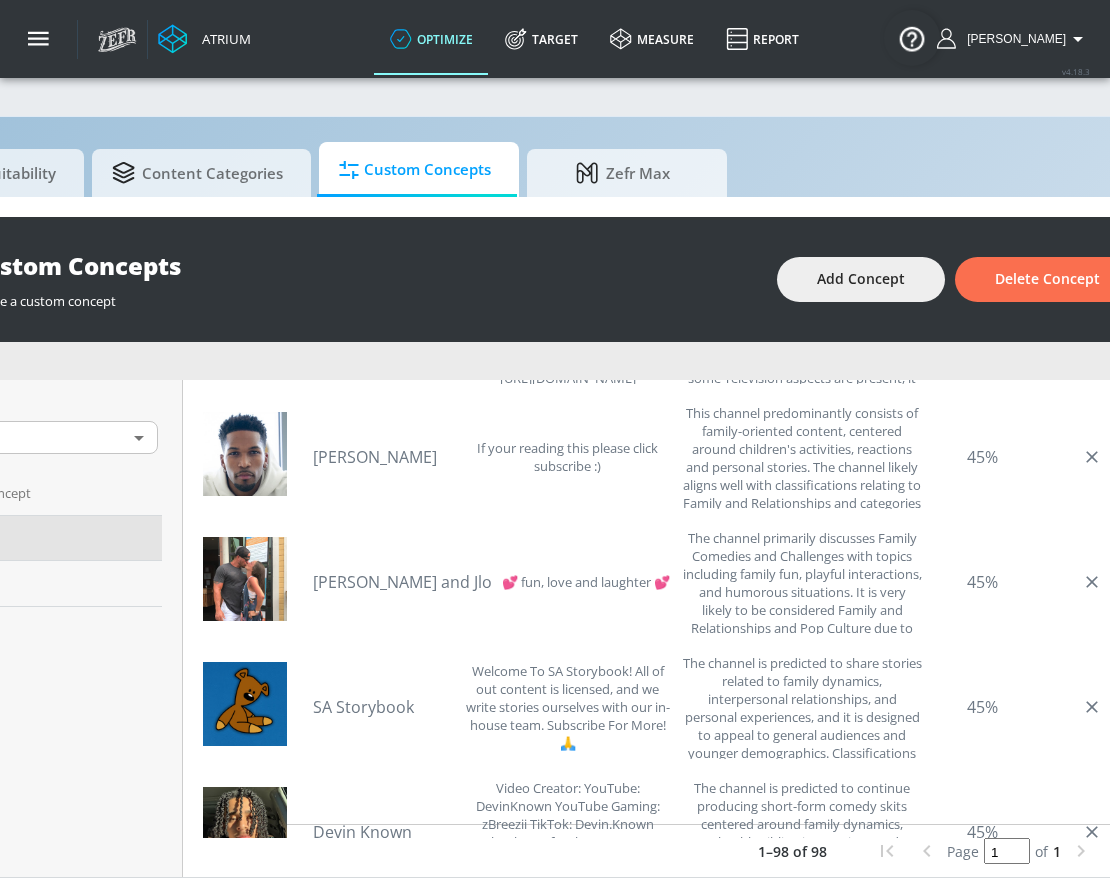 scroll, scrollTop: 3458, scrollLeft: 0, axis: vertical 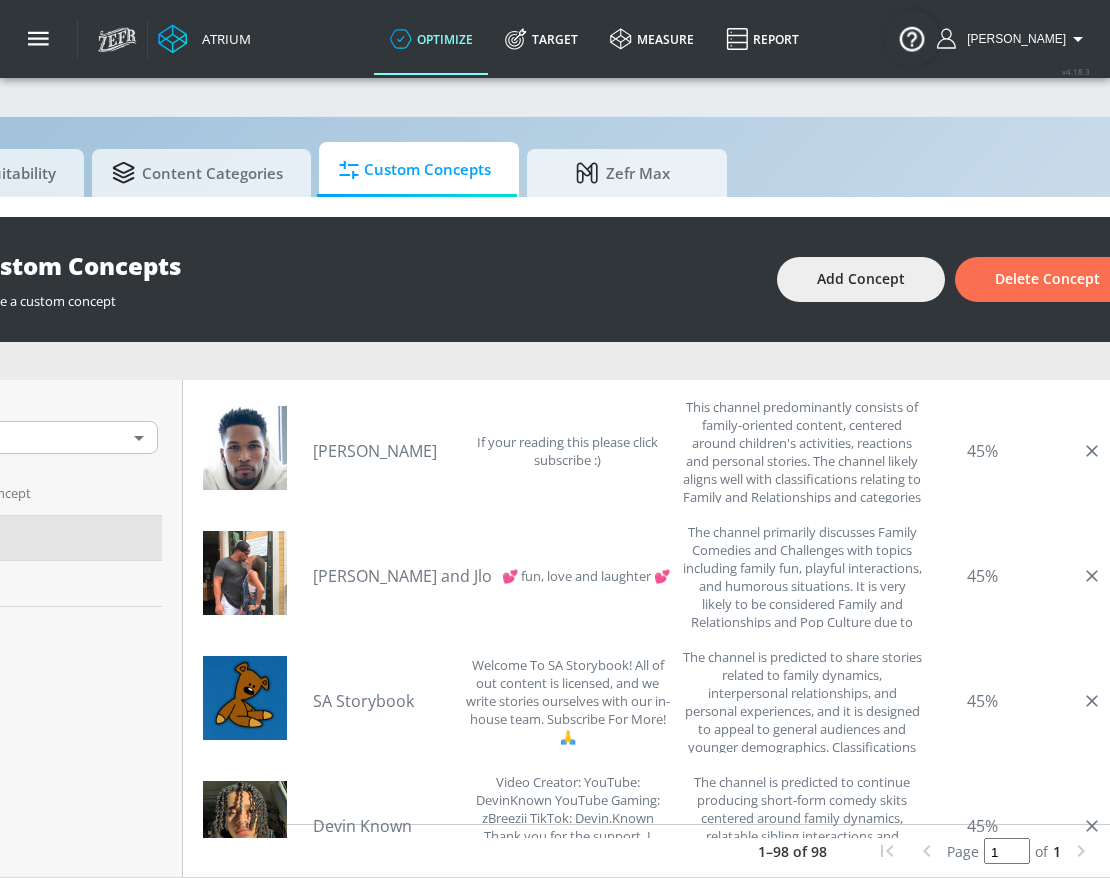 click on "[PERSON_NAME] and Jlo" at bounding box center (402, 576) 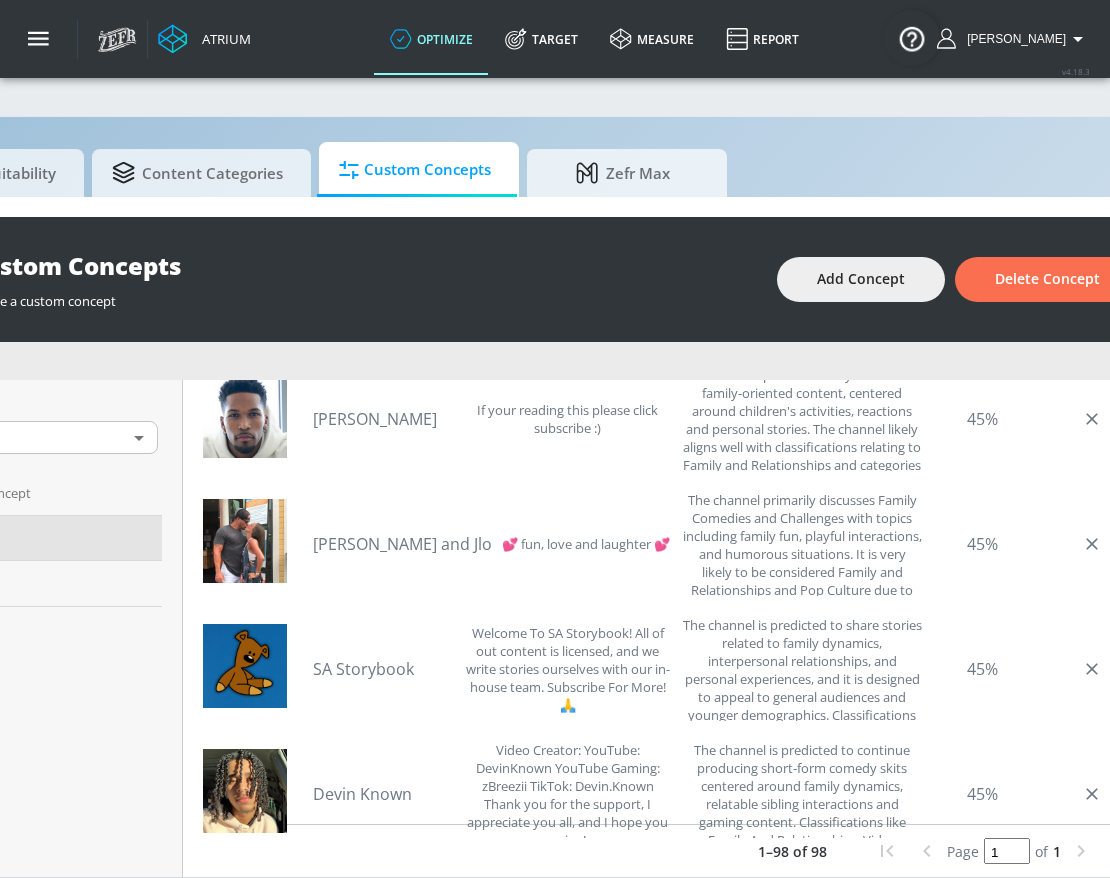 scroll, scrollTop: 3492, scrollLeft: 0, axis: vertical 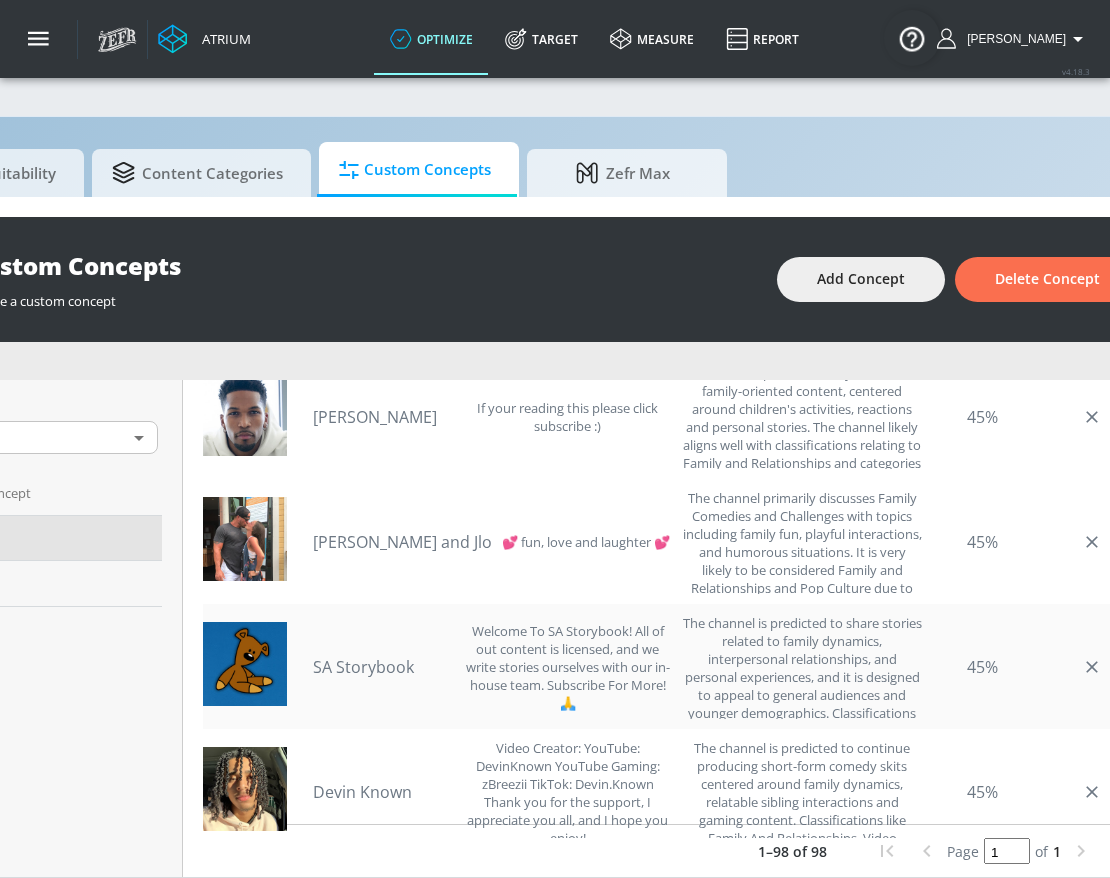click on "SA Storybook" at bounding box center (383, 667) 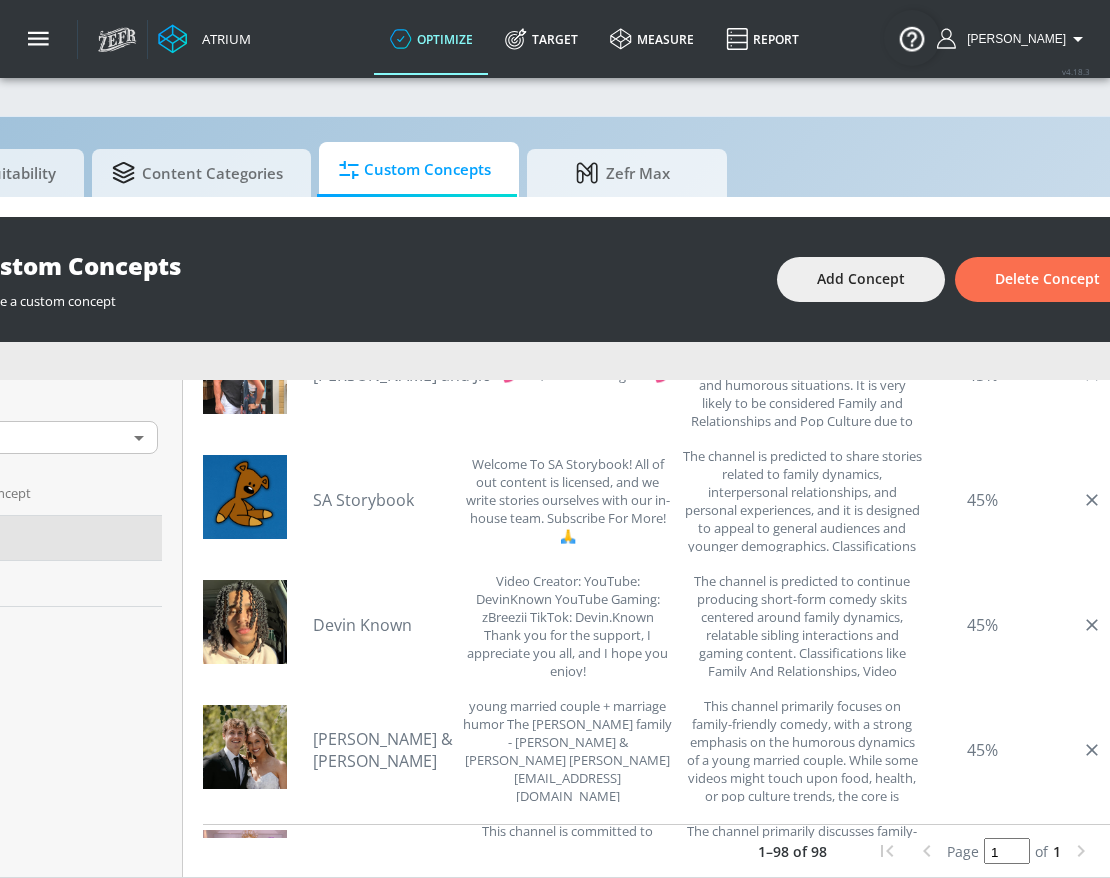 scroll, scrollTop: 3667, scrollLeft: 0, axis: vertical 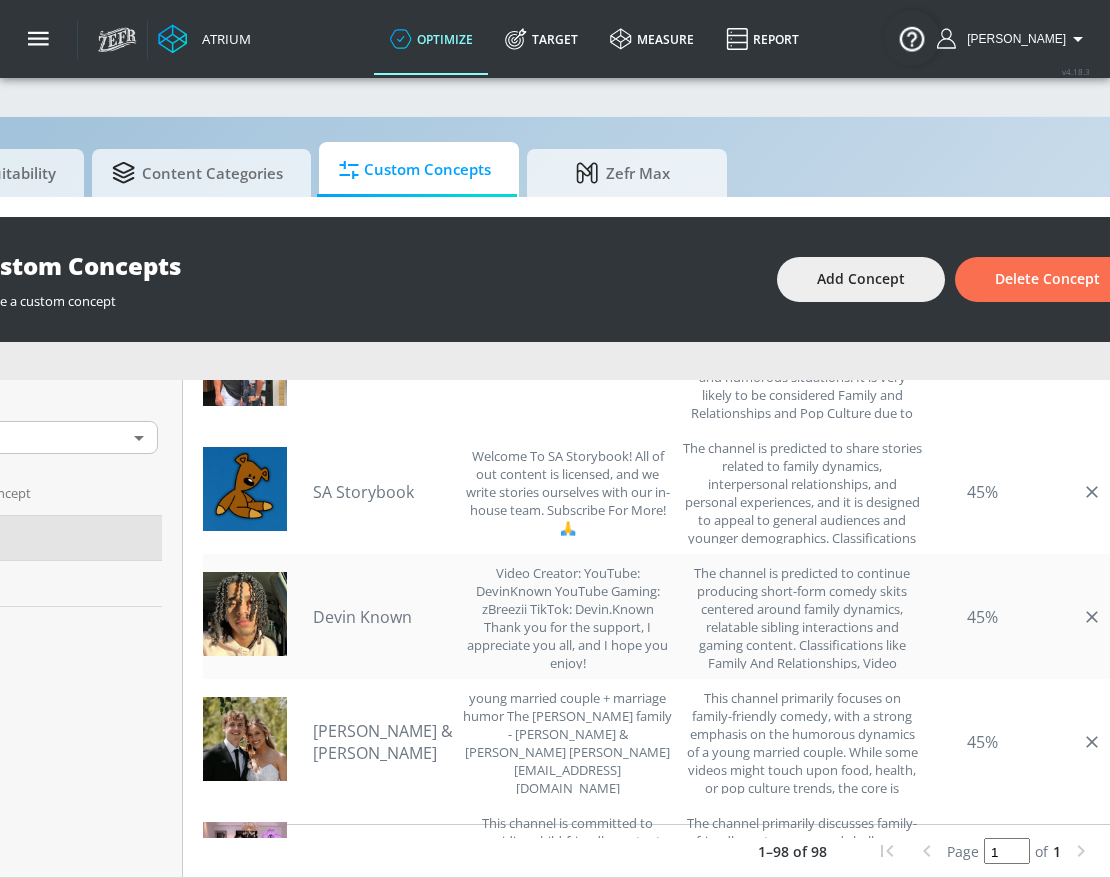 click on "Devin Known" at bounding box center [383, 617] 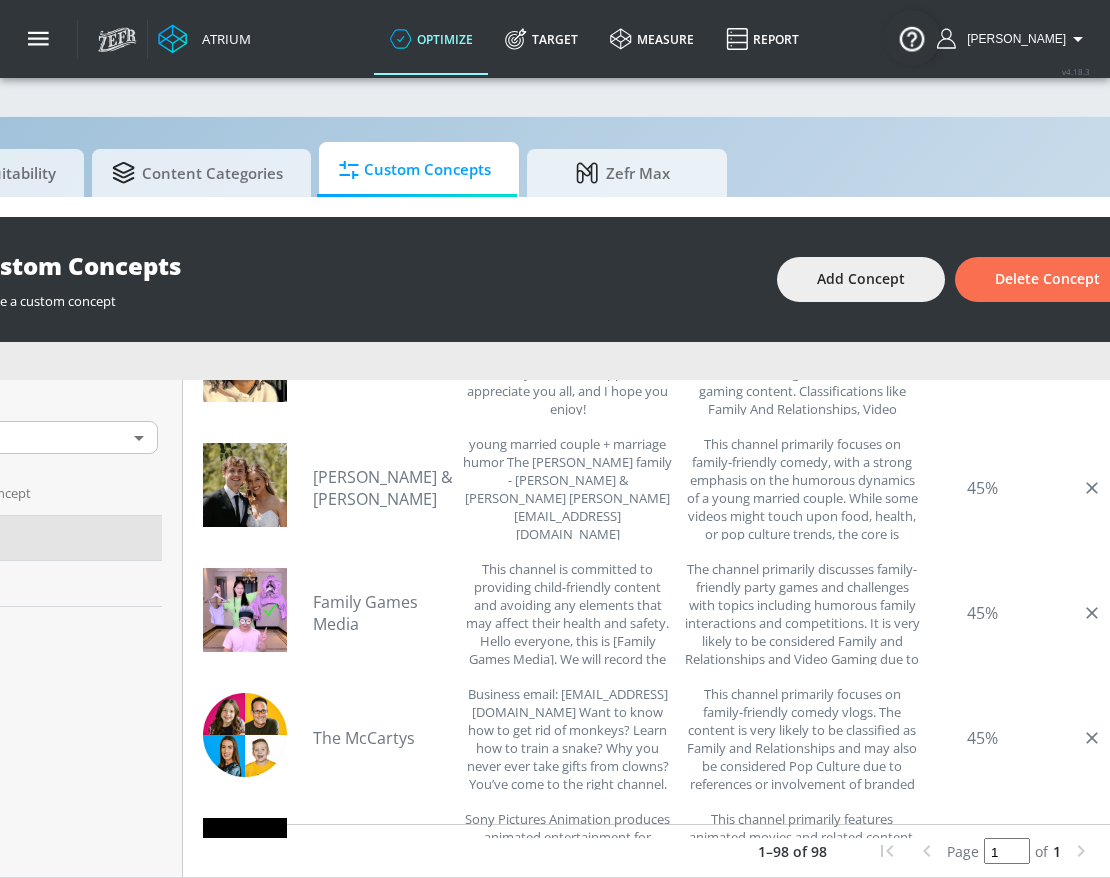 scroll, scrollTop: 3919, scrollLeft: 0, axis: vertical 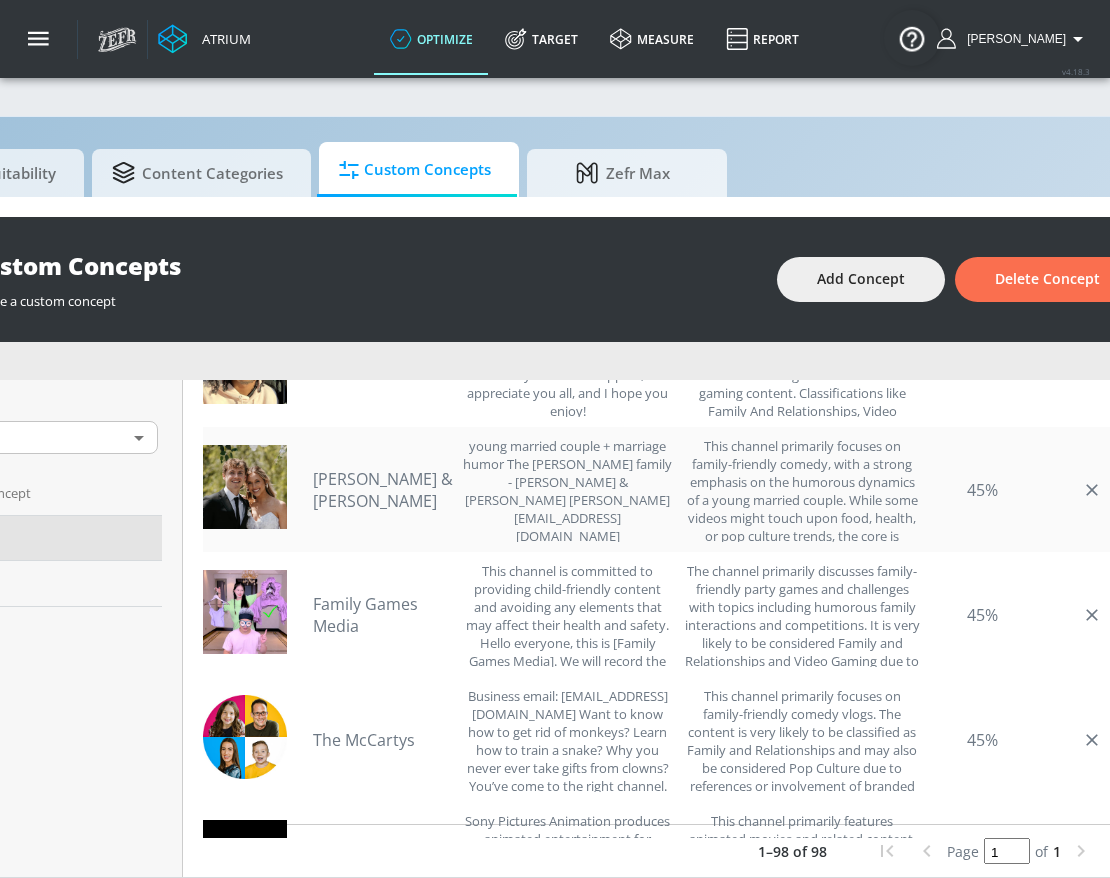 click on "[PERSON_NAME] & [PERSON_NAME]" at bounding box center [383, 490] 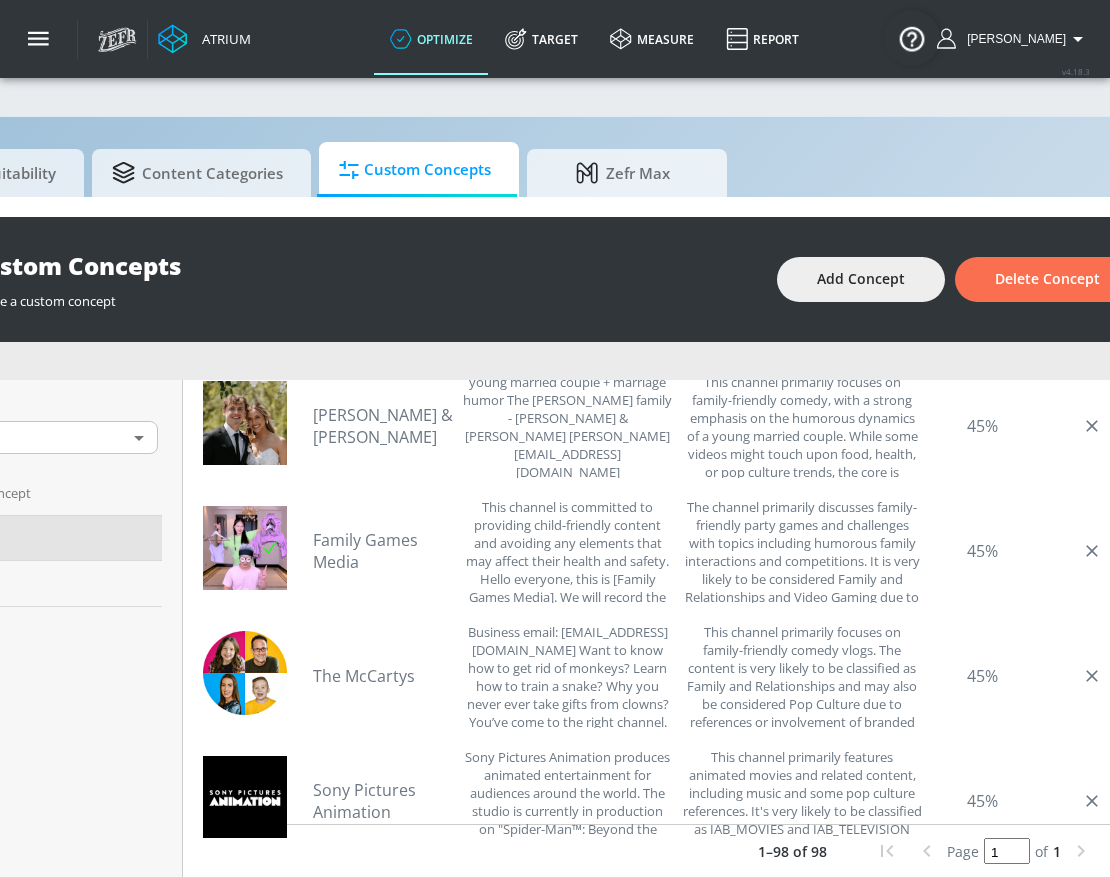 scroll, scrollTop: 3910, scrollLeft: 0, axis: vertical 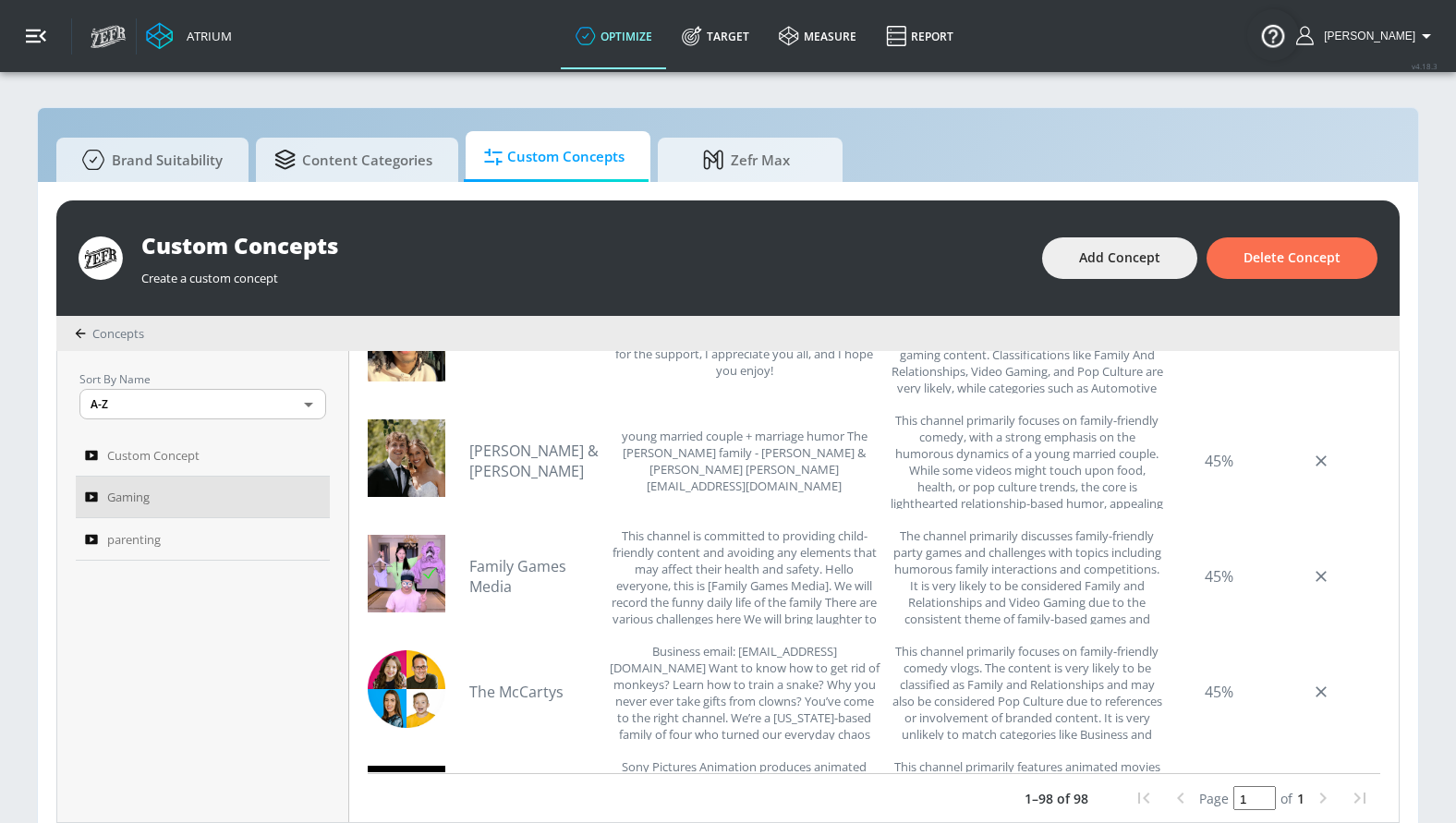 click at bounding box center [36, 36] 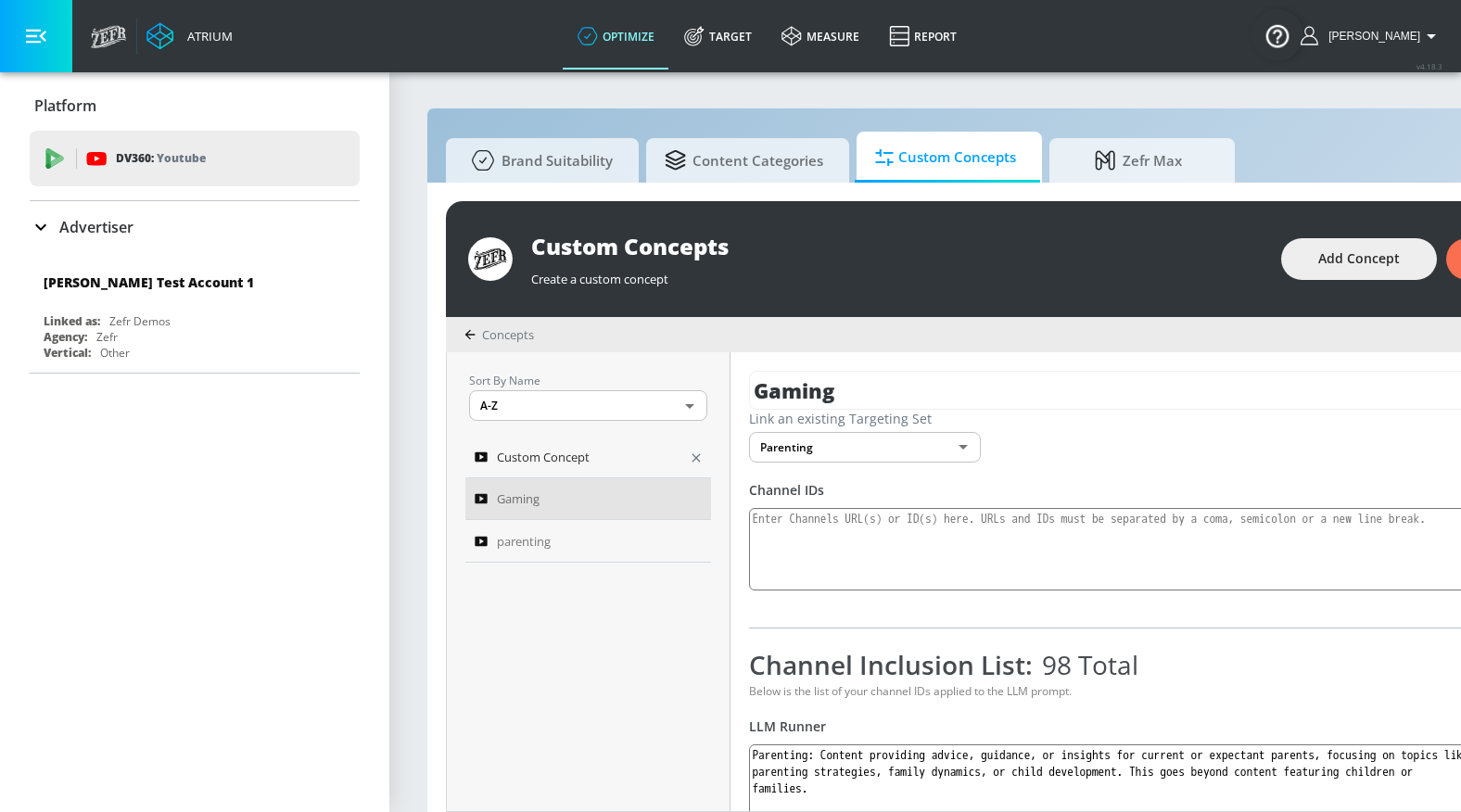 click on "Custom Concept" at bounding box center (543, 457) 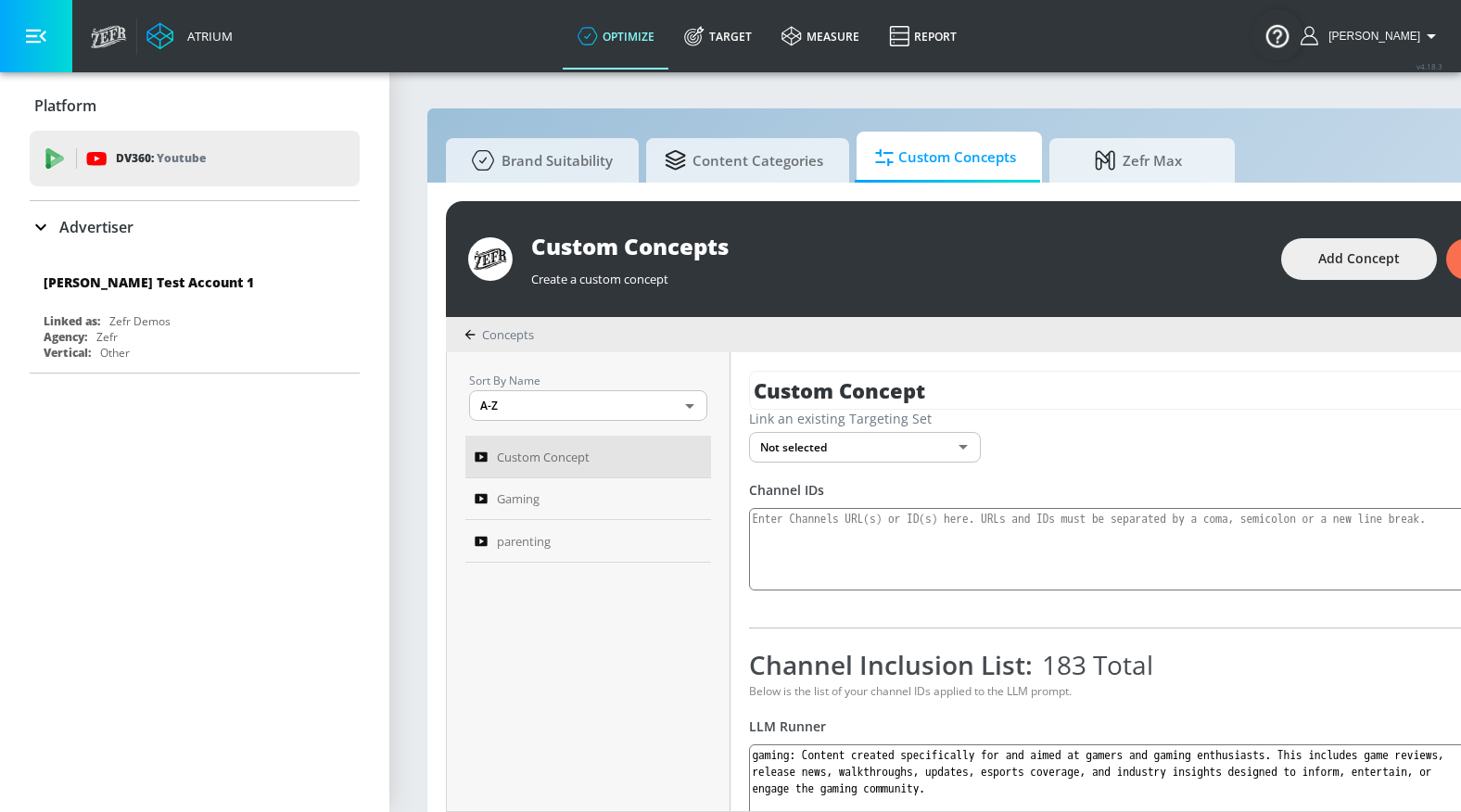 click at bounding box center [36, 36] 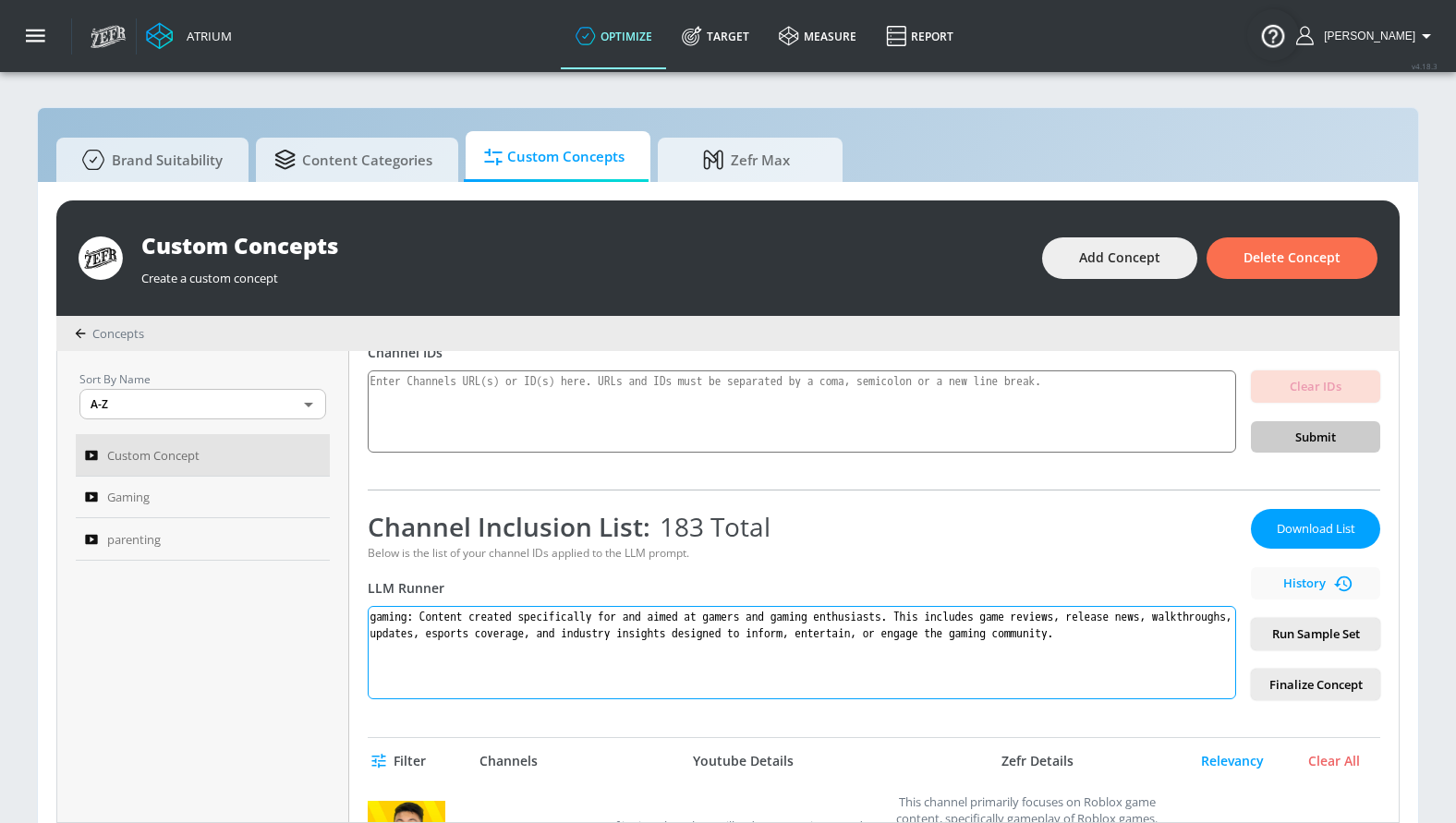 scroll, scrollTop: 172, scrollLeft: 0, axis: vertical 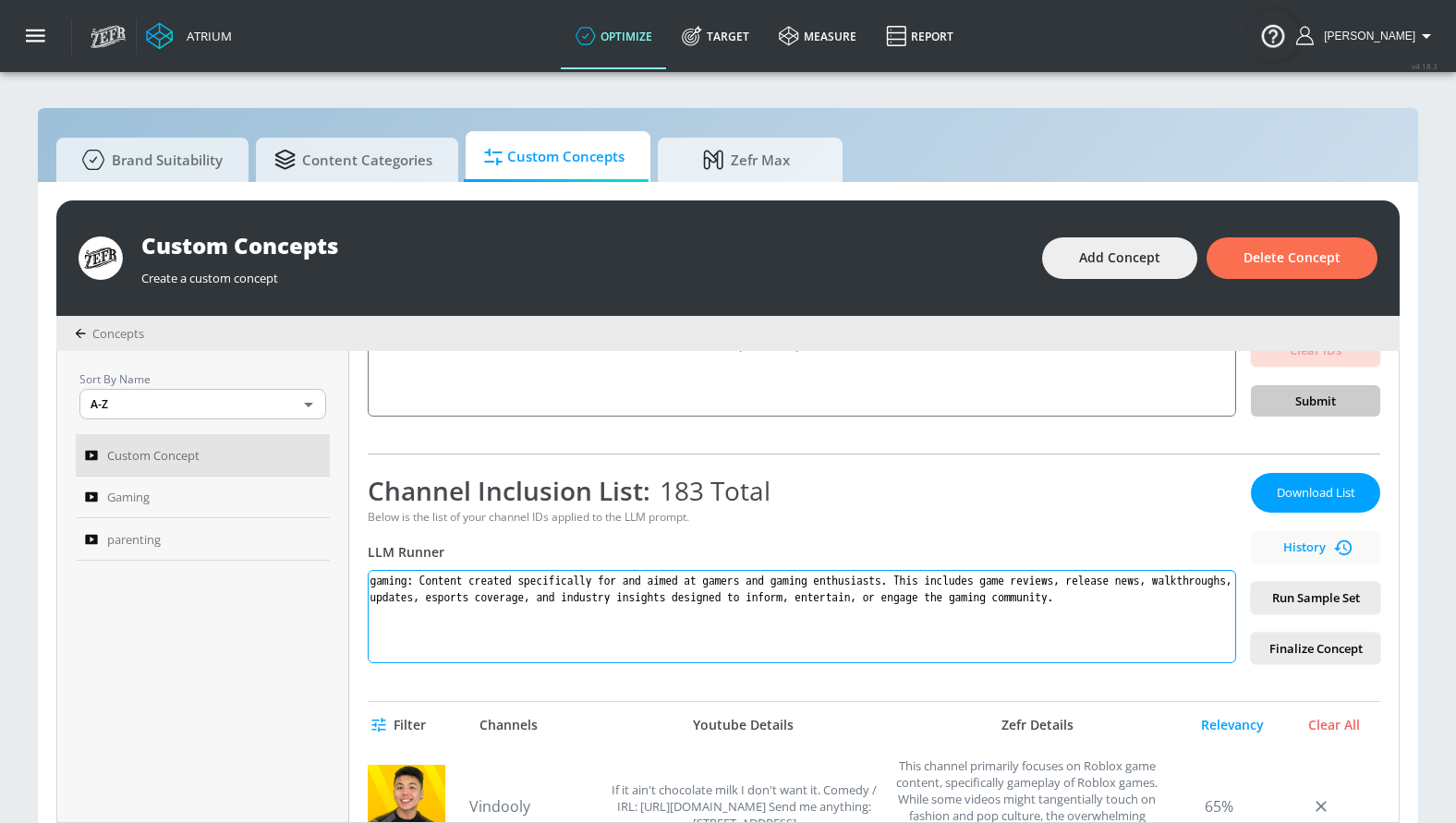 click on "gaming: Content created specifically for and aimed at gamers and gaming enthusiasts. This includes game reviews, release news, walkthroughs, updates, esports coverage, and industry insights designed to inform, entertain, or engage the gaming community." at bounding box center (802, 616) 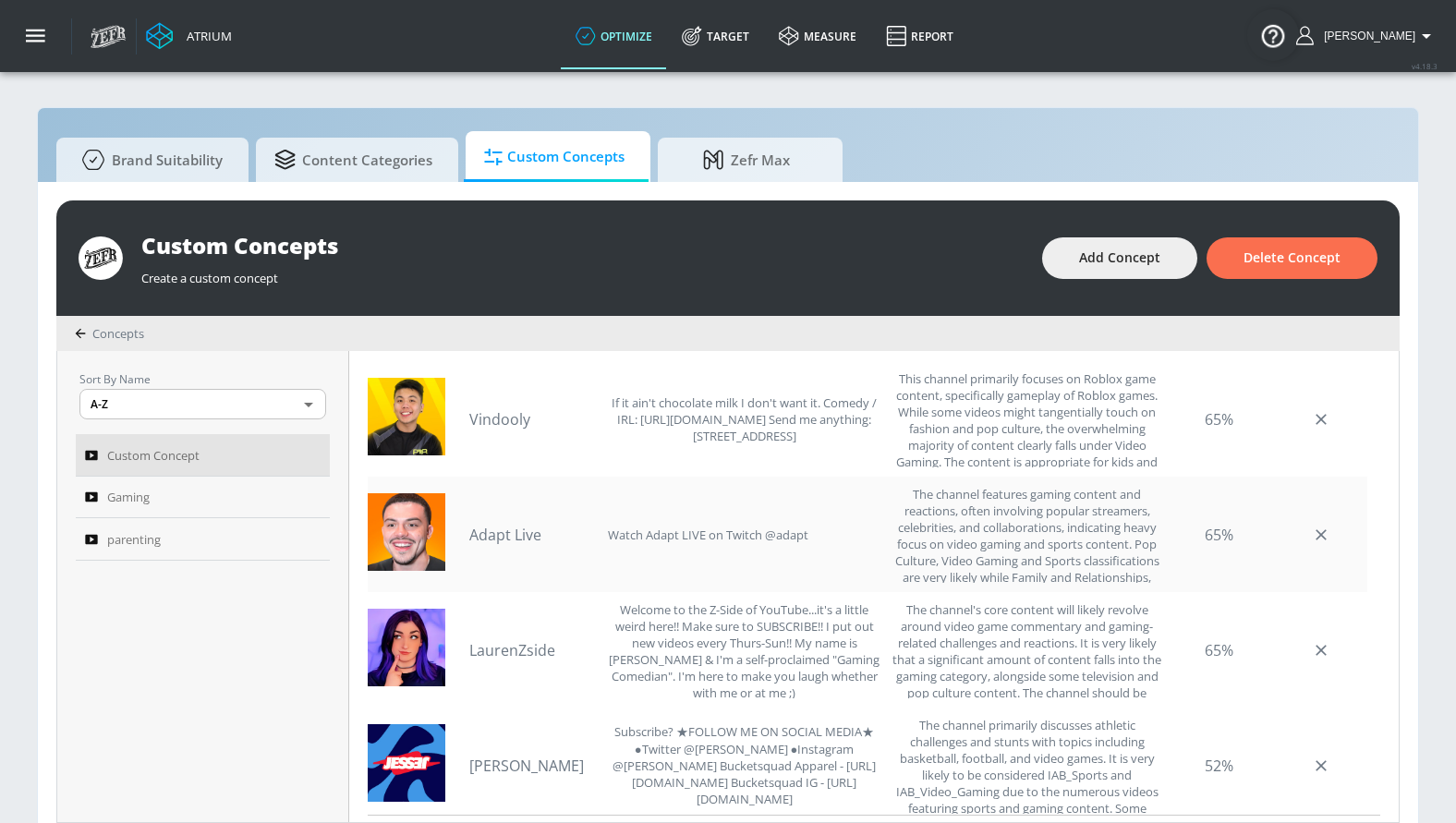 scroll, scrollTop: 600, scrollLeft: 0, axis: vertical 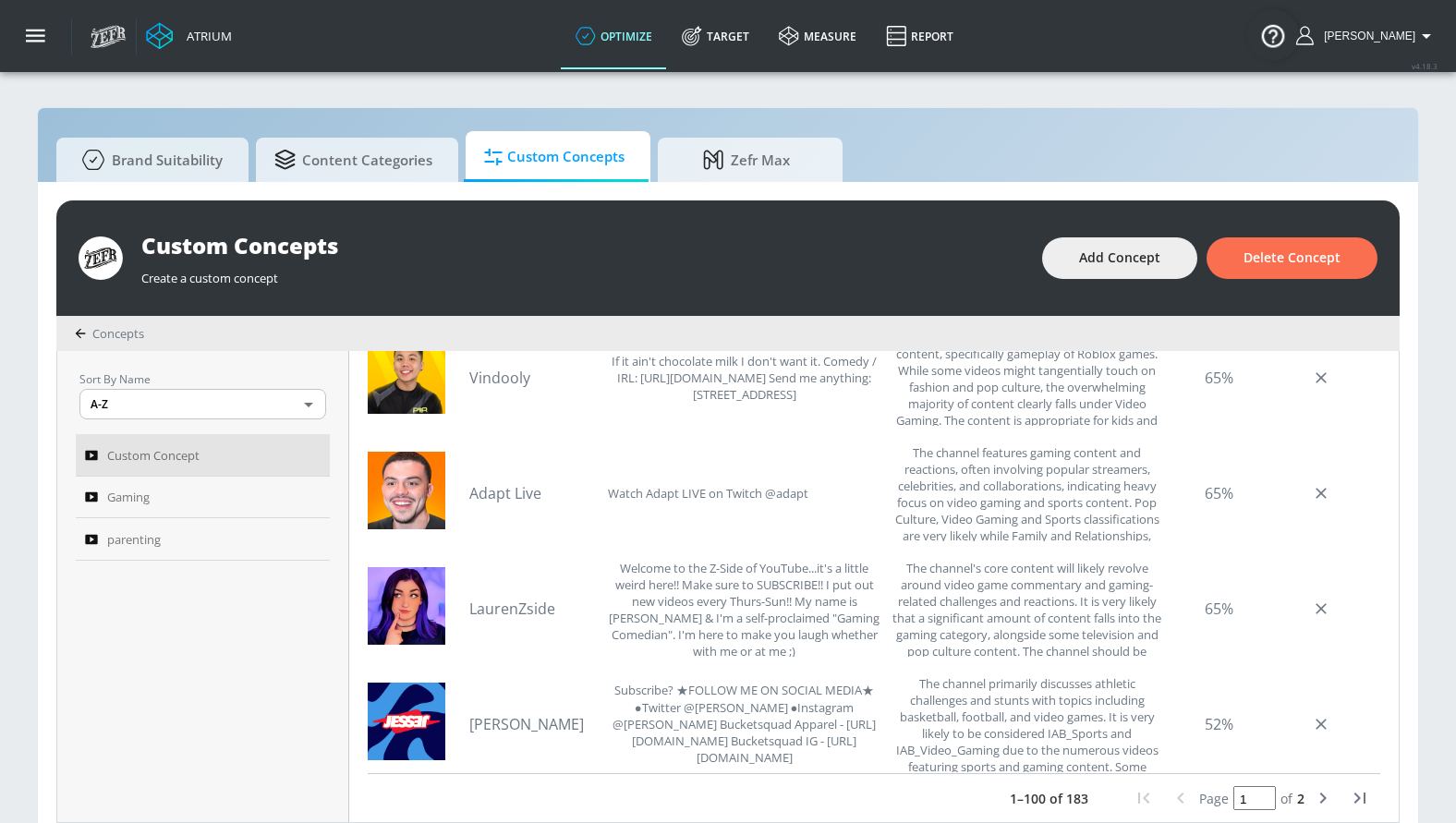 click 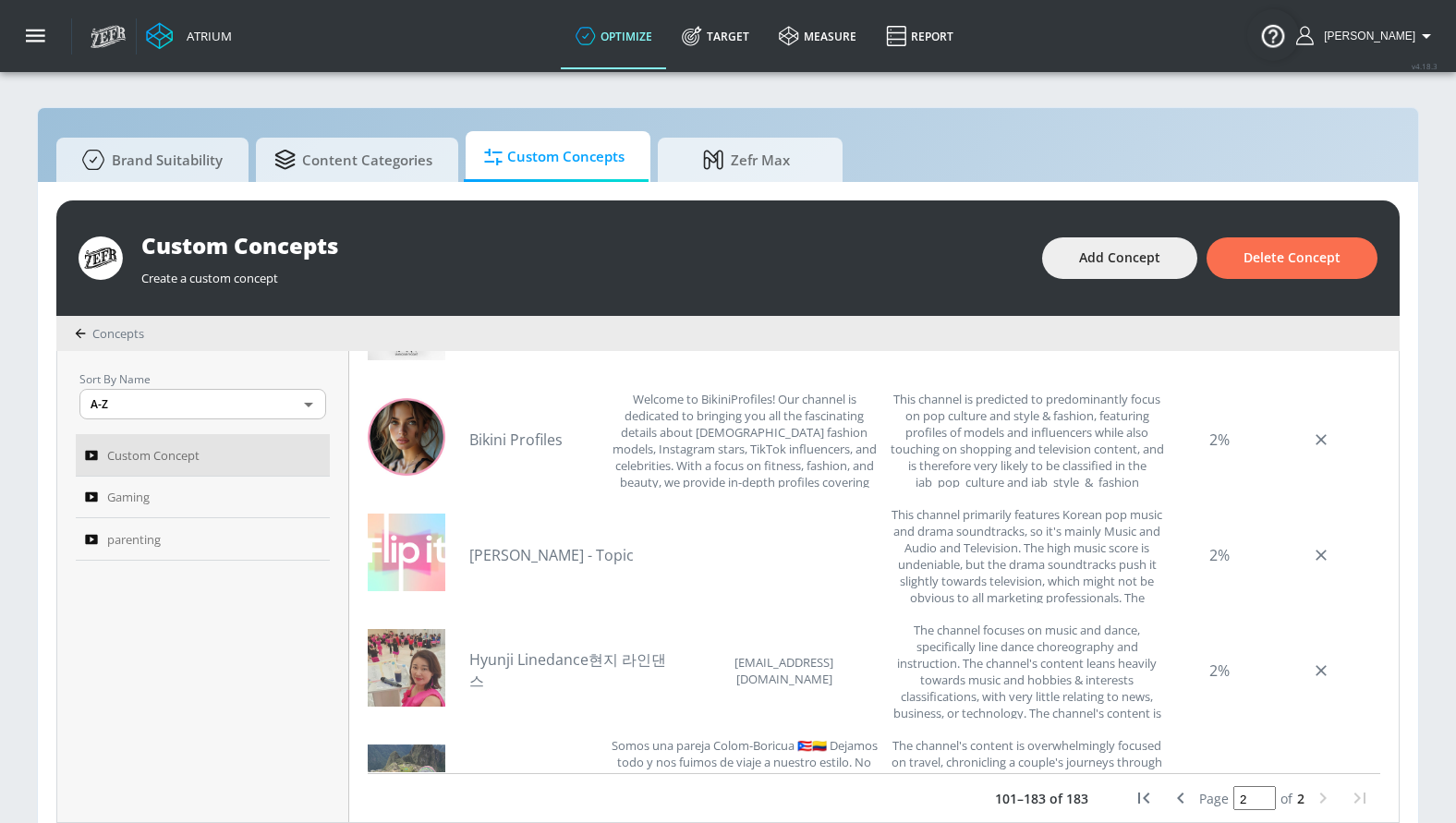 scroll, scrollTop: 9131, scrollLeft: 0, axis: vertical 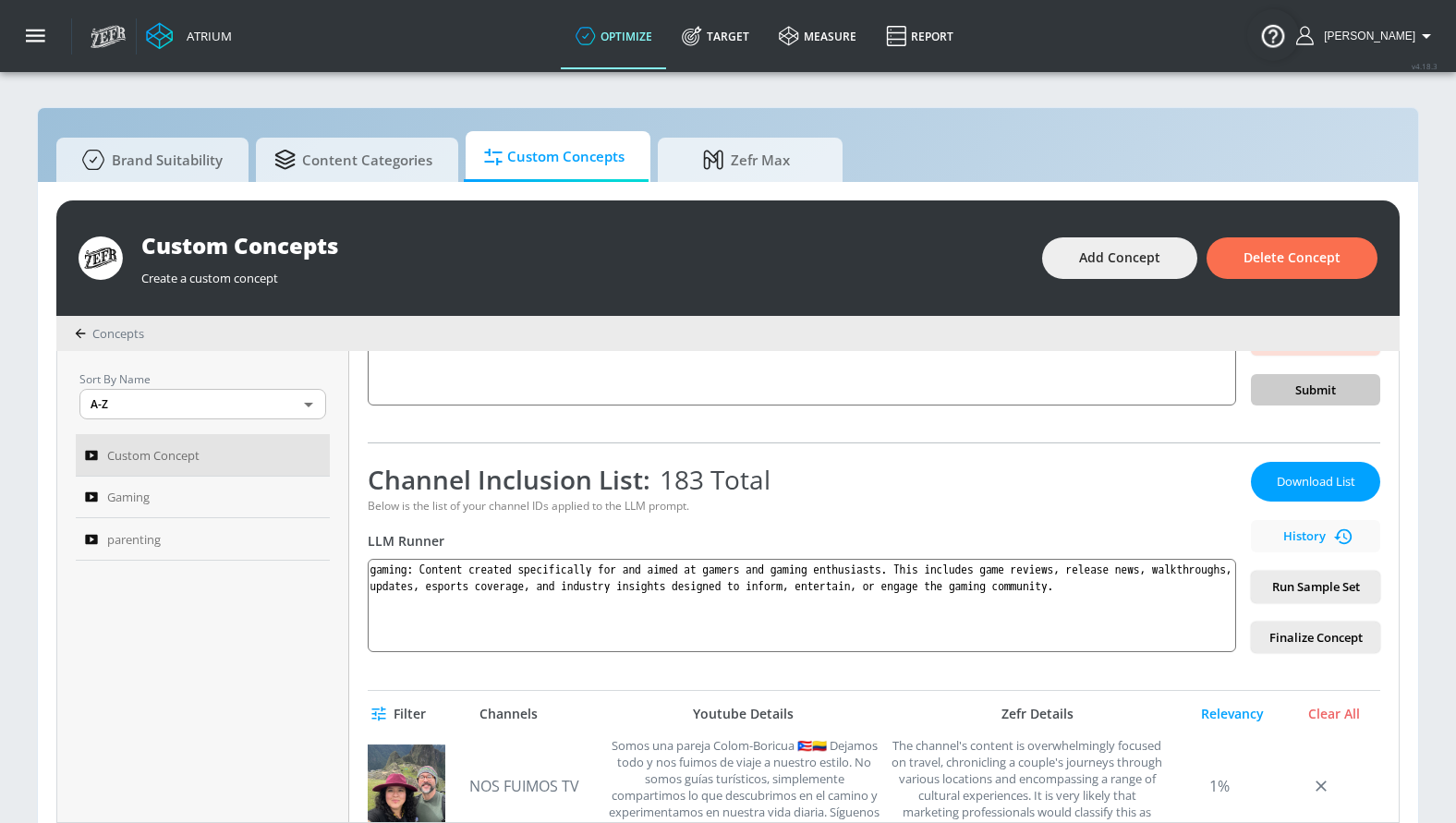click on "Channel Inclusion List: 183   Total Below is the list of your channel IDs applied to the LLM prompt. LLM Runner gaming: Content created specifically for and aimed at gamers and gaming enthusiasts. This includes game reviews, release news, walkthroughs, updates, esports coverage, and industry insights designed to inform, entertain, or engage the gaming community." at bounding box center [802, 557] 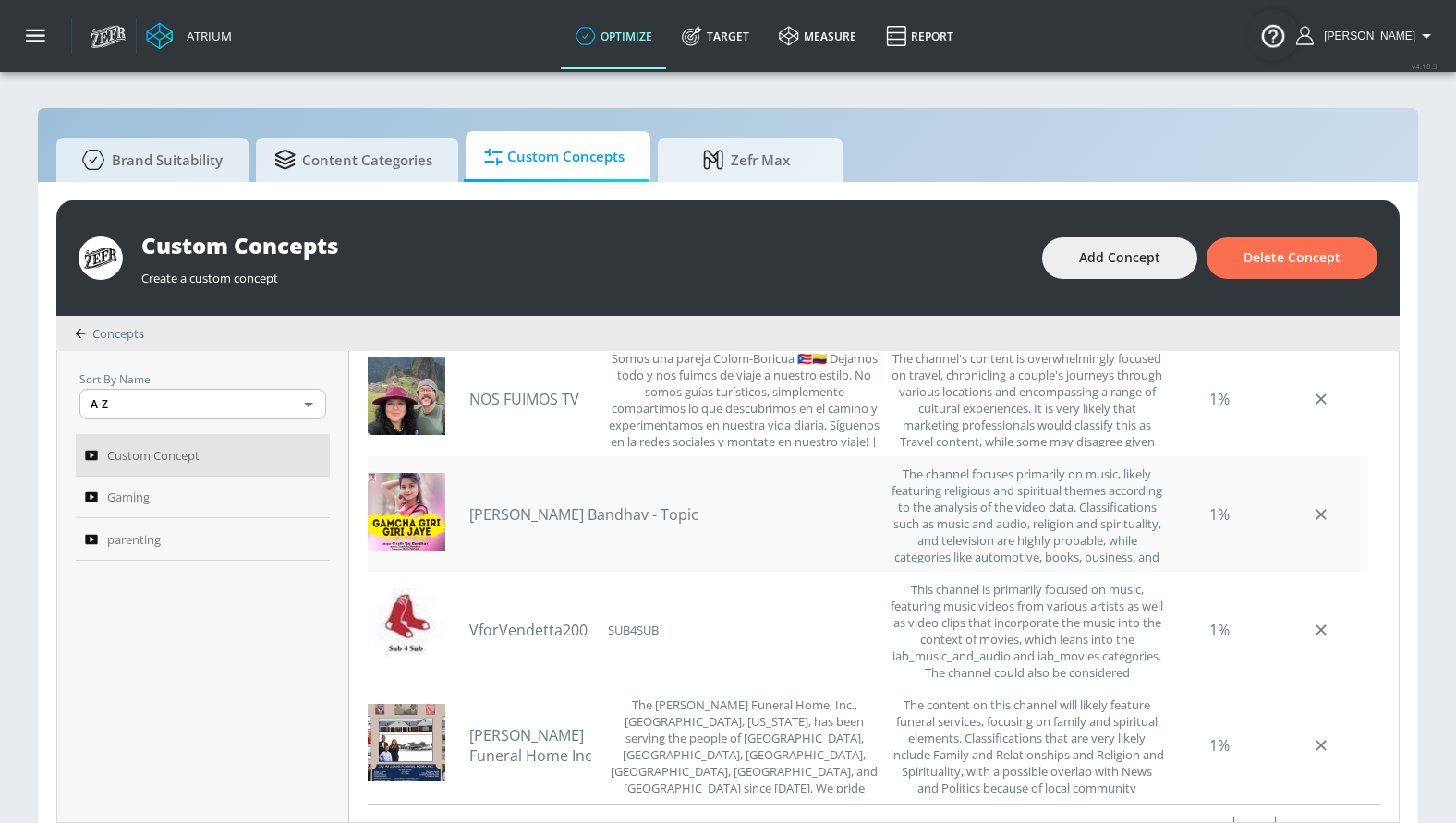 scroll, scrollTop: 600, scrollLeft: 0, axis: vertical 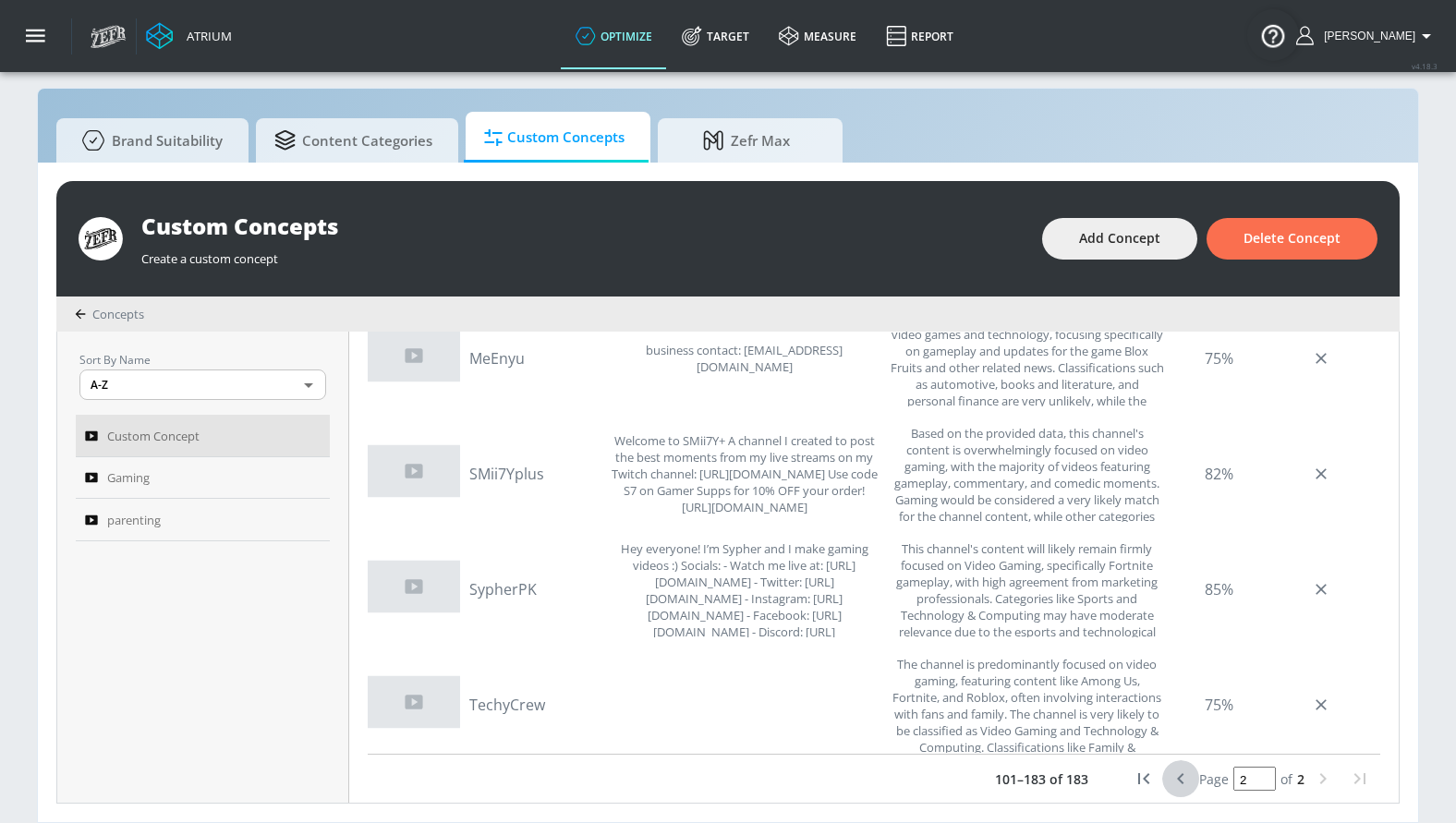 click 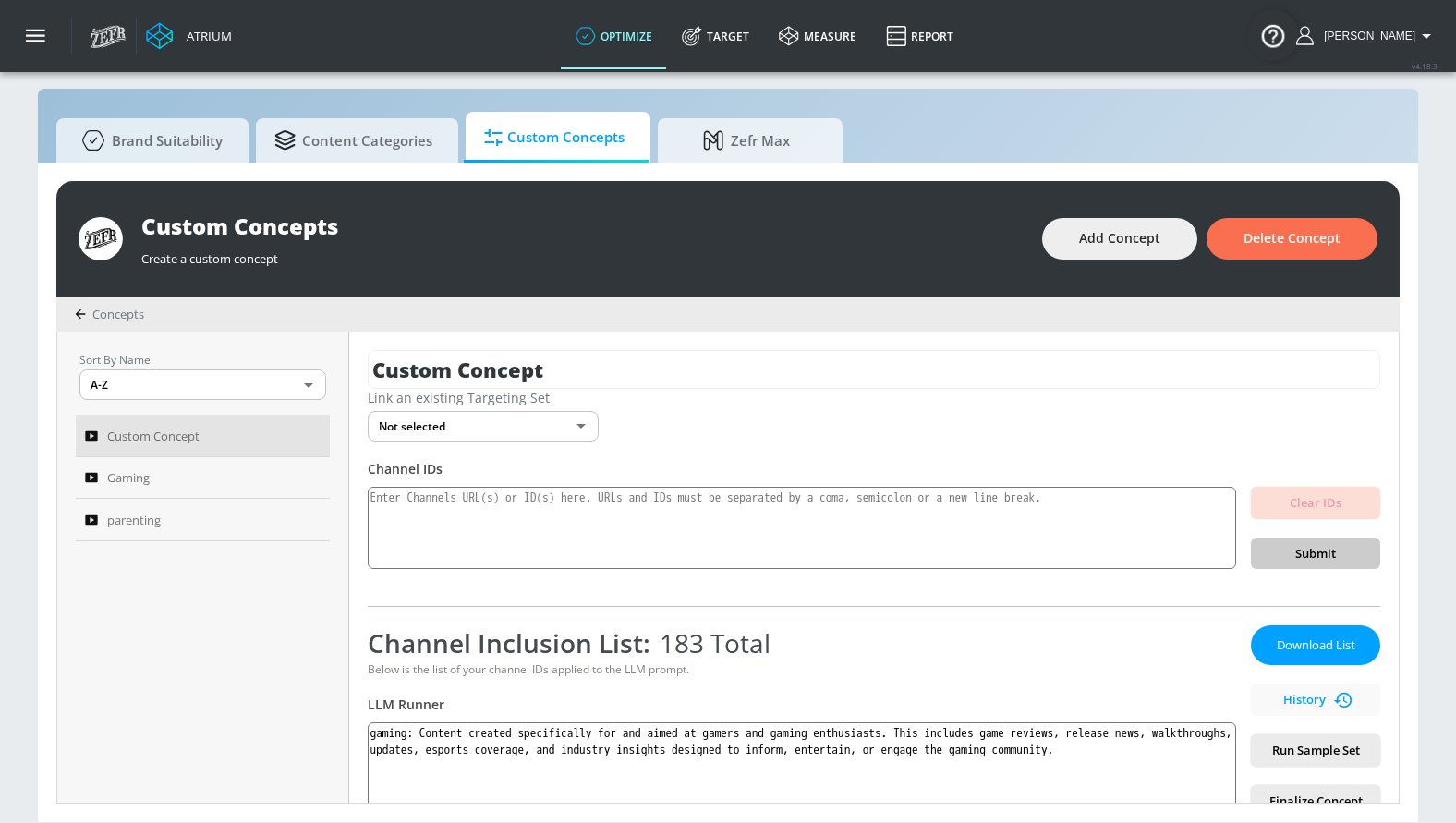 scroll, scrollTop: 600, scrollLeft: 0, axis: vertical 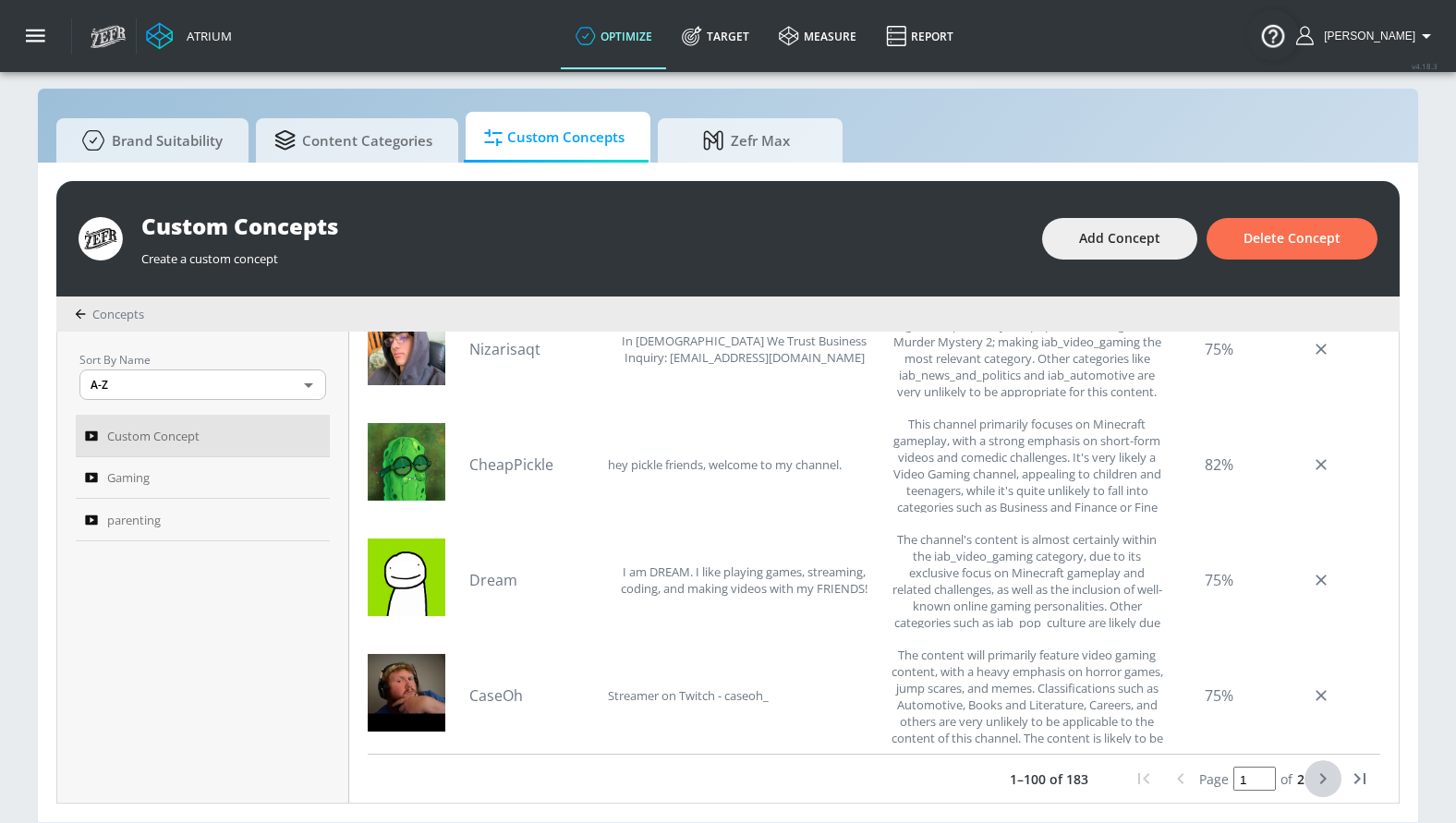click 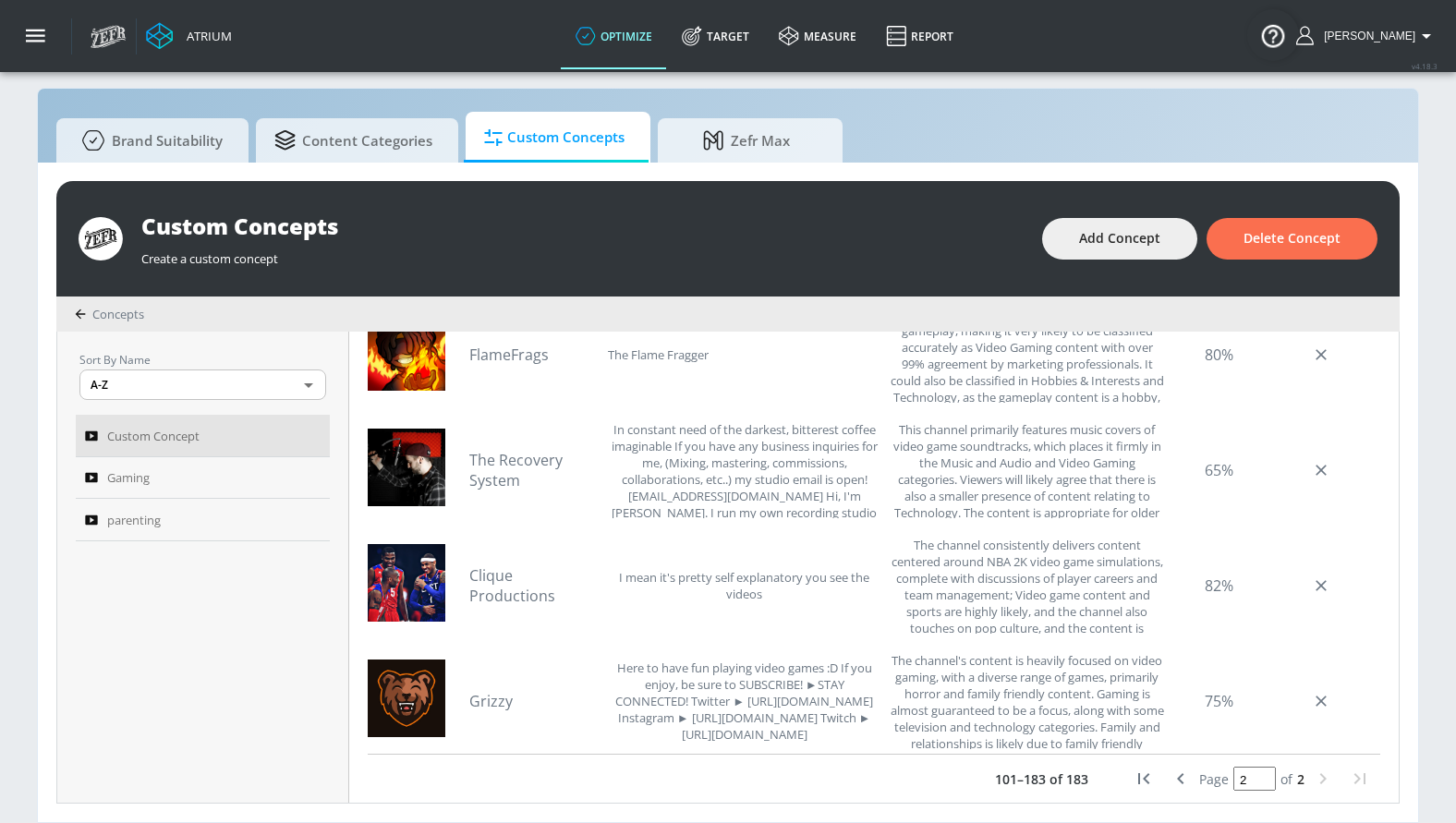scroll, scrollTop: 0, scrollLeft: 0, axis: both 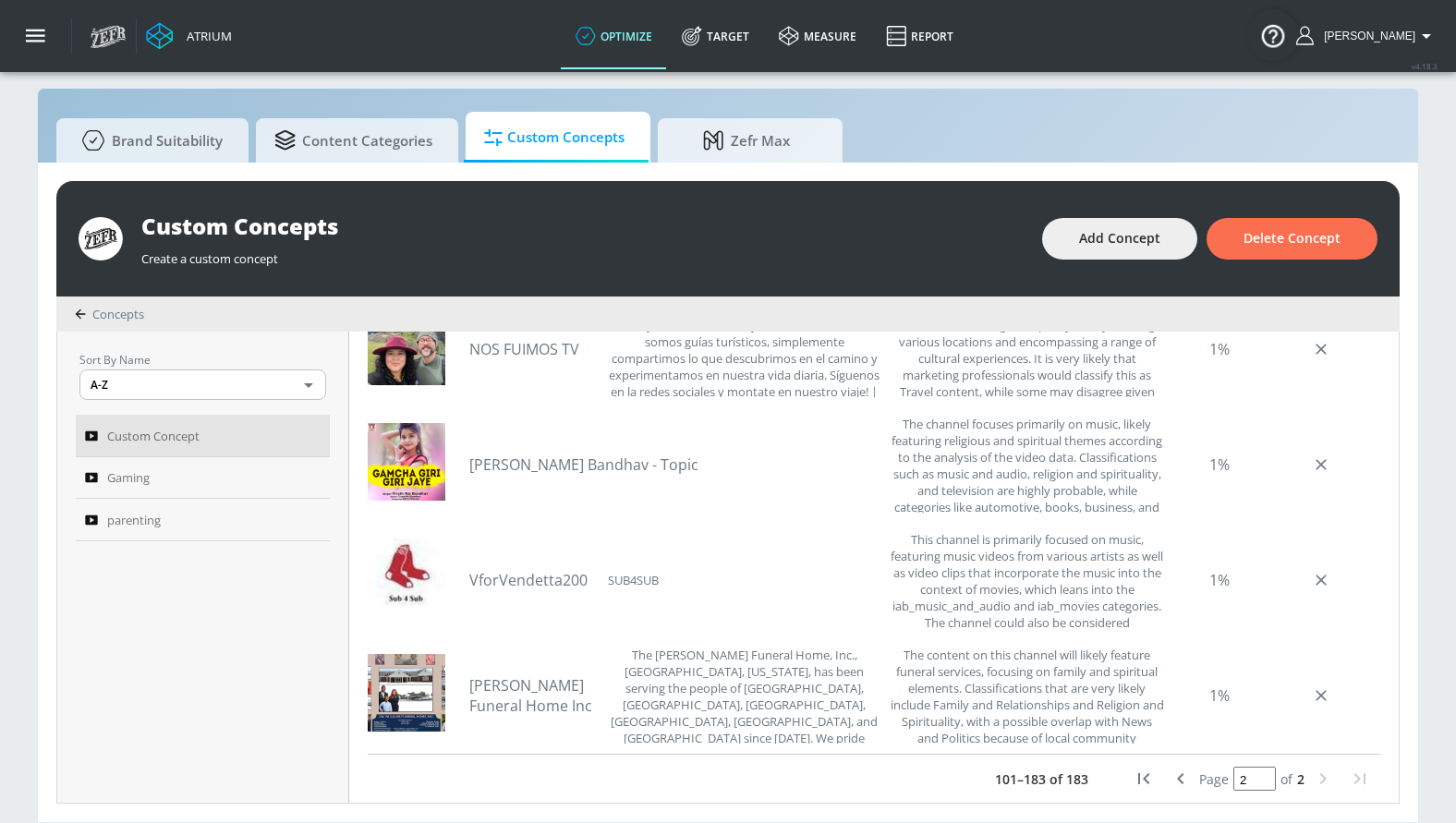 click 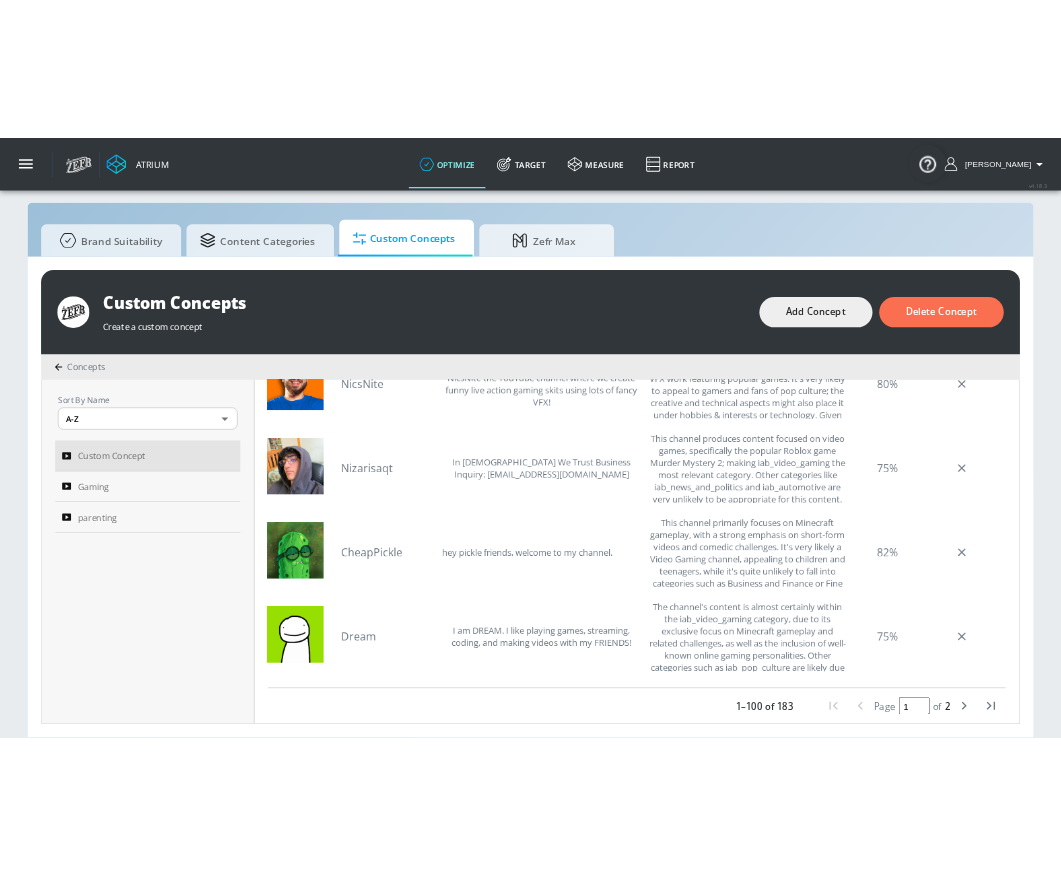 scroll, scrollTop: 12010, scrollLeft: 0, axis: vertical 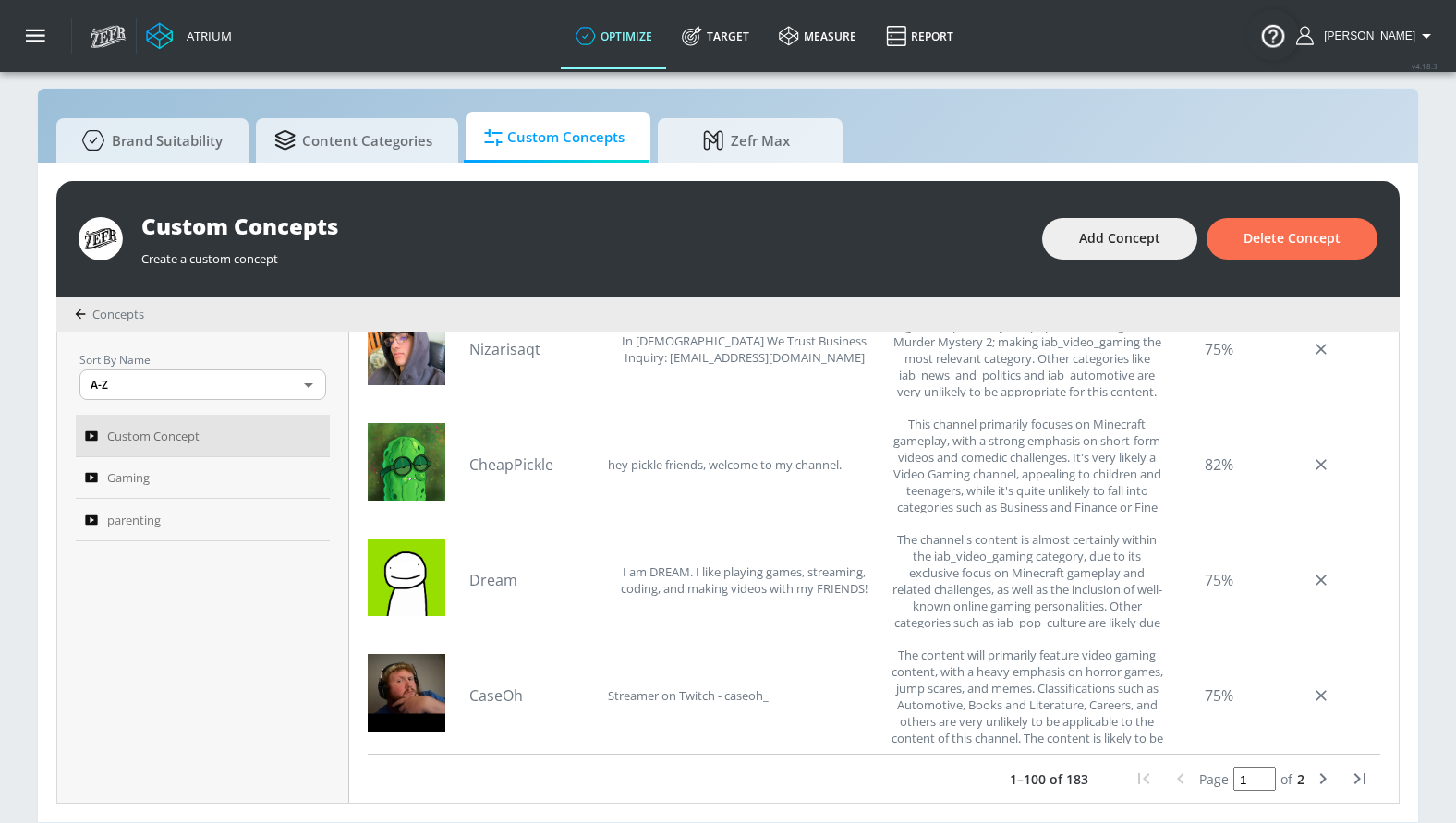 click on "Custom Concepts" at bounding box center (582, 225) 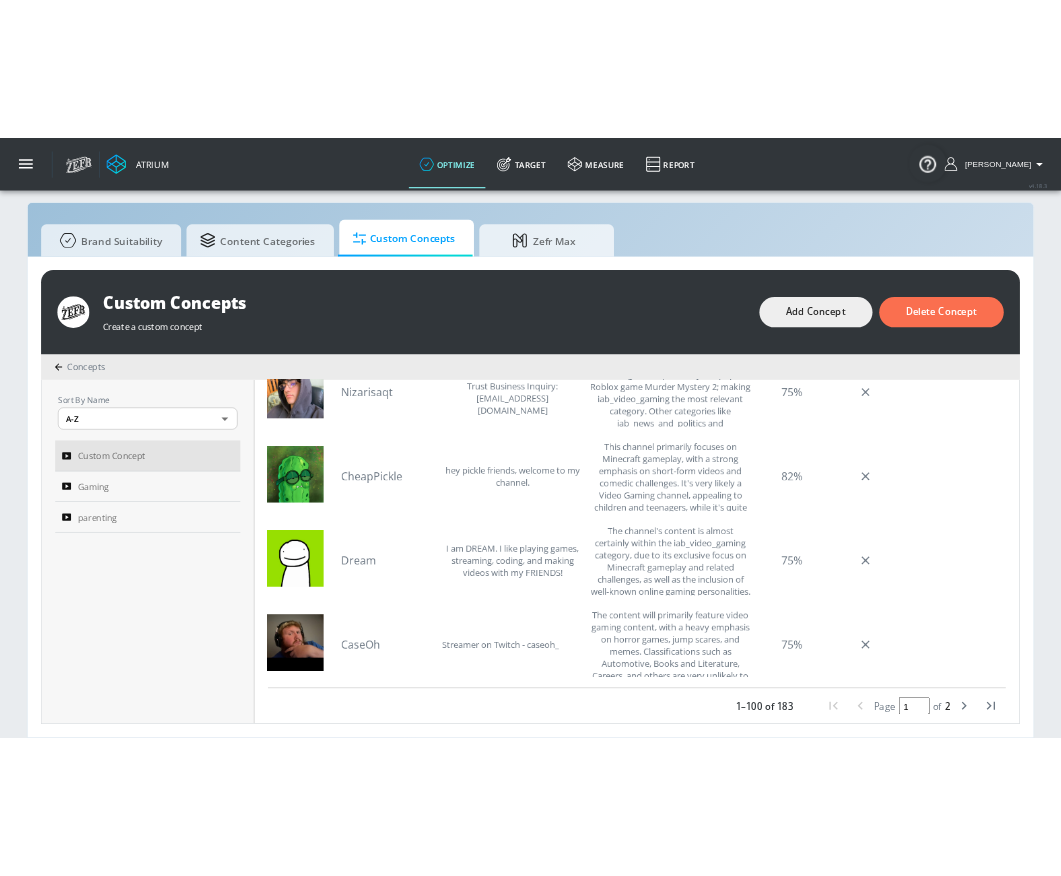 scroll, scrollTop: 650, scrollLeft: 0, axis: vertical 